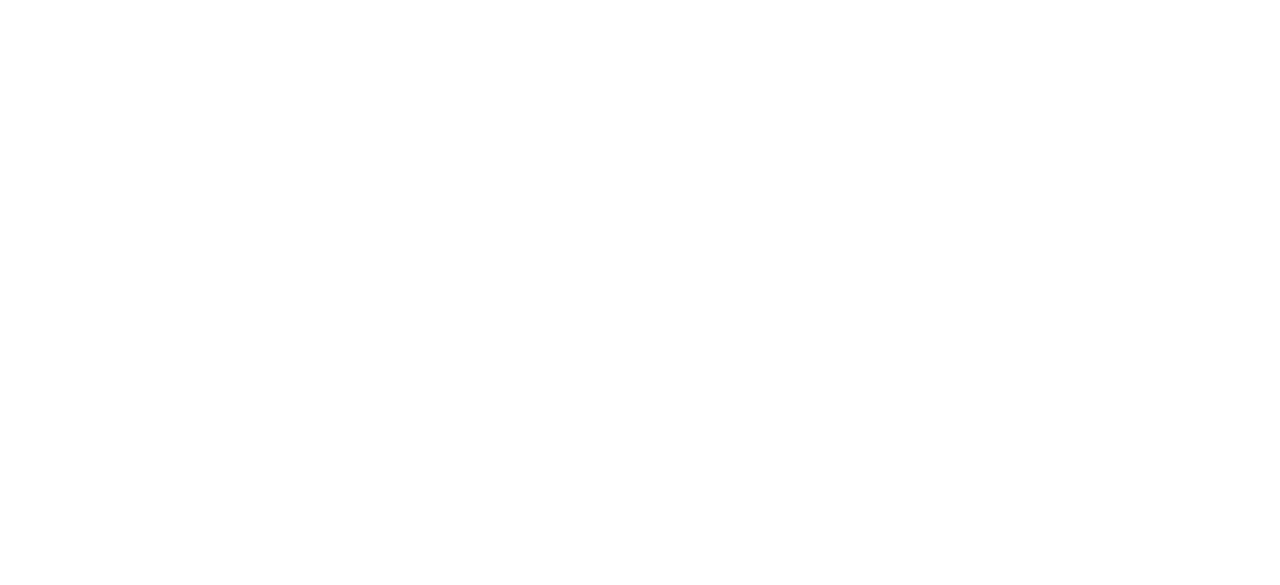scroll, scrollTop: 0, scrollLeft: 0, axis: both 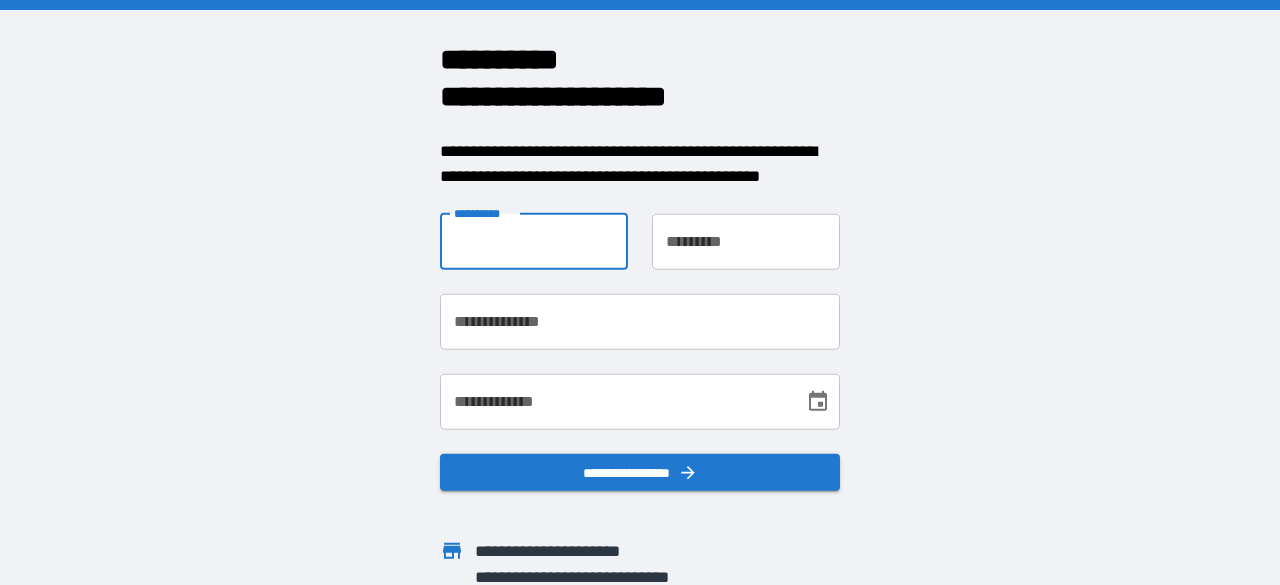 drag, startPoint x: 558, startPoint y: 247, endPoint x: 602, endPoint y: 266, distance: 47.92703 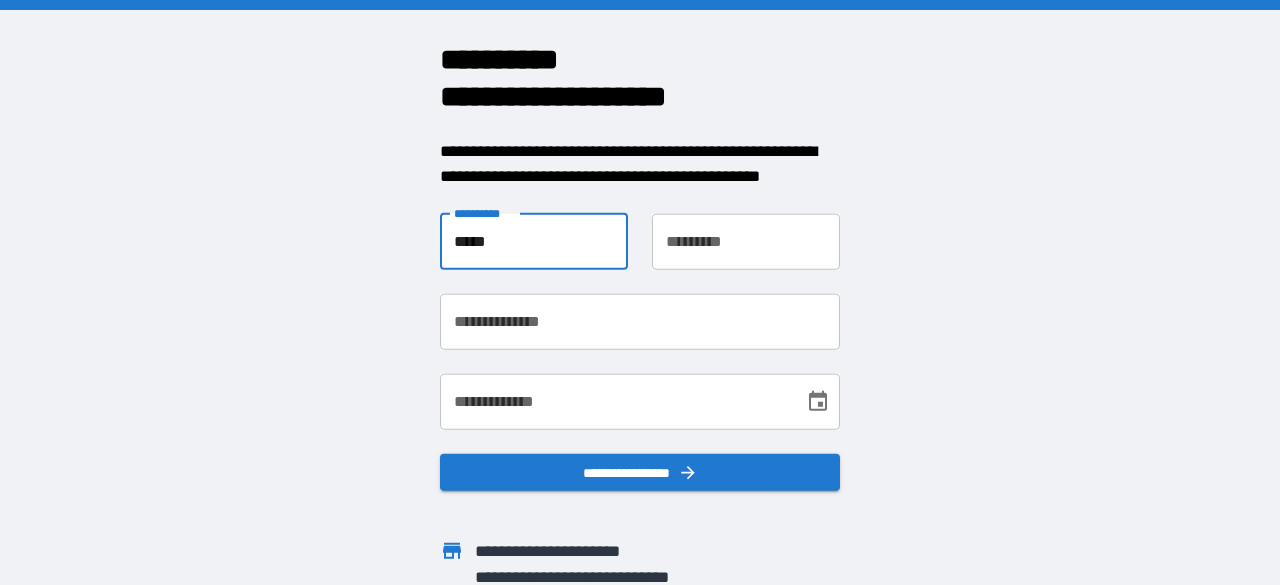 type on "*****" 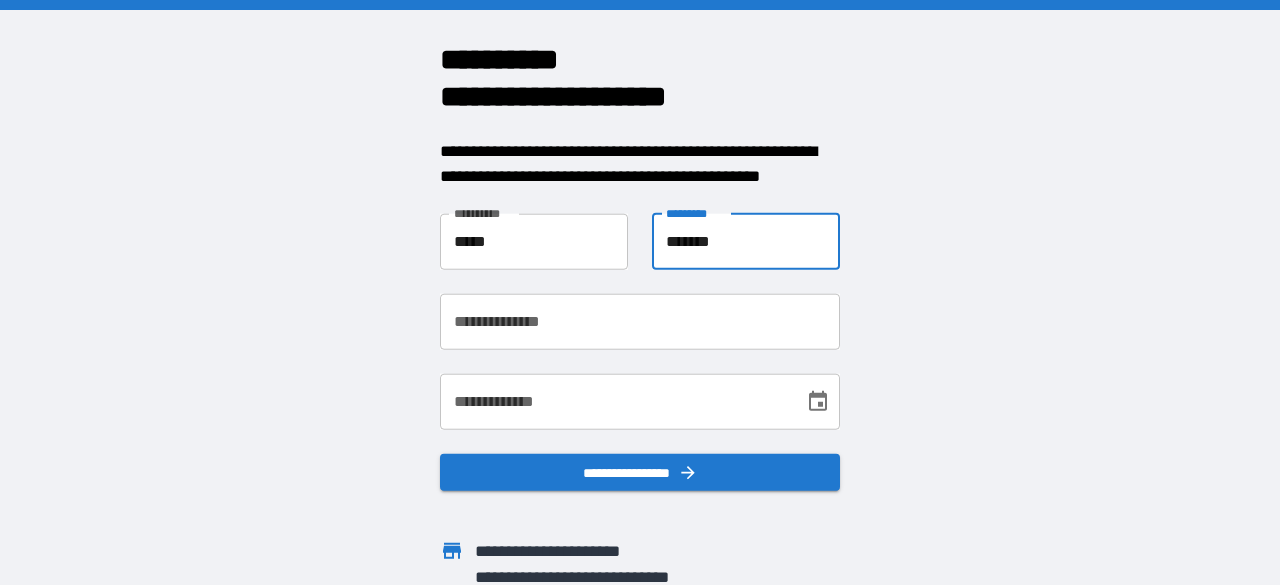 type on "*******" 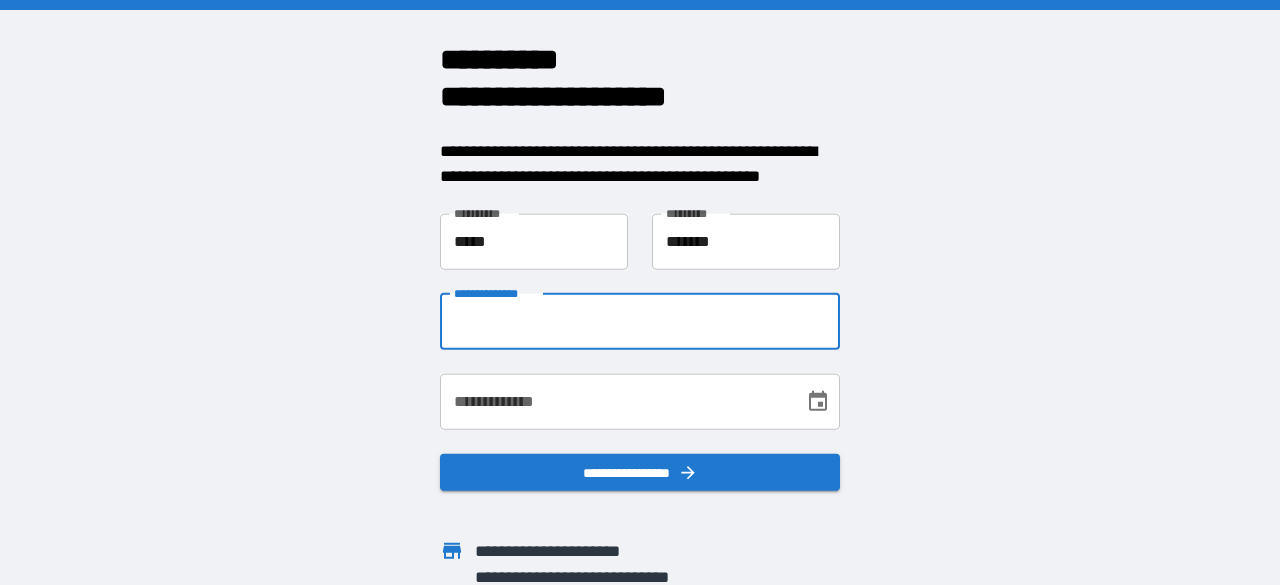 click on "**********" at bounding box center [640, 321] 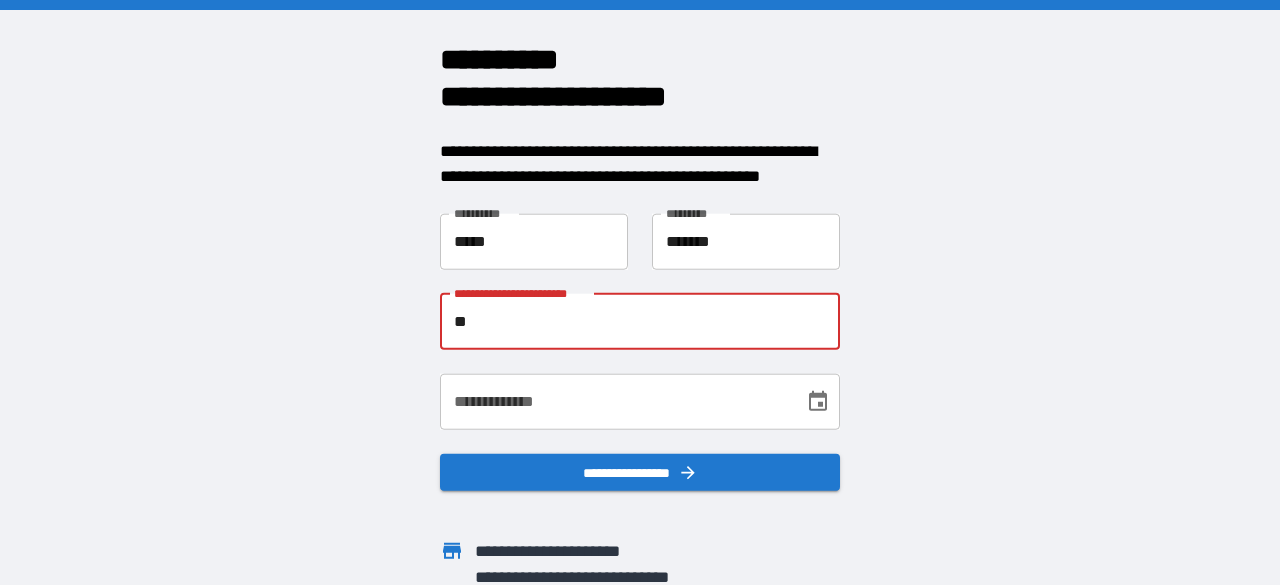 type on "*" 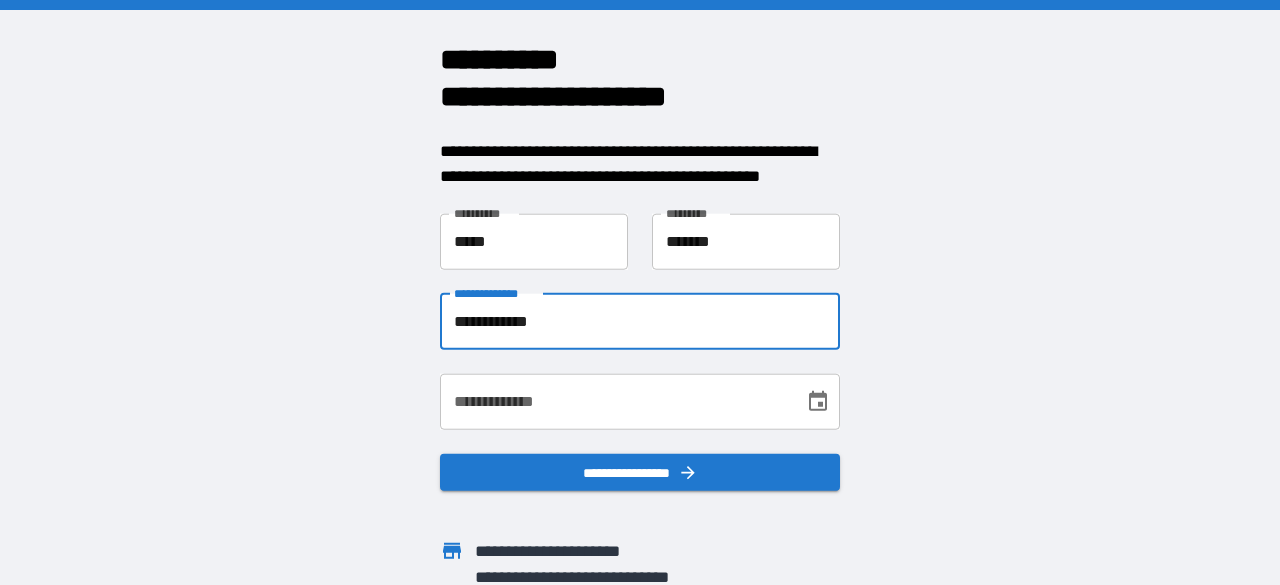 type on "**********" 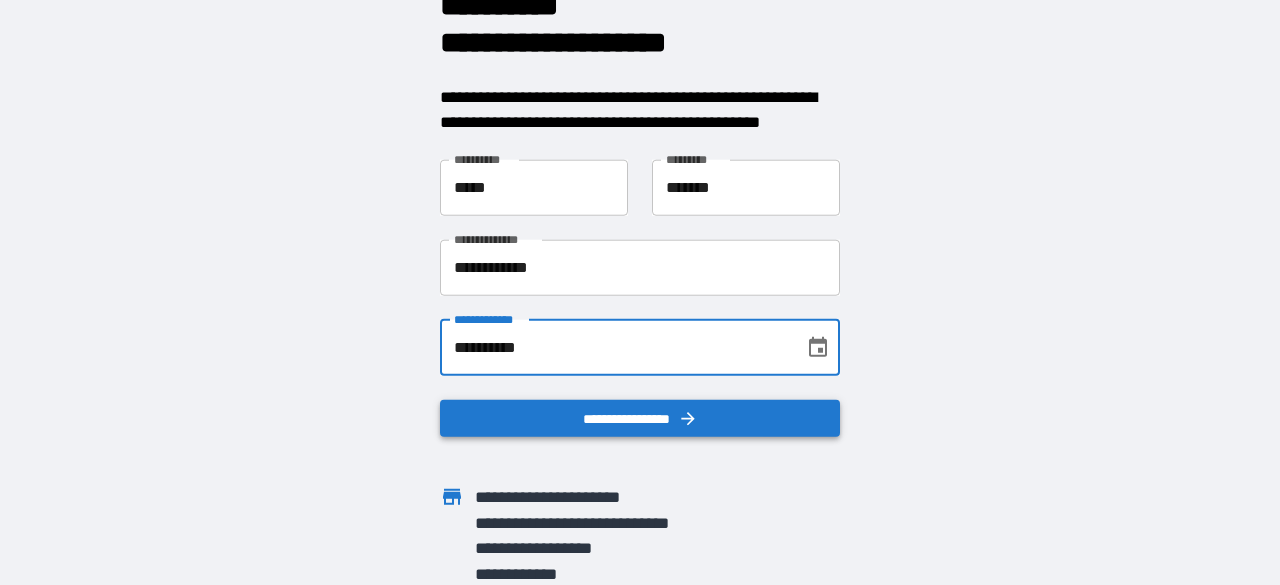 scroll, scrollTop: 55, scrollLeft: 0, axis: vertical 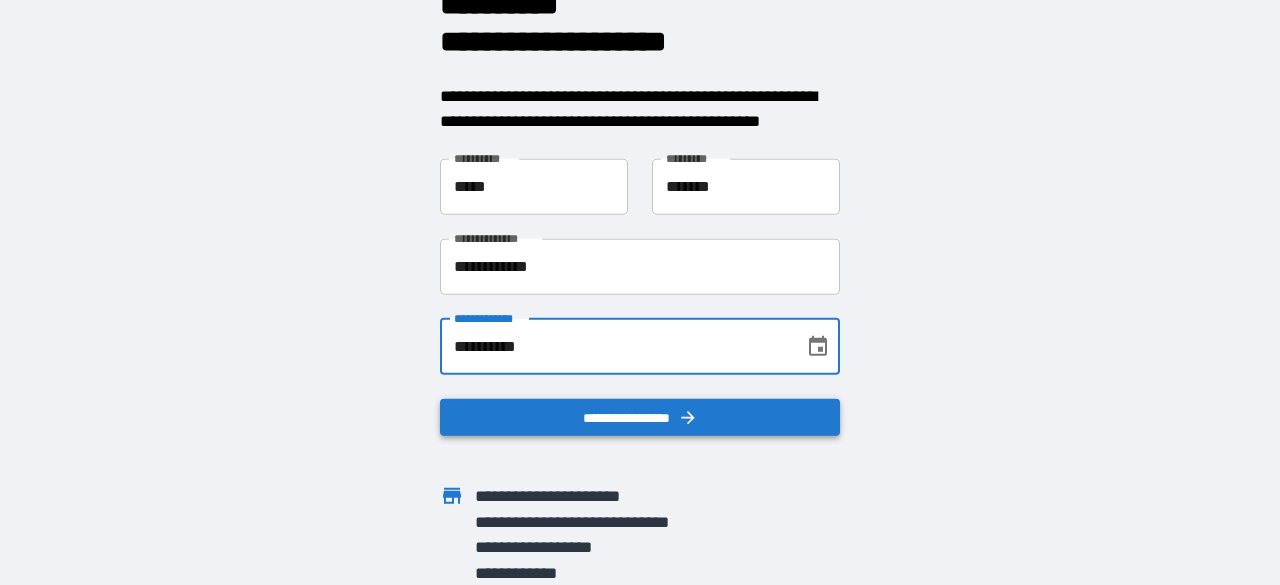 type on "**********" 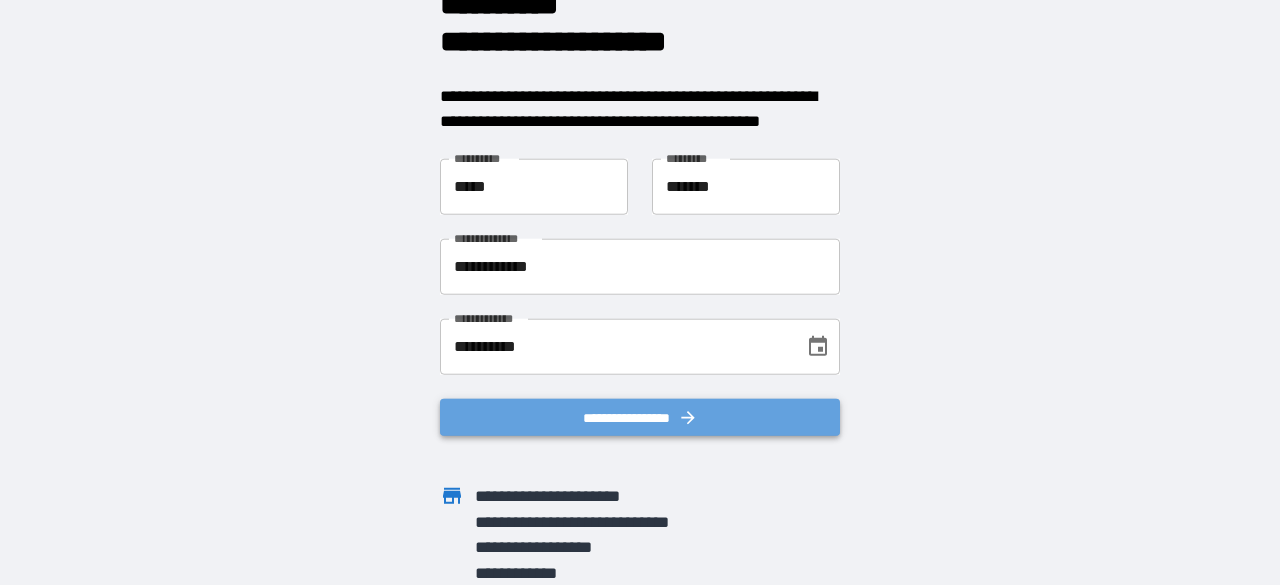 click on "**********" at bounding box center (640, 417) 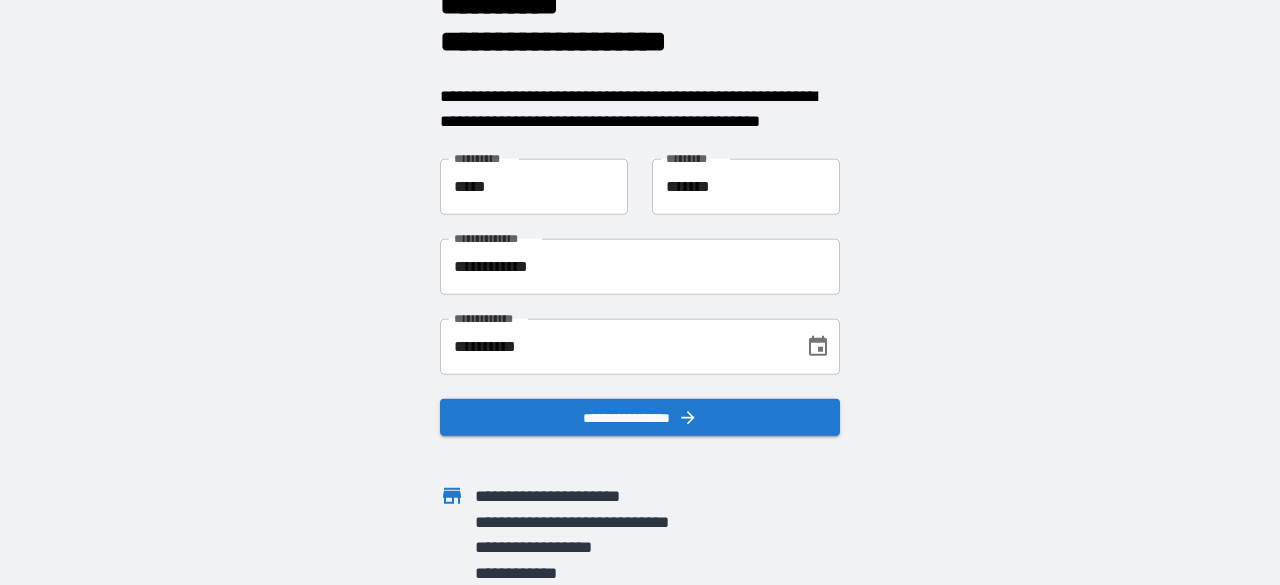 scroll, scrollTop: 0, scrollLeft: 0, axis: both 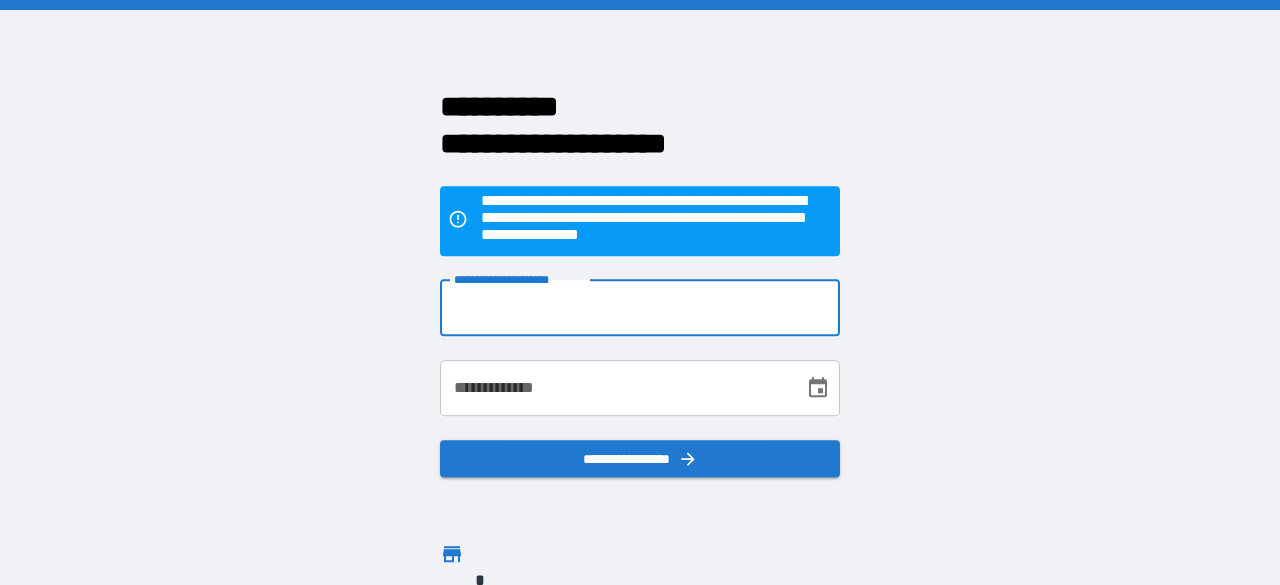 click on "**********" at bounding box center [640, 308] 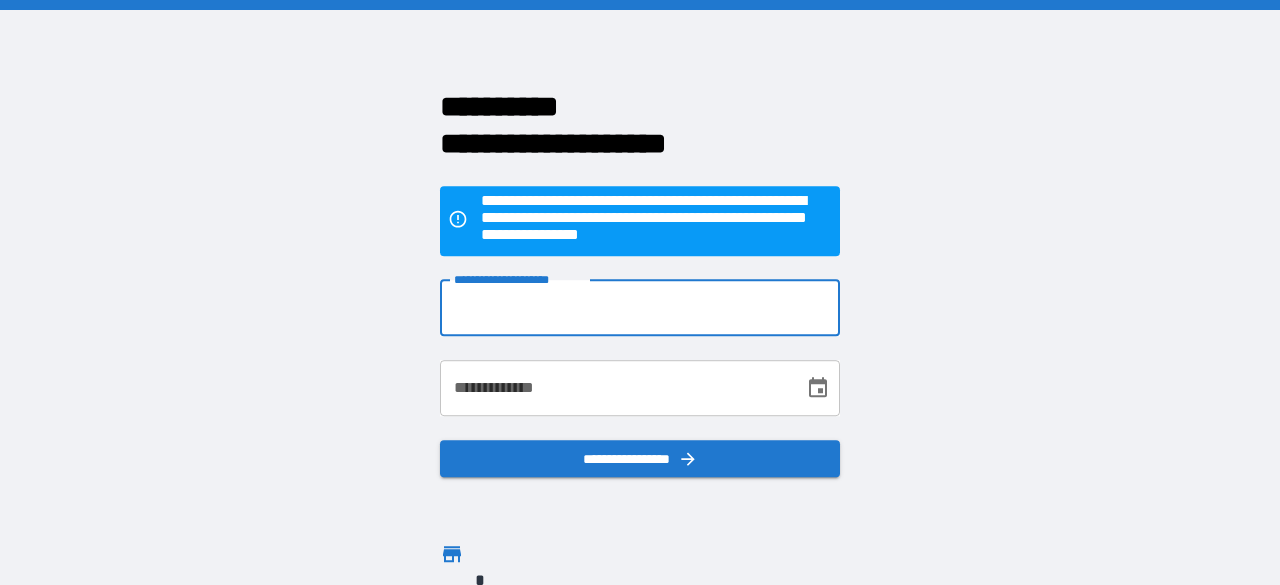 type on "**********" 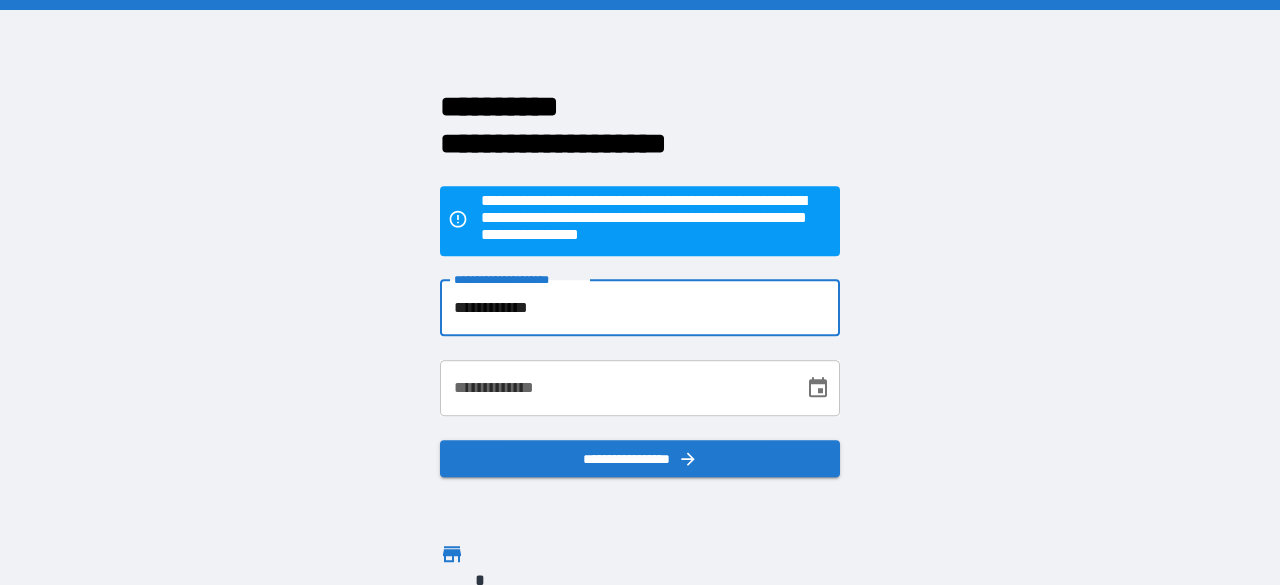 click on "**********" at bounding box center (615, 388) 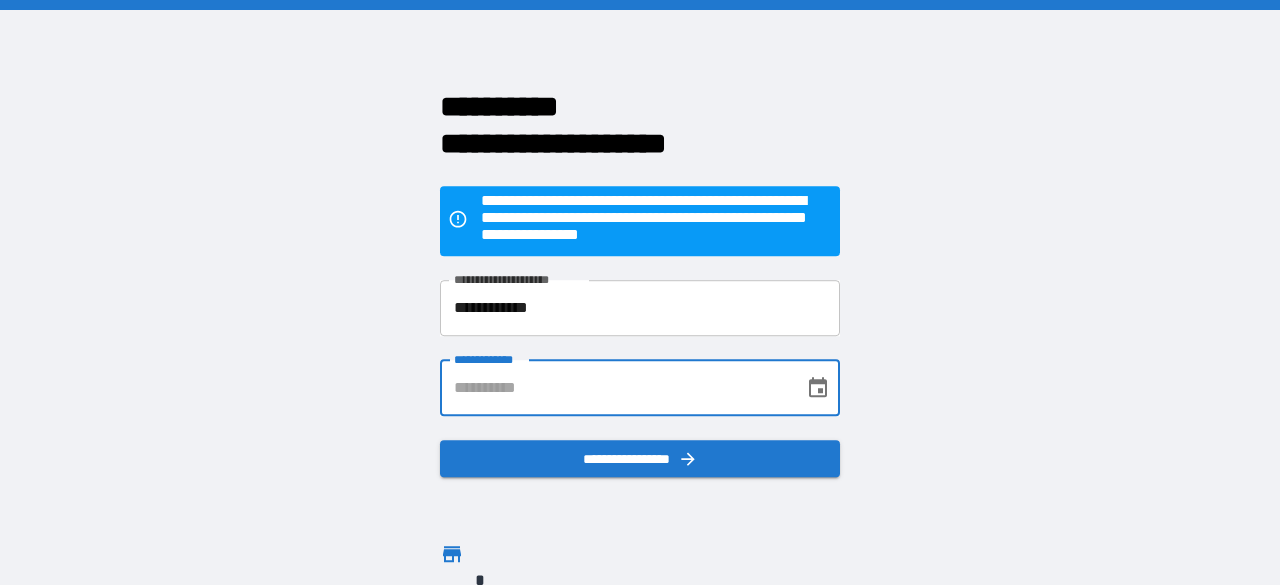 type on "**********" 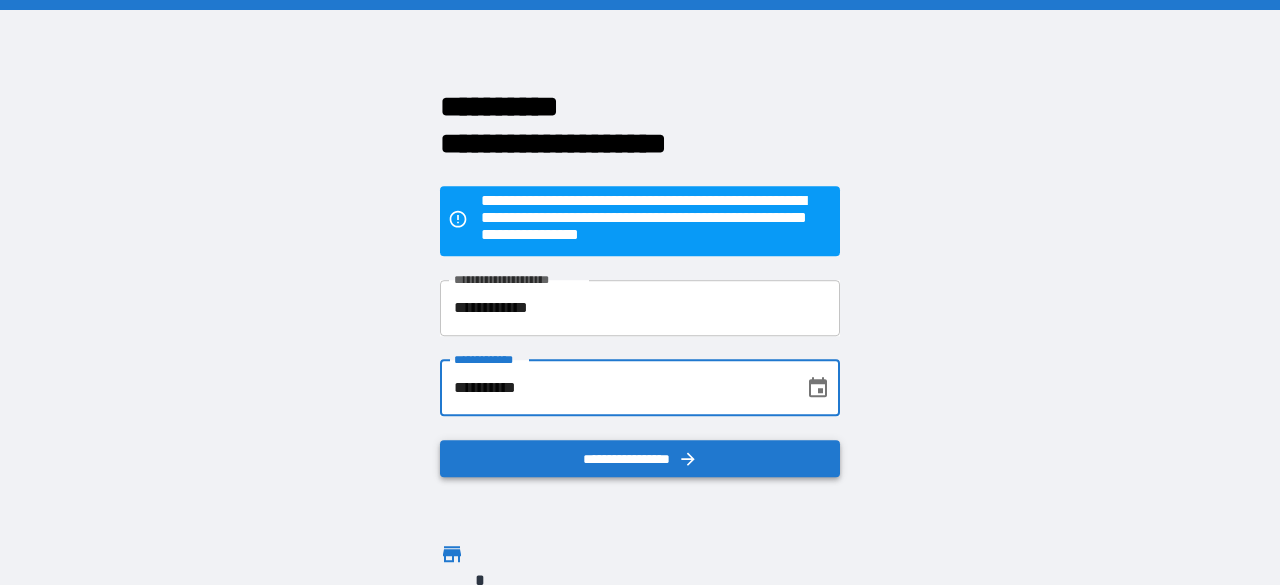 click on "**********" at bounding box center (640, 459) 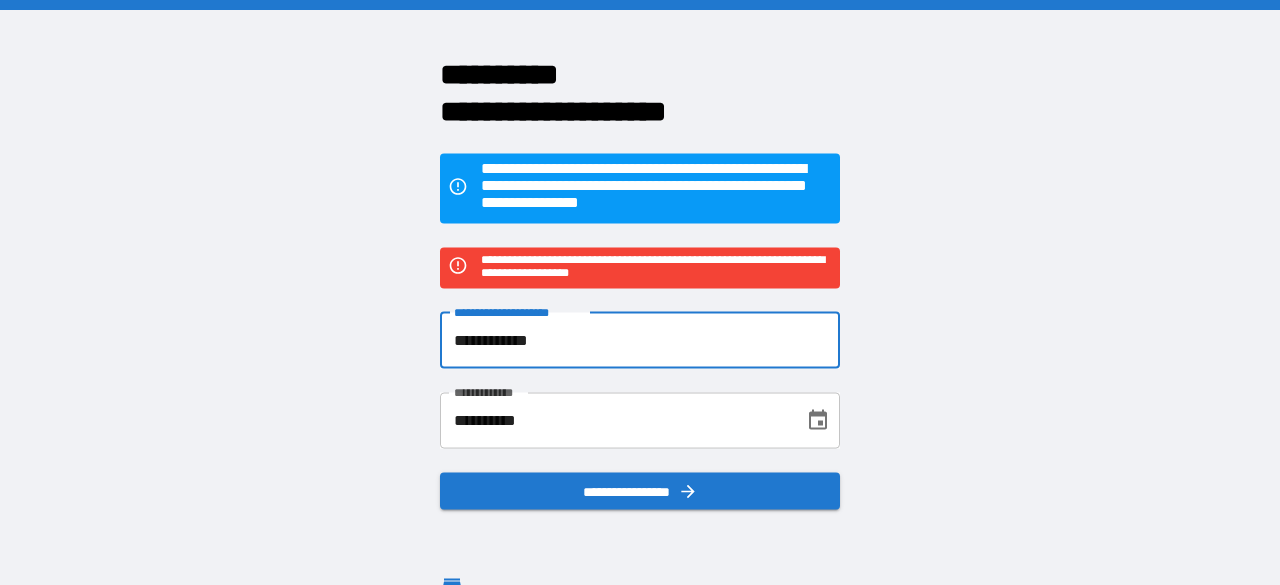 drag, startPoint x: 558, startPoint y: 343, endPoint x: 420, endPoint y: 329, distance: 138.70833 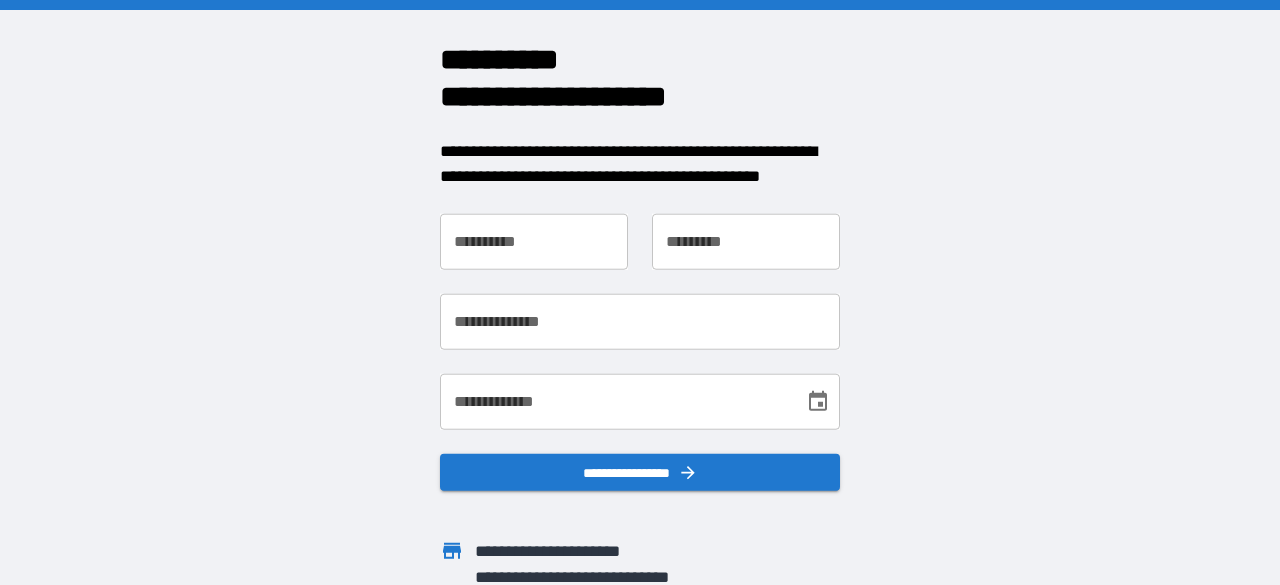 scroll, scrollTop: 0, scrollLeft: 0, axis: both 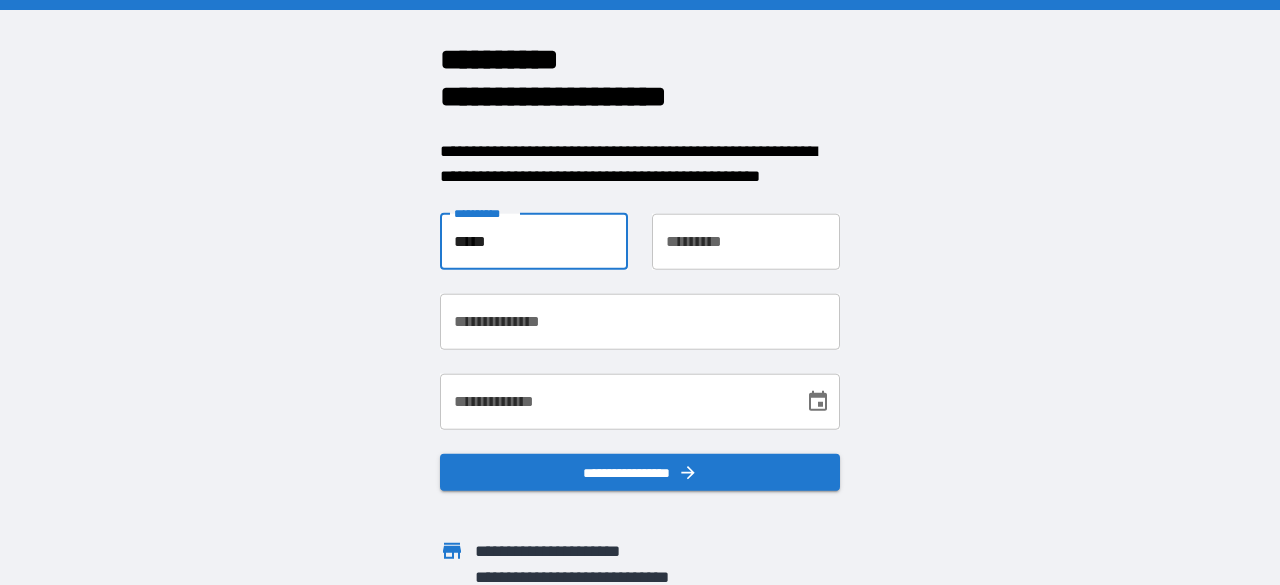 type on "*****" 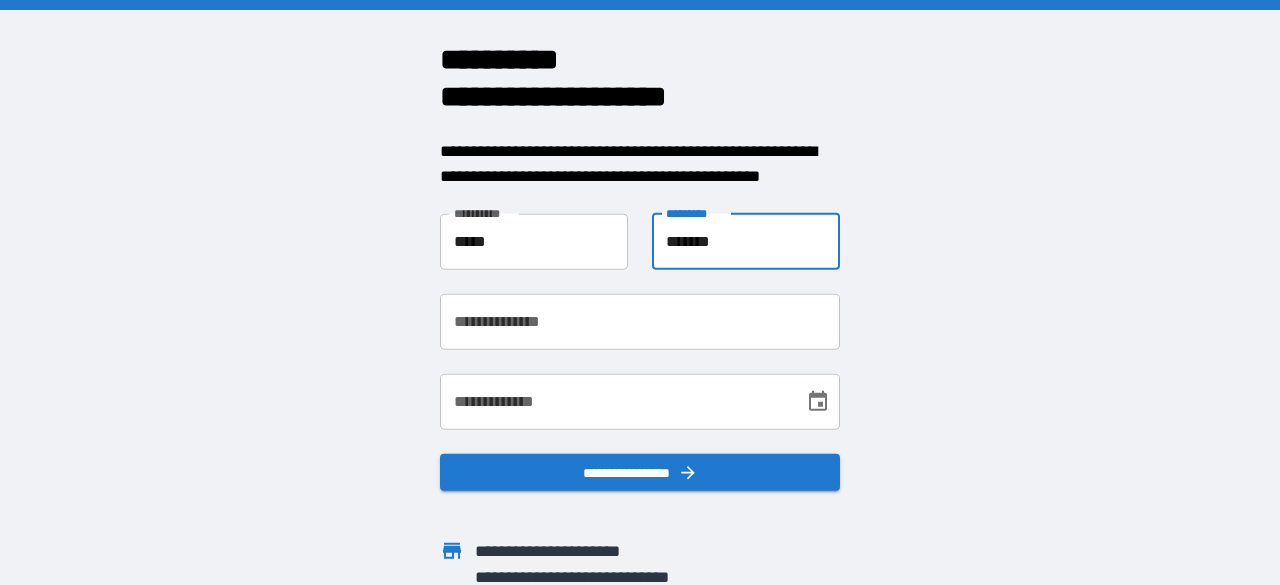 type on "*******" 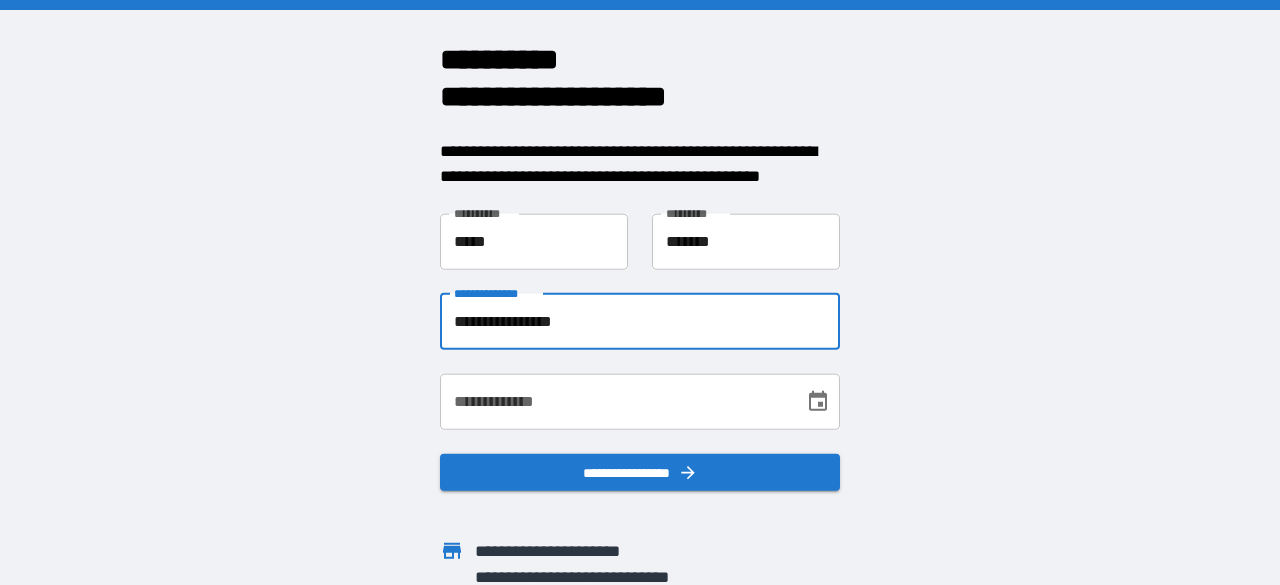 type on "**********" 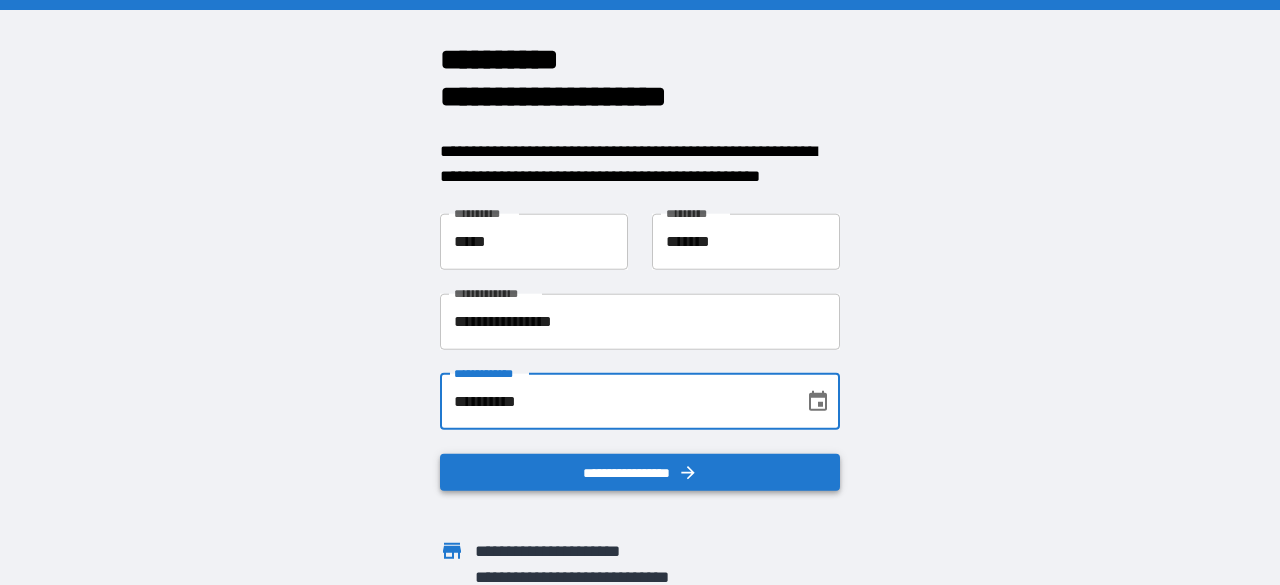 type on "**********" 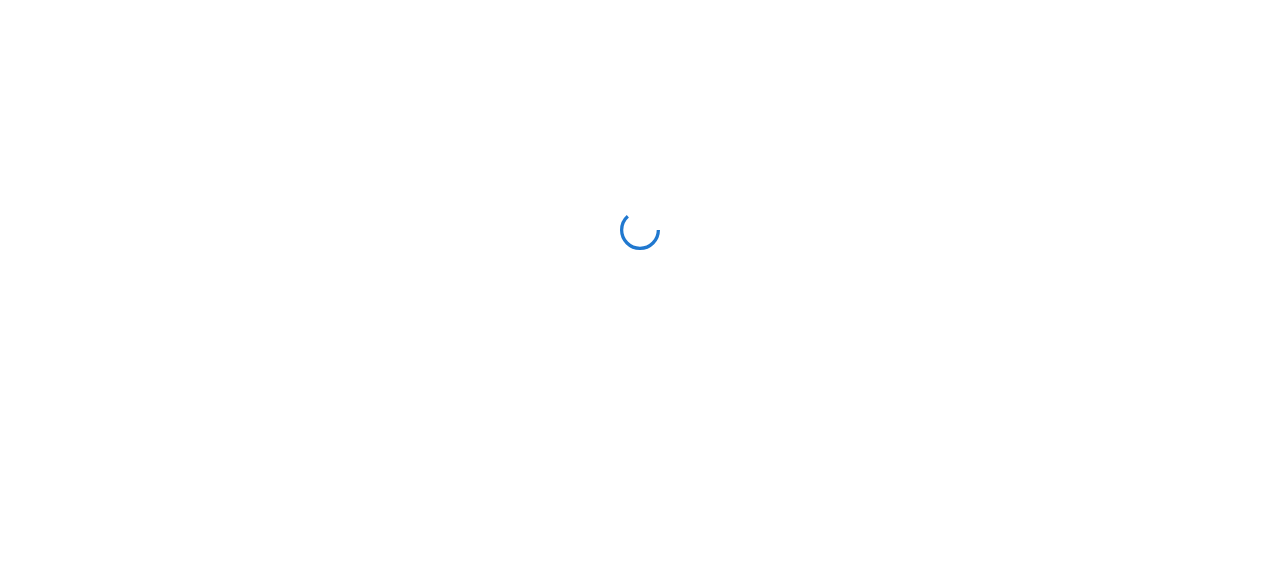 scroll, scrollTop: 0, scrollLeft: 0, axis: both 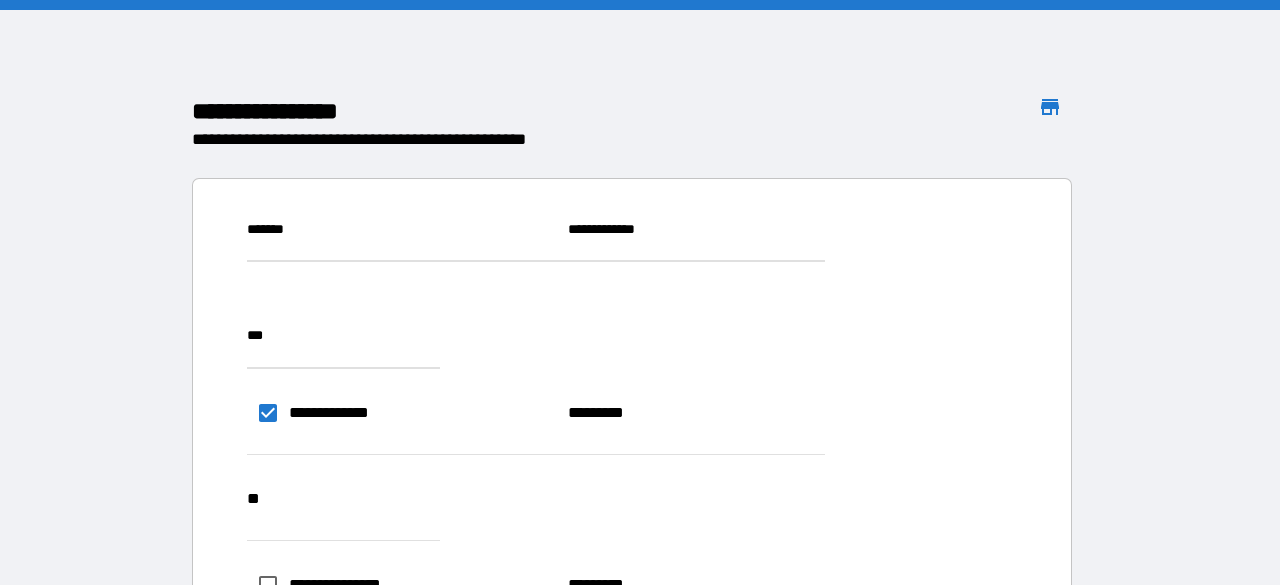 click on "**********" at bounding box center [989, 785] 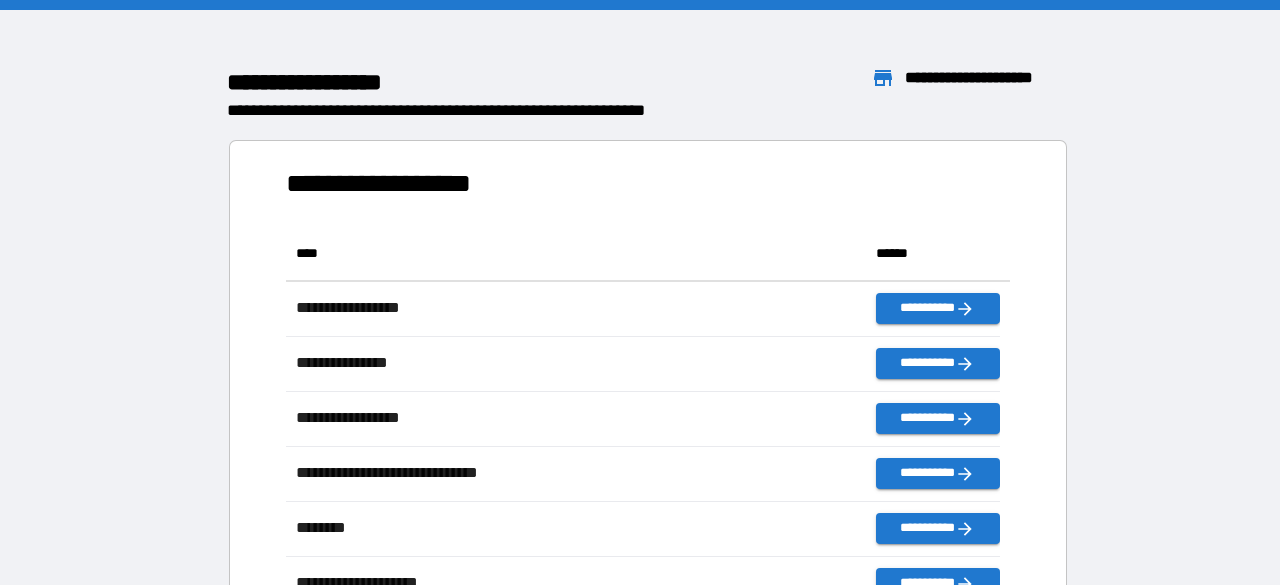 scroll, scrollTop: 16, scrollLeft: 16, axis: both 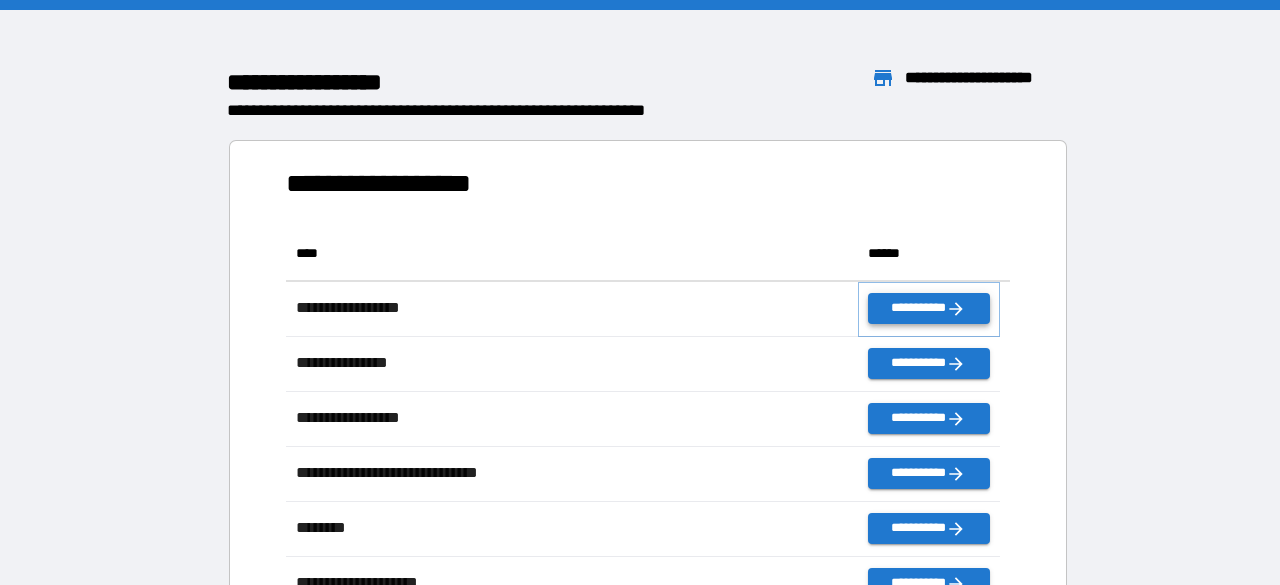 click on "**********" at bounding box center (929, 308) 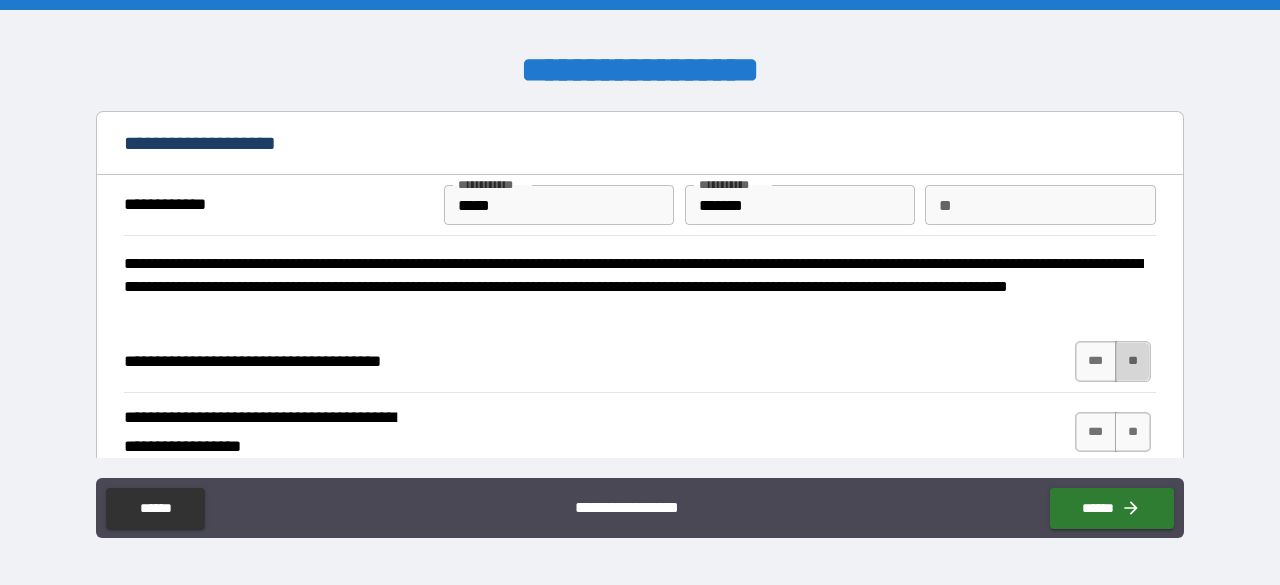 click on "**" at bounding box center [1133, 361] 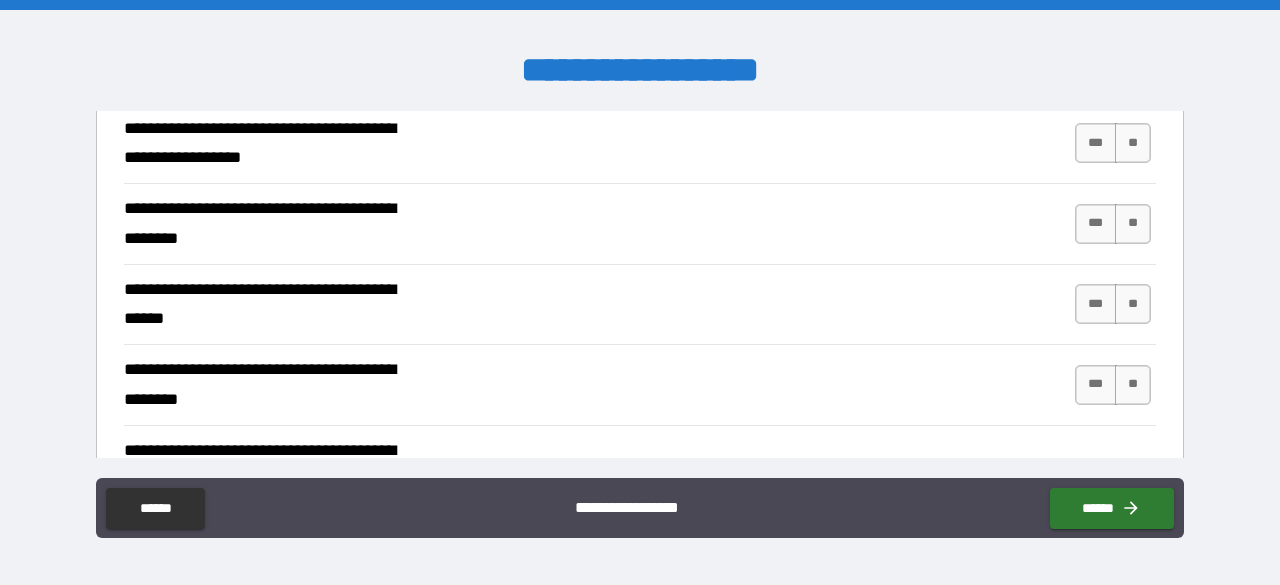 scroll, scrollTop: 175, scrollLeft: 0, axis: vertical 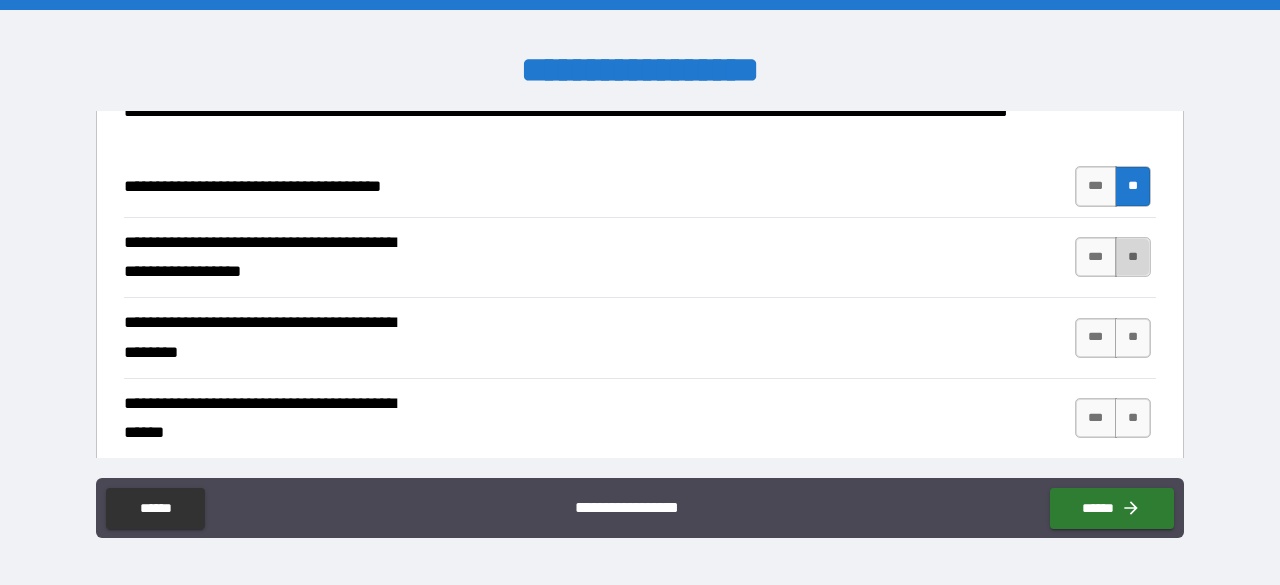 click on "**" at bounding box center [1133, 257] 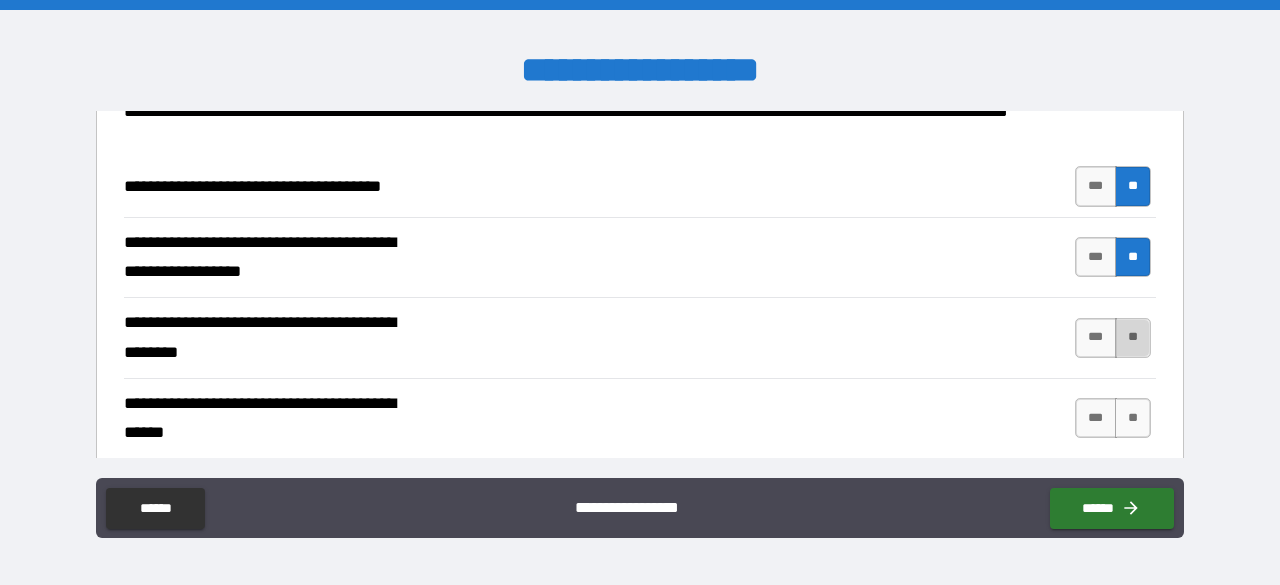 click on "**" at bounding box center (1133, 338) 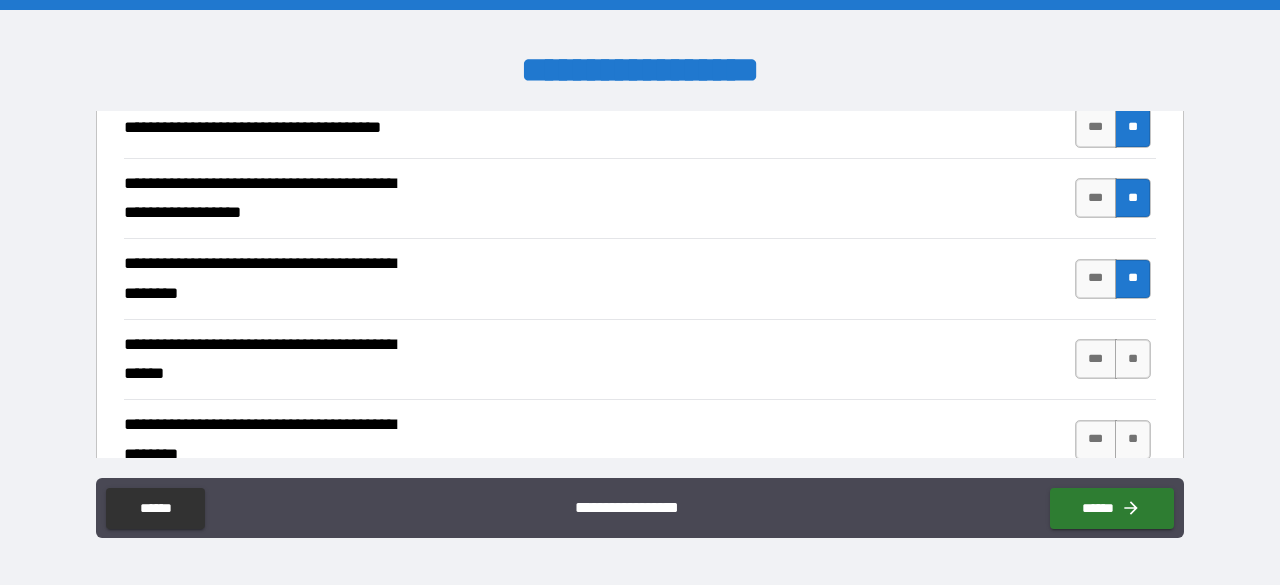 scroll, scrollTop: 250, scrollLeft: 0, axis: vertical 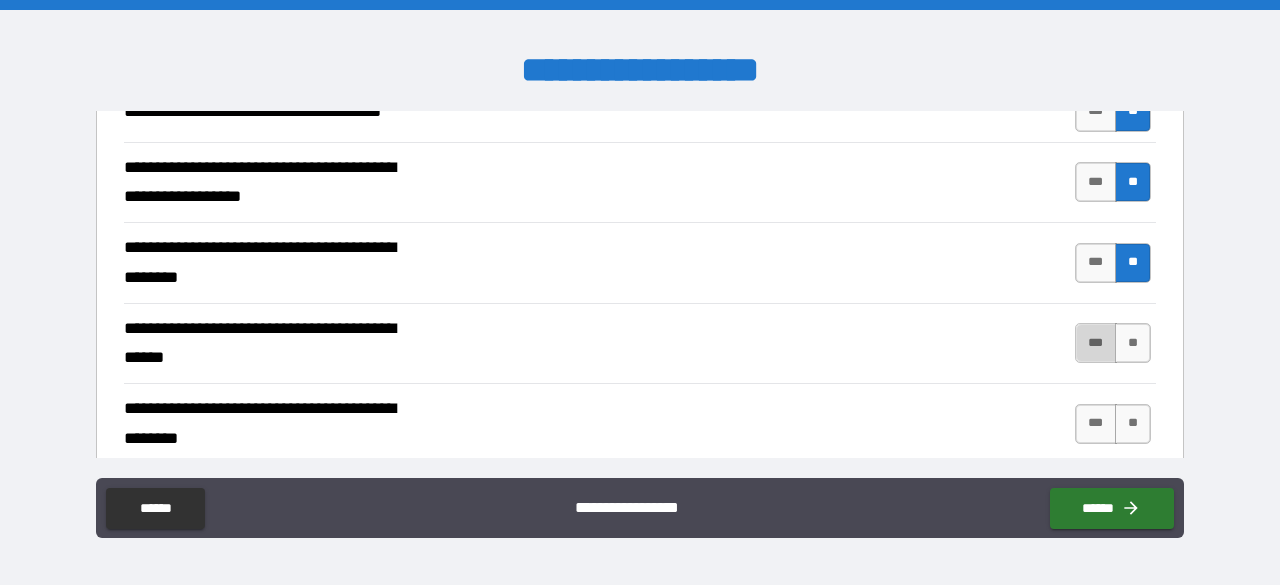 click on "***" at bounding box center [1096, 343] 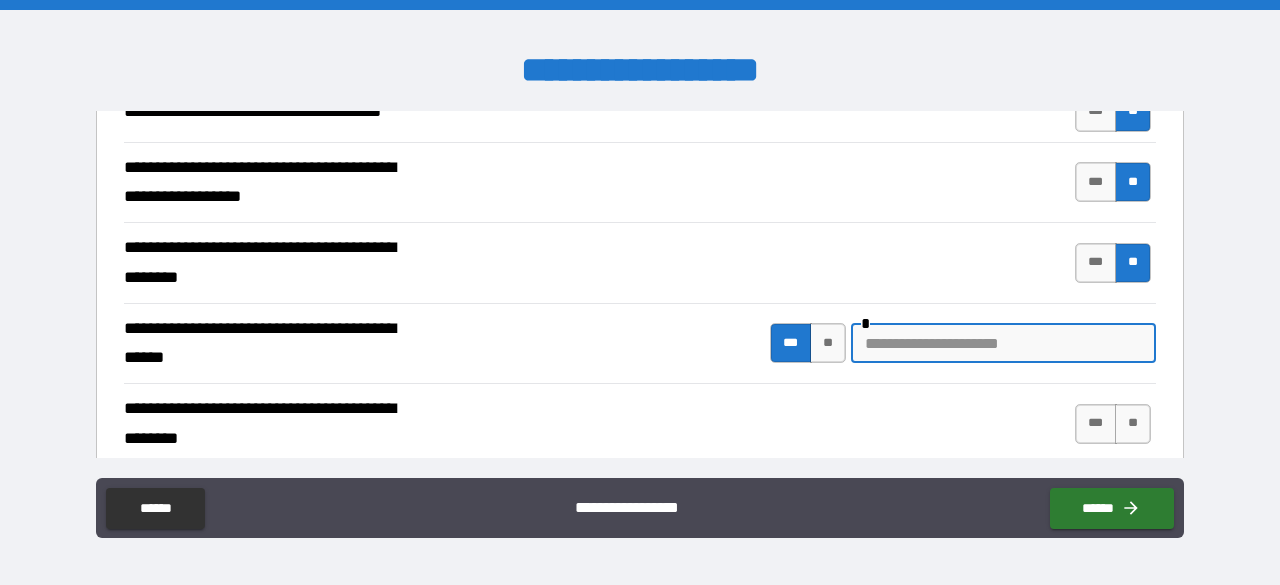 click at bounding box center [1003, 343] 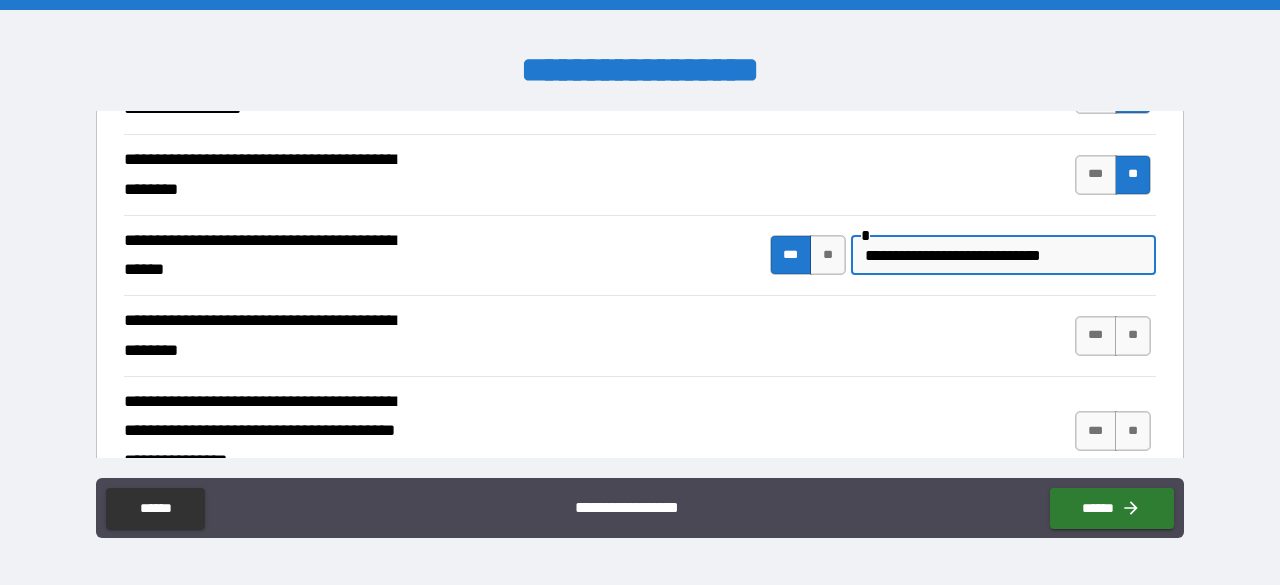 scroll, scrollTop: 400, scrollLeft: 0, axis: vertical 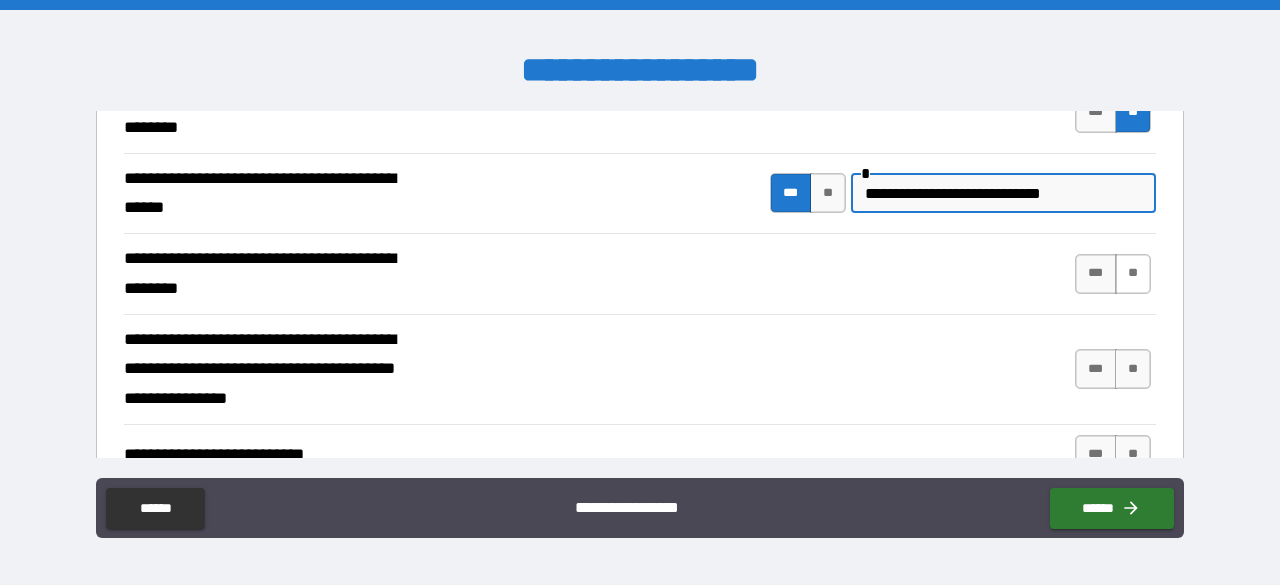 type on "**********" 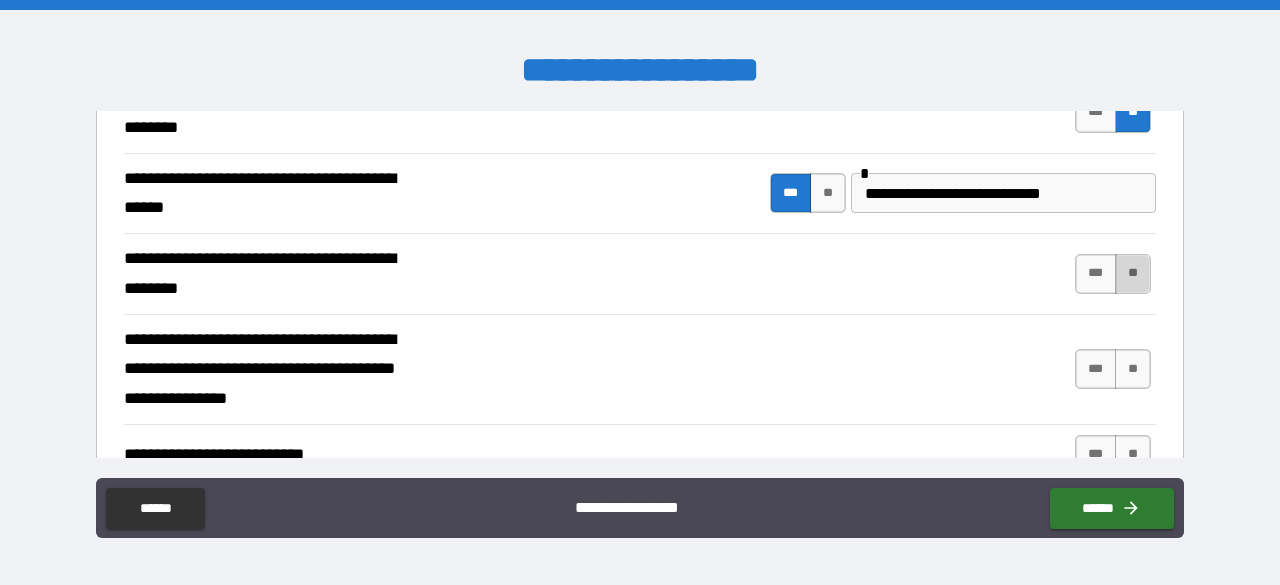 click on "**" at bounding box center (1133, 274) 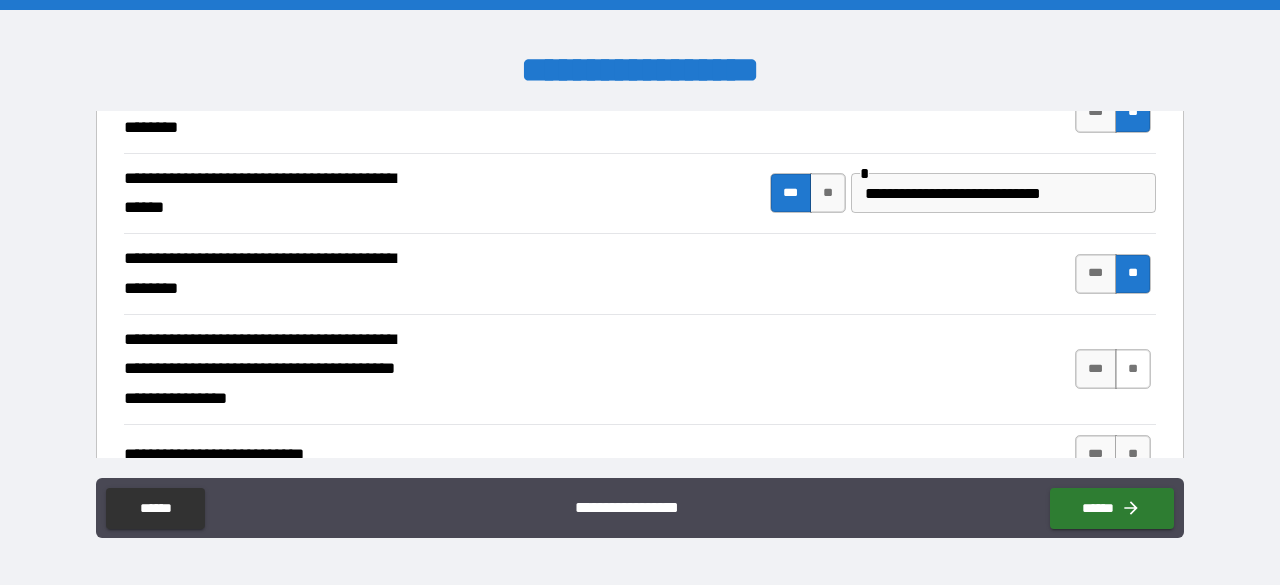 click on "**" at bounding box center (1133, 369) 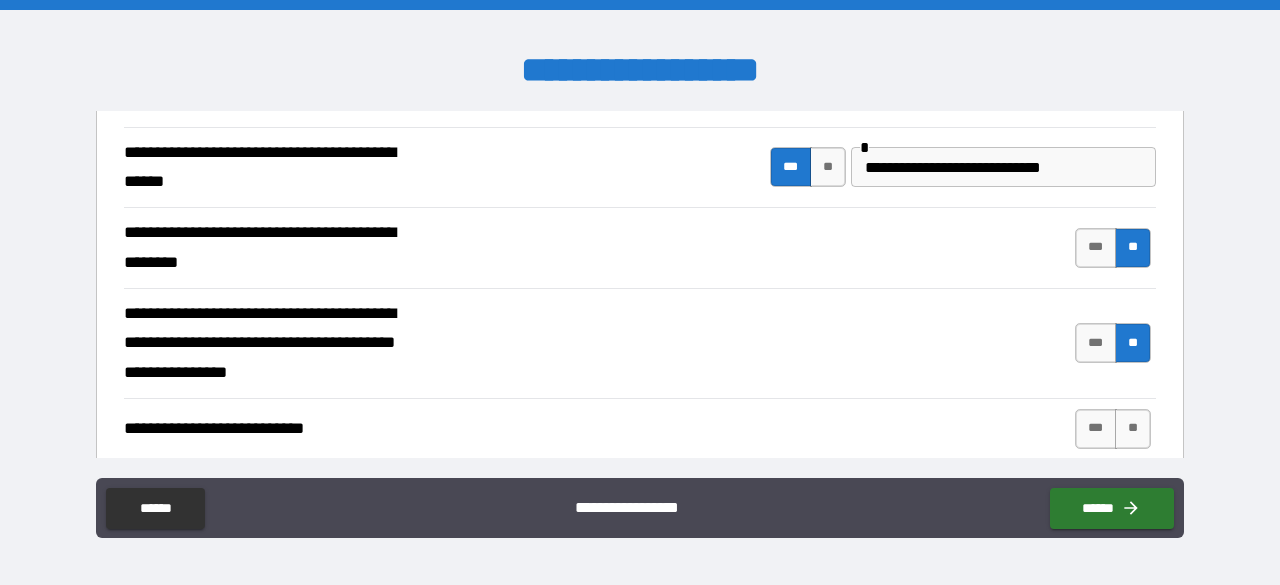 scroll, scrollTop: 600, scrollLeft: 0, axis: vertical 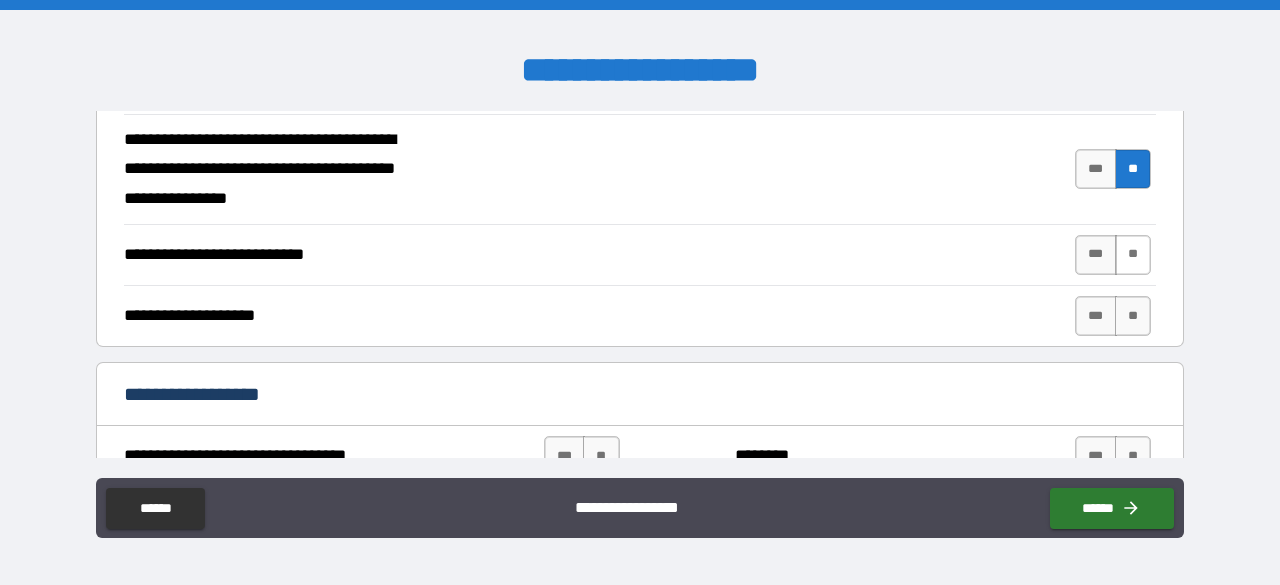 click on "**" at bounding box center (1133, 255) 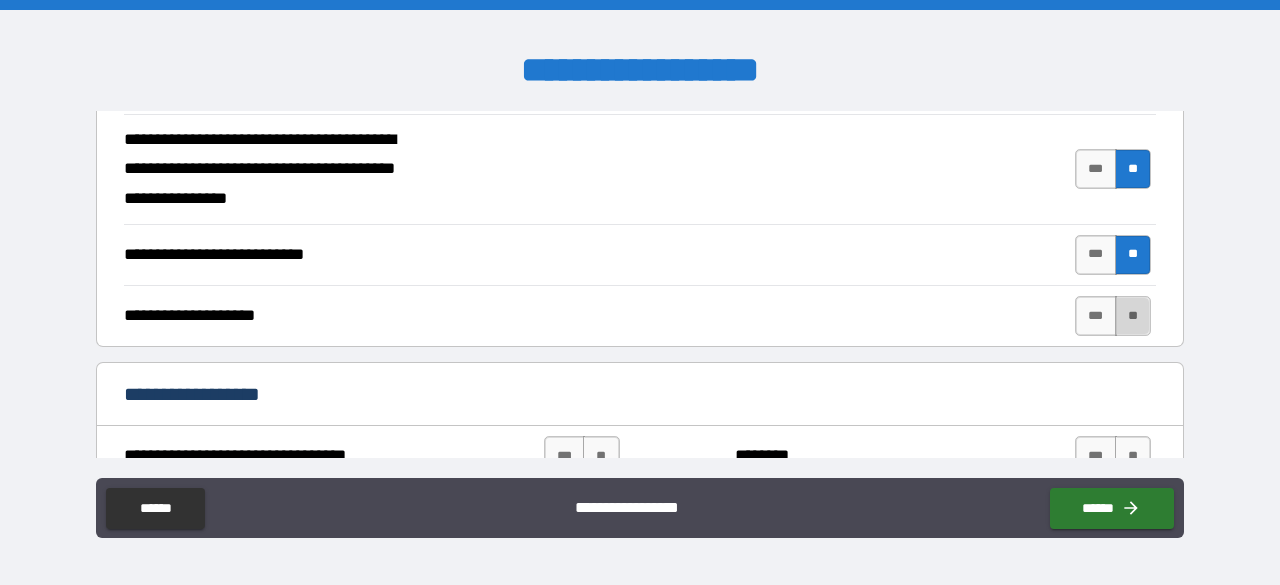 click on "**" at bounding box center (1133, 316) 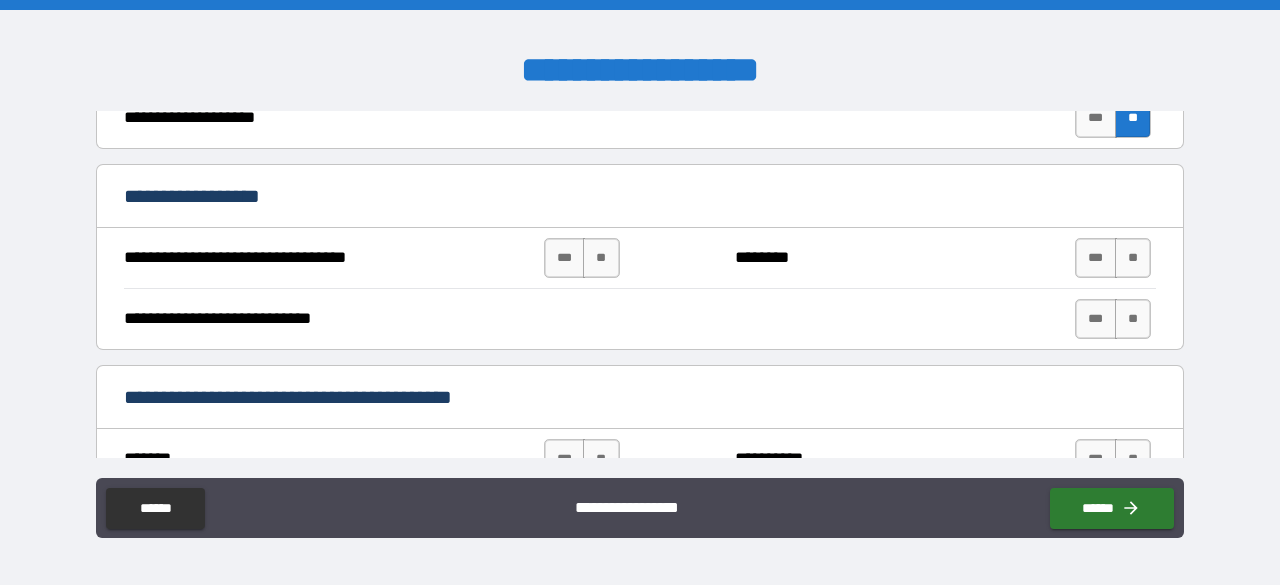 scroll, scrollTop: 800, scrollLeft: 0, axis: vertical 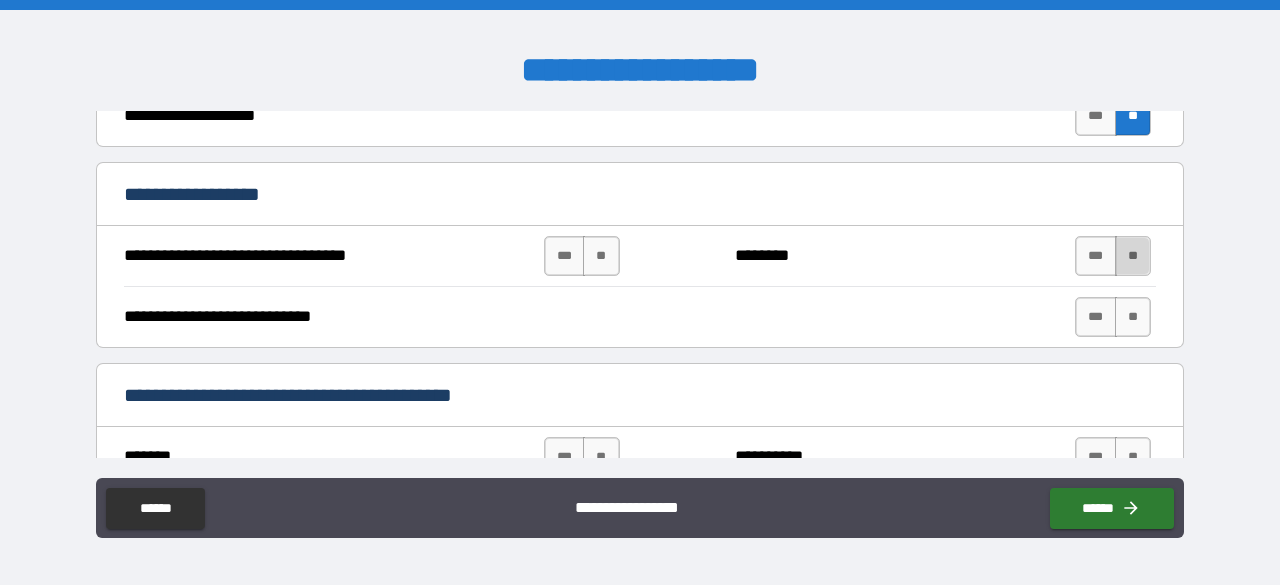 click on "**" at bounding box center (1133, 256) 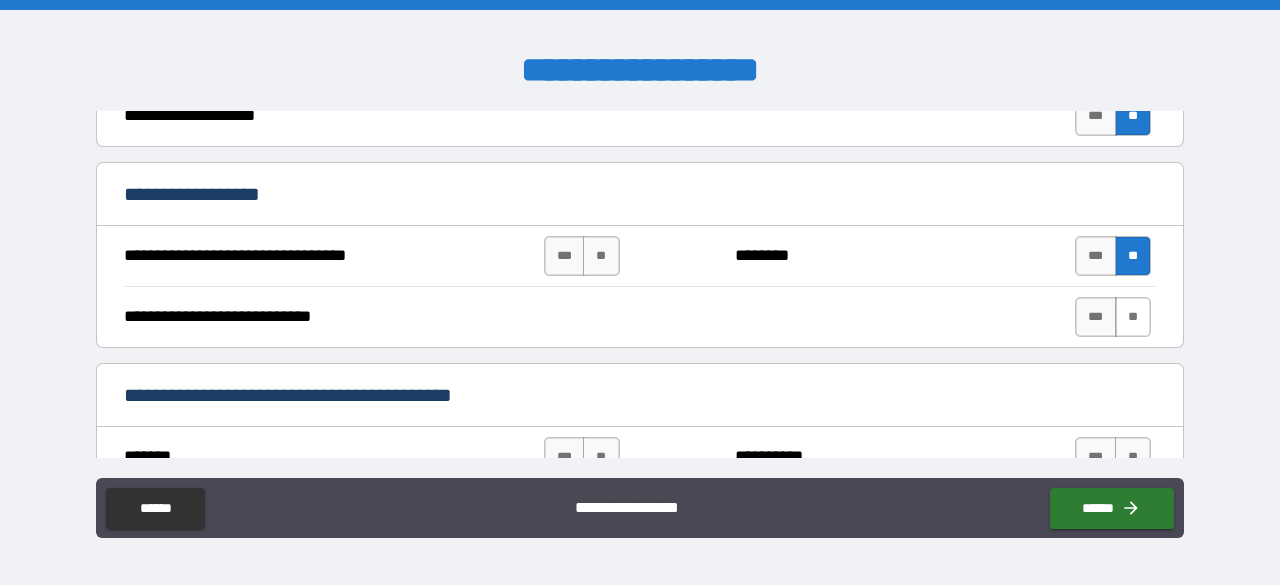 click on "**" at bounding box center (1133, 317) 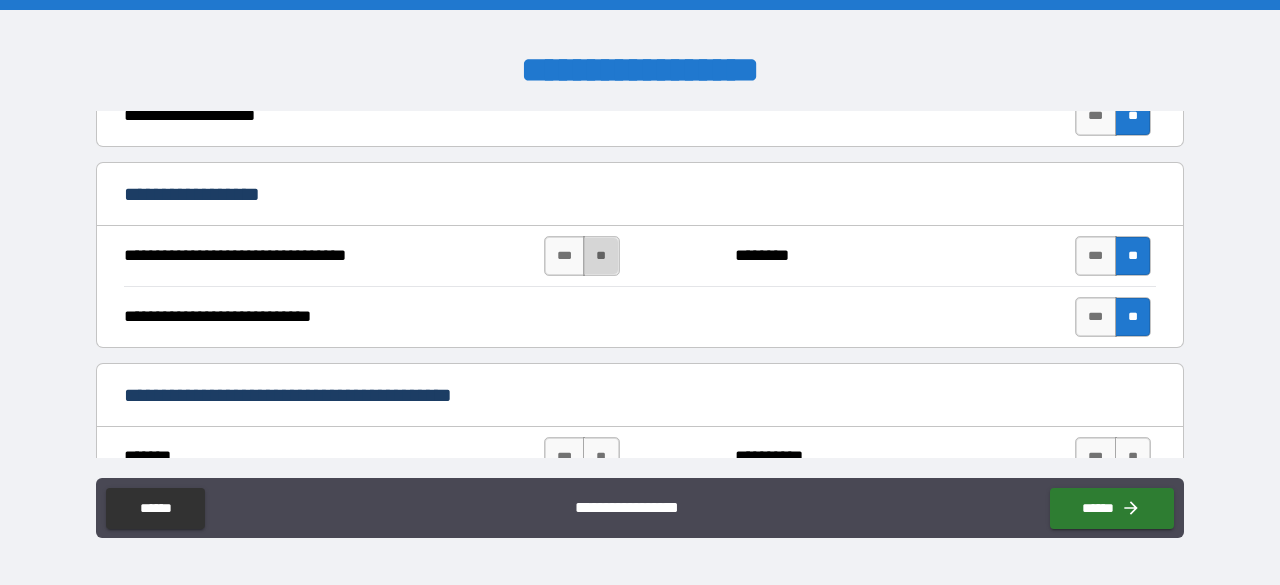 click on "**" at bounding box center [601, 256] 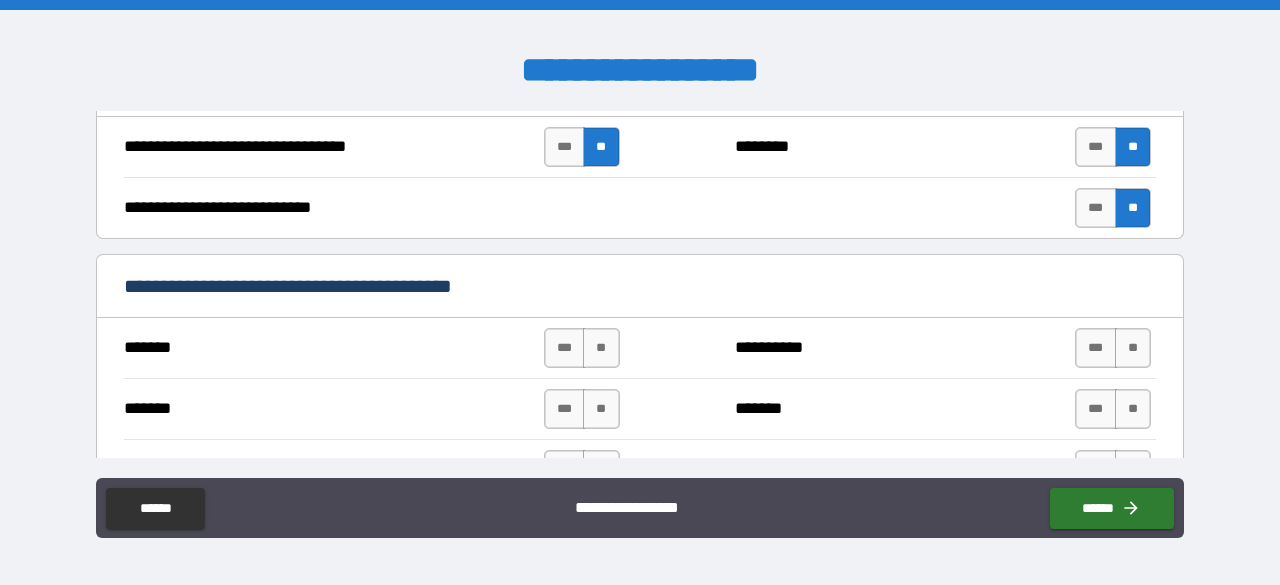scroll, scrollTop: 975, scrollLeft: 0, axis: vertical 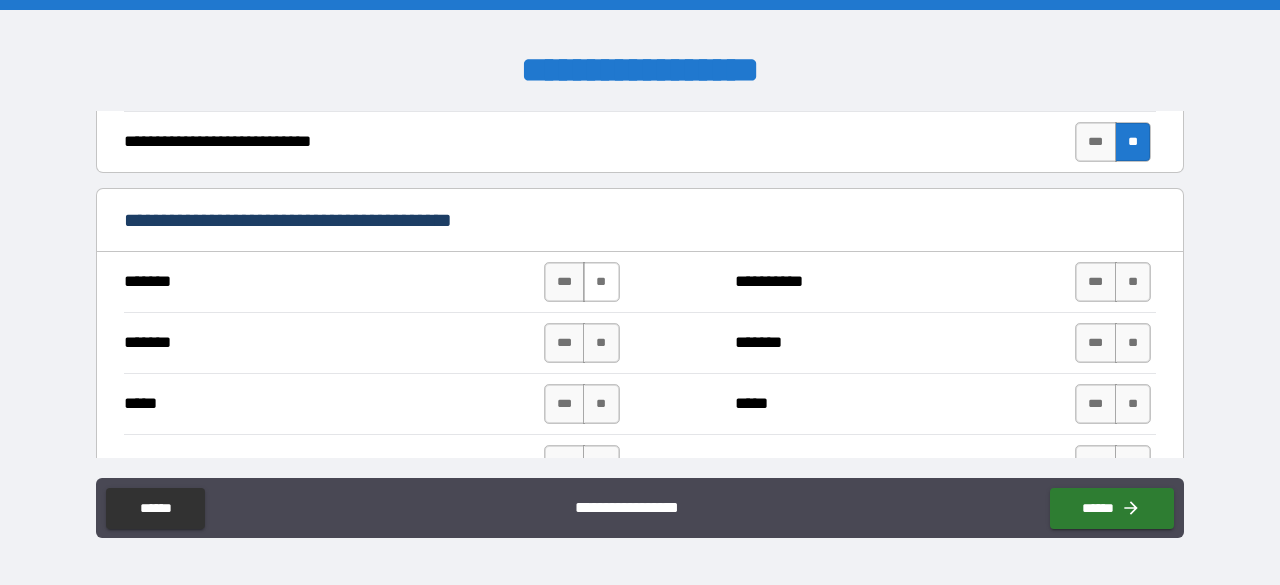 click on "**" at bounding box center (601, 282) 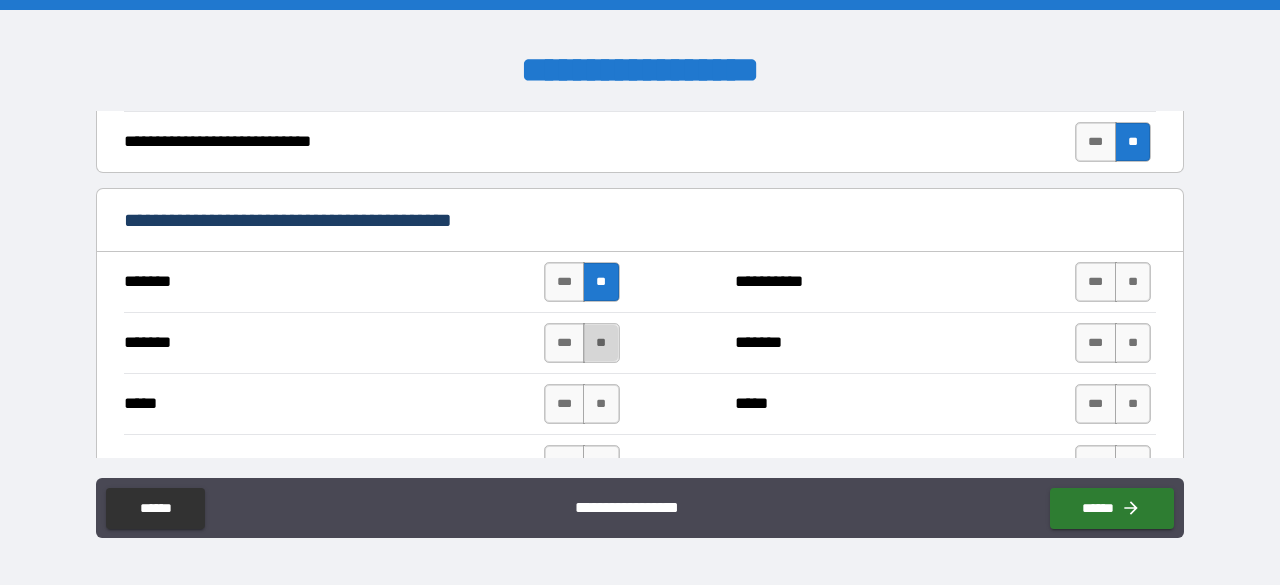 click on "**" at bounding box center [601, 343] 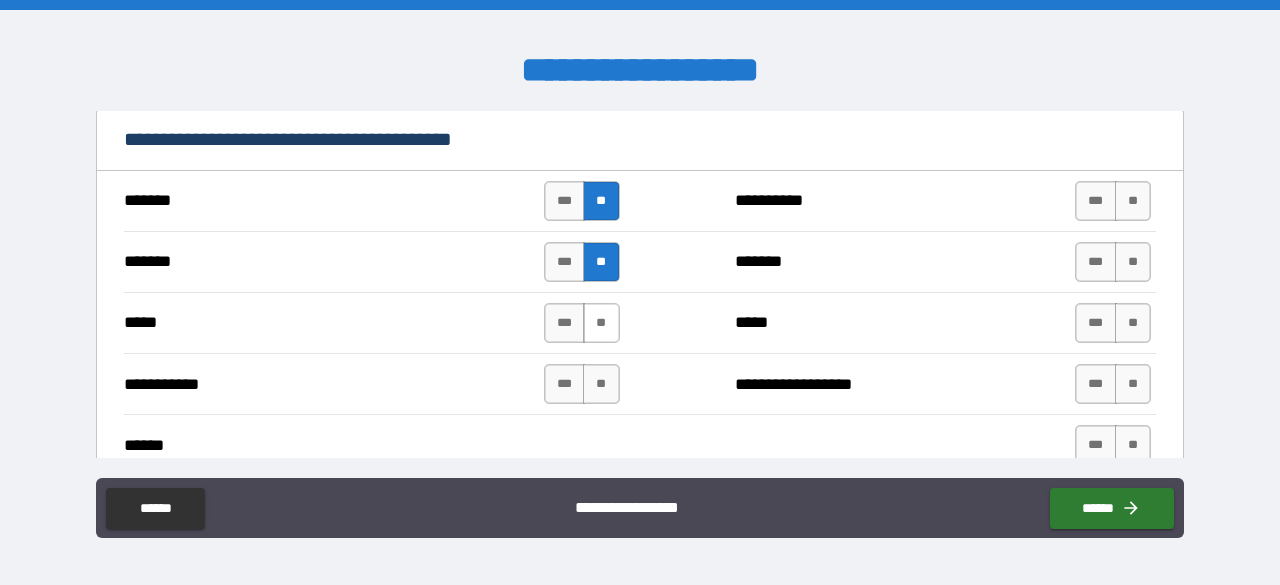 scroll, scrollTop: 1075, scrollLeft: 0, axis: vertical 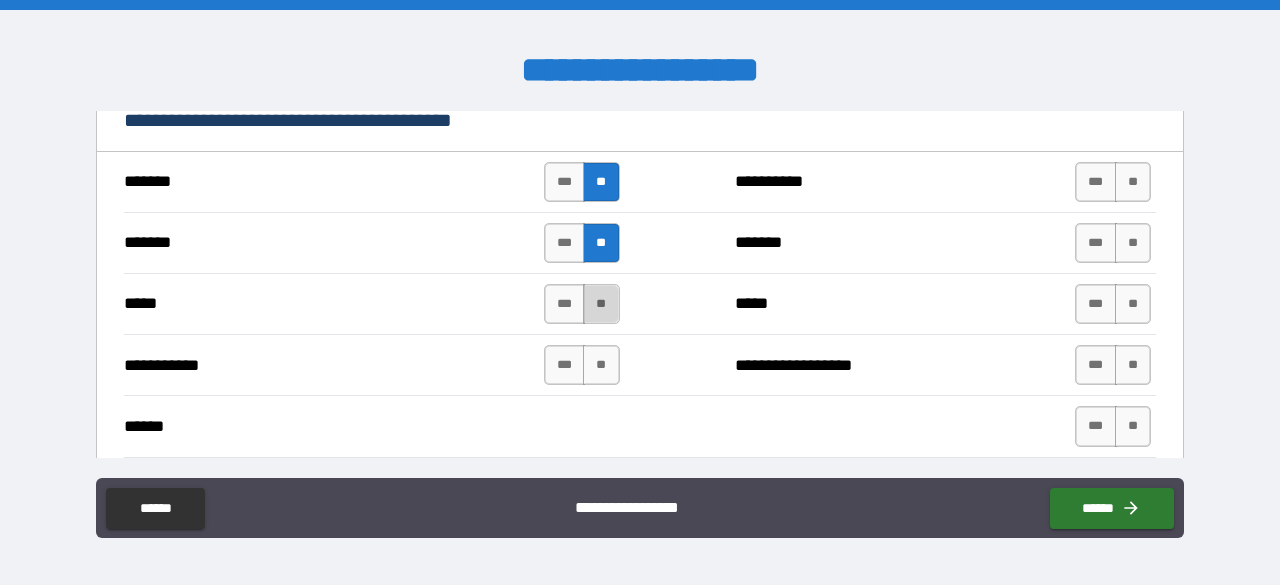 click on "**" at bounding box center (601, 304) 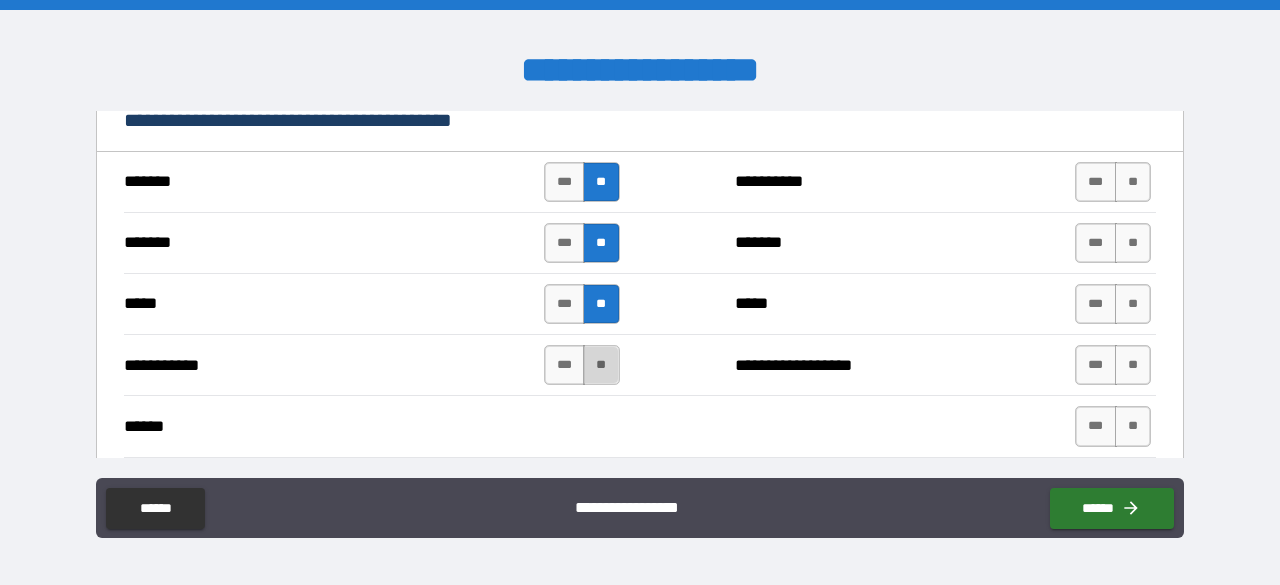 click on "**" at bounding box center (601, 365) 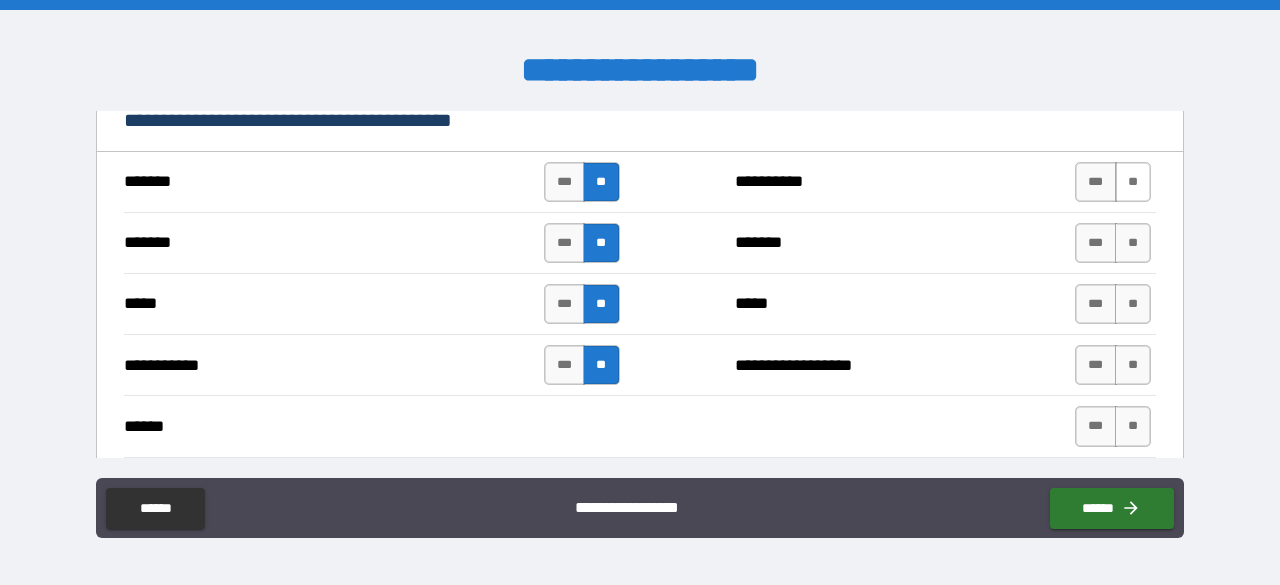 click on "**" at bounding box center (1133, 182) 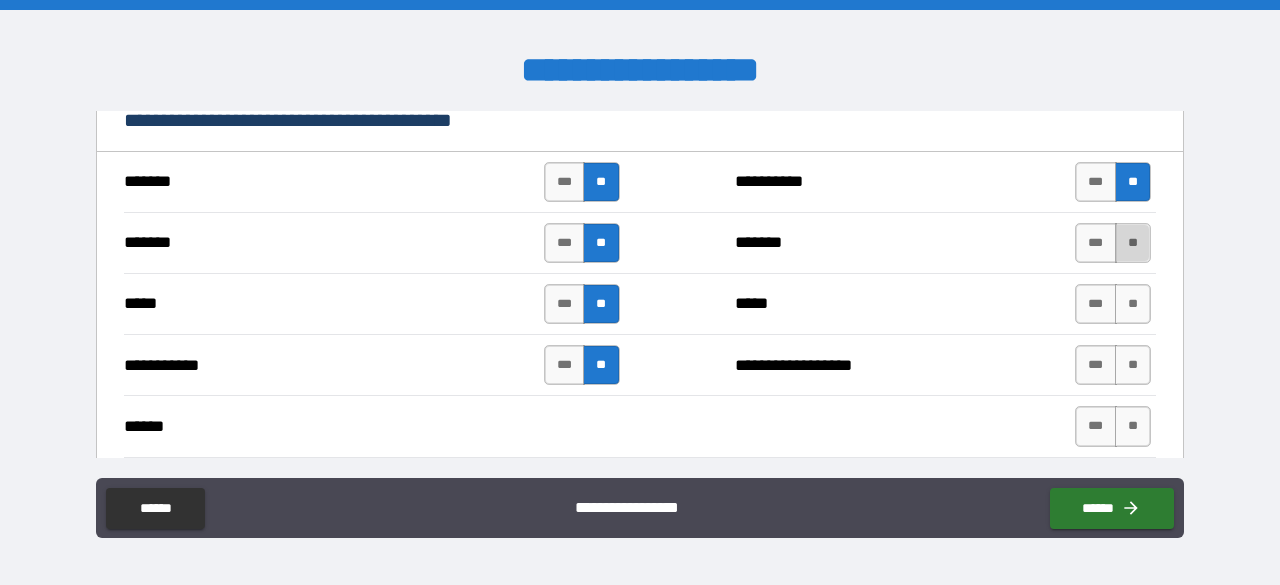 click on "**" at bounding box center [1133, 243] 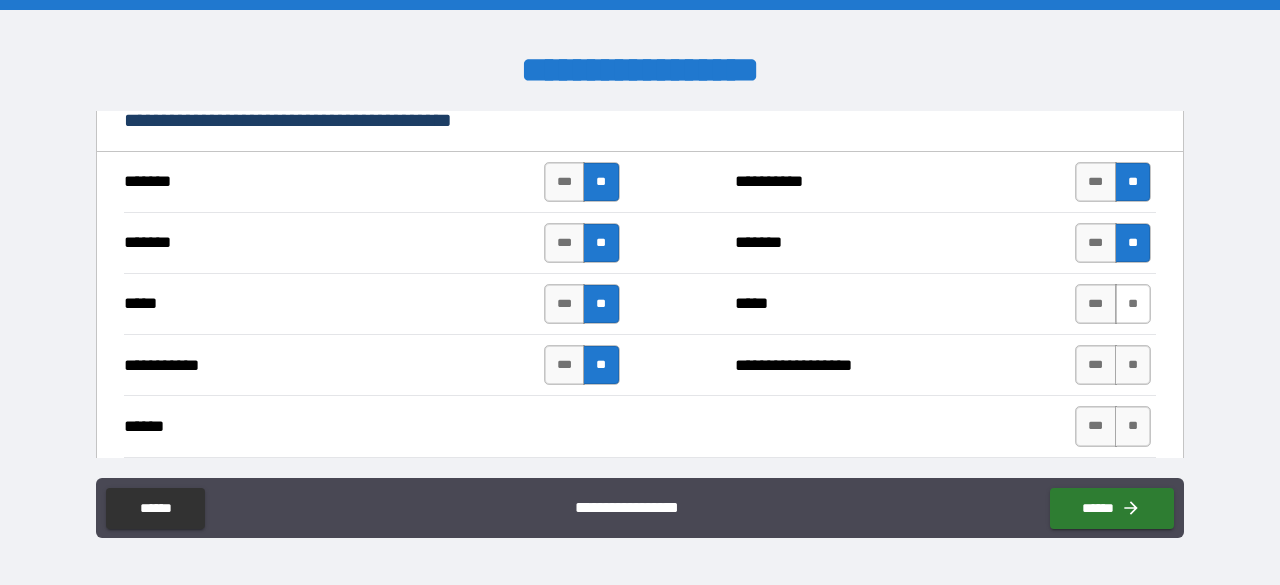 click on "**" at bounding box center [1133, 304] 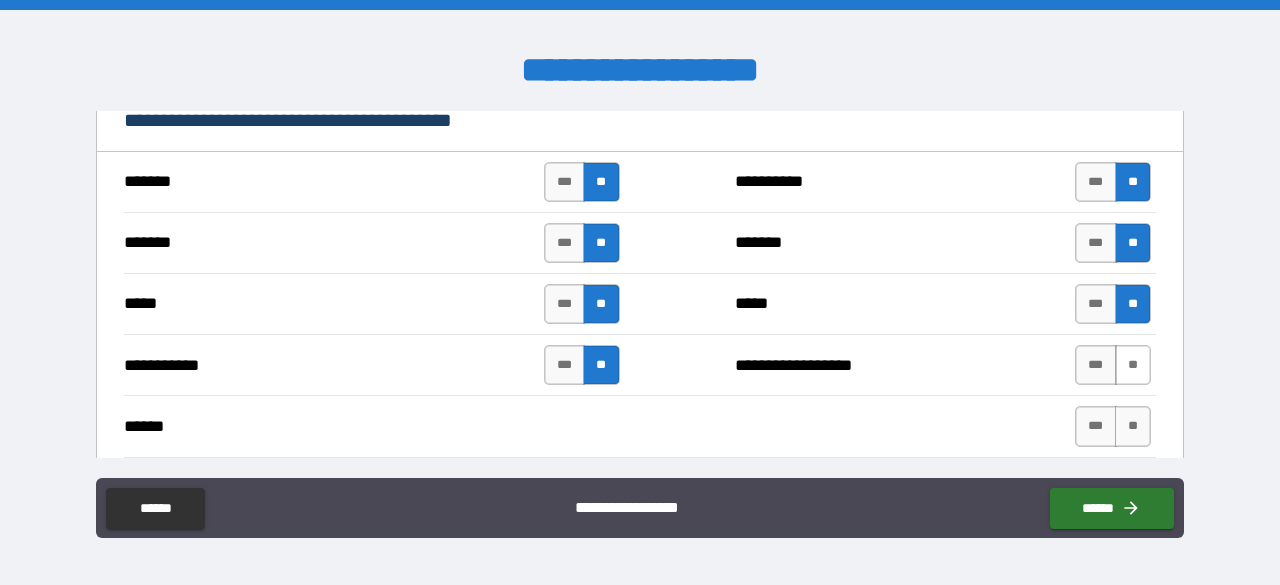 click on "**" at bounding box center (1133, 365) 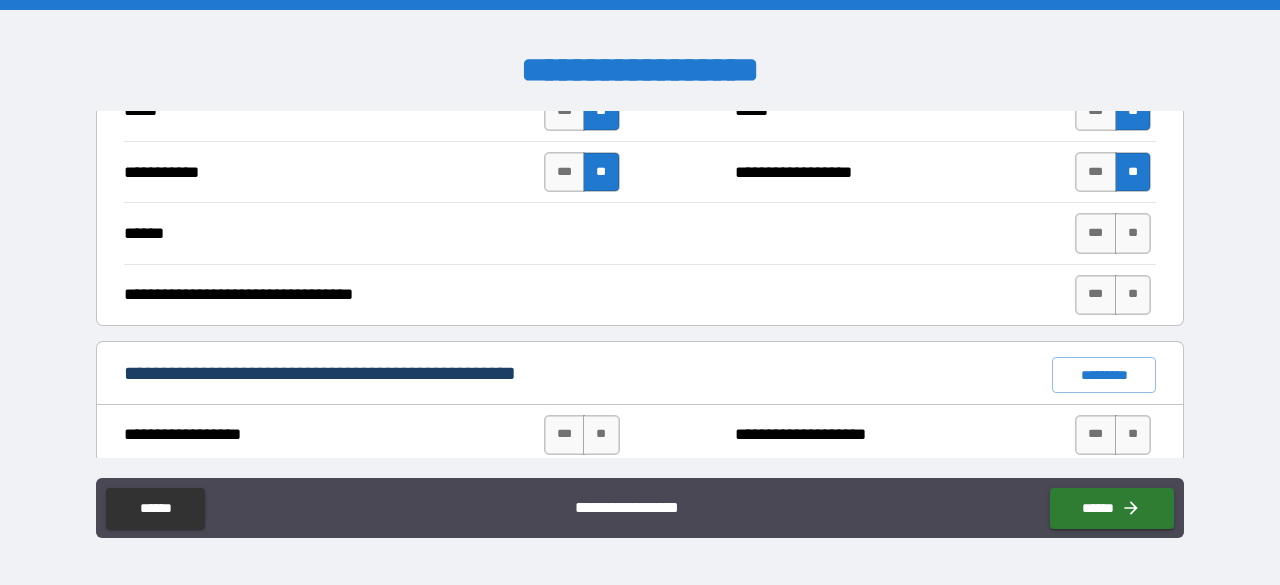 scroll, scrollTop: 1275, scrollLeft: 0, axis: vertical 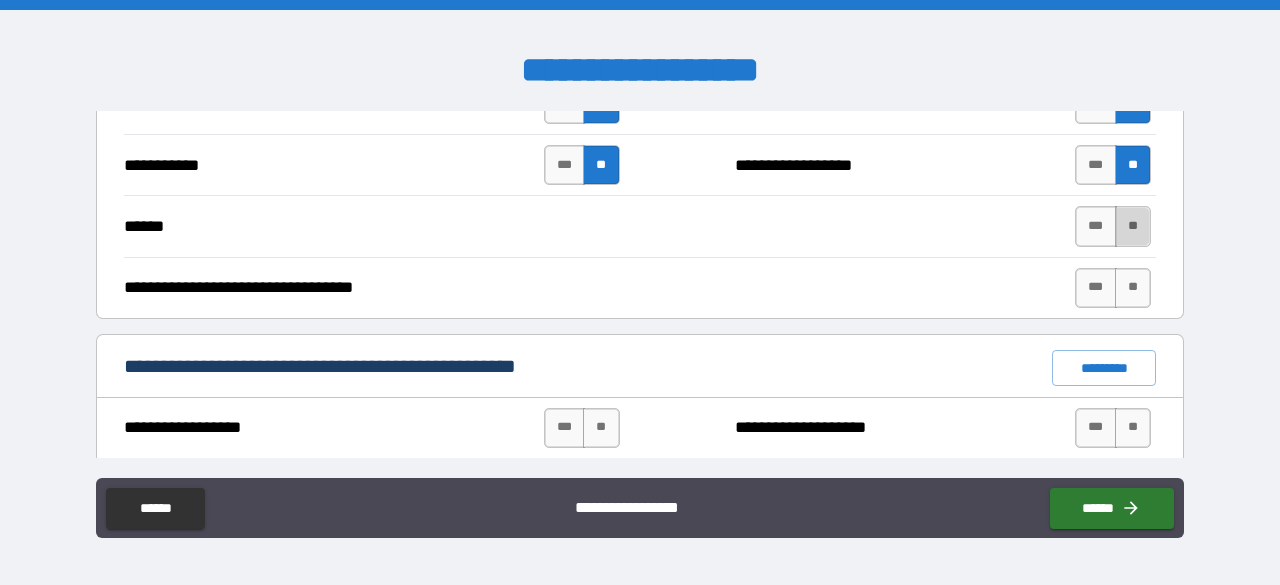 click on "**" at bounding box center [1133, 226] 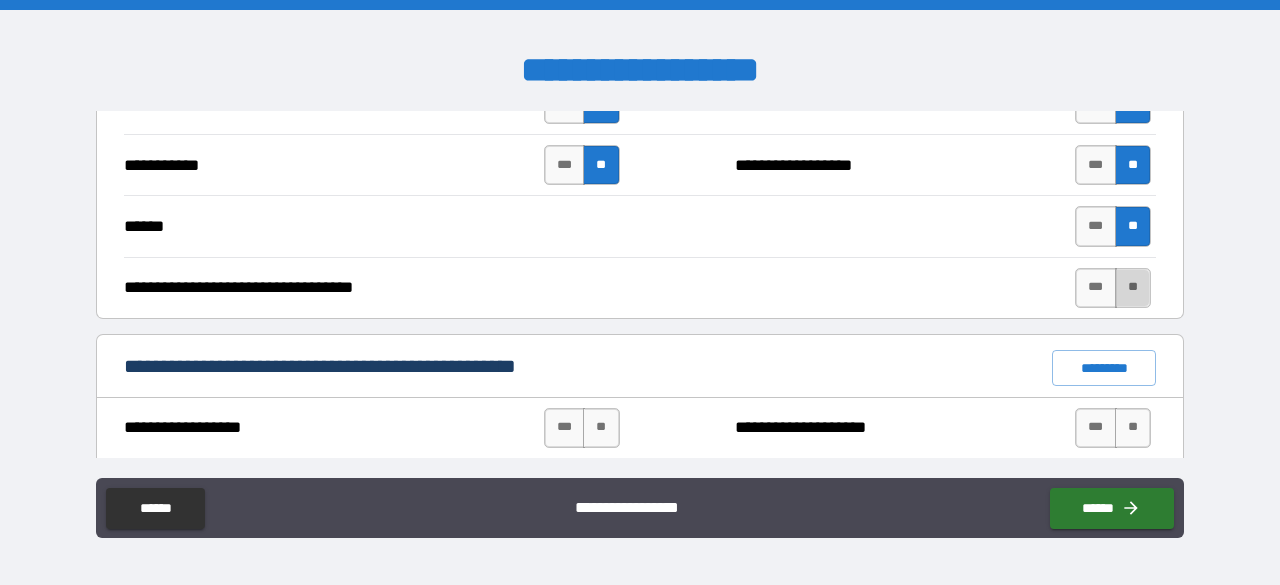 click on "**" at bounding box center (1133, 288) 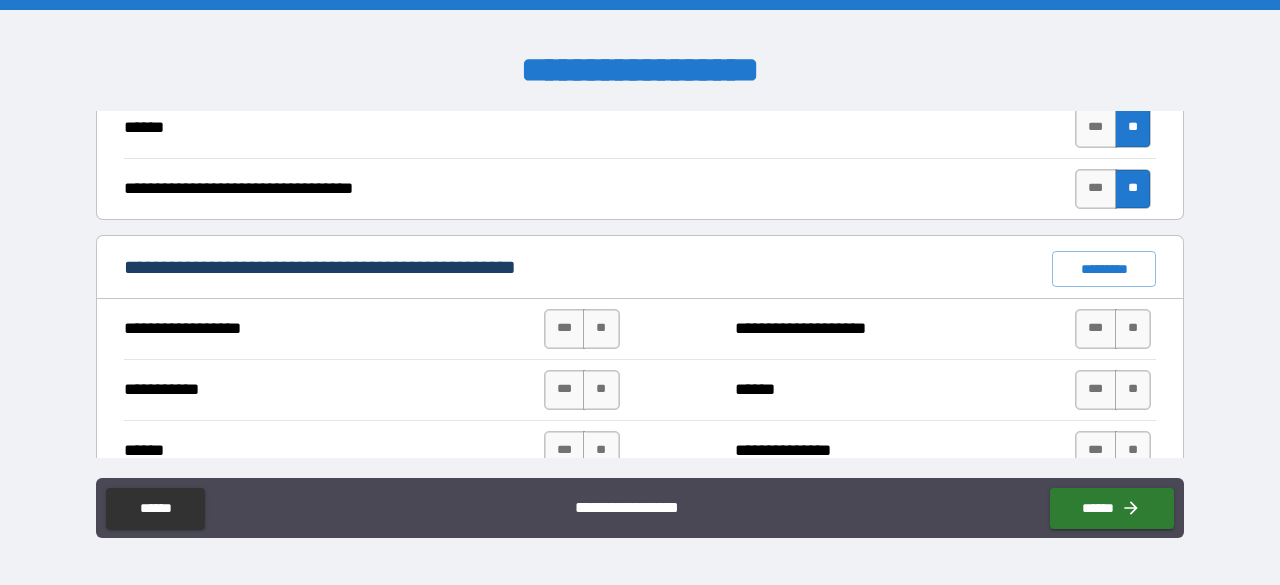 scroll, scrollTop: 1375, scrollLeft: 0, axis: vertical 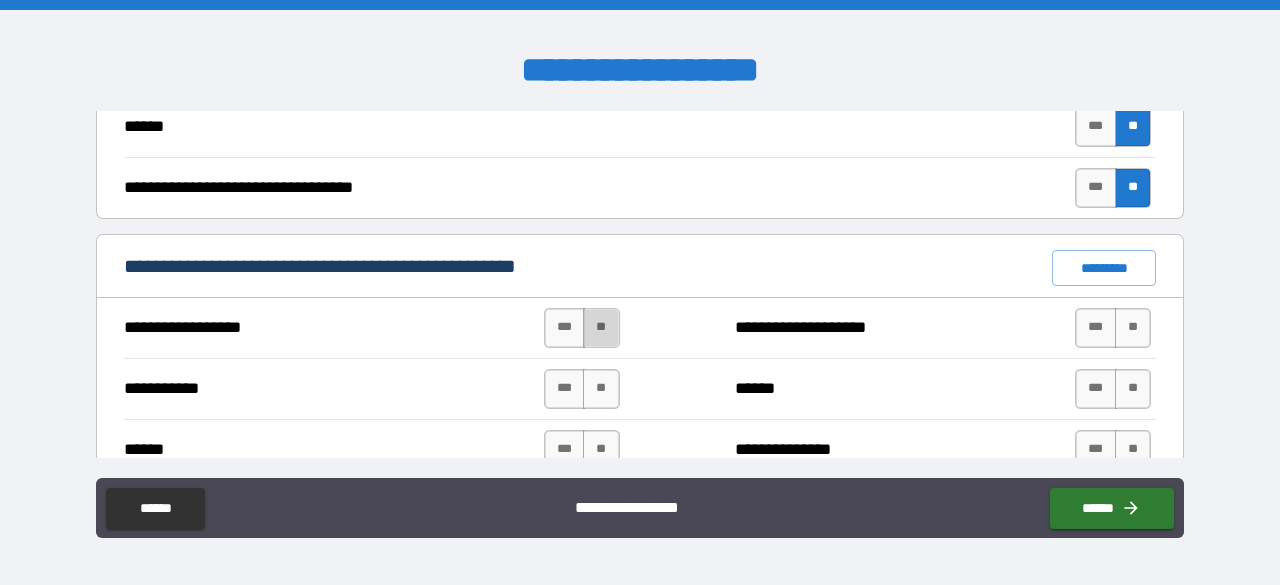 click on "**" at bounding box center (601, 328) 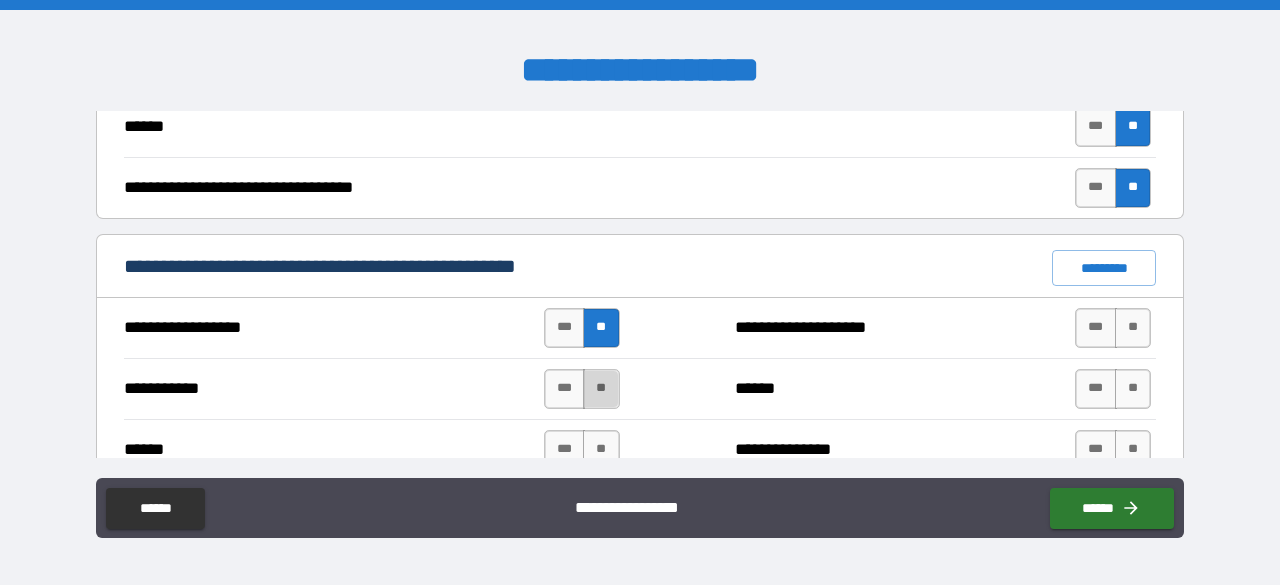 click on "**" at bounding box center [601, 389] 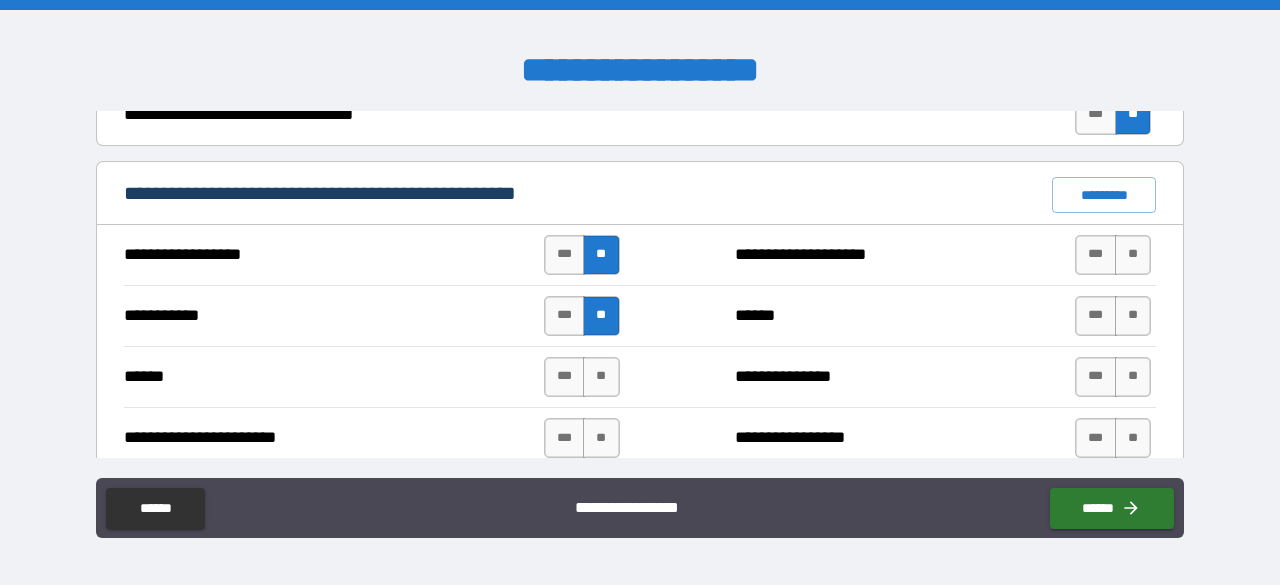 scroll, scrollTop: 1475, scrollLeft: 0, axis: vertical 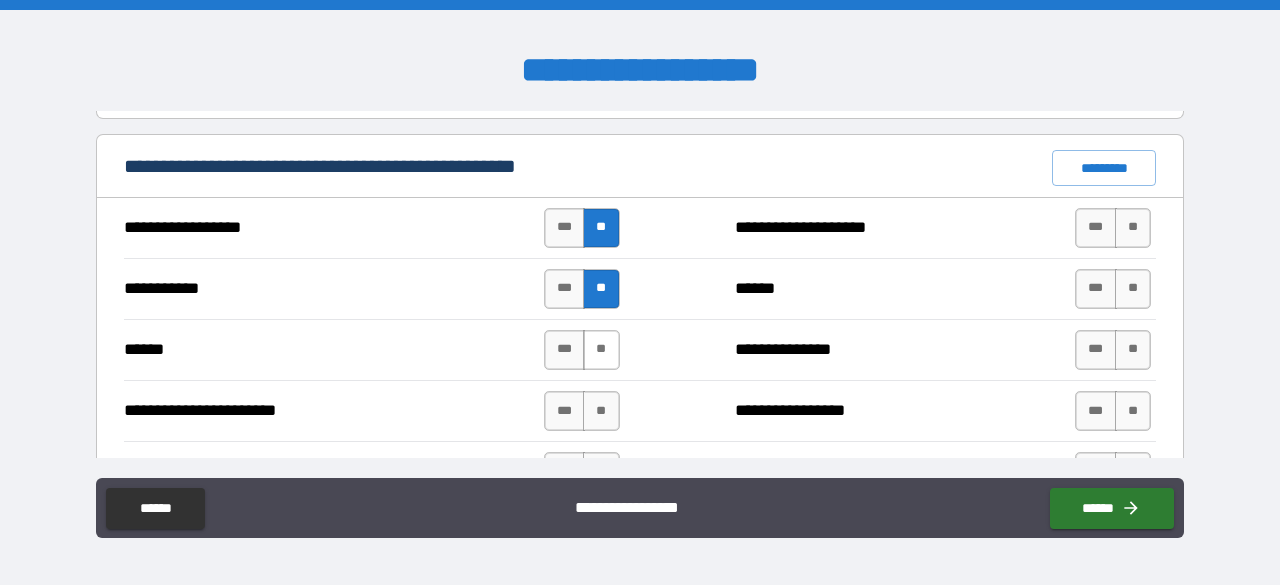 click on "**" at bounding box center (601, 350) 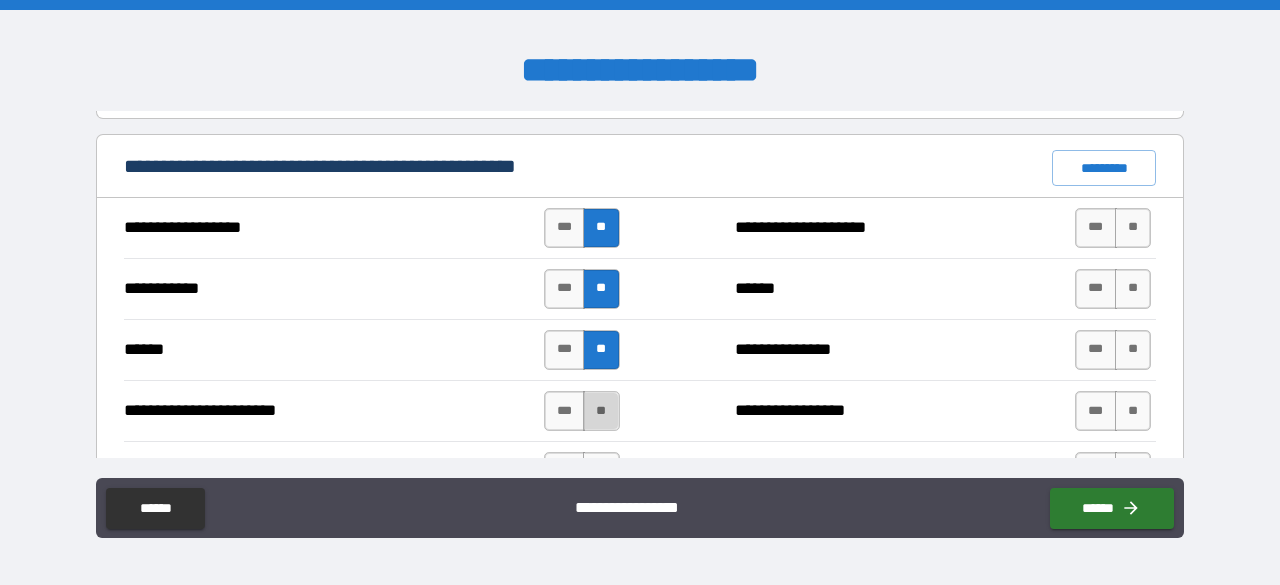 click on "**" at bounding box center (601, 411) 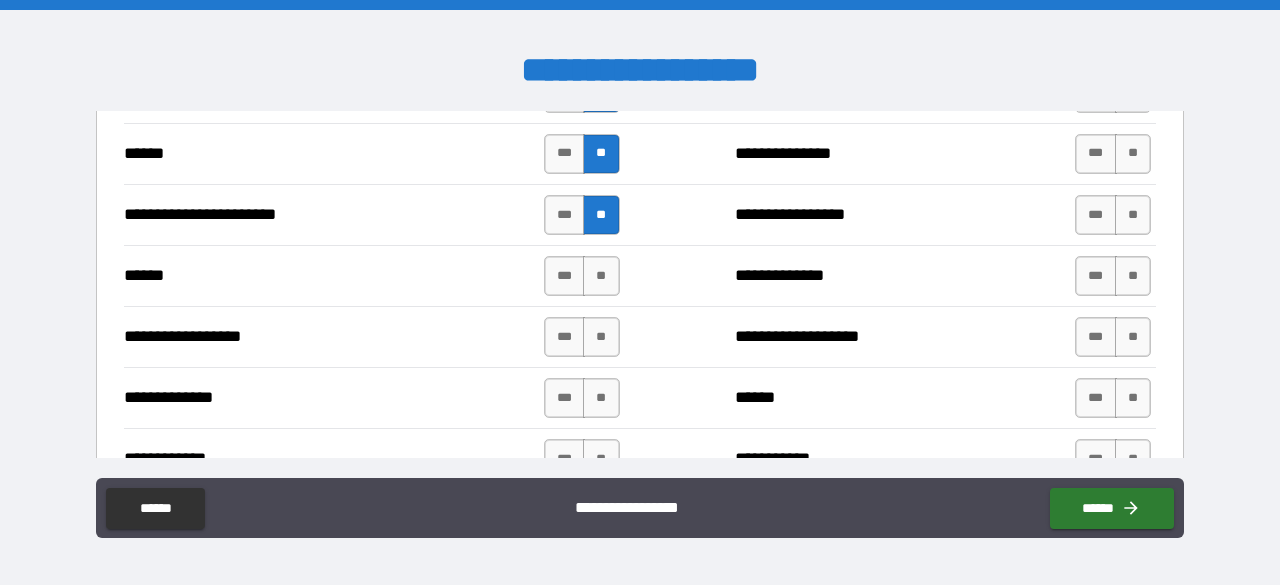 scroll, scrollTop: 1675, scrollLeft: 0, axis: vertical 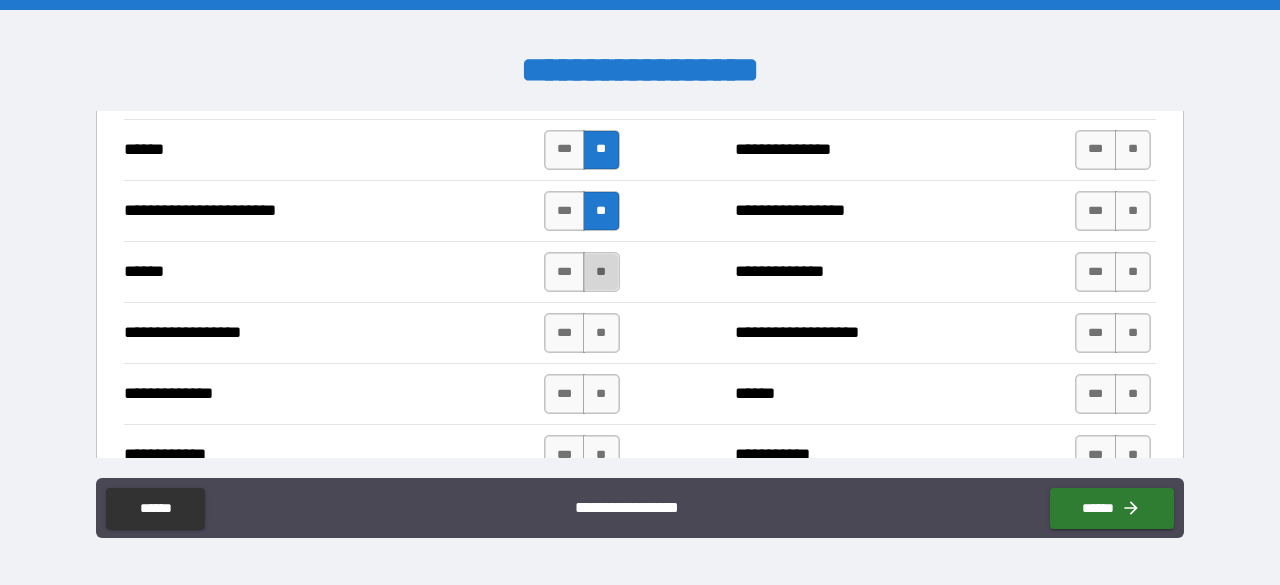 click on "**" at bounding box center [601, 272] 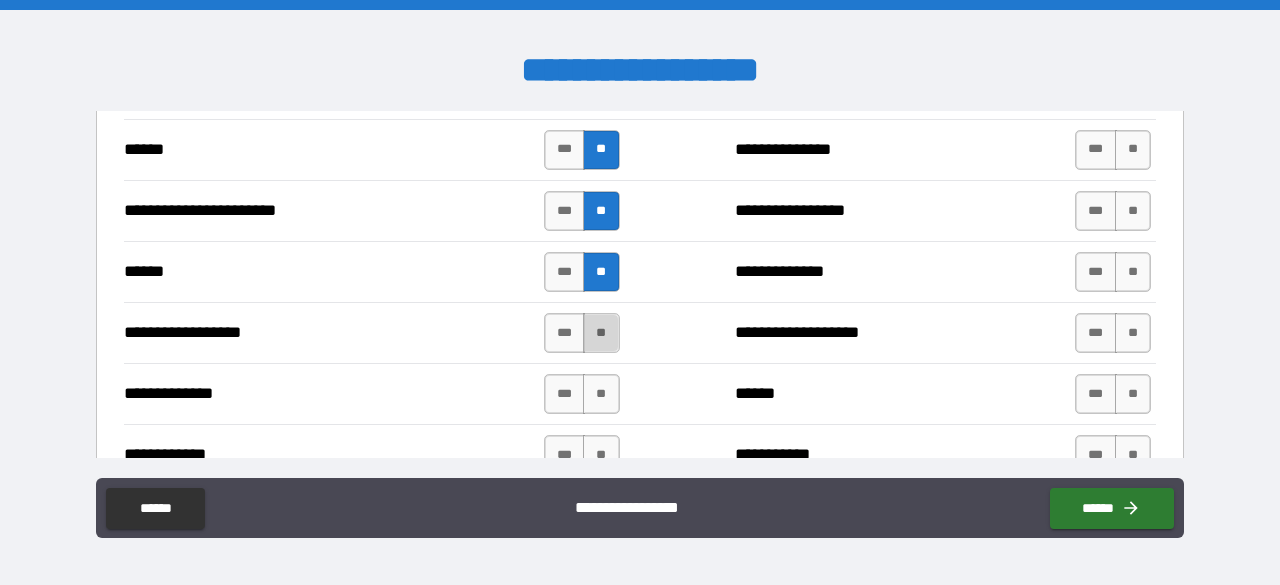 click on "**" at bounding box center (601, 333) 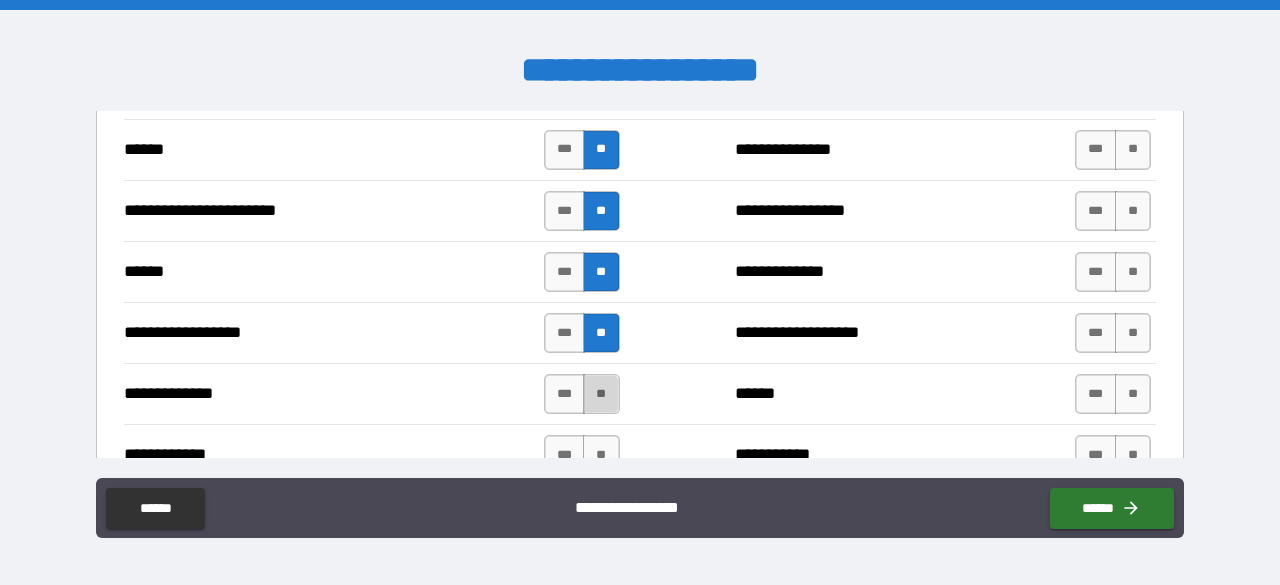 click on "**" at bounding box center (601, 394) 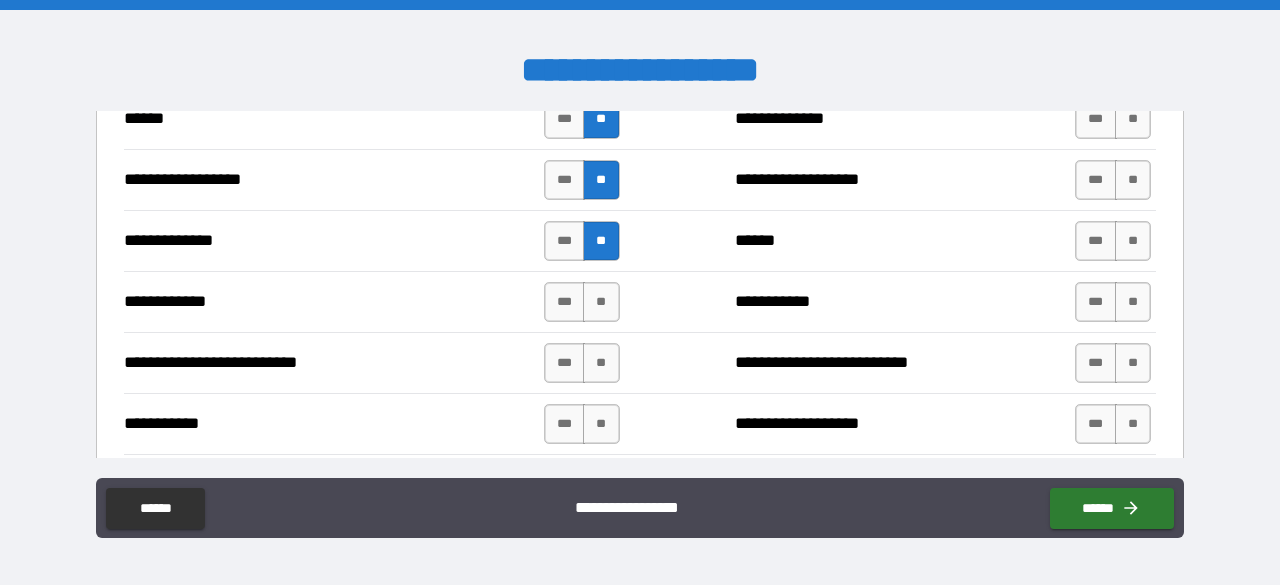 scroll, scrollTop: 1850, scrollLeft: 0, axis: vertical 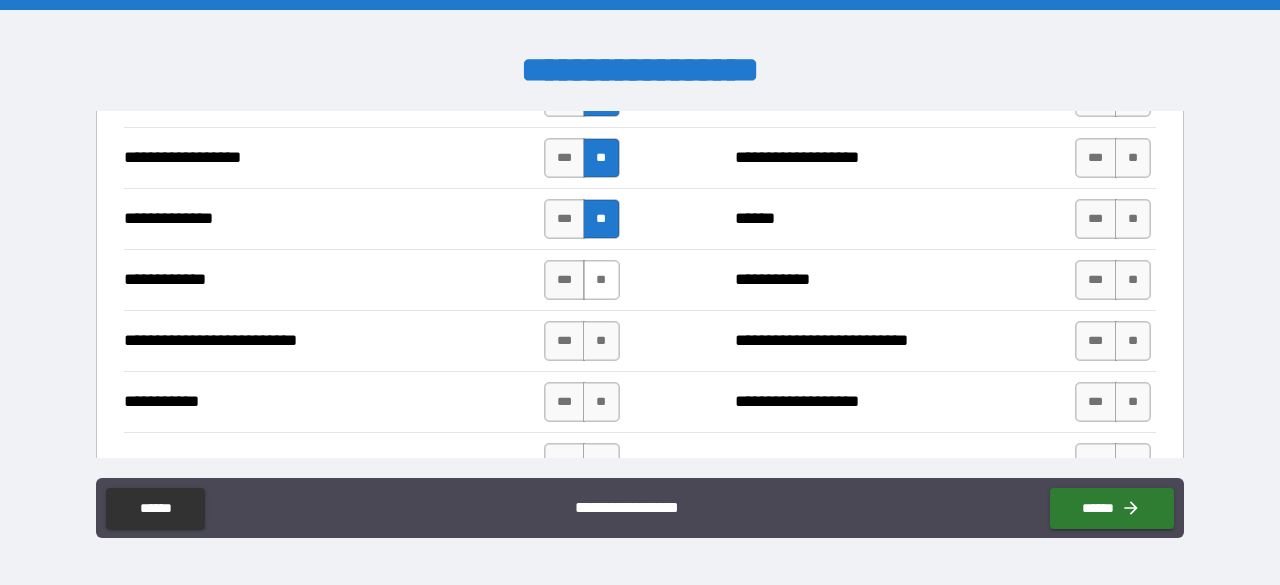 click on "**" at bounding box center (601, 280) 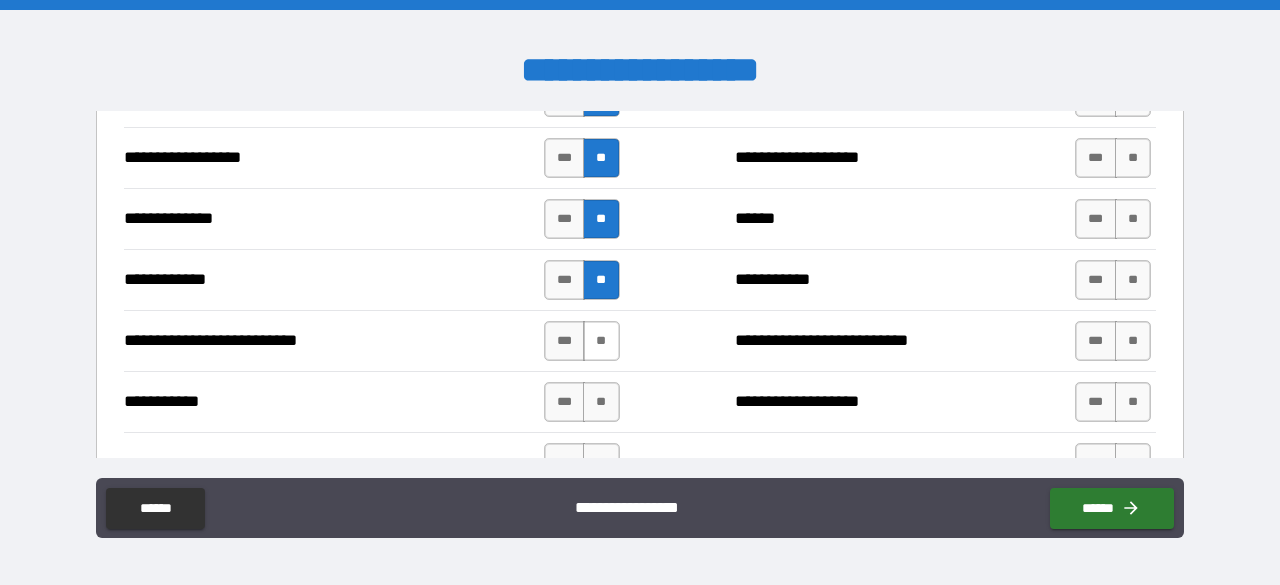 click on "**" at bounding box center [601, 341] 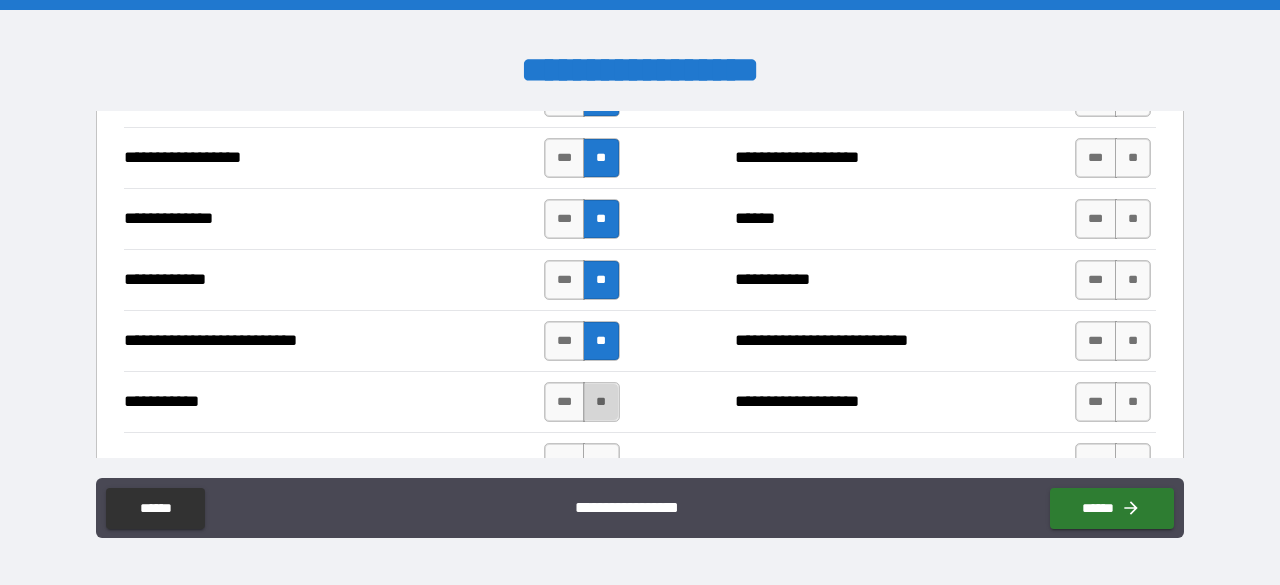 click on "**" at bounding box center [601, 402] 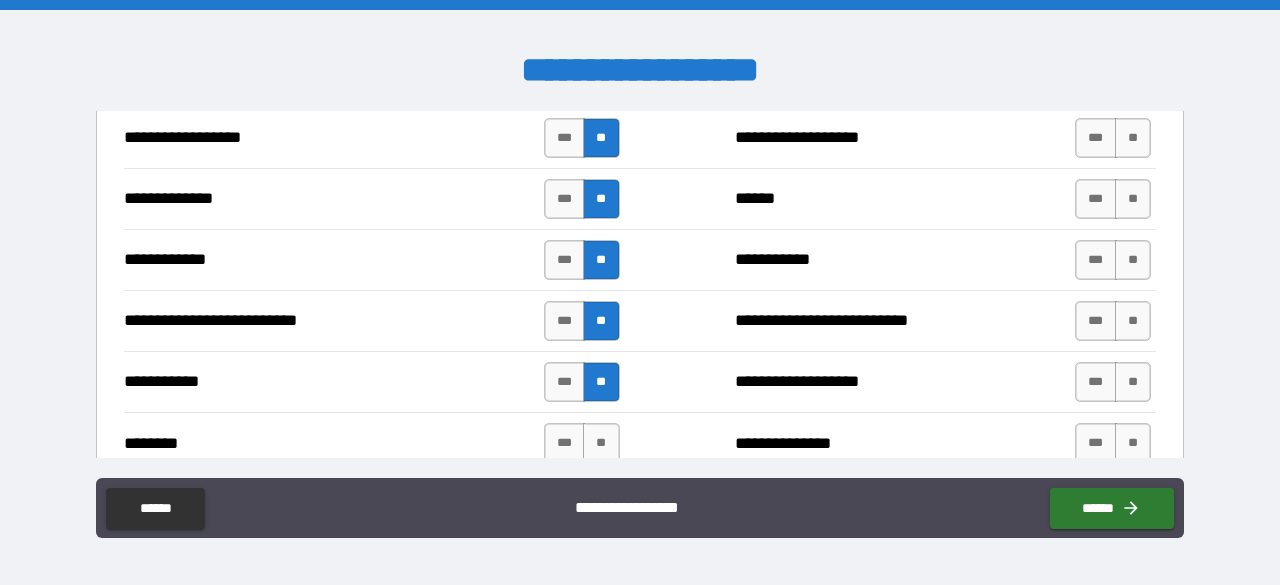 scroll, scrollTop: 1950, scrollLeft: 0, axis: vertical 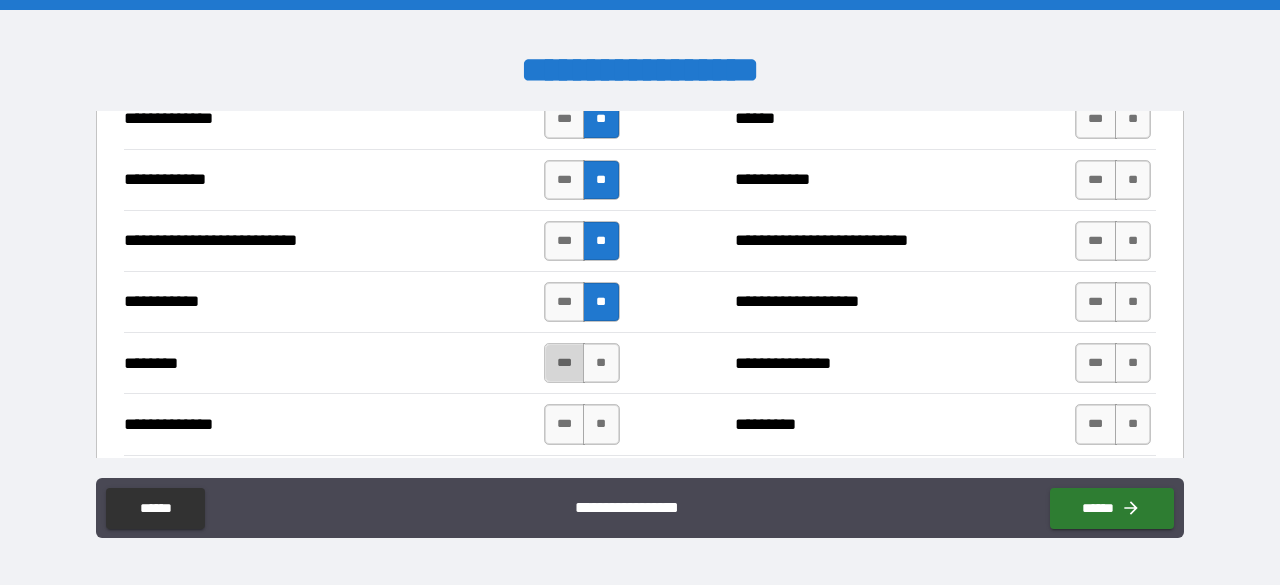 click on "***" at bounding box center (565, 363) 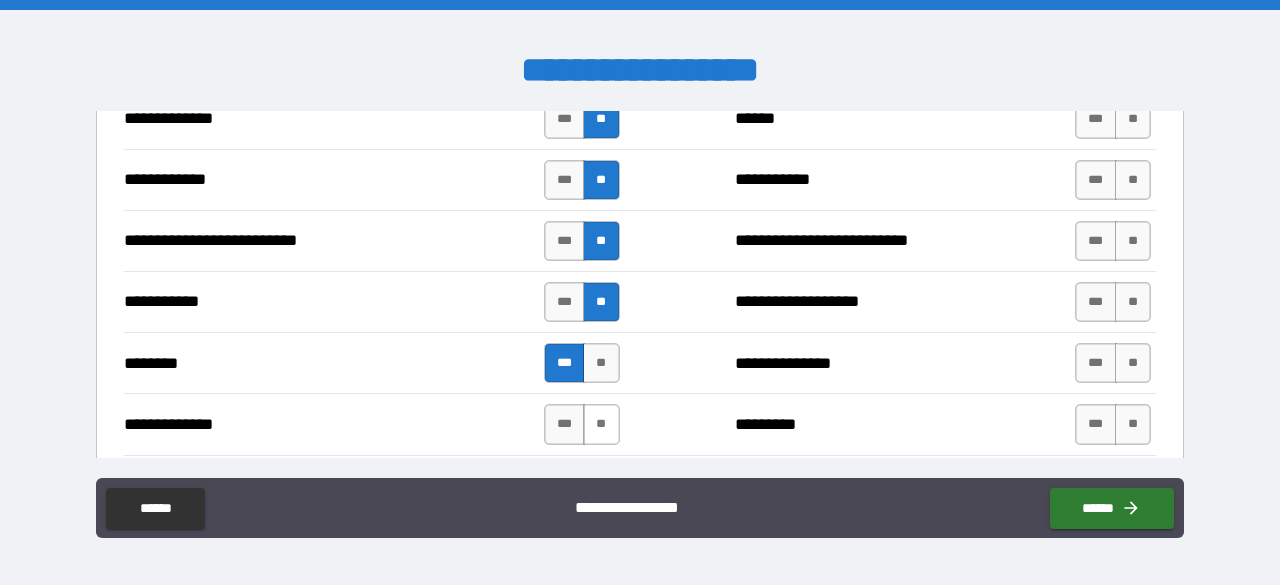 click on "**" at bounding box center [601, 424] 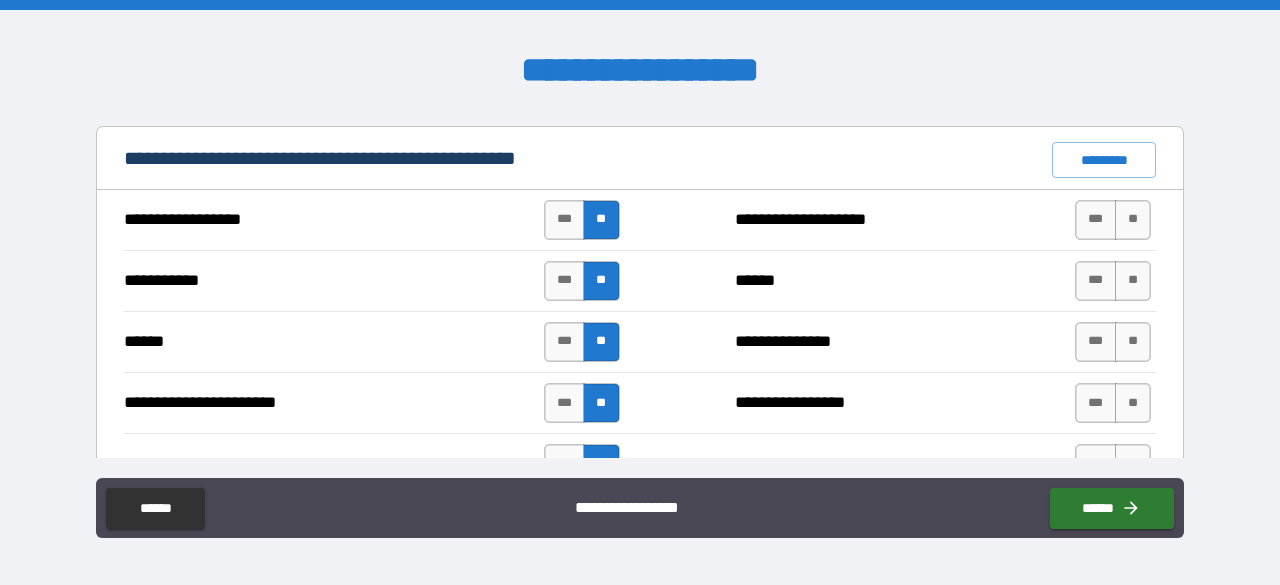 scroll, scrollTop: 1475, scrollLeft: 0, axis: vertical 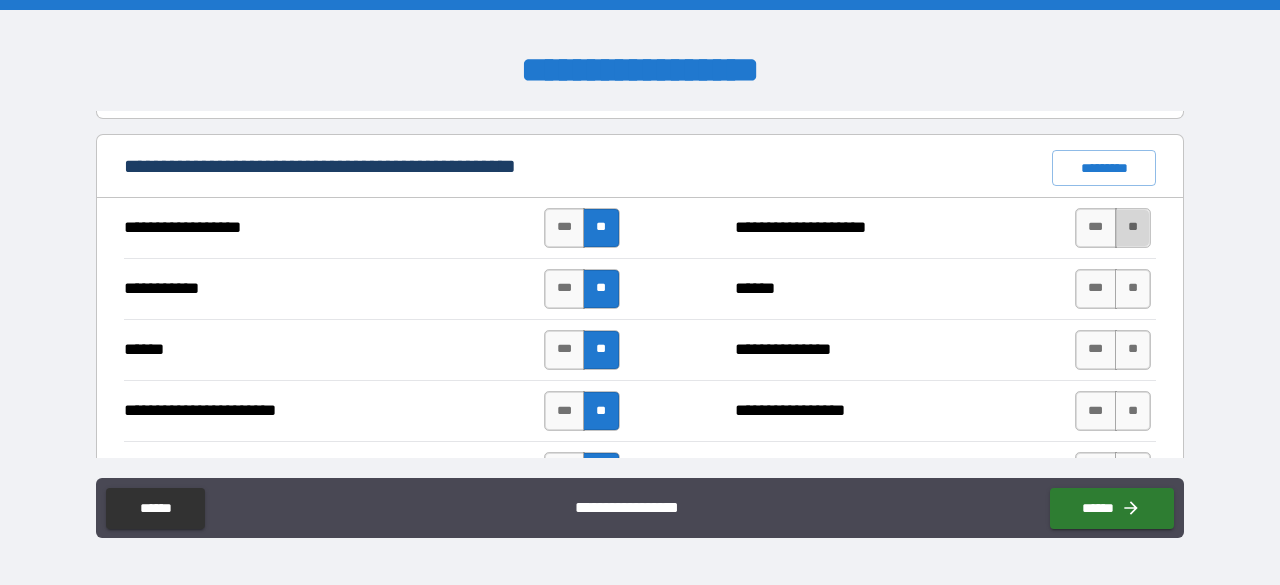 click on "**" at bounding box center (1133, 228) 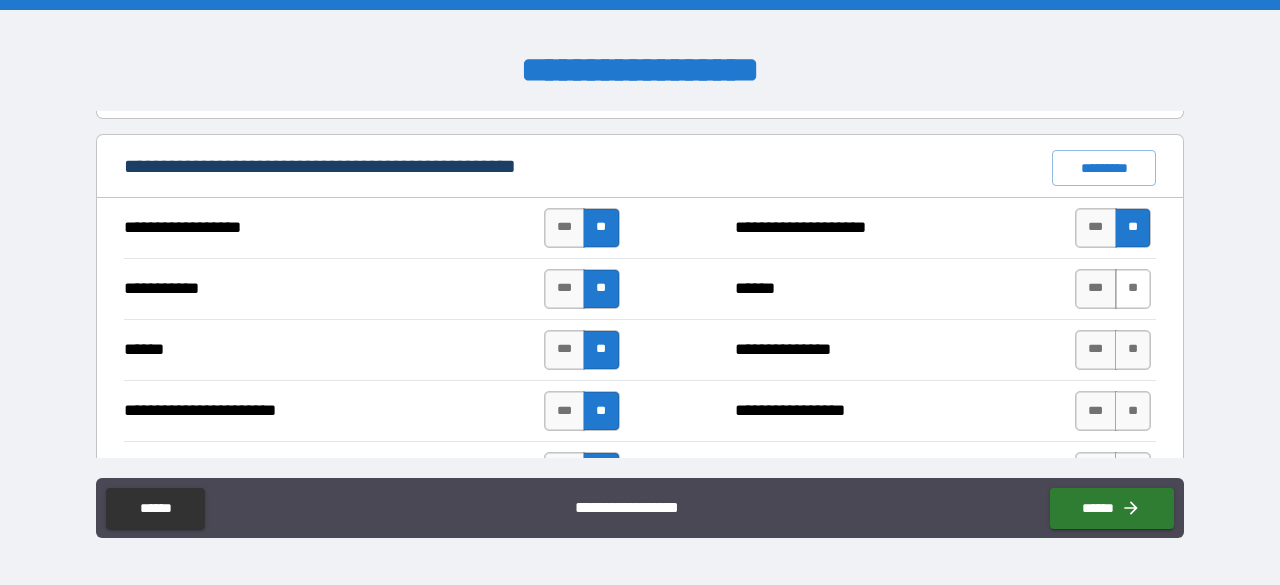 click on "**" at bounding box center (1133, 289) 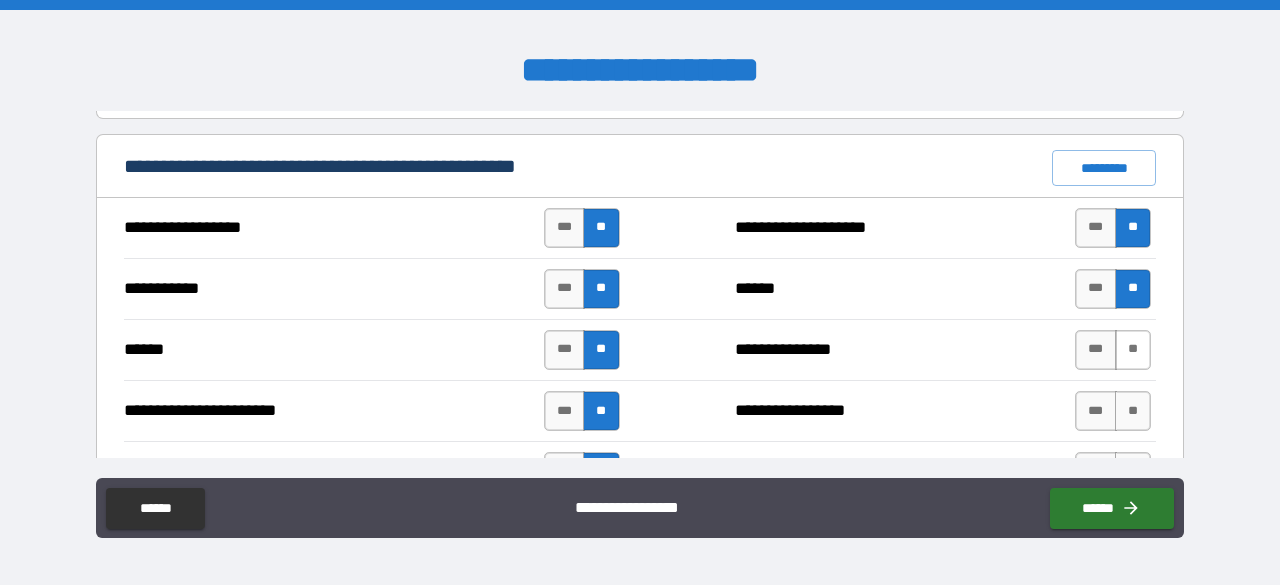 click on "**" at bounding box center [1133, 350] 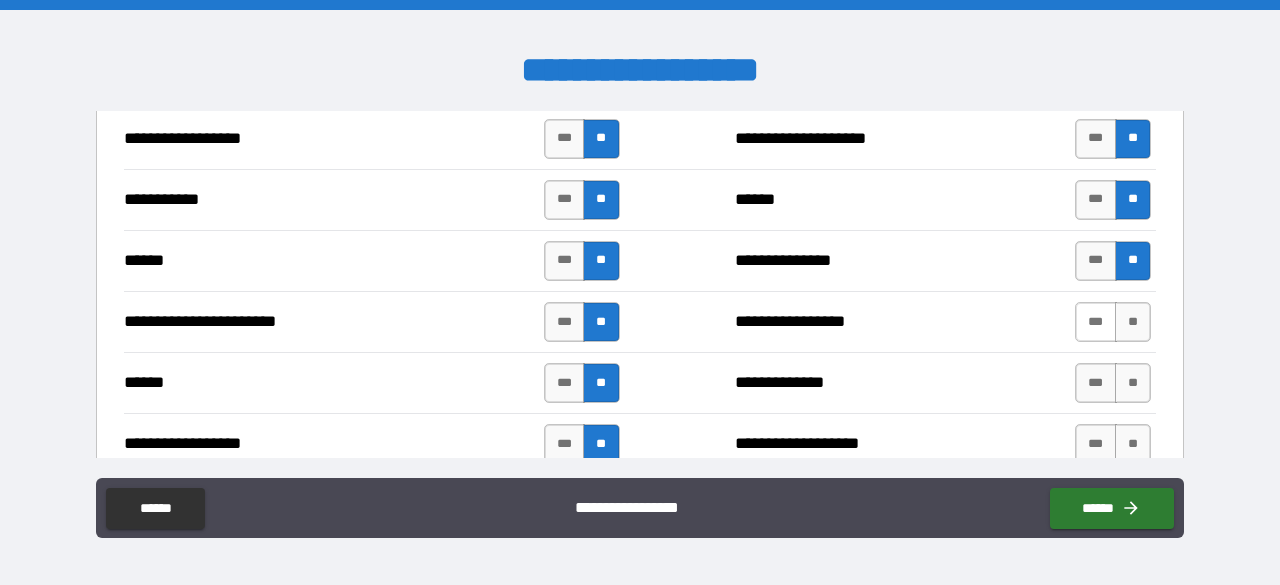 scroll, scrollTop: 1575, scrollLeft: 0, axis: vertical 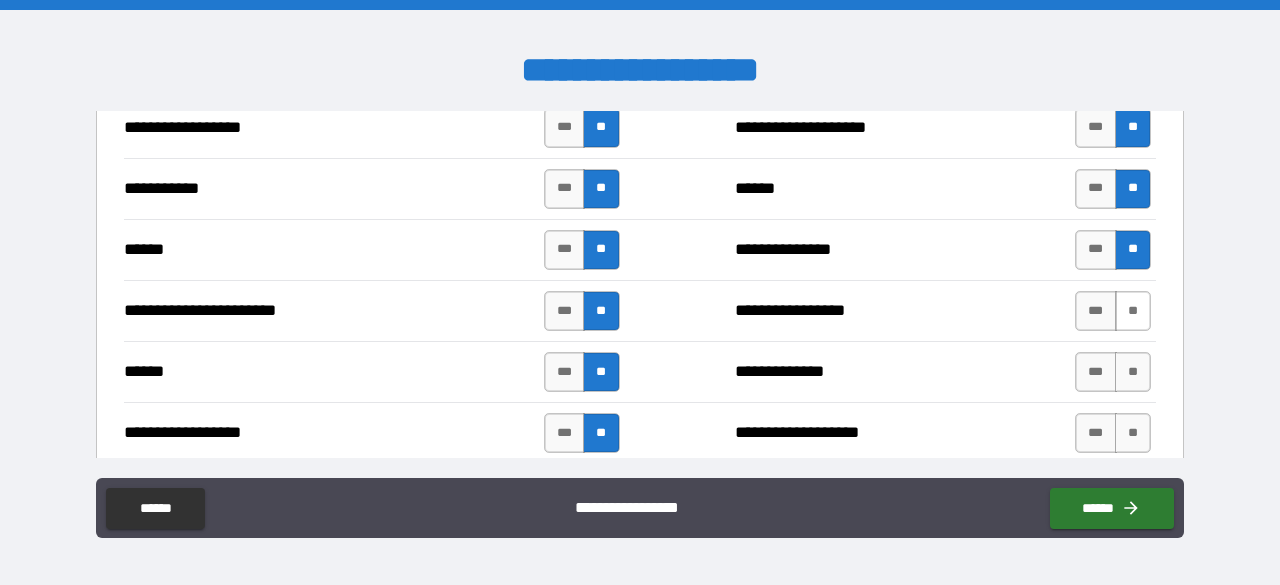 click on "**" at bounding box center (1133, 311) 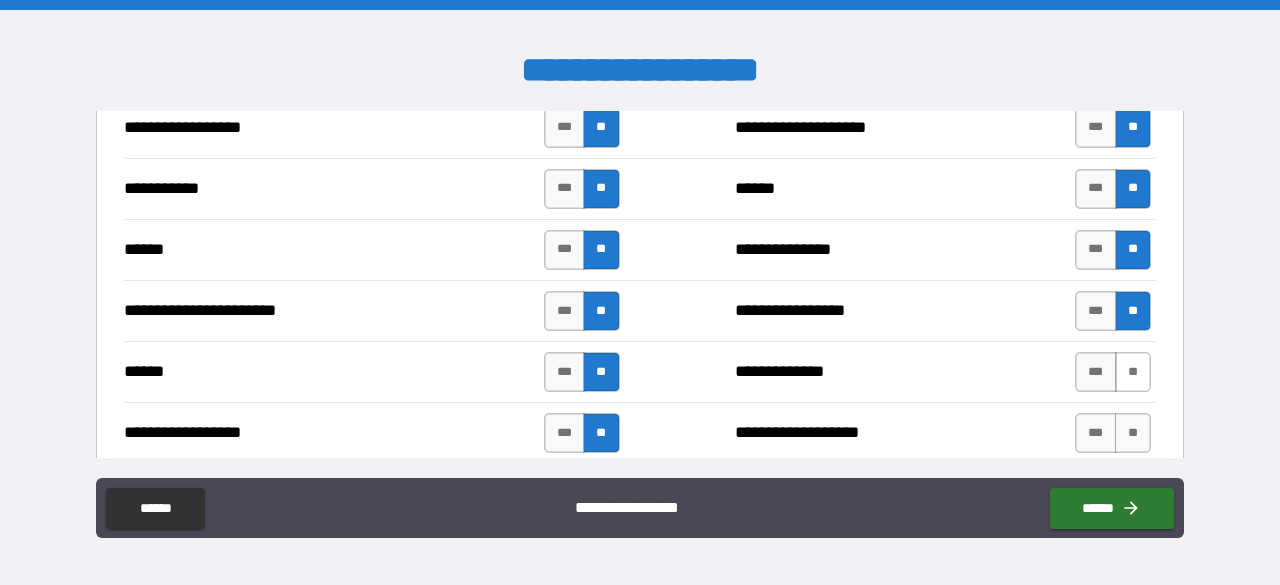 click on "**" at bounding box center (1133, 372) 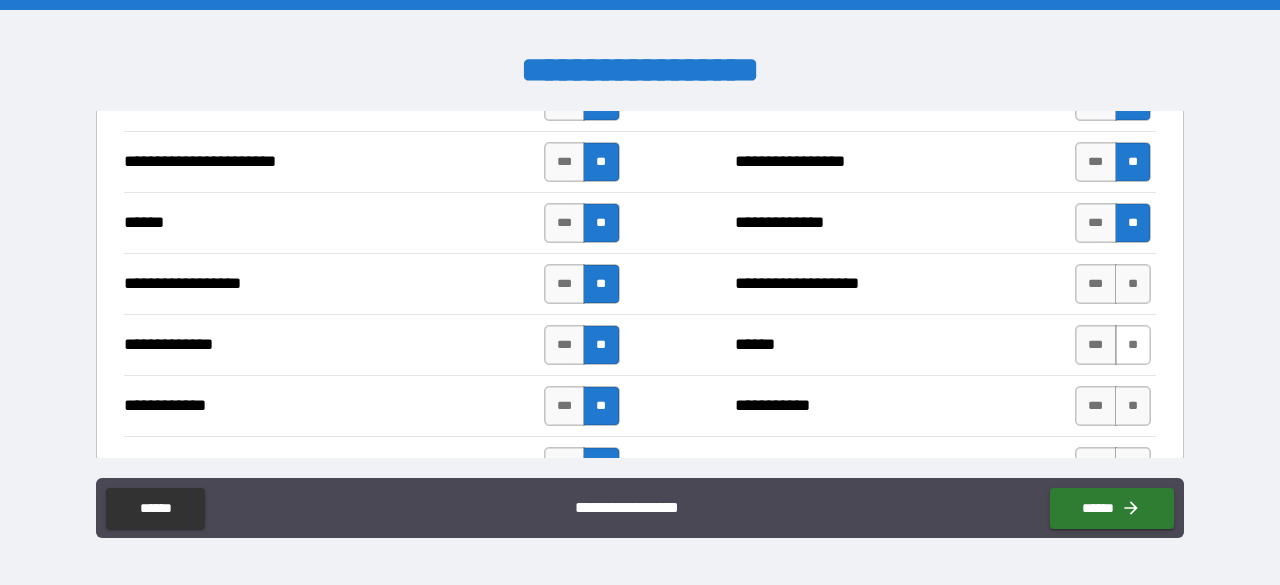 scroll, scrollTop: 1725, scrollLeft: 0, axis: vertical 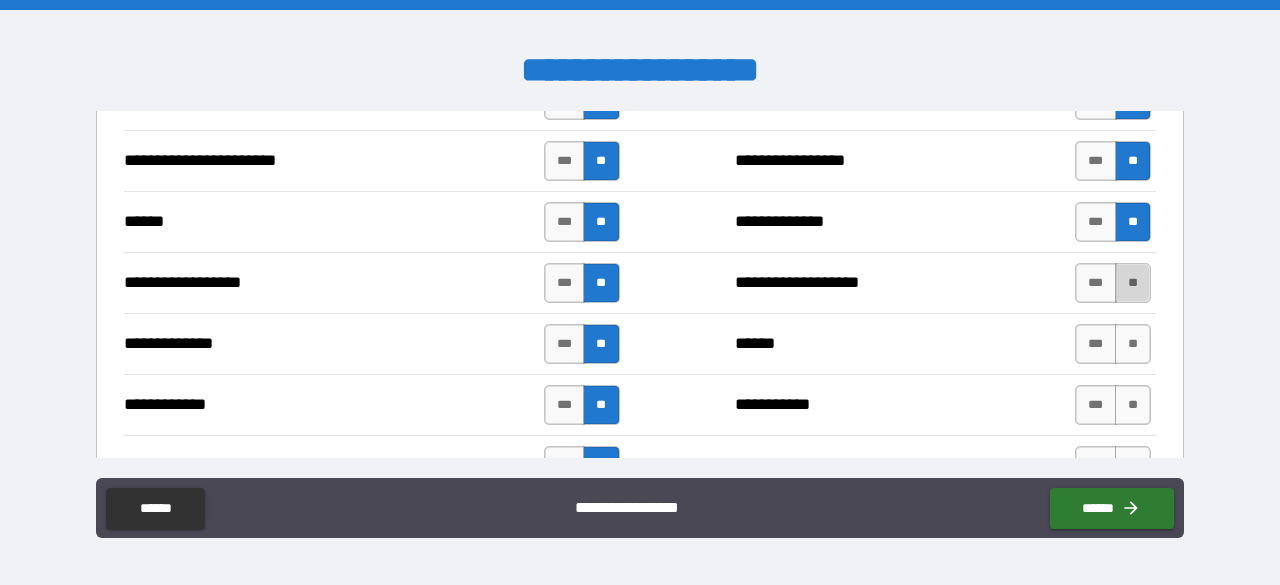 click on "**" at bounding box center (1133, 283) 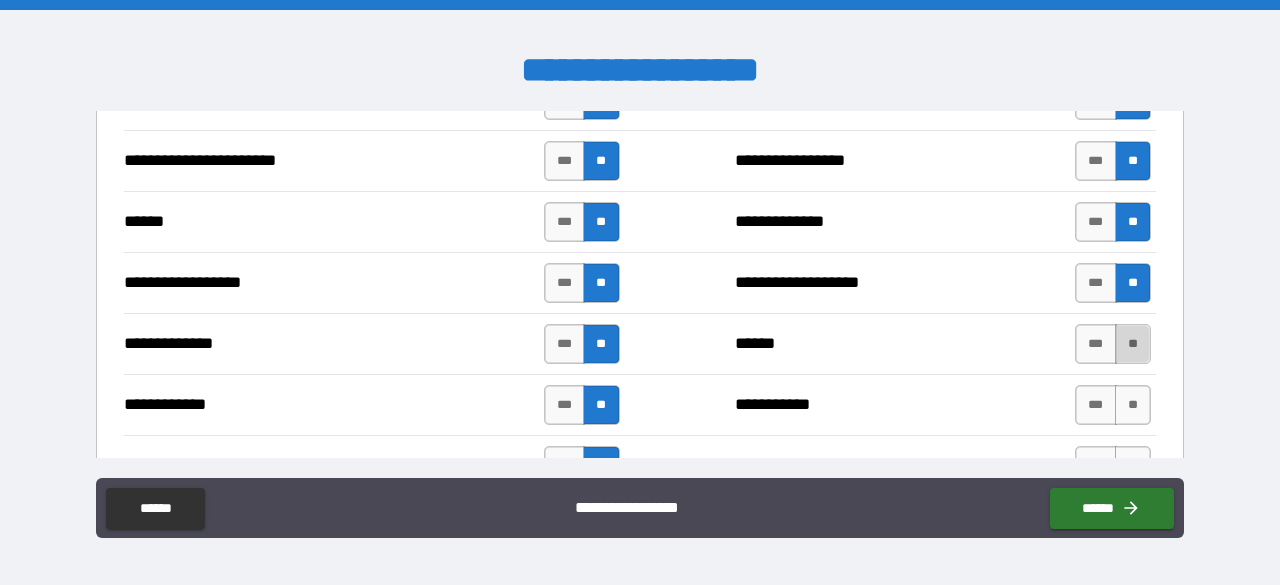 click on "**" at bounding box center (1133, 344) 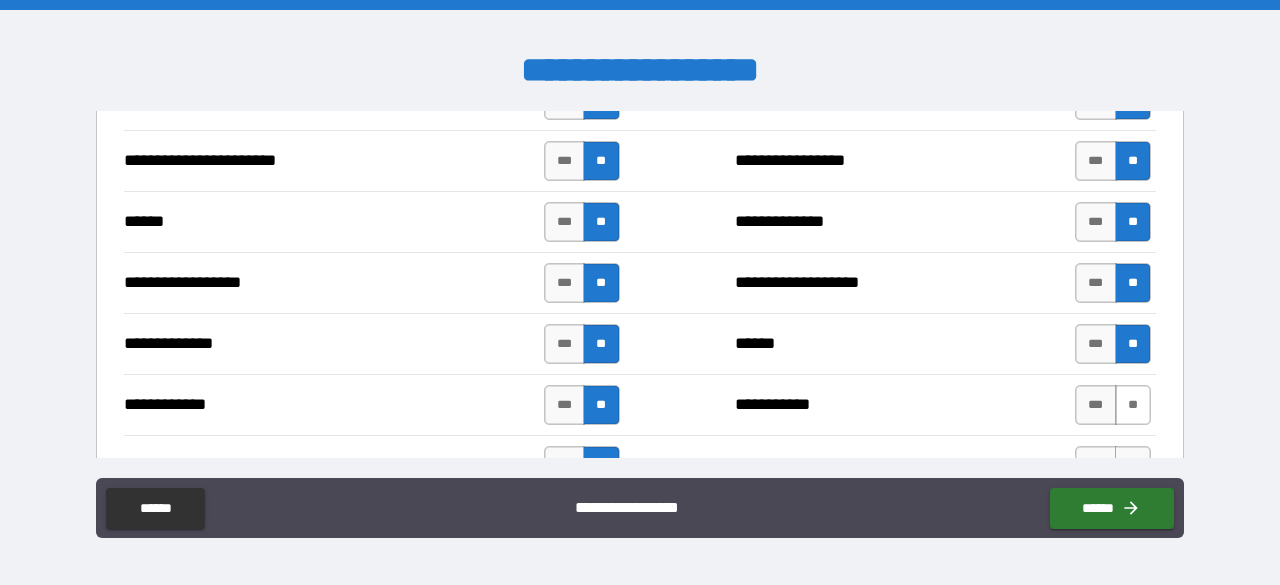 click on "**" at bounding box center [1133, 405] 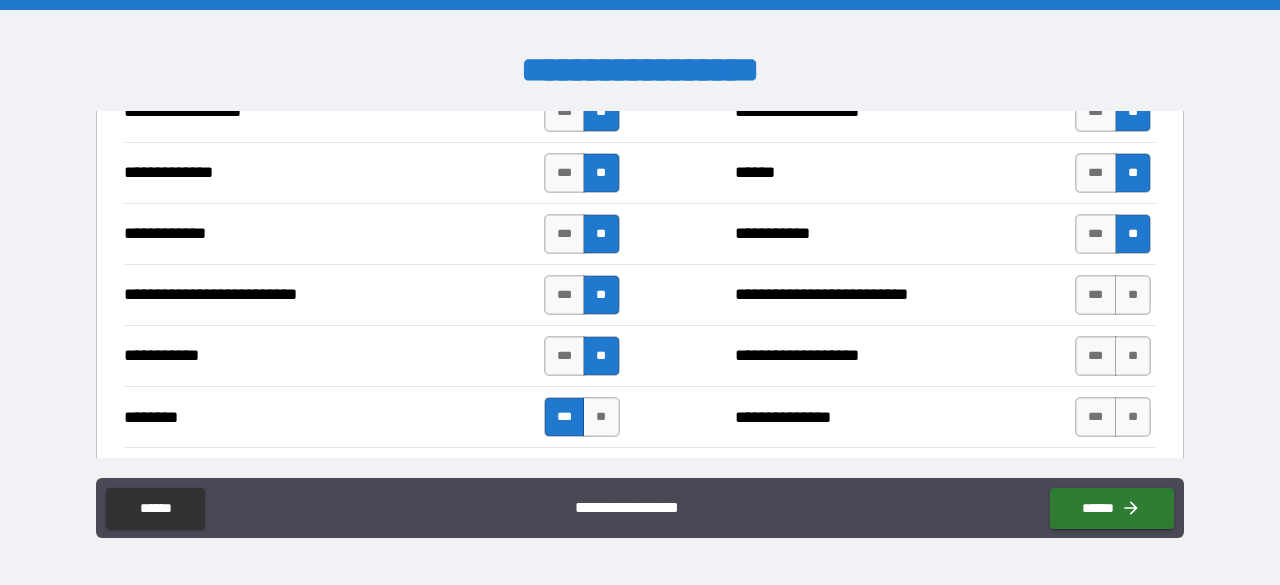 scroll, scrollTop: 1950, scrollLeft: 0, axis: vertical 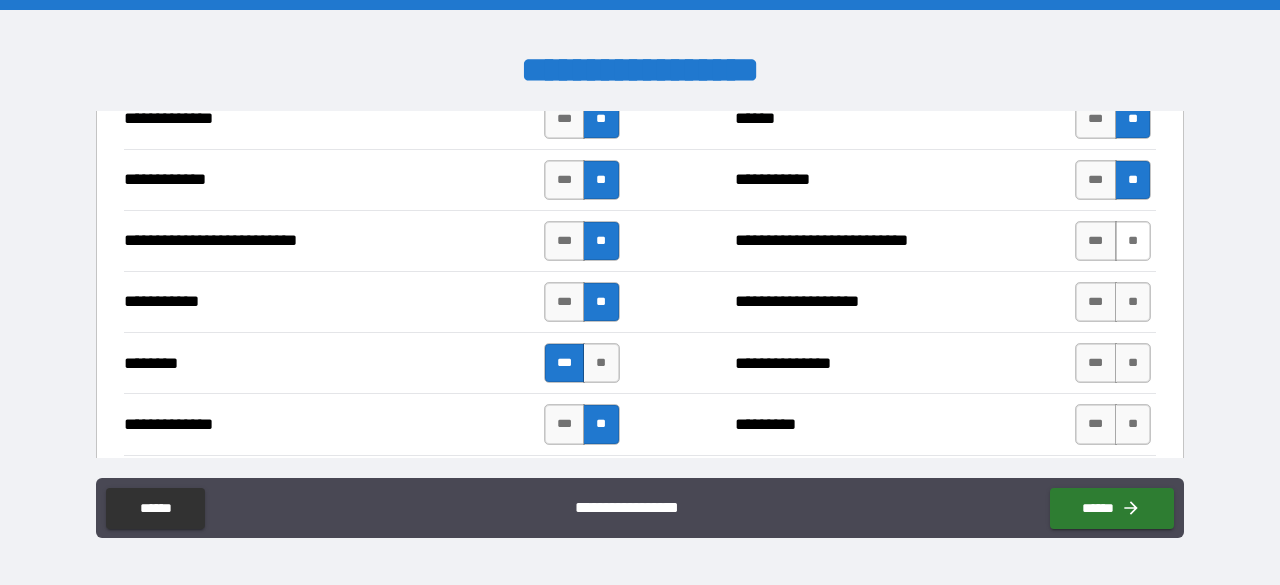 click on "**" at bounding box center (1133, 241) 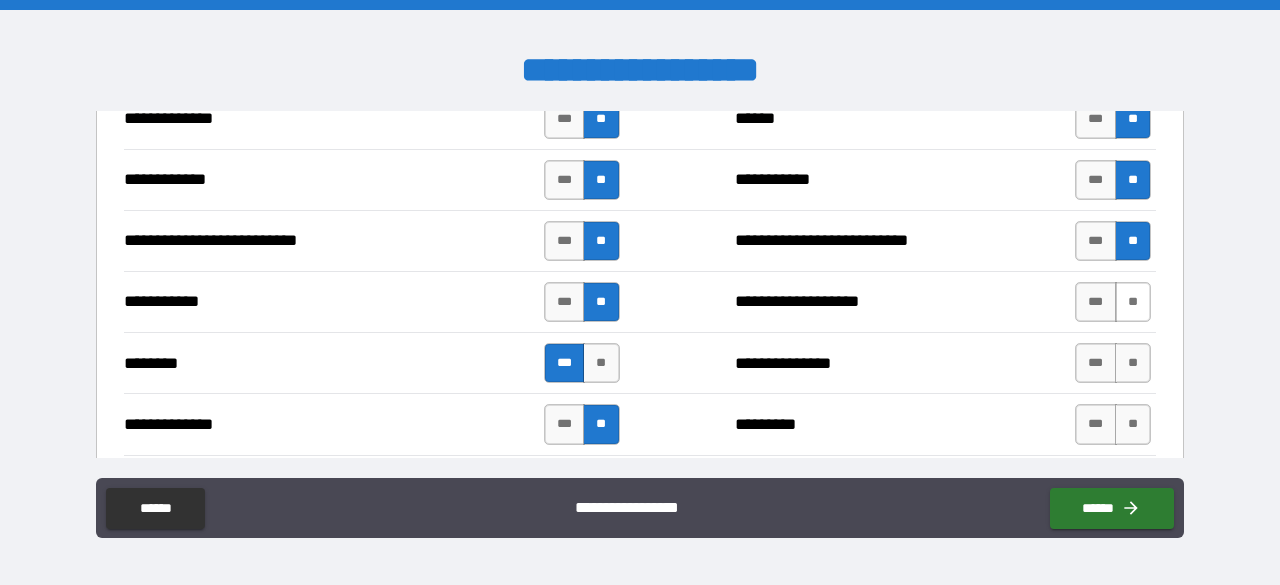 click on "**" at bounding box center [1133, 302] 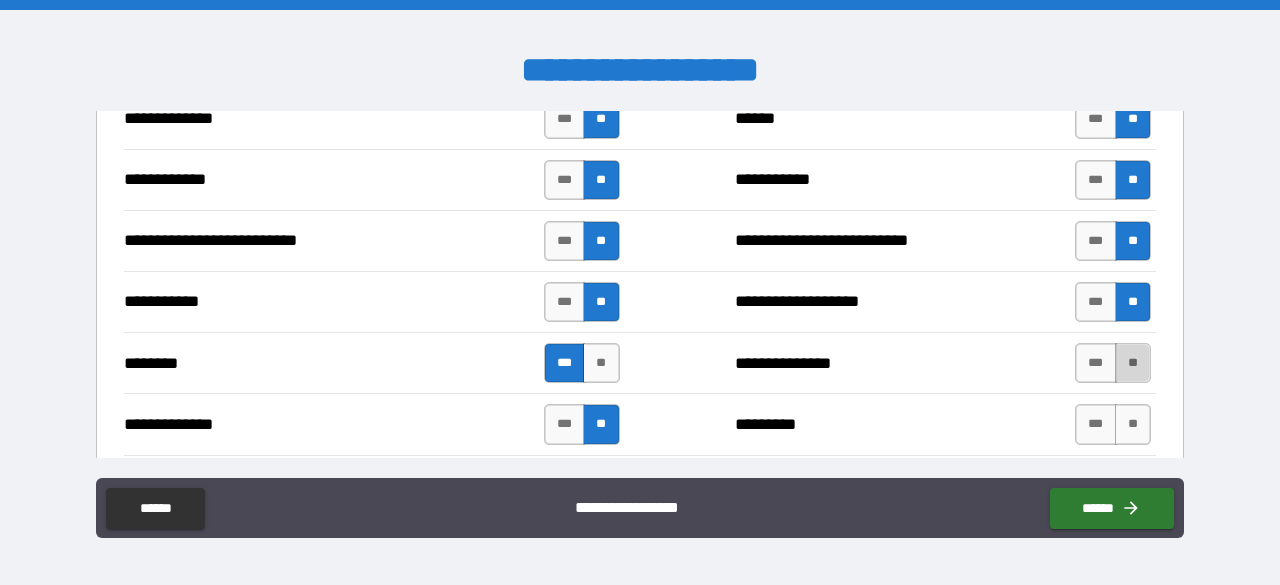 click on "**" at bounding box center [1133, 363] 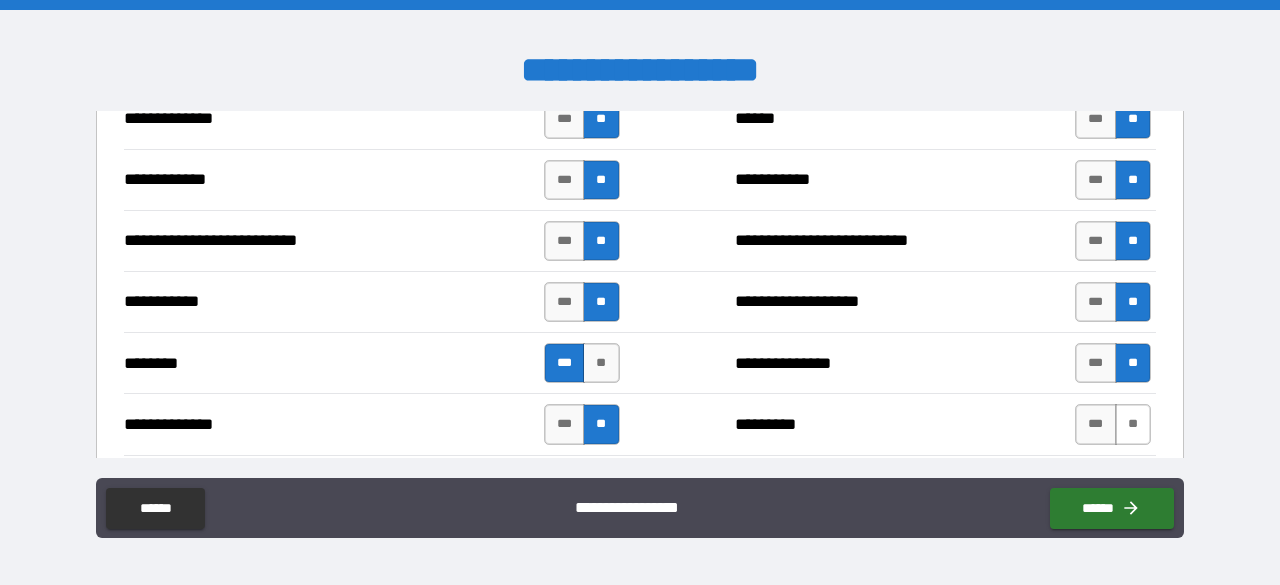 click on "**" at bounding box center [1133, 424] 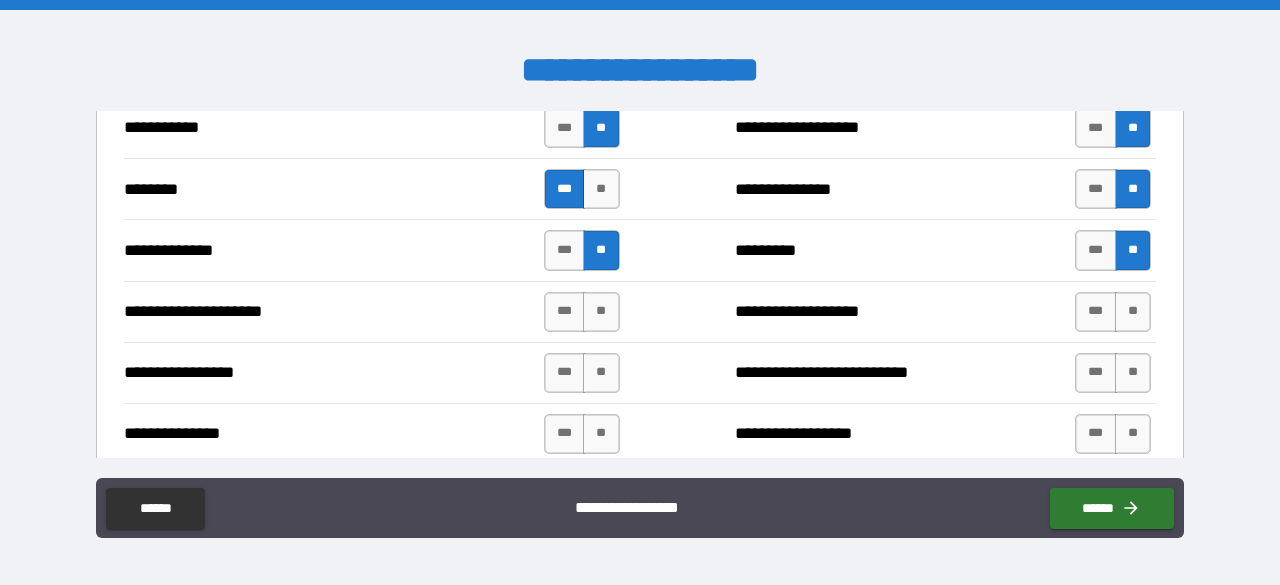 scroll, scrollTop: 2125, scrollLeft: 0, axis: vertical 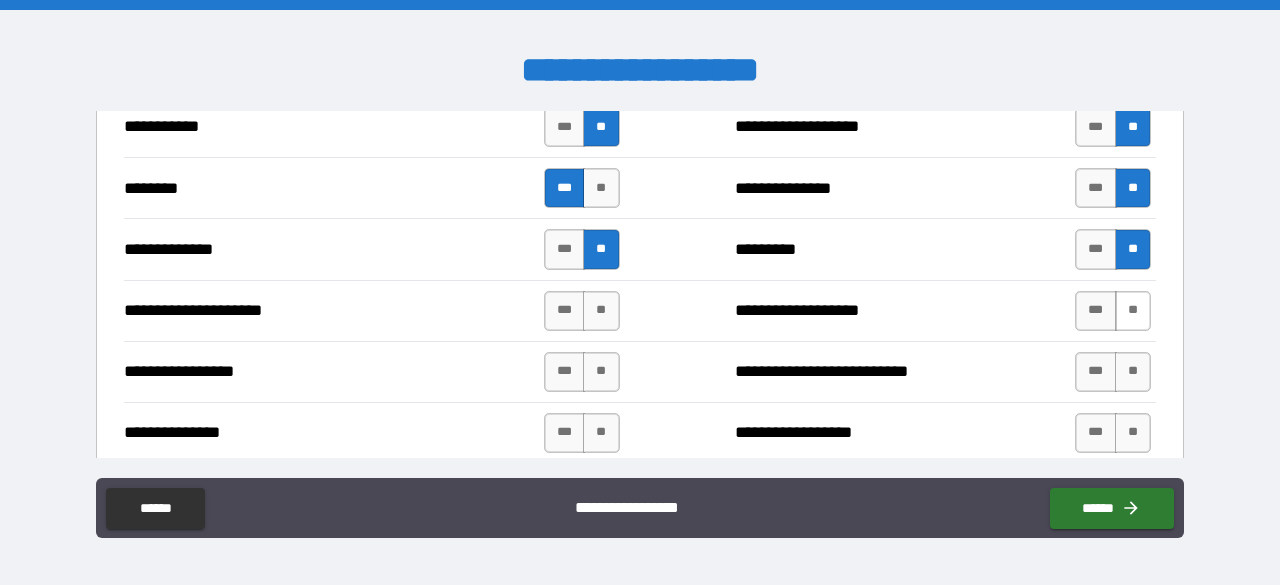 click on "**" at bounding box center (1133, 311) 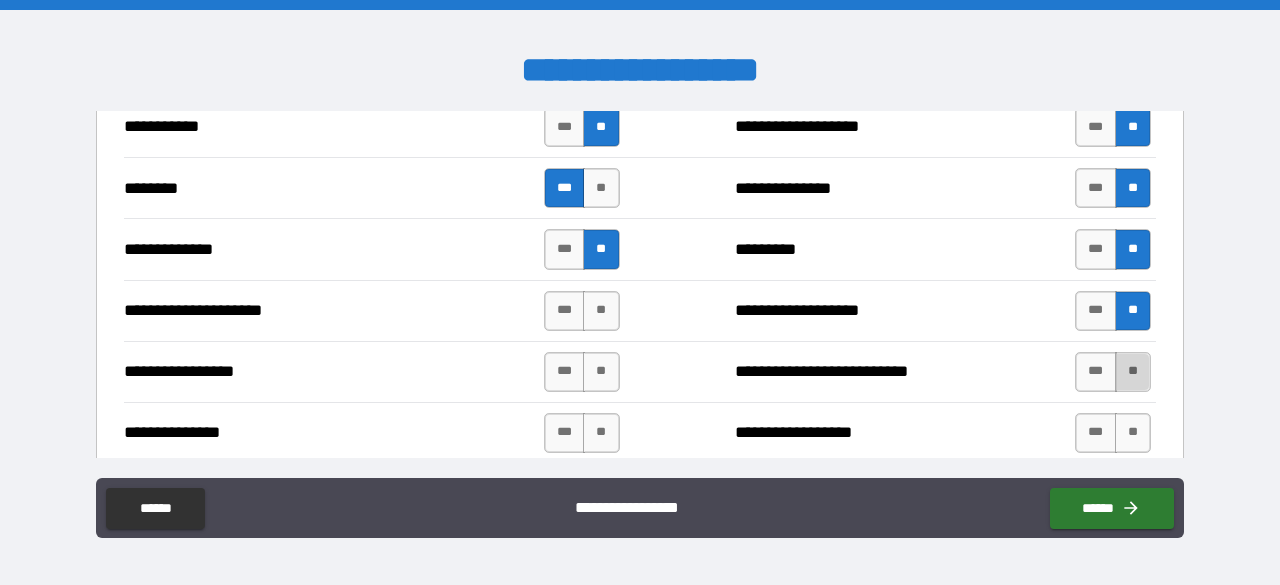click on "**" at bounding box center (1133, 372) 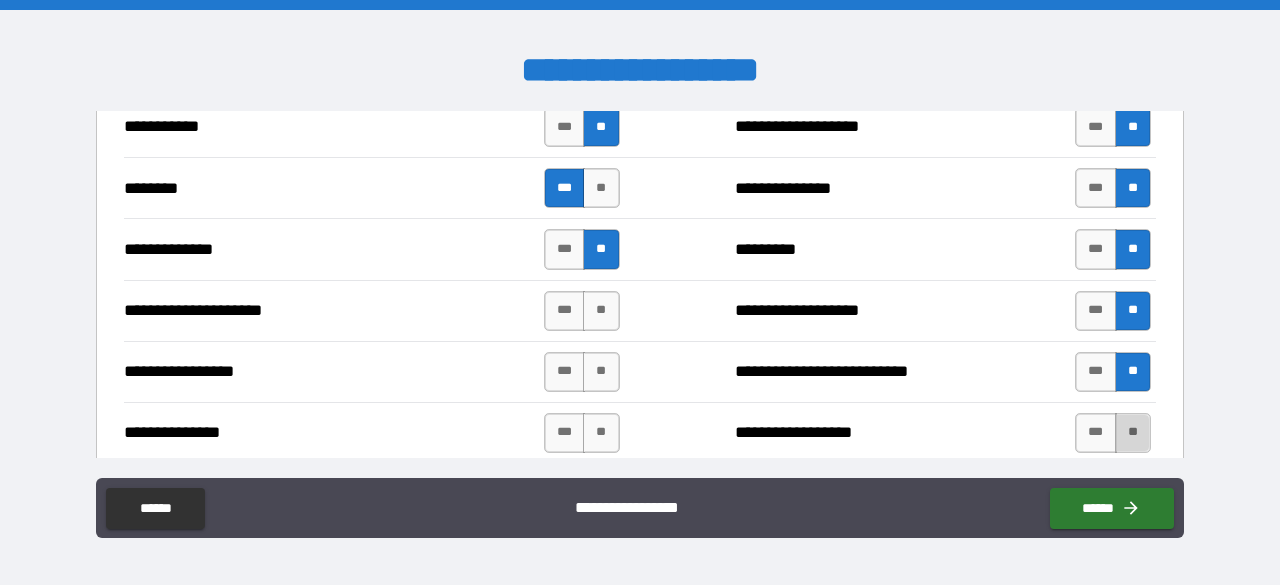 click on "**" at bounding box center (1133, 433) 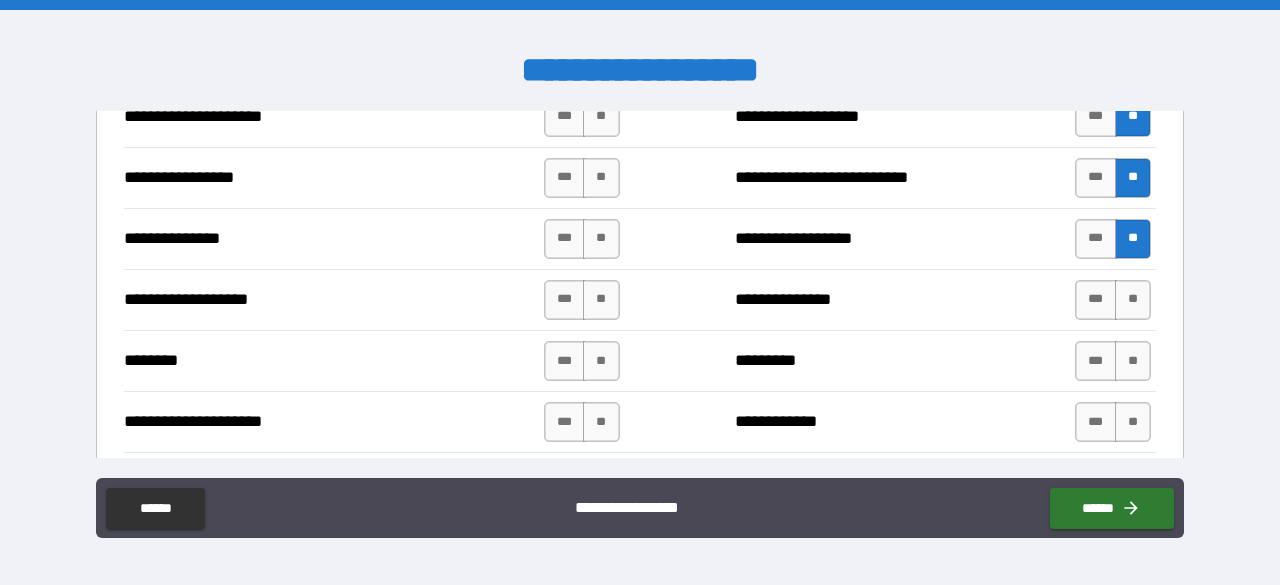scroll, scrollTop: 2325, scrollLeft: 0, axis: vertical 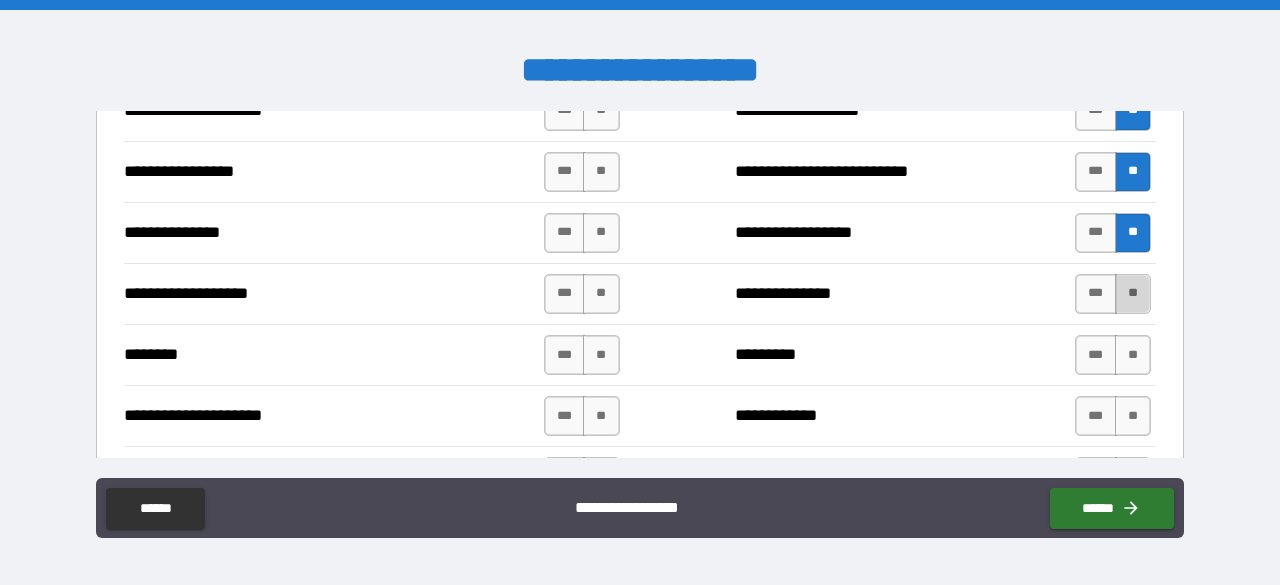click on "**" at bounding box center (1133, 294) 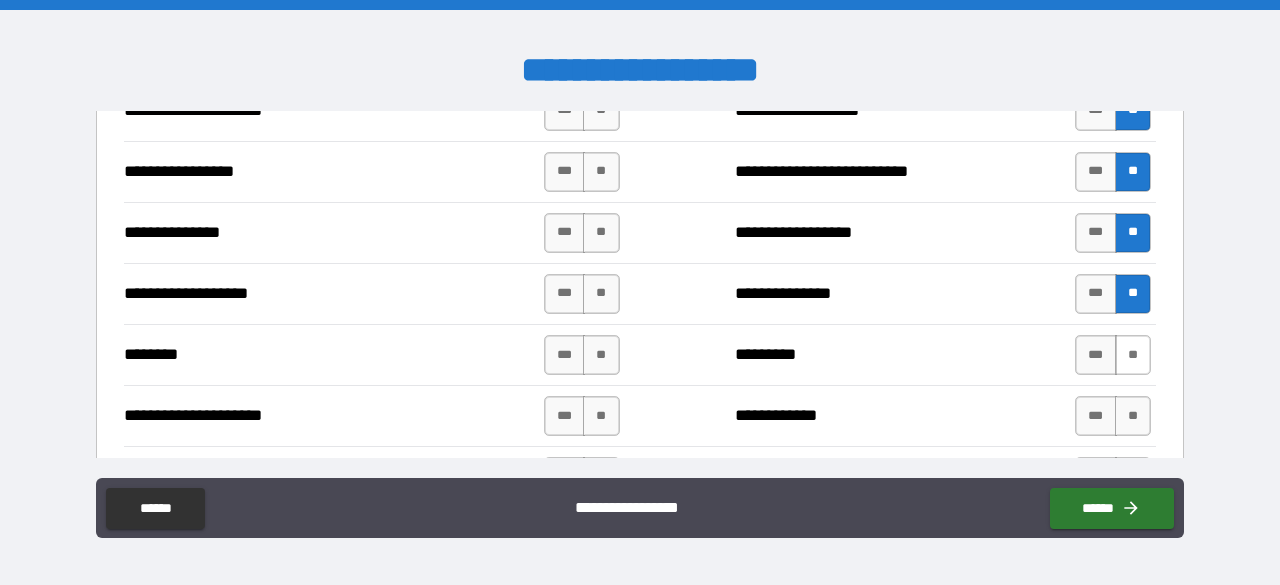 click on "**" at bounding box center [1133, 355] 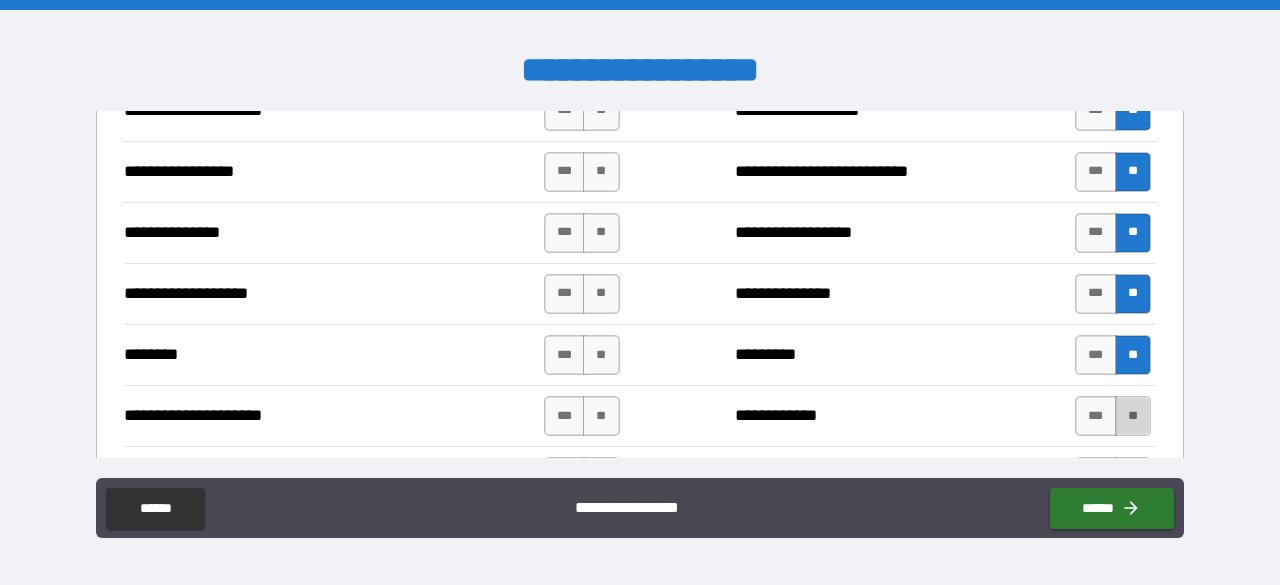 click on "**" at bounding box center [1133, 416] 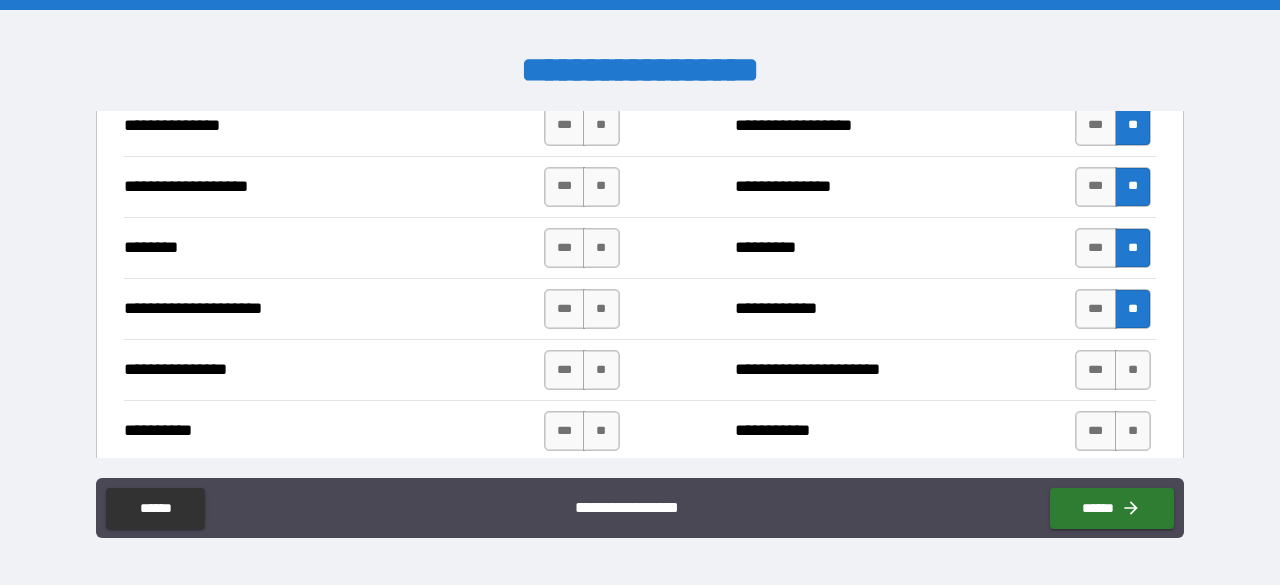 scroll, scrollTop: 2475, scrollLeft: 0, axis: vertical 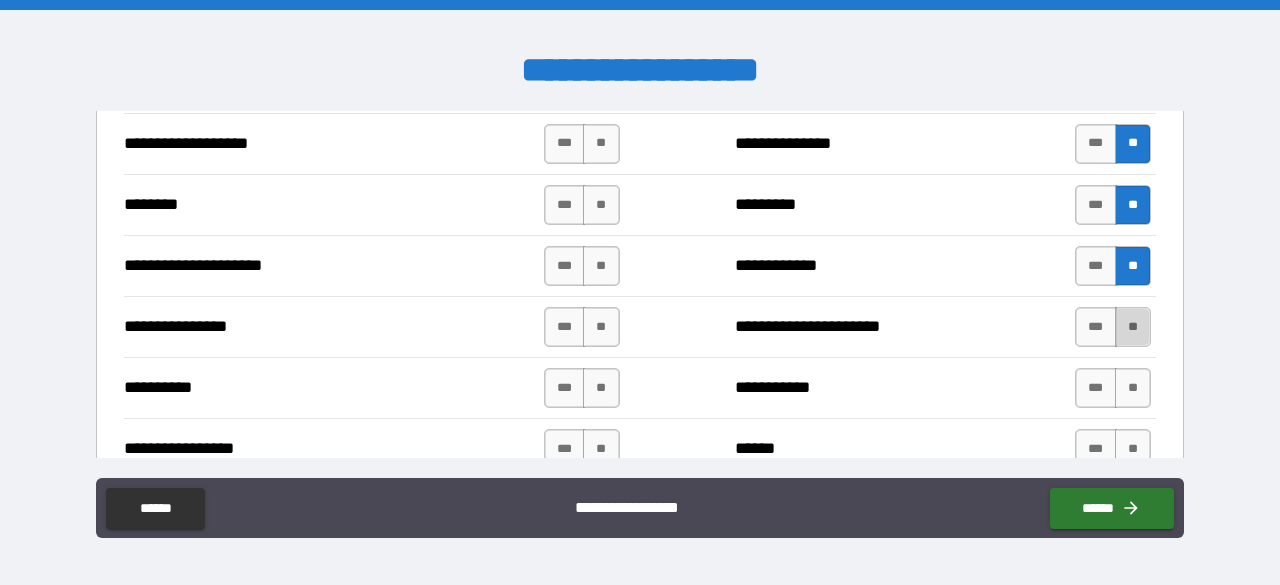 click on "**" at bounding box center (1133, 327) 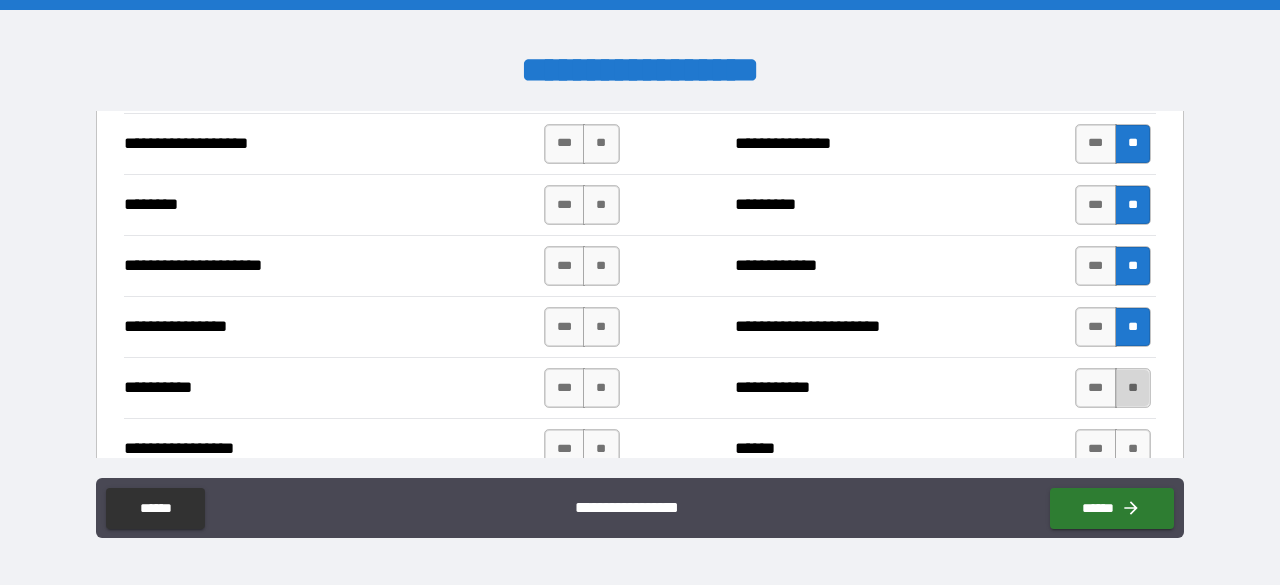 click on "**" at bounding box center [1133, 388] 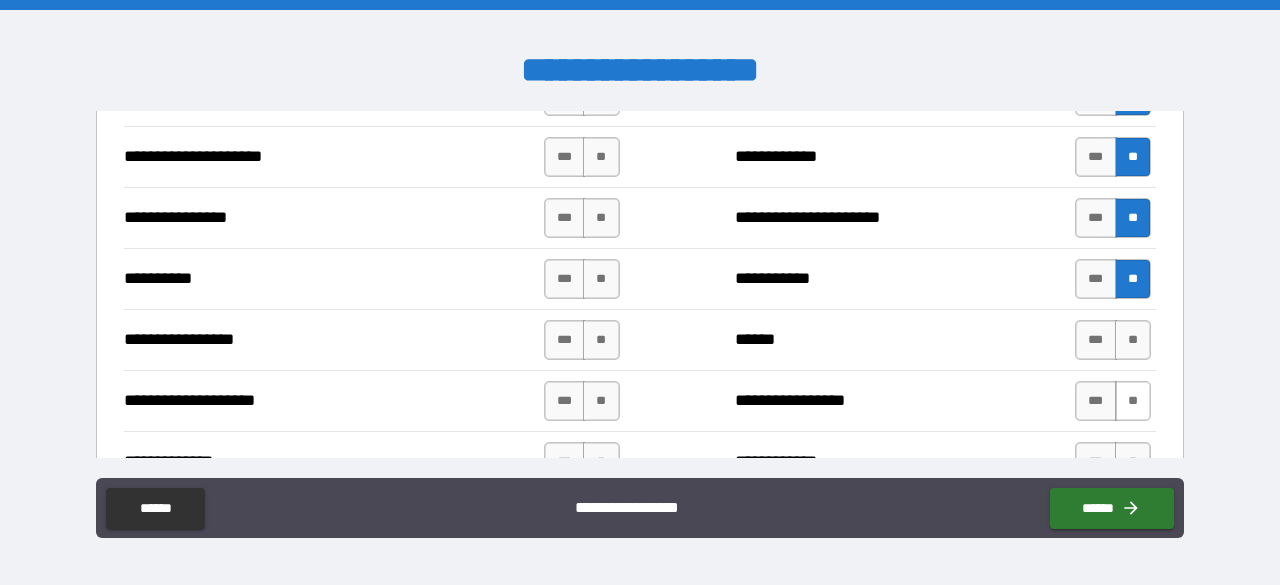 scroll, scrollTop: 2600, scrollLeft: 0, axis: vertical 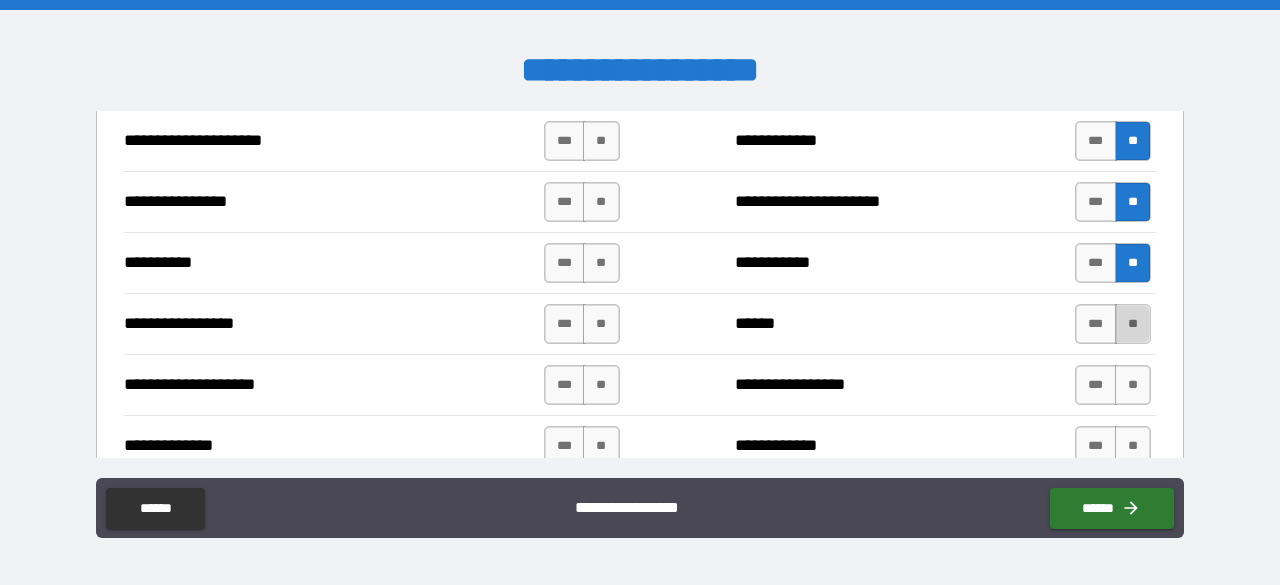 click on "**" at bounding box center (1133, 324) 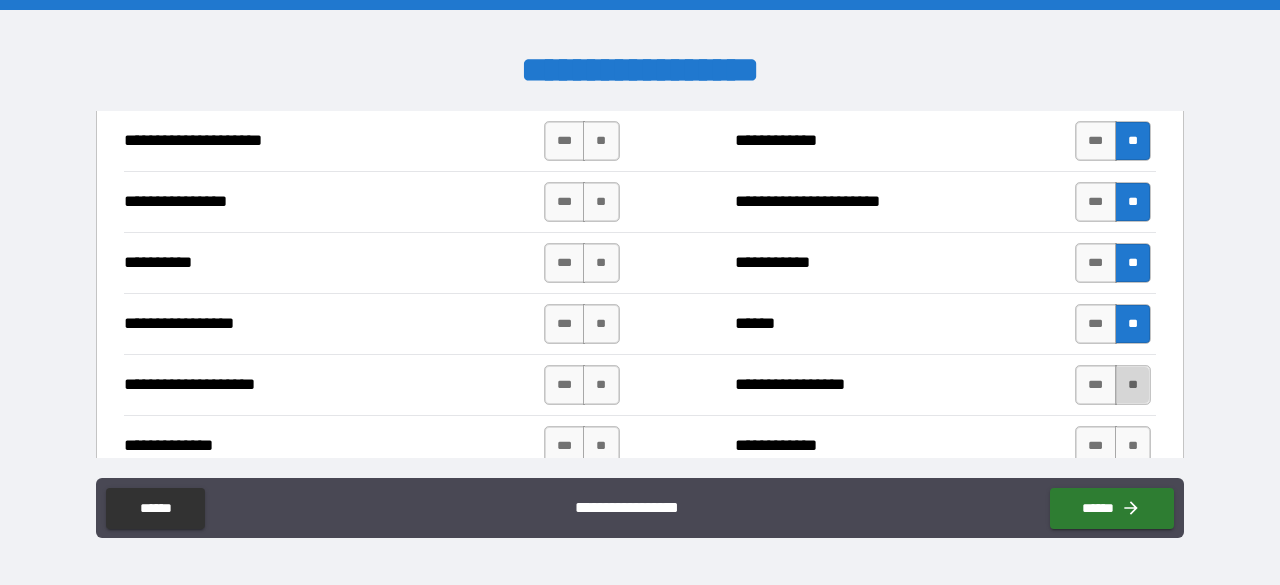 click on "**" at bounding box center [1133, 385] 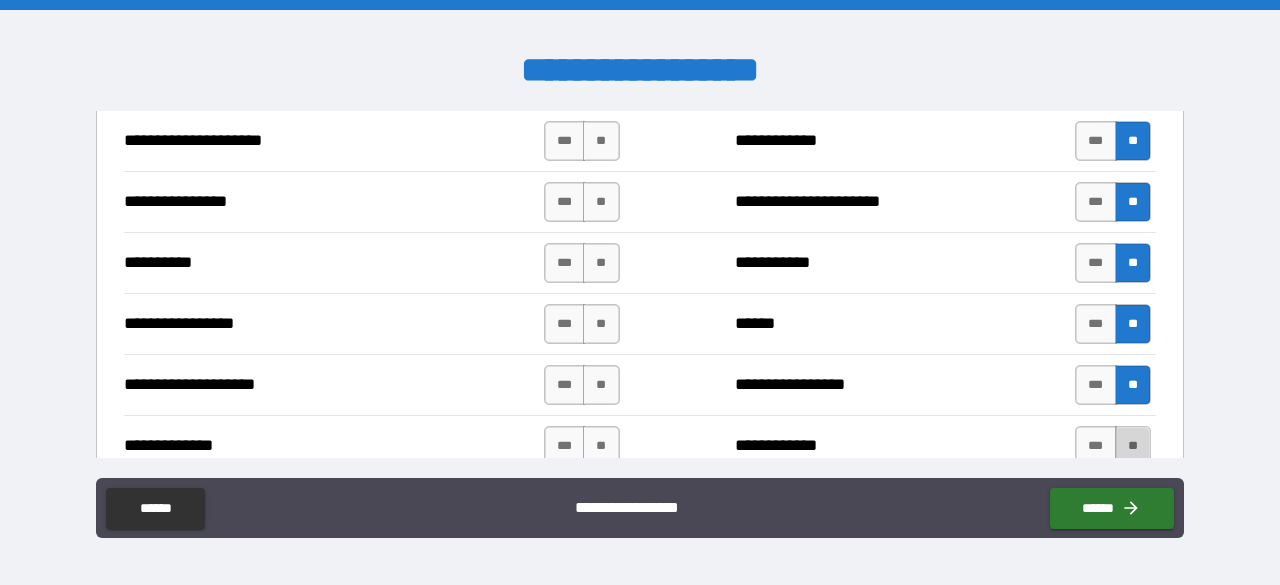 click on "**" at bounding box center [1133, 446] 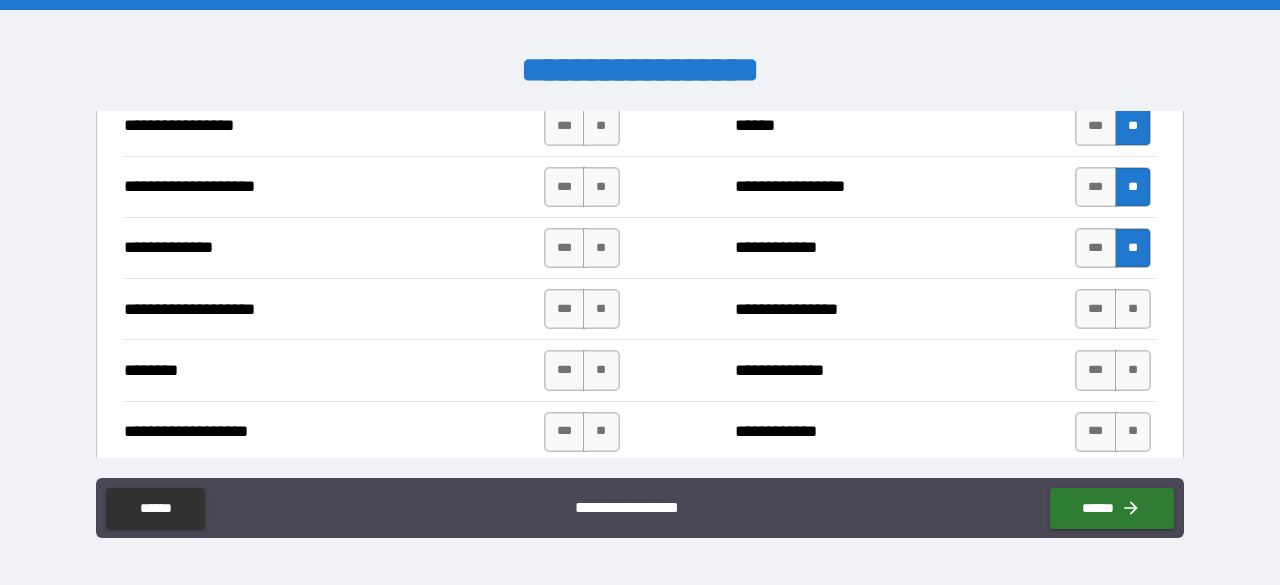 scroll, scrollTop: 2825, scrollLeft: 0, axis: vertical 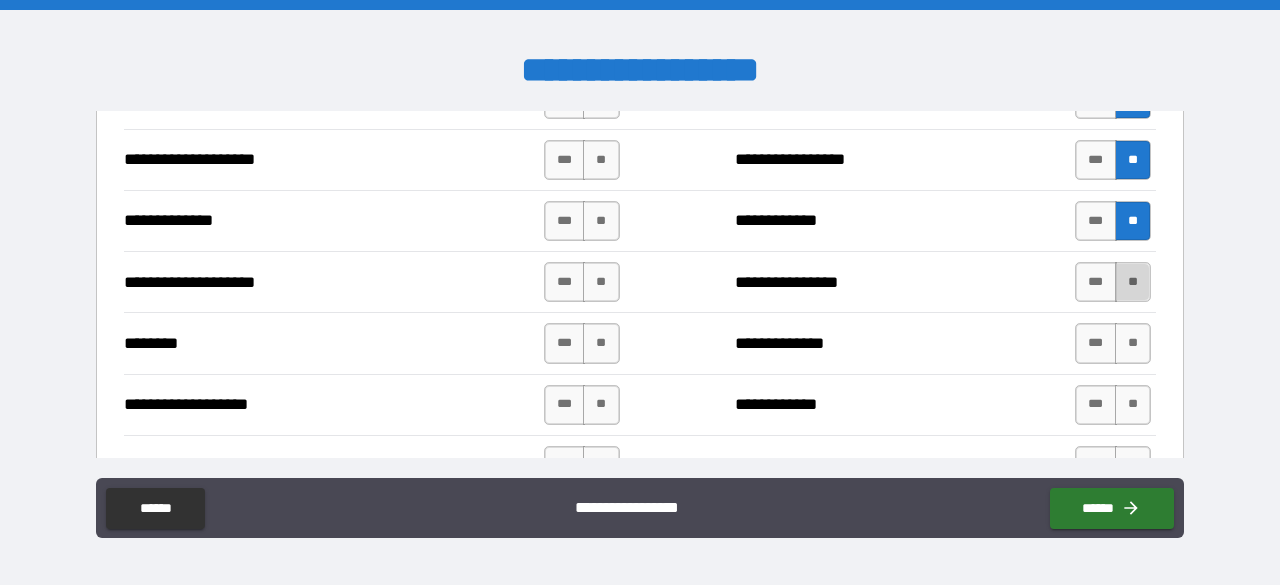 click on "**" at bounding box center [1133, 282] 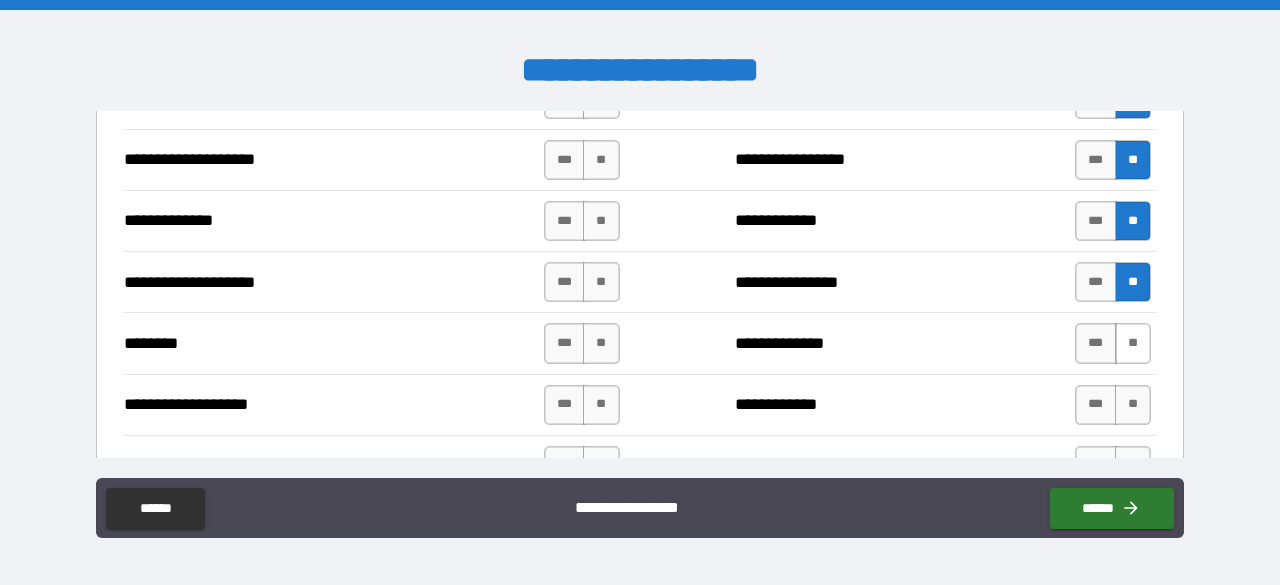 click on "**" at bounding box center [1133, 343] 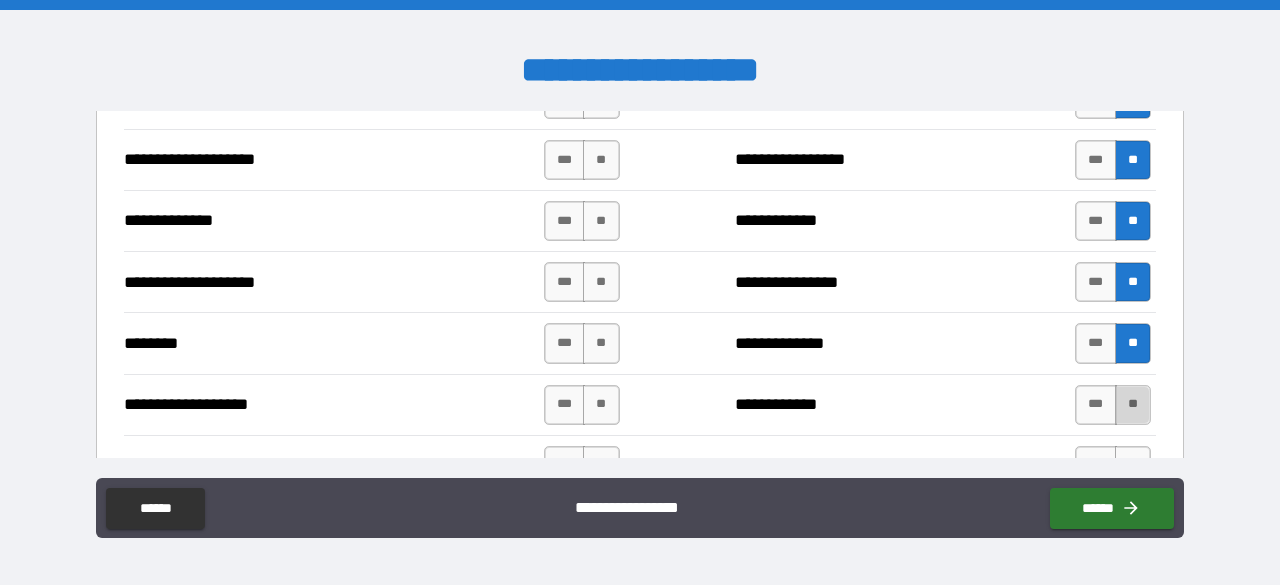 drag, startPoint x: 1119, startPoint y: 379, endPoint x: 1117, endPoint y: 369, distance: 10.198039 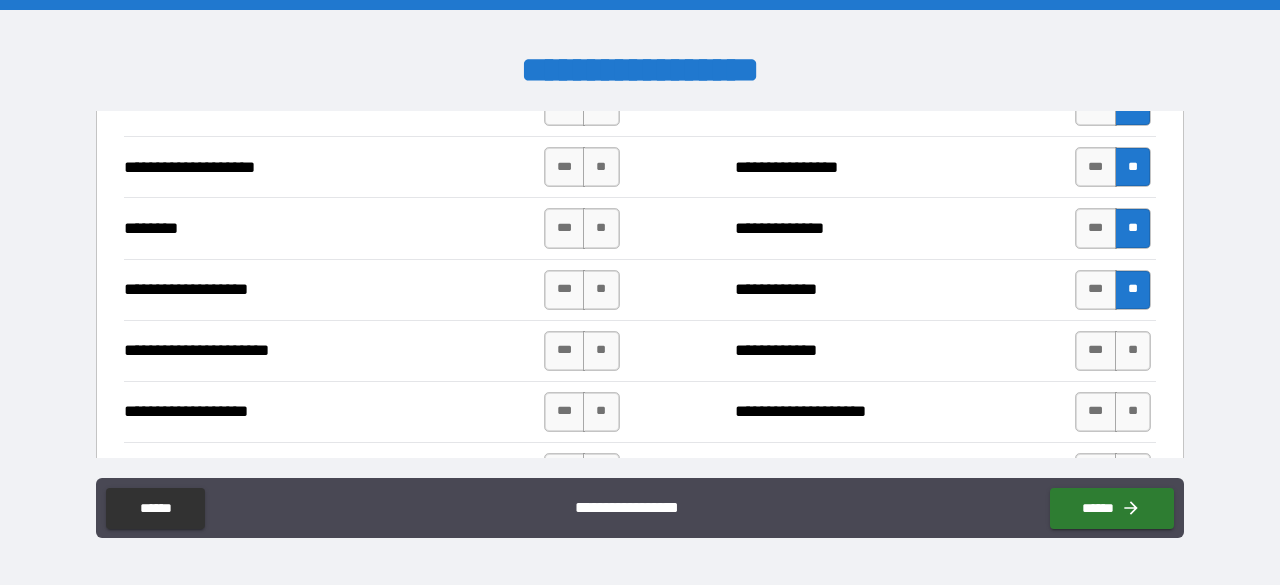 scroll, scrollTop: 2975, scrollLeft: 0, axis: vertical 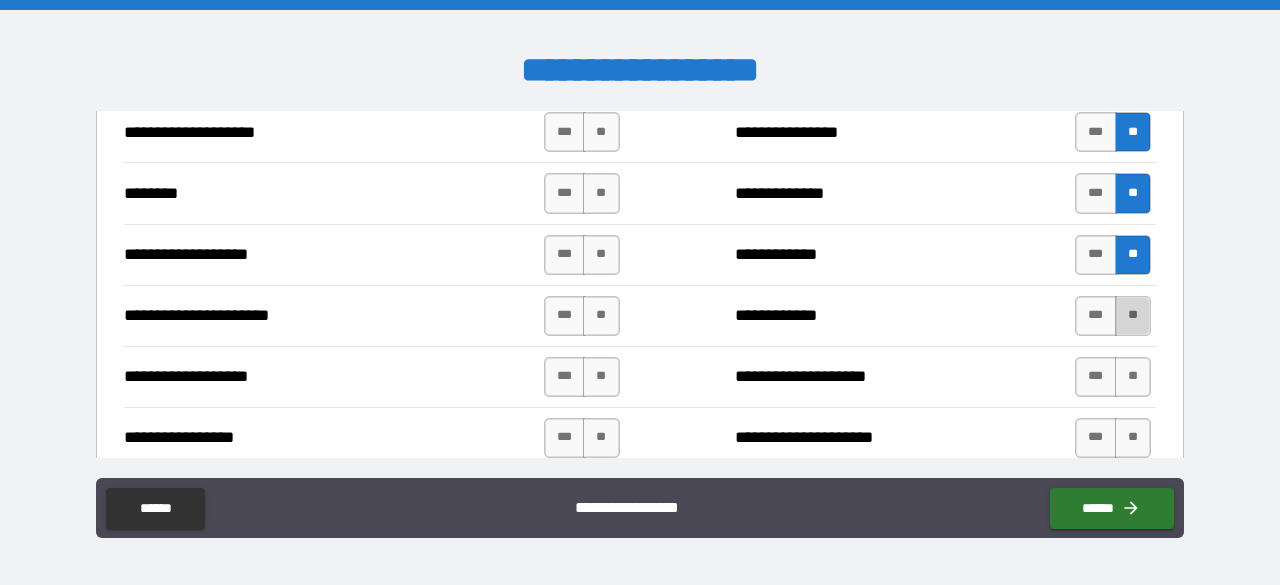 click on "**" at bounding box center [1133, 316] 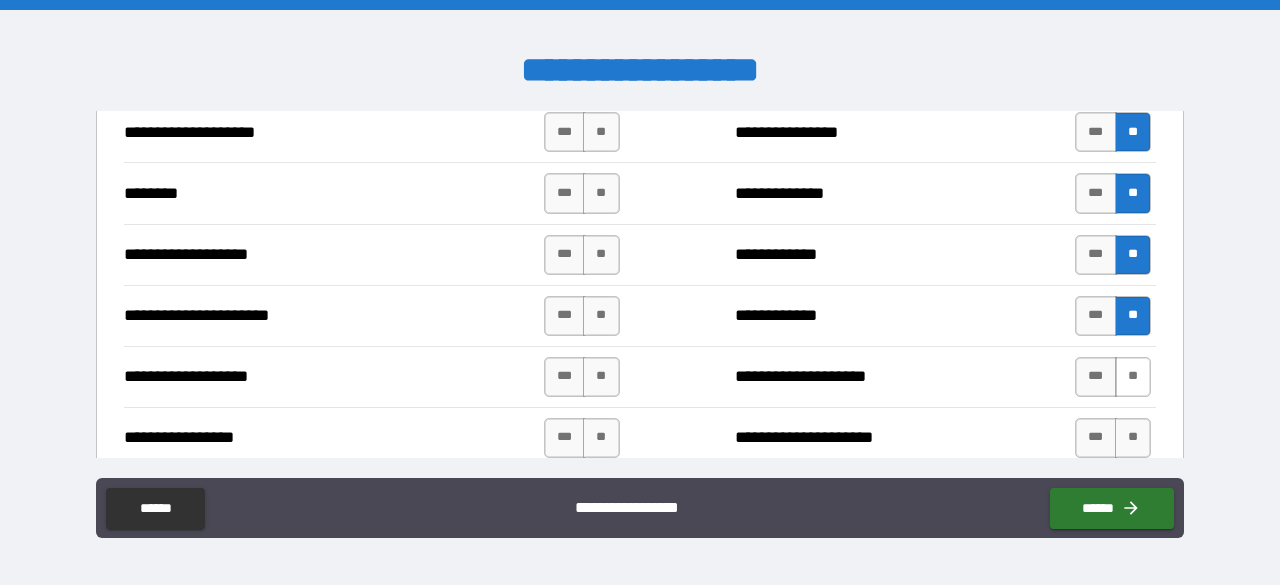 click on "**" at bounding box center (1133, 377) 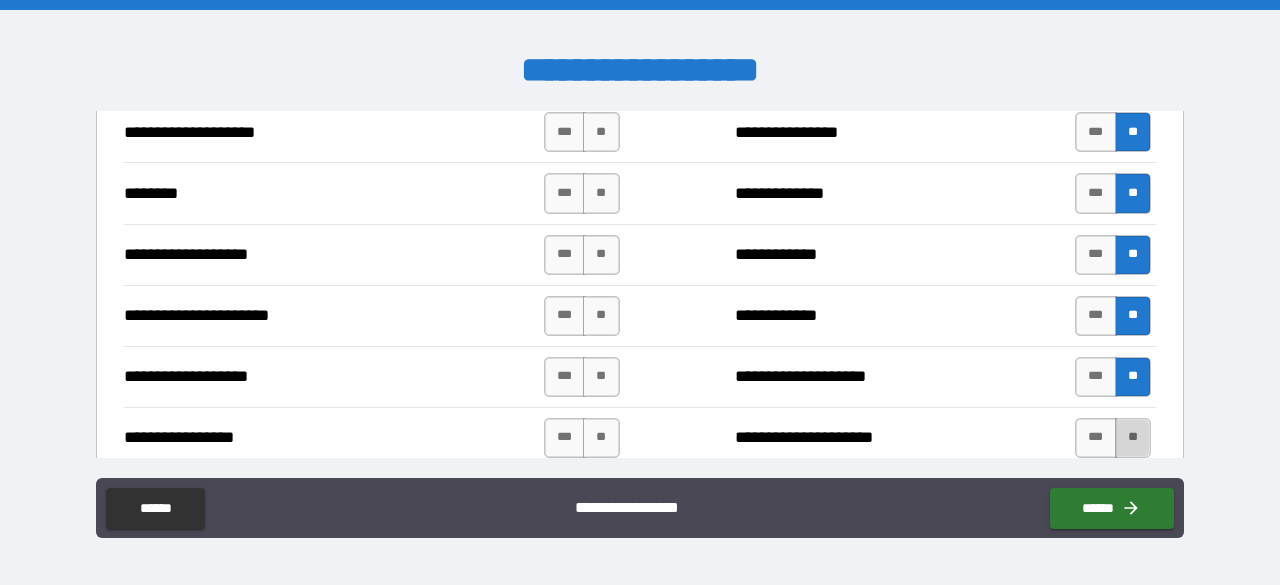 click on "**" at bounding box center [1133, 438] 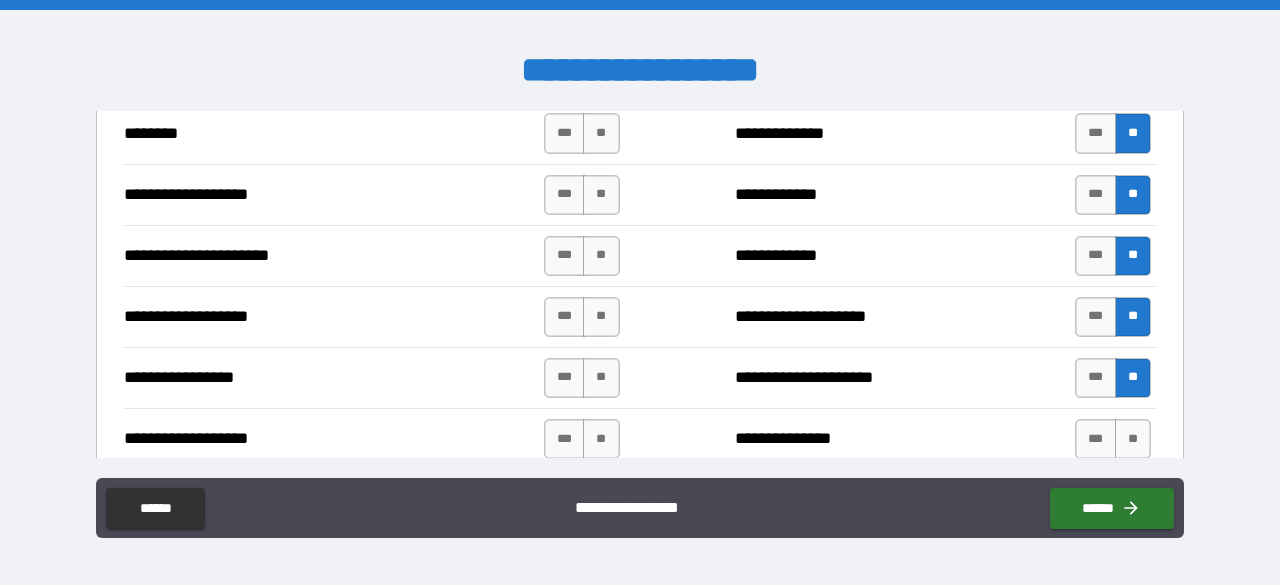 scroll, scrollTop: 3150, scrollLeft: 0, axis: vertical 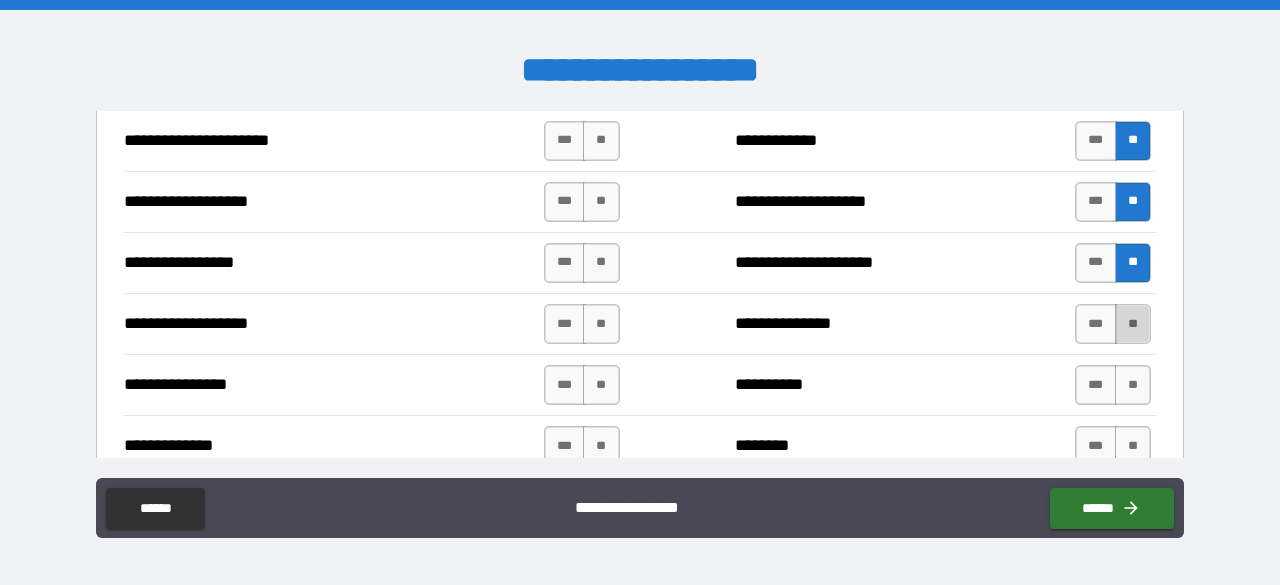 drag, startPoint x: 1124, startPoint y: 301, endPoint x: 1124, endPoint y: 312, distance: 11 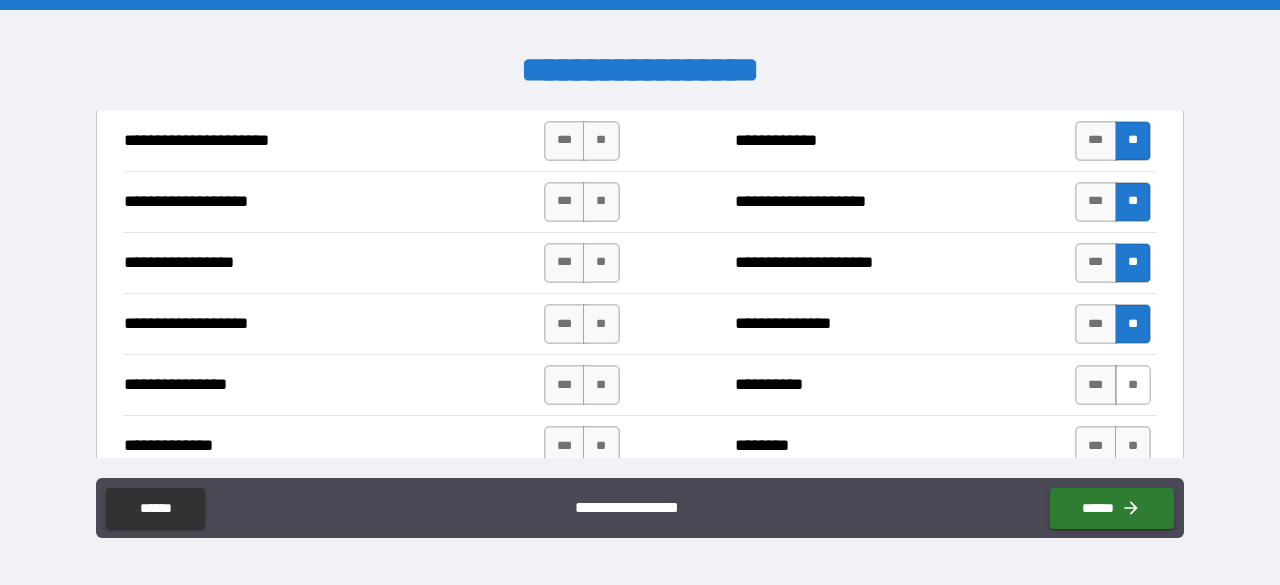 click on "**" at bounding box center [1133, 385] 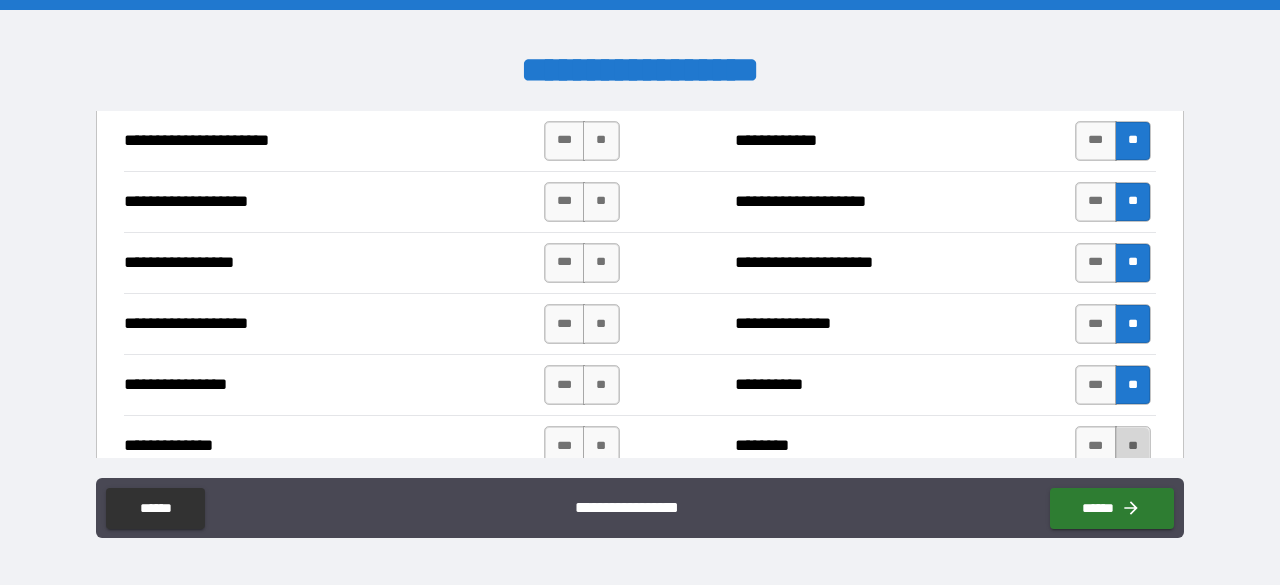 click on "**" at bounding box center [1133, 446] 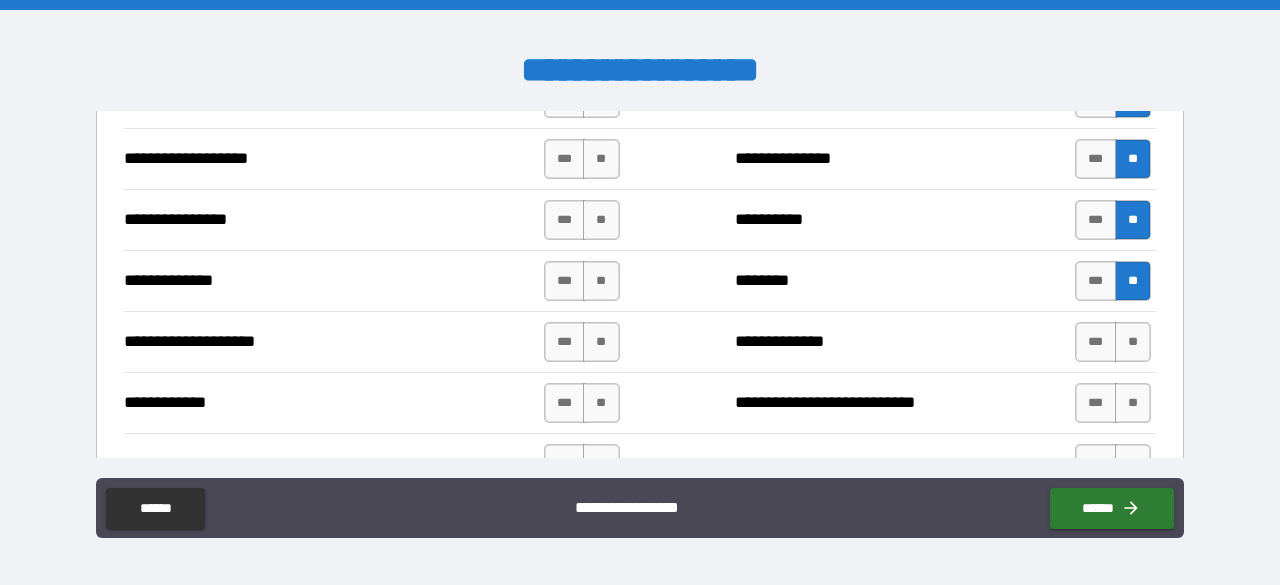 scroll, scrollTop: 3400, scrollLeft: 0, axis: vertical 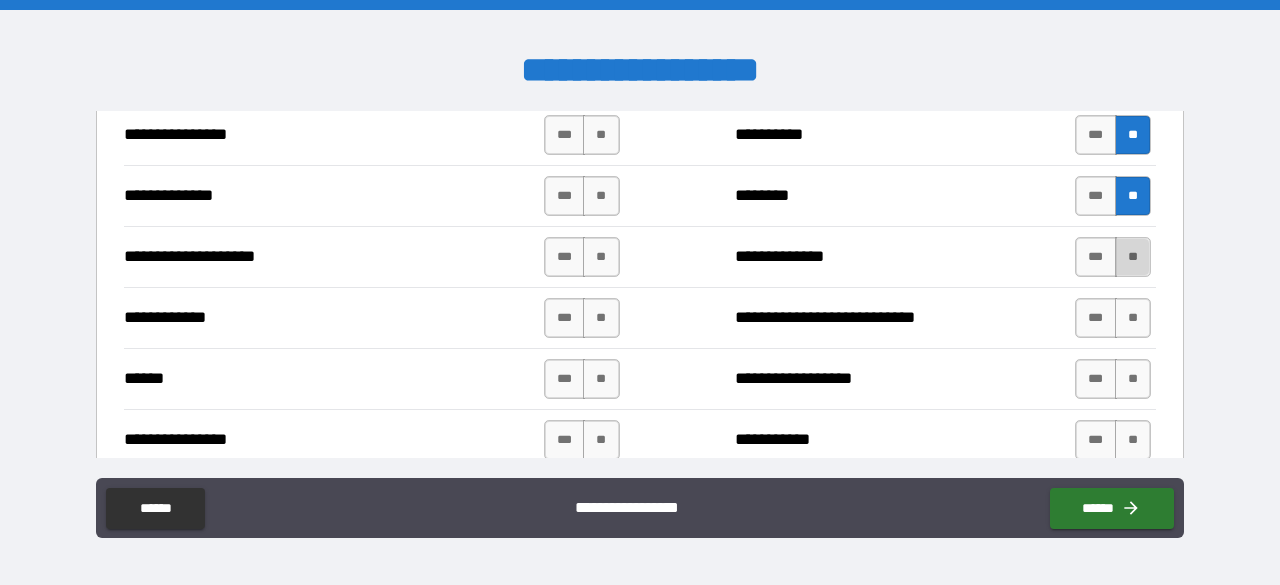 click on "**" at bounding box center [1133, 257] 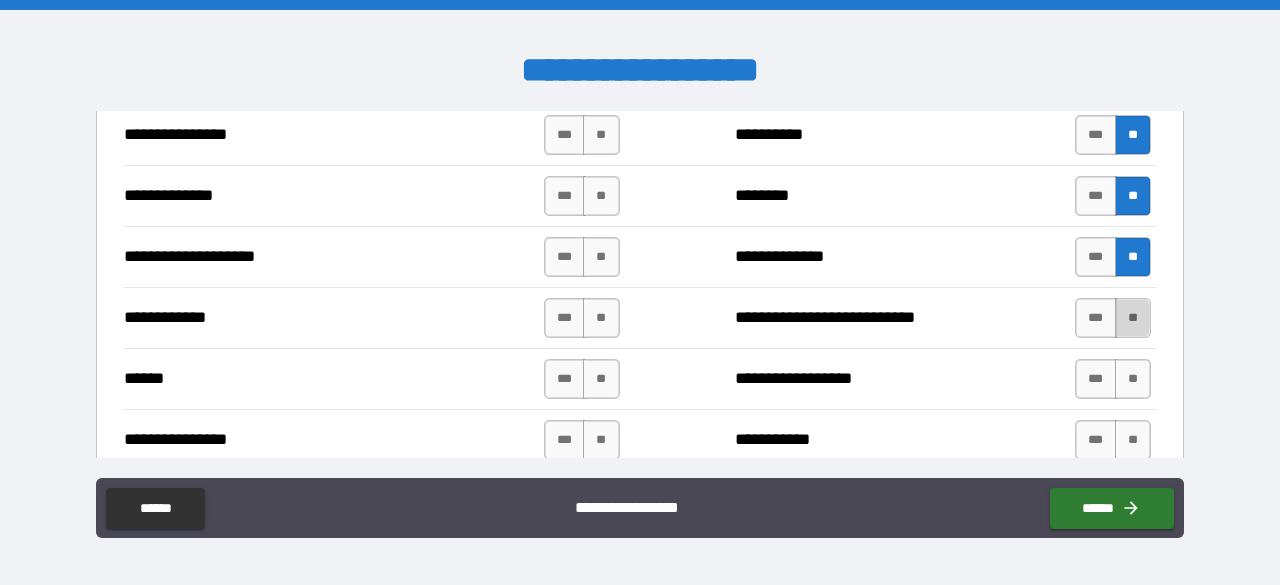 click on "**" at bounding box center [1133, 318] 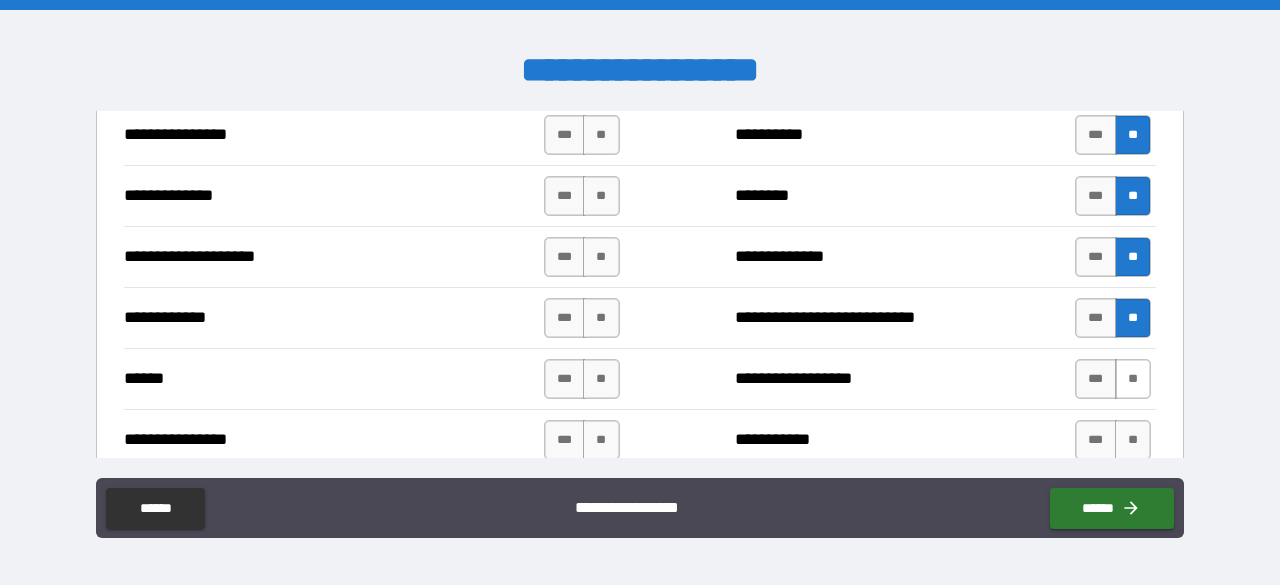 click on "**" at bounding box center [1133, 379] 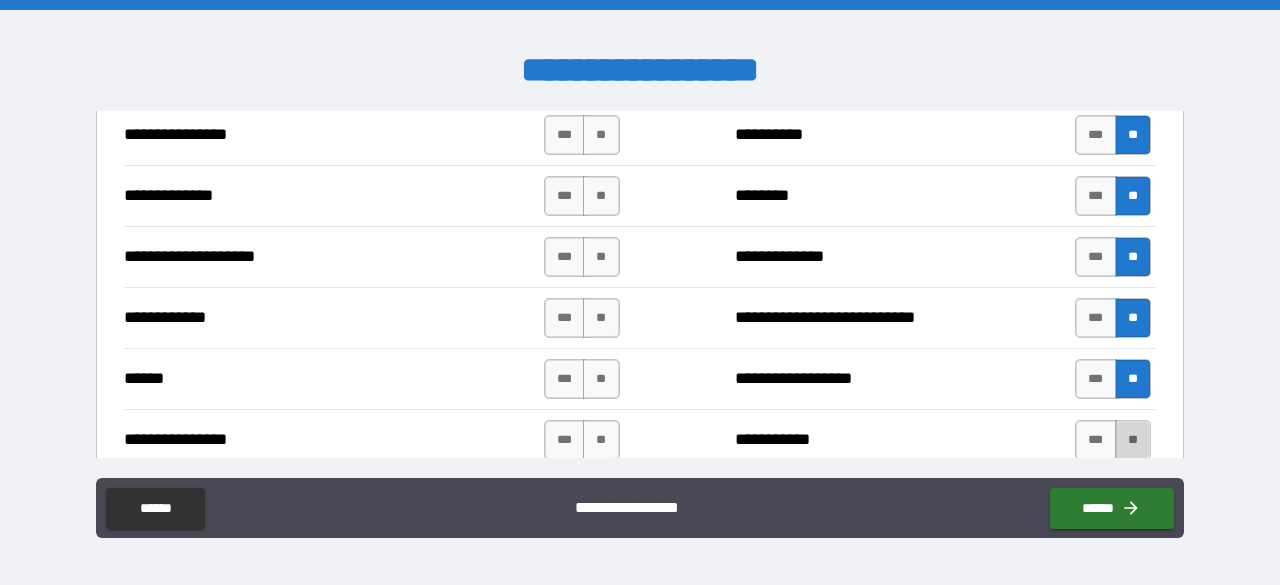 click on "**" at bounding box center [1133, 440] 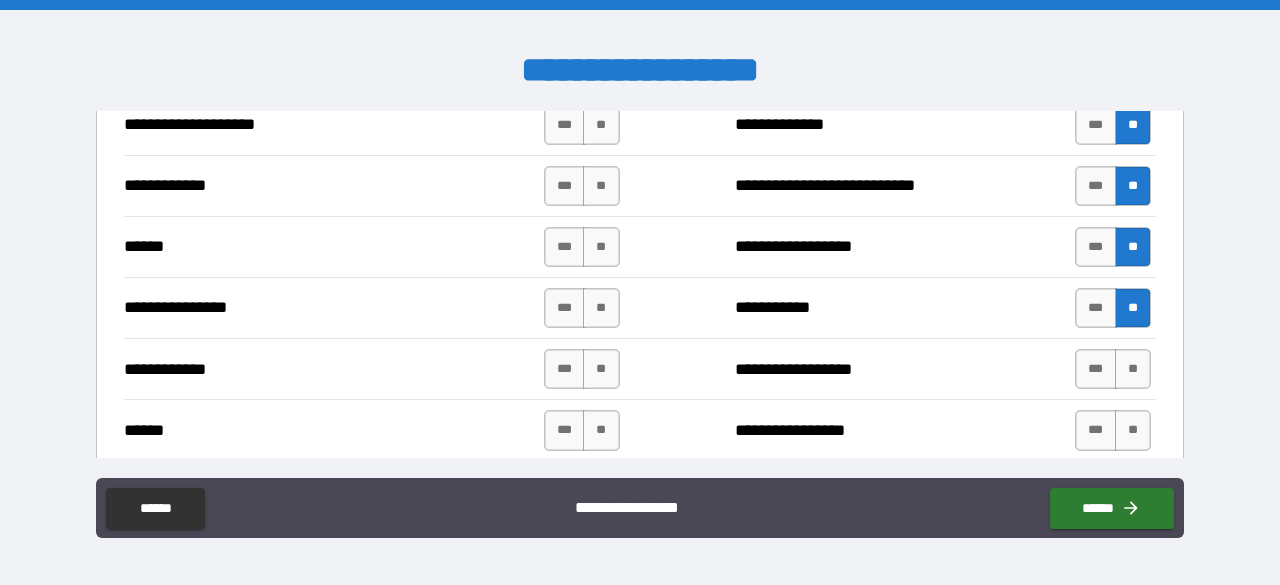 scroll, scrollTop: 3575, scrollLeft: 0, axis: vertical 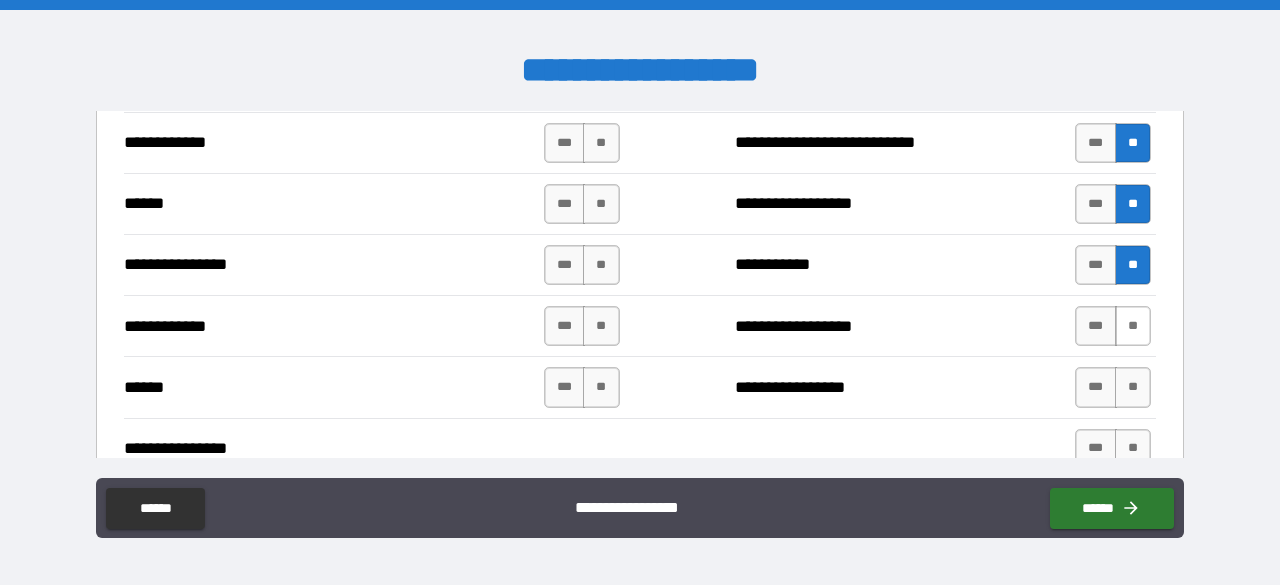 click on "**" at bounding box center (1133, 326) 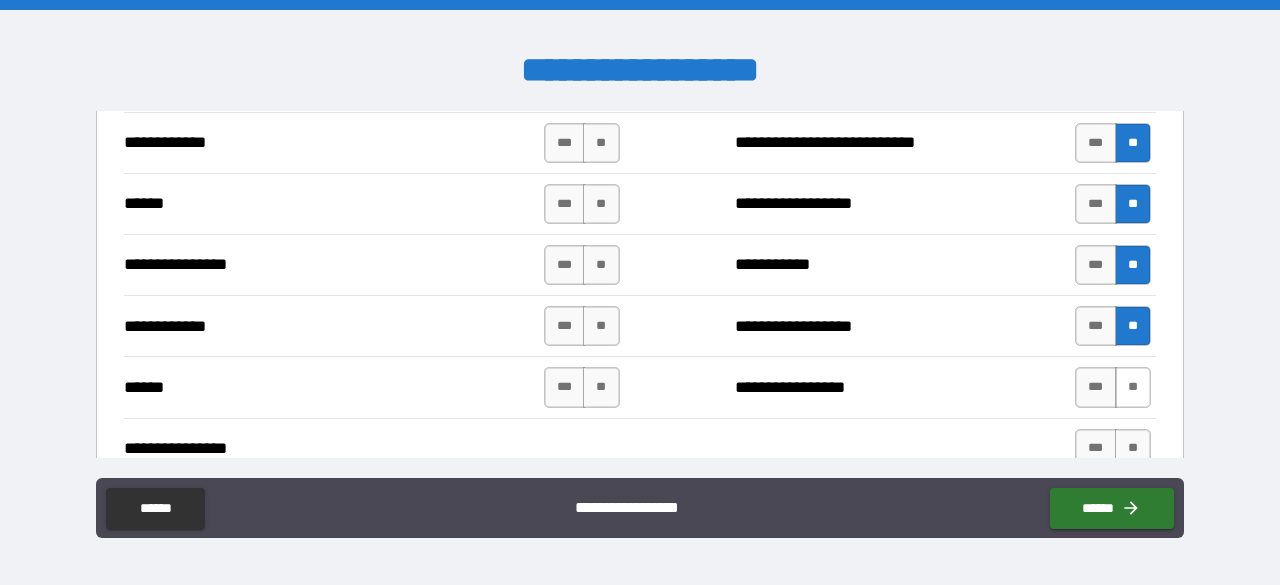 click on "**" at bounding box center [1133, 387] 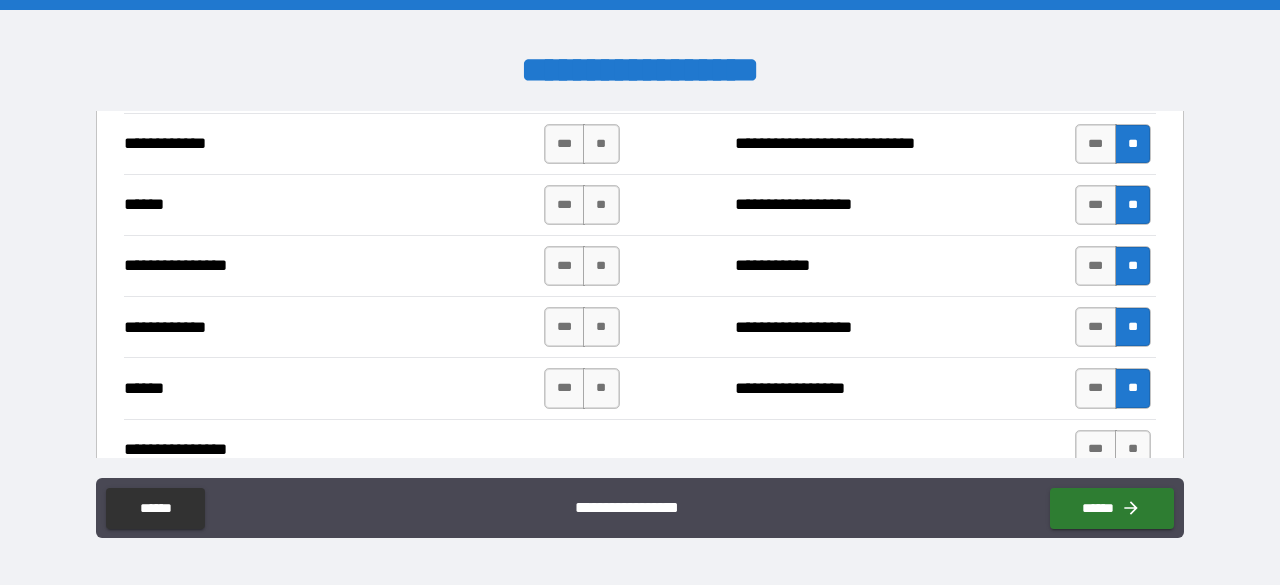scroll, scrollTop: 3575, scrollLeft: 0, axis: vertical 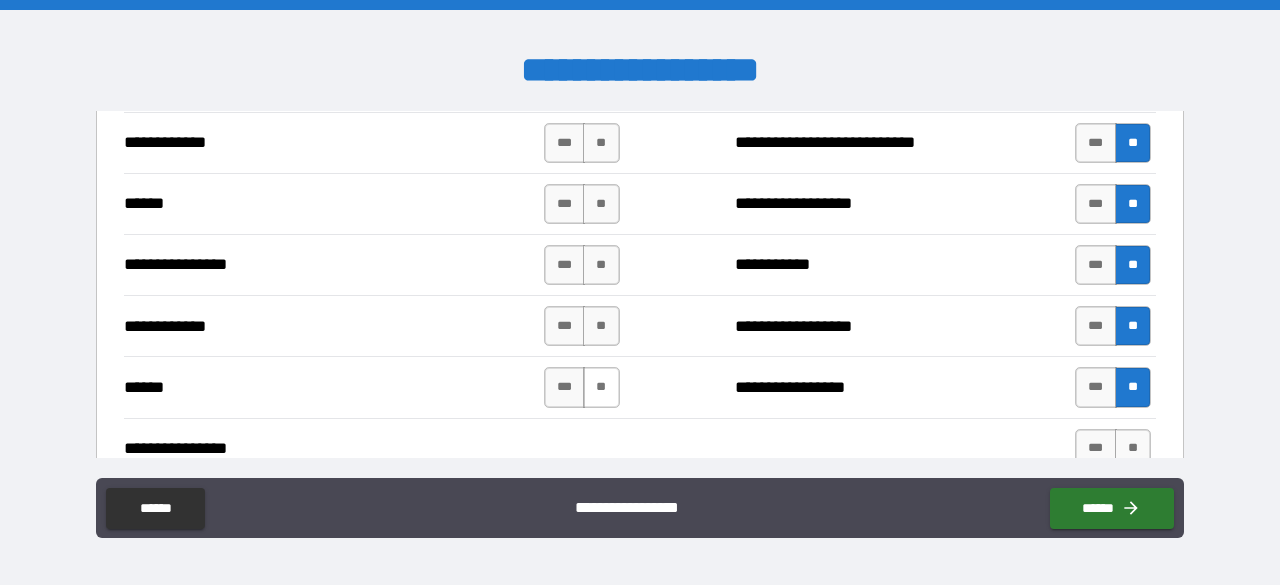 click on "**" at bounding box center [601, 387] 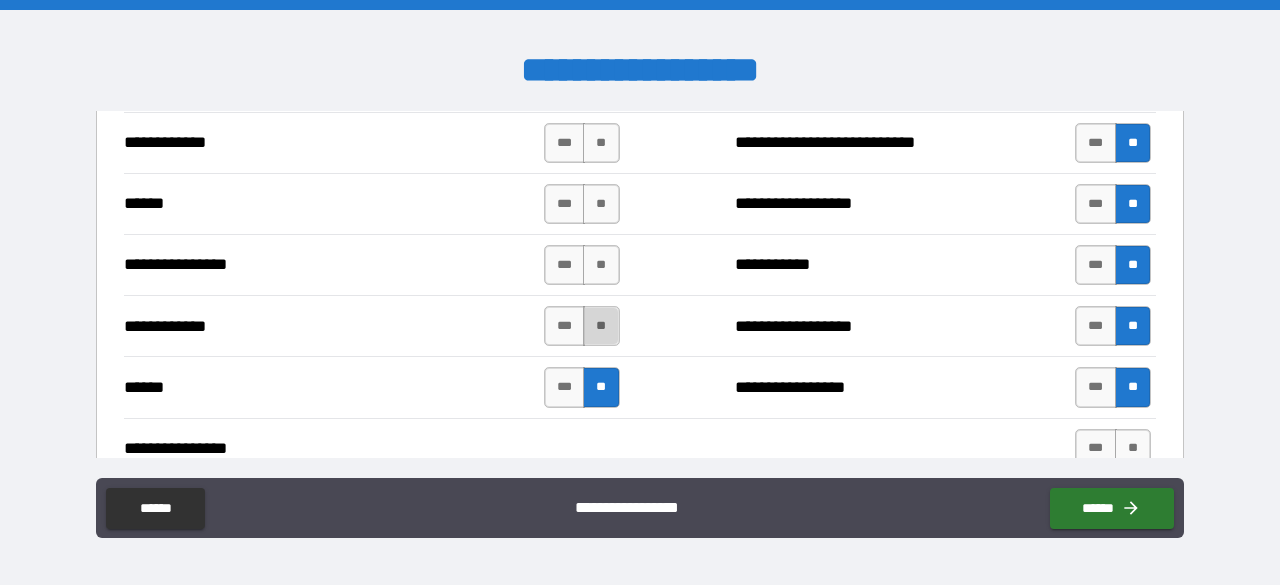 click on "**" at bounding box center [601, 326] 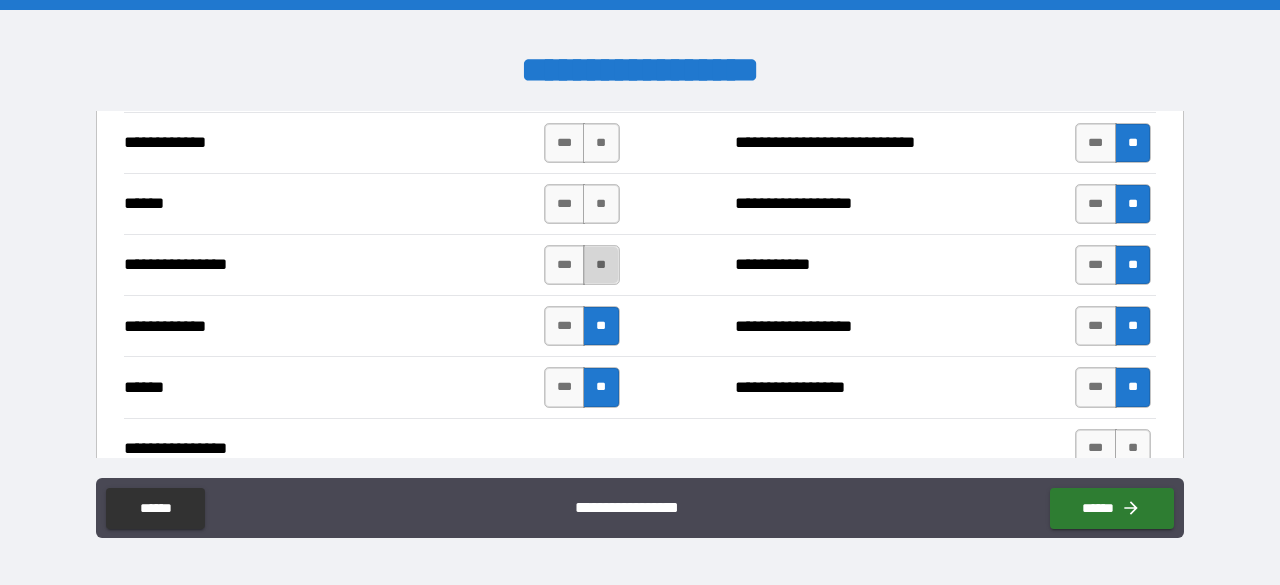 click on "**" at bounding box center (601, 265) 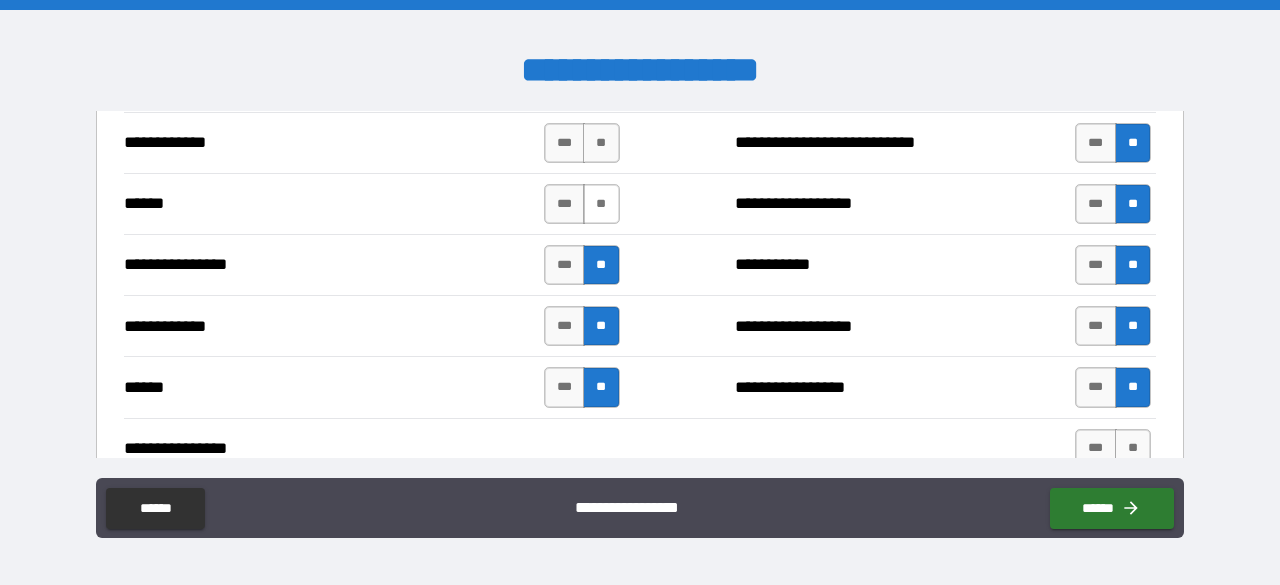 click on "**" at bounding box center [601, 204] 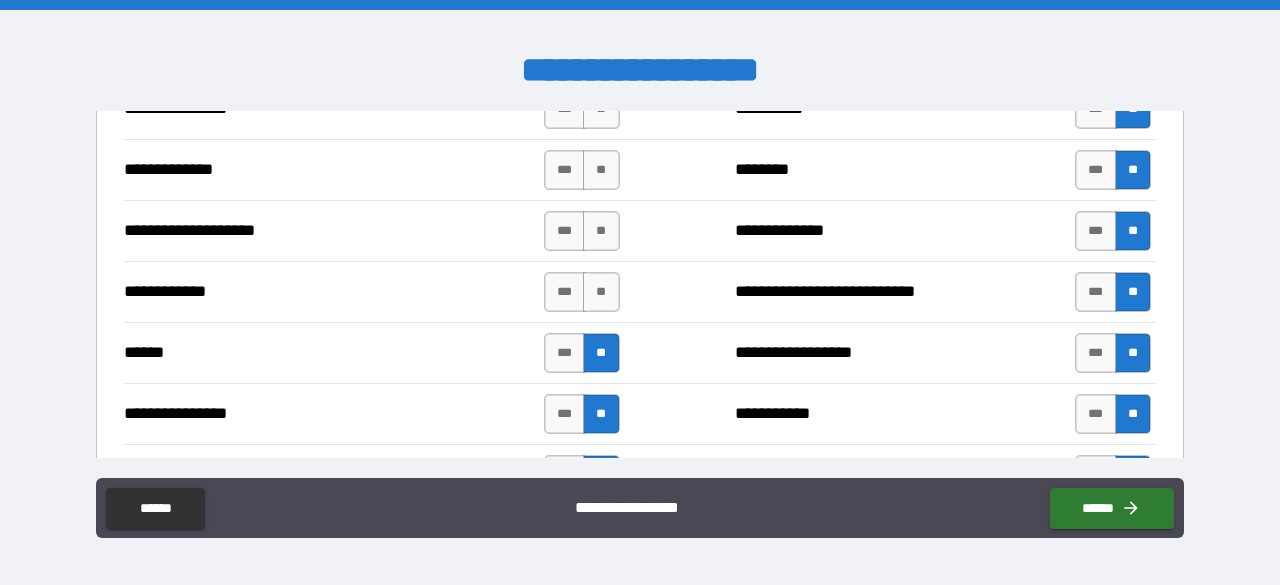 scroll, scrollTop: 3425, scrollLeft: 0, axis: vertical 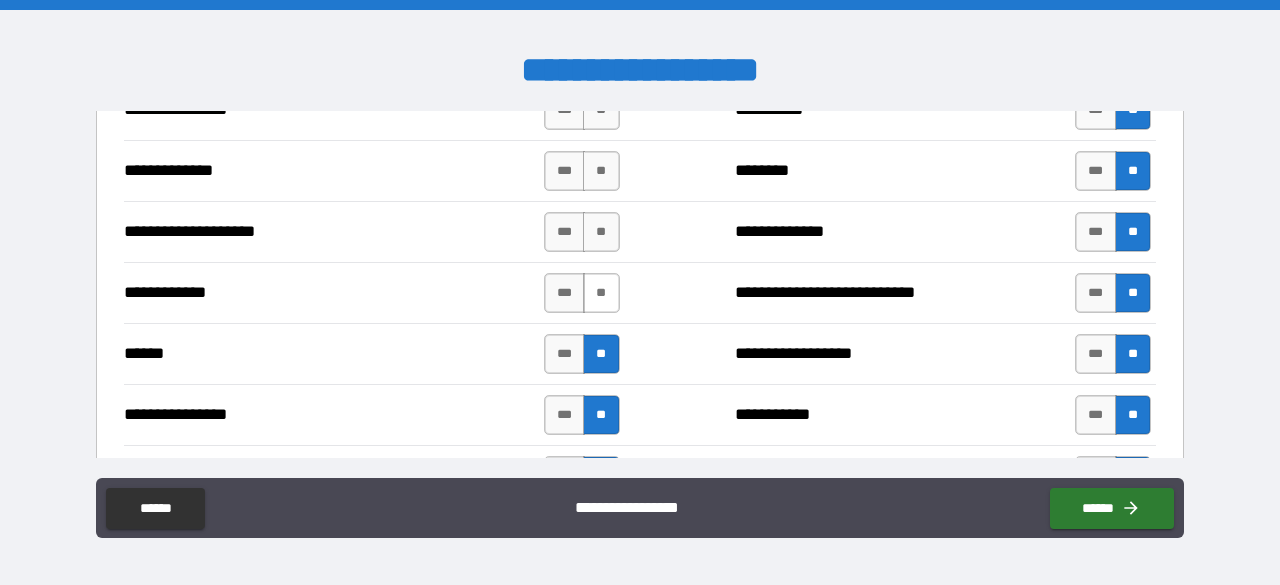 click on "**" at bounding box center [601, 293] 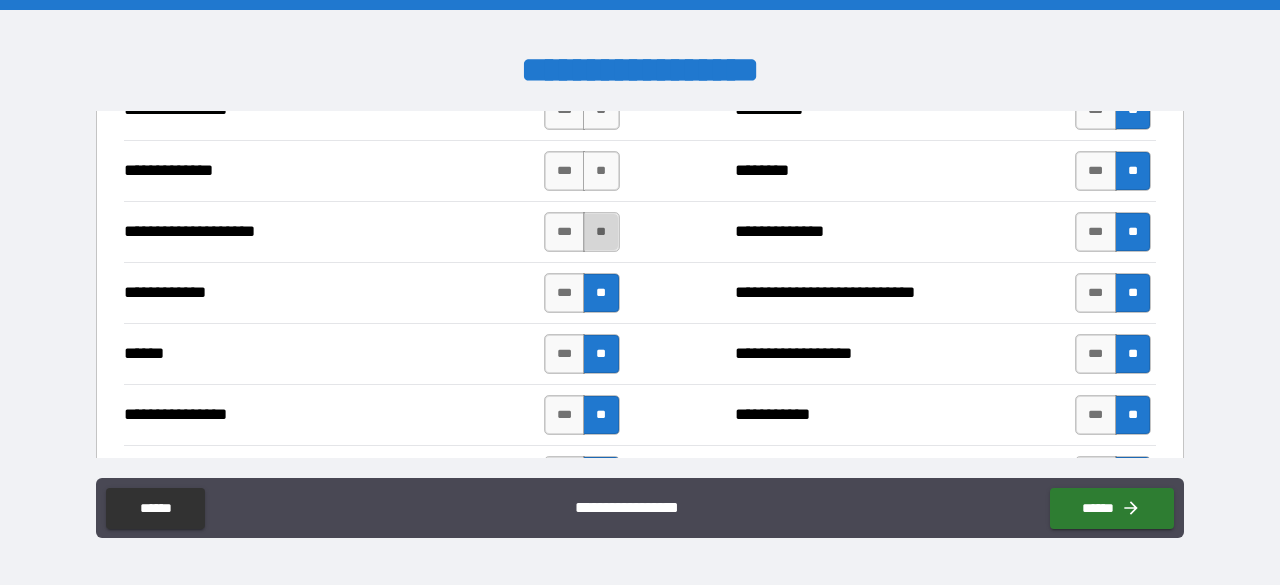 click on "**" at bounding box center [601, 232] 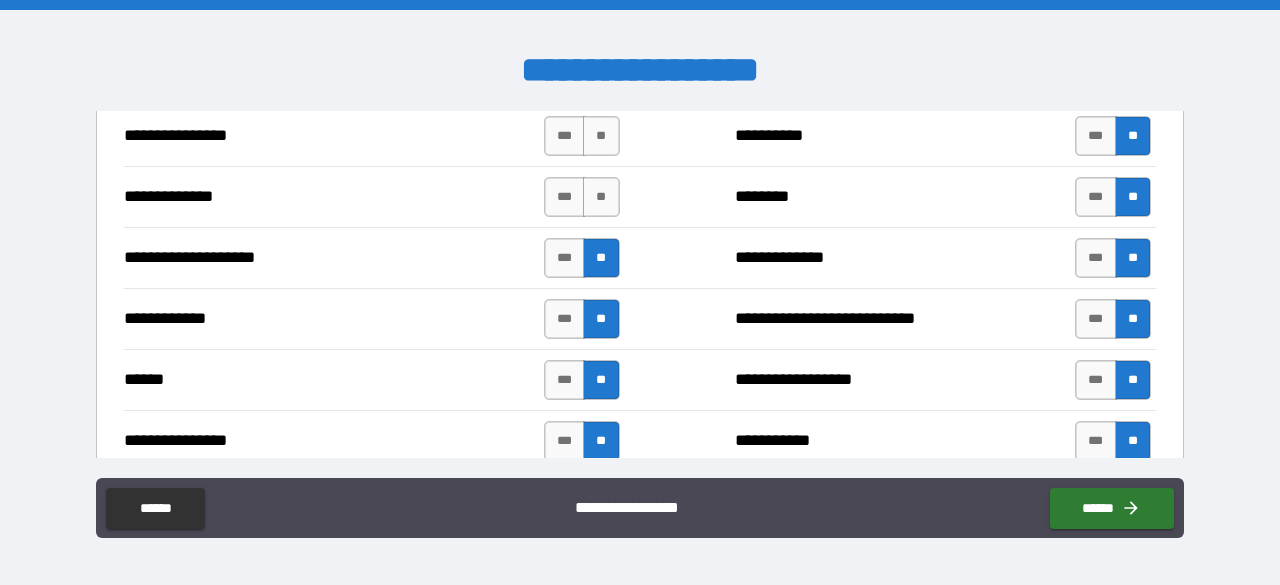 scroll, scrollTop: 3250, scrollLeft: 0, axis: vertical 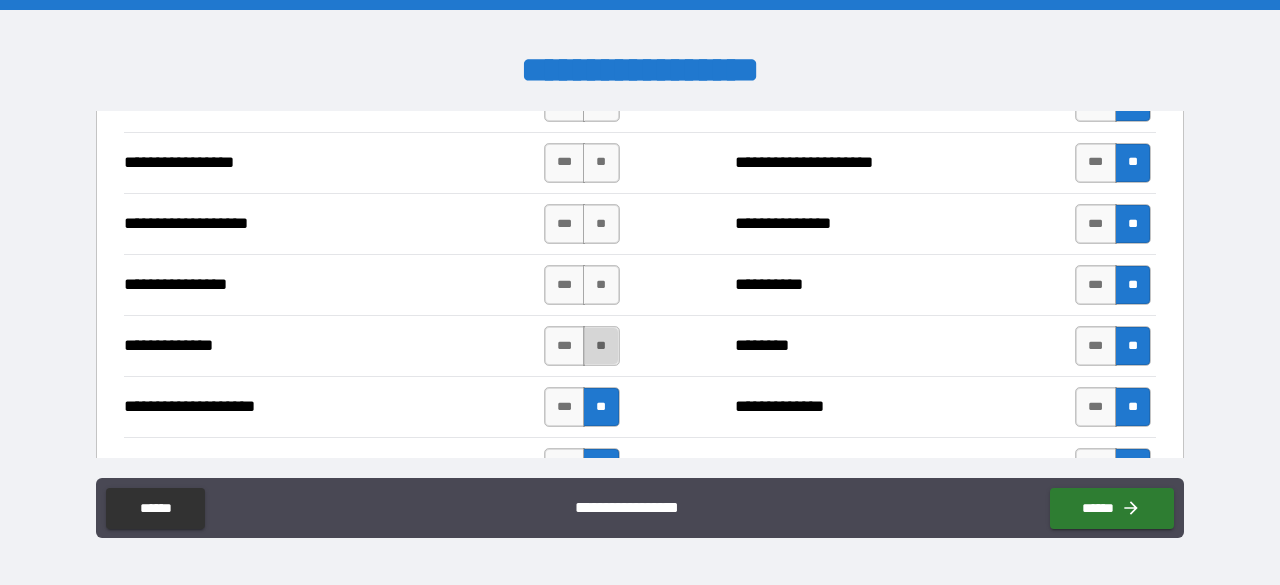 click on "**" at bounding box center [601, 346] 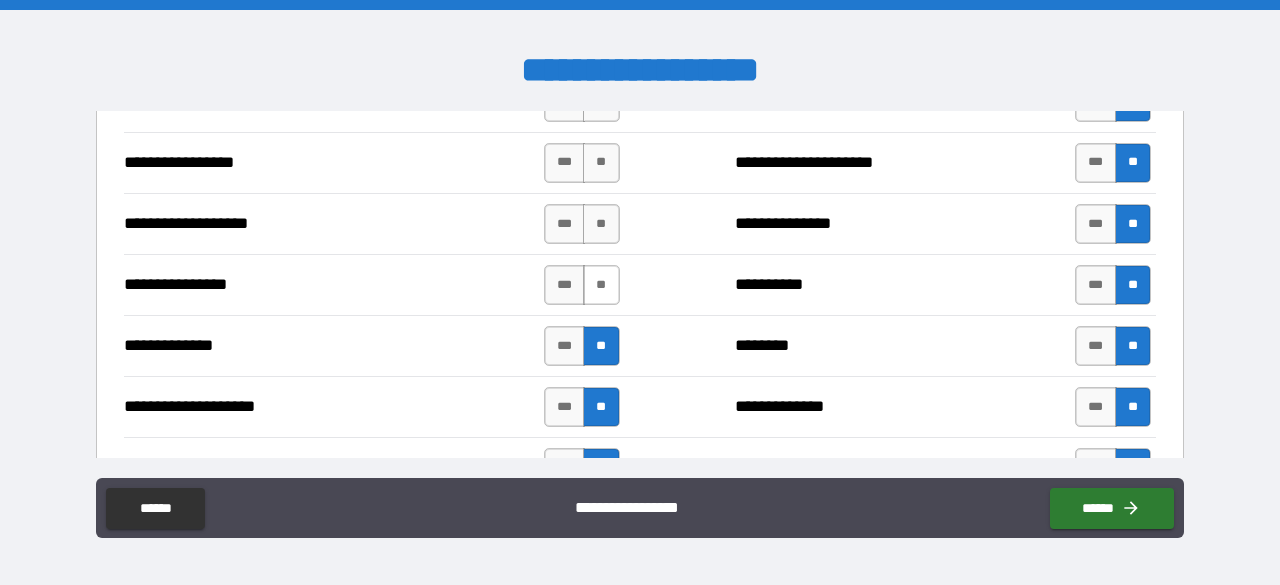 click on "**" at bounding box center (601, 285) 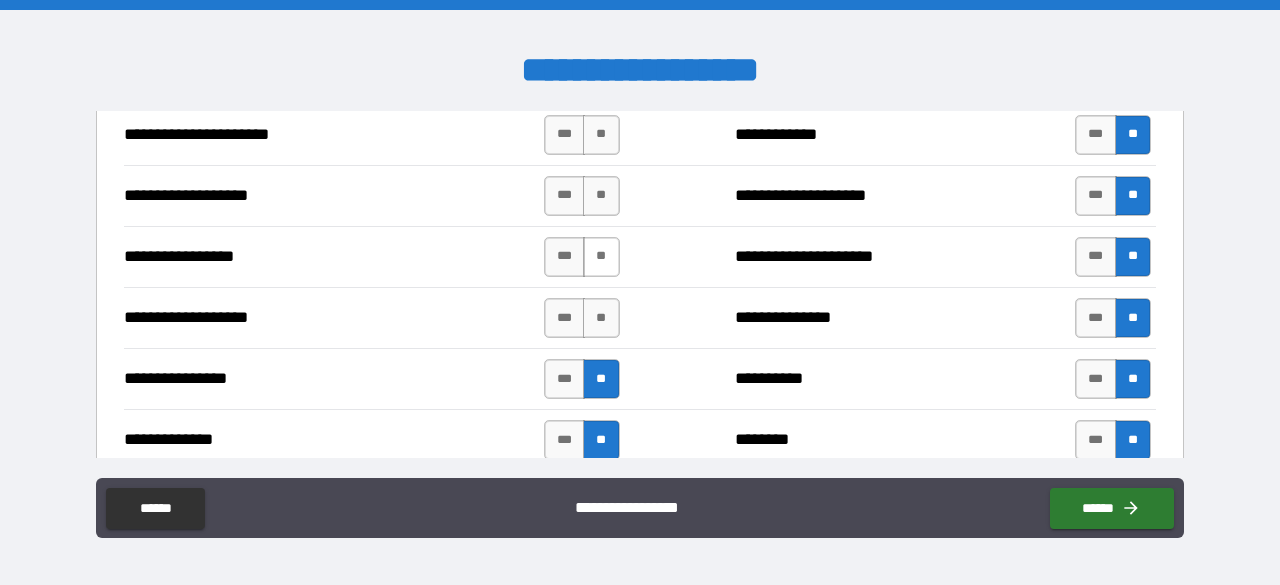 scroll, scrollTop: 3125, scrollLeft: 0, axis: vertical 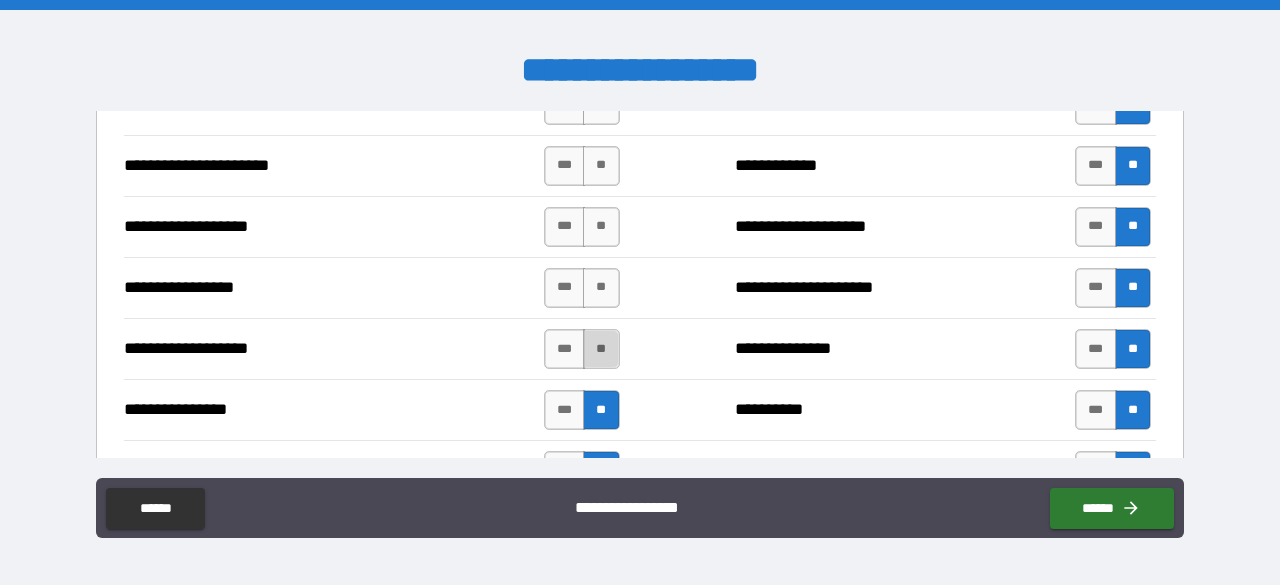 click on "**" at bounding box center [601, 349] 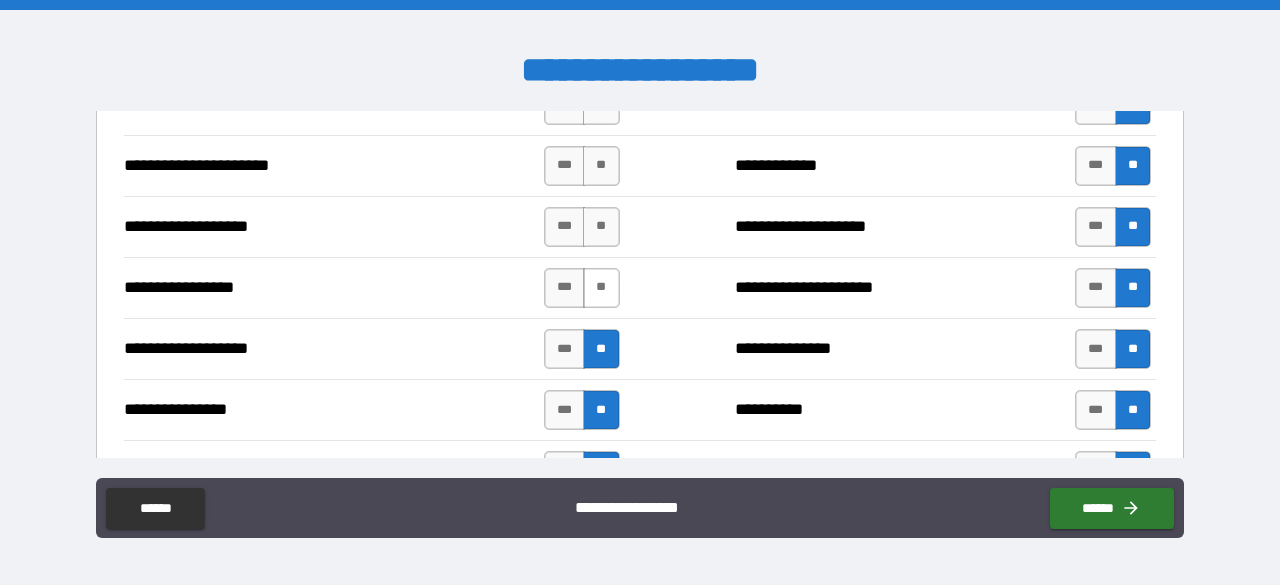 click on "**" at bounding box center (601, 288) 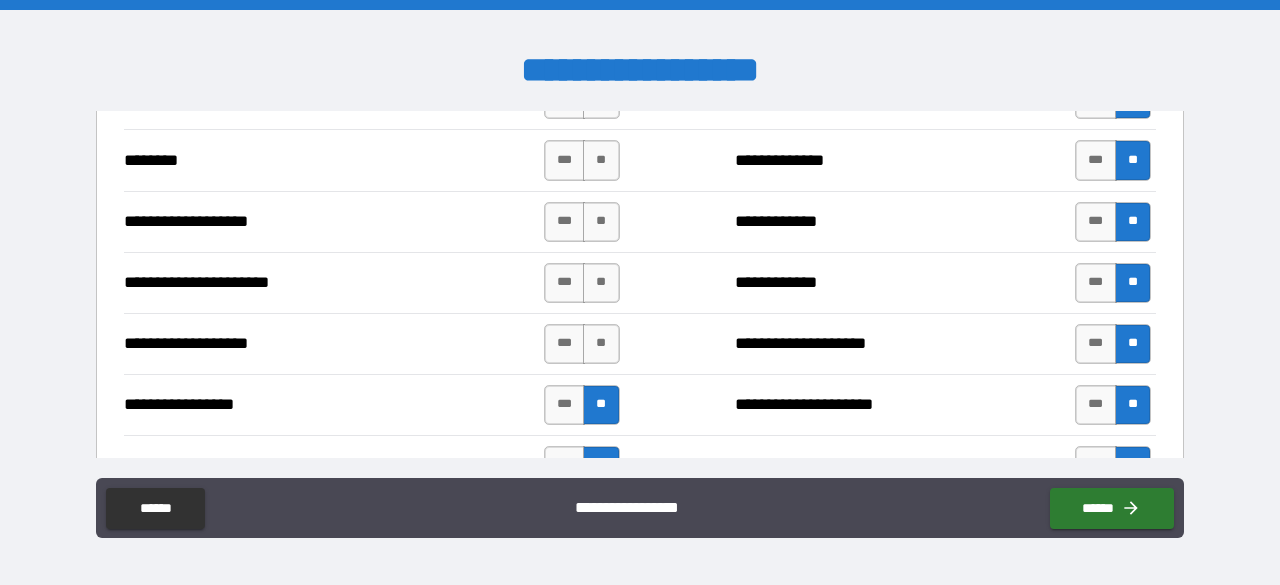 scroll, scrollTop: 3000, scrollLeft: 0, axis: vertical 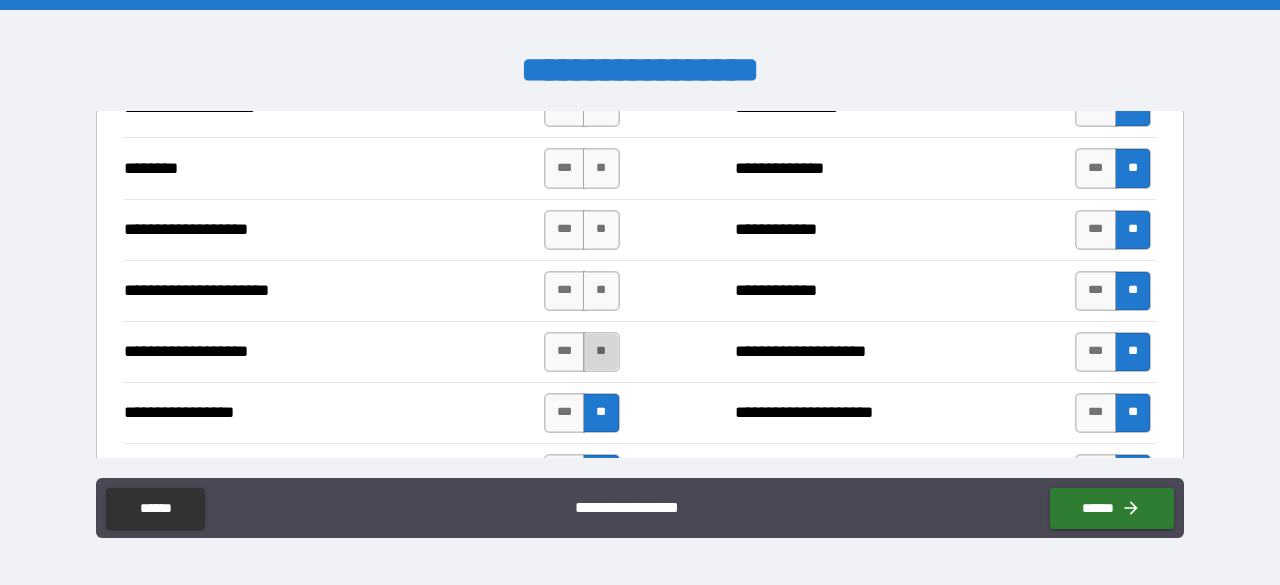 click on "**" at bounding box center [601, 352] 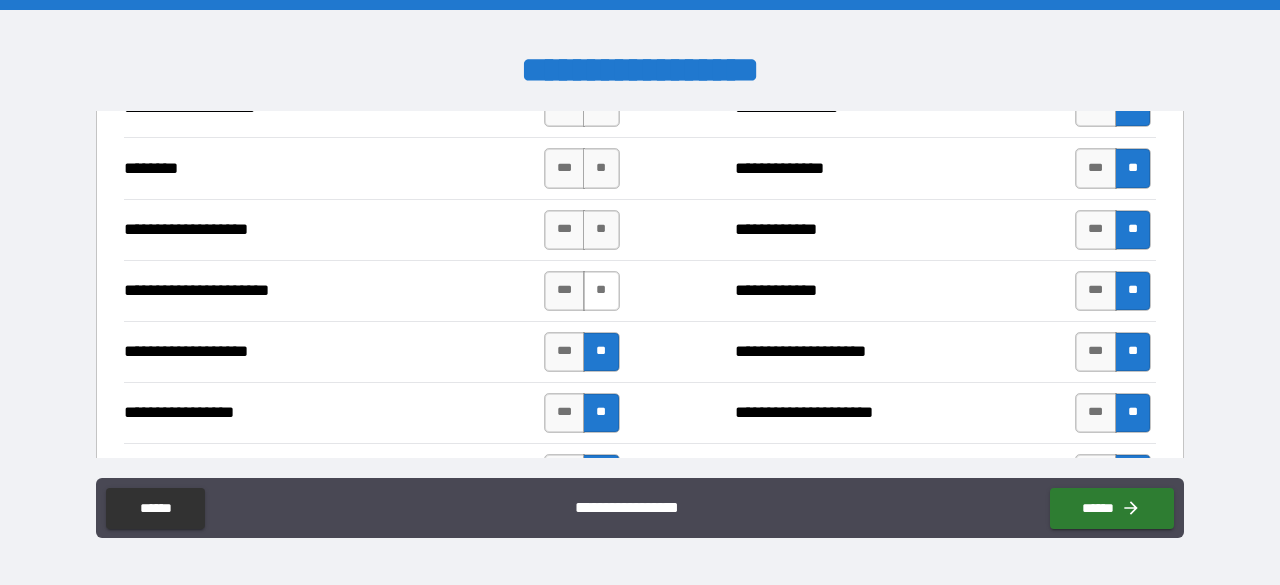 click on "**" at bounding box center [601, 291] 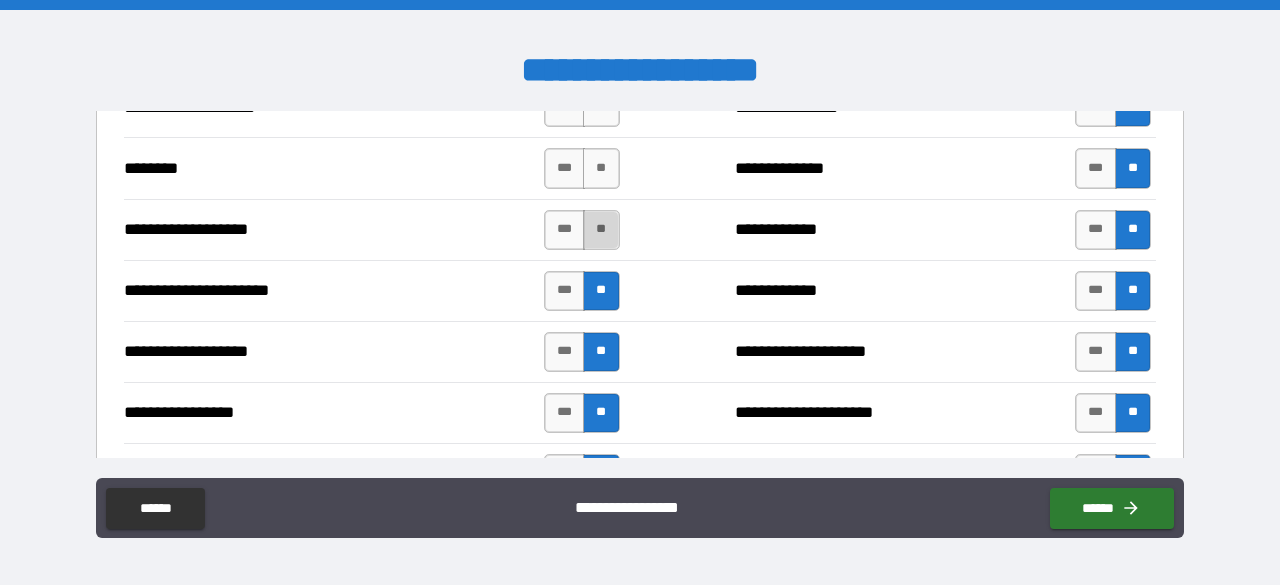 click on "**" at bounding box center [601, 230] 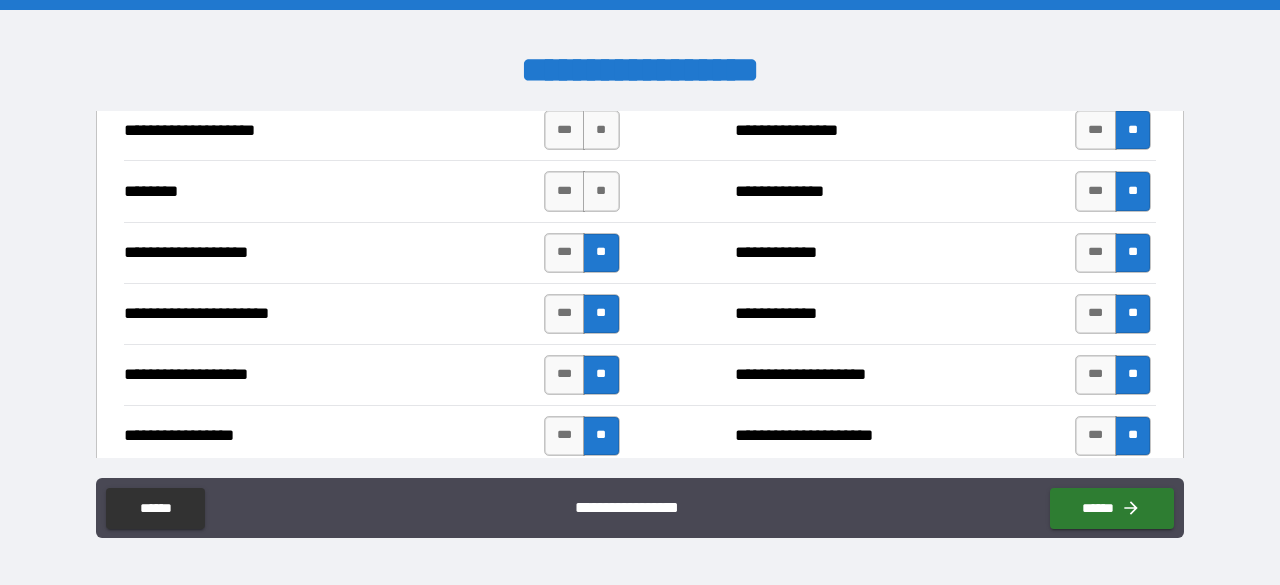 scroll, scrollTop: 2875, scrollLeft: 0, axis: vertical 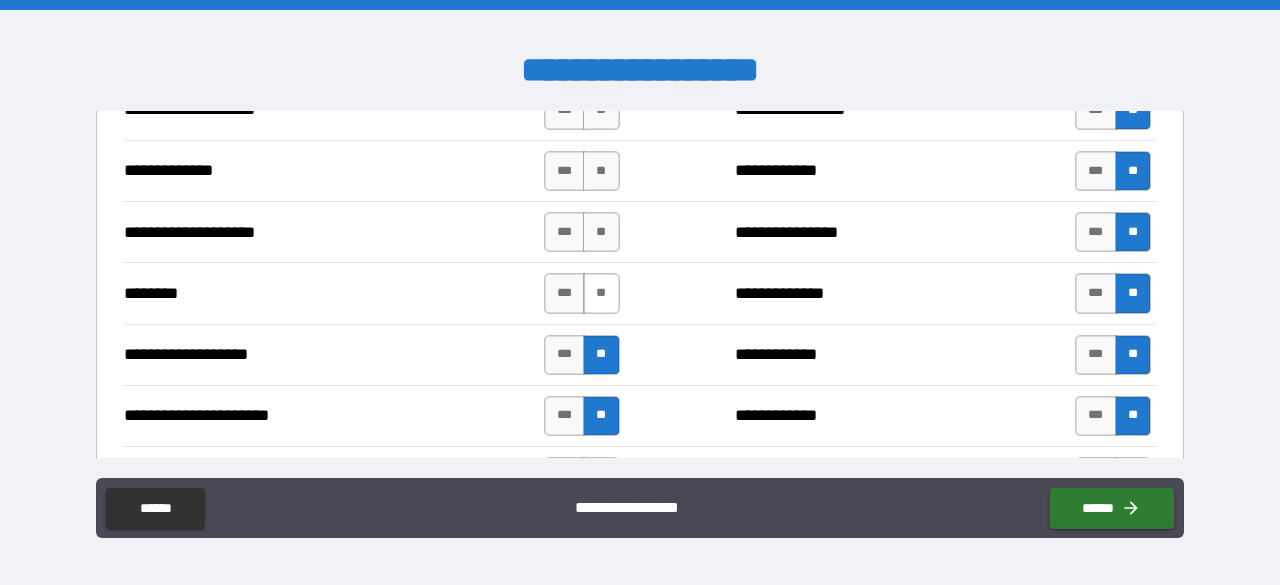 click on "**" at bounding box center (601, 293) 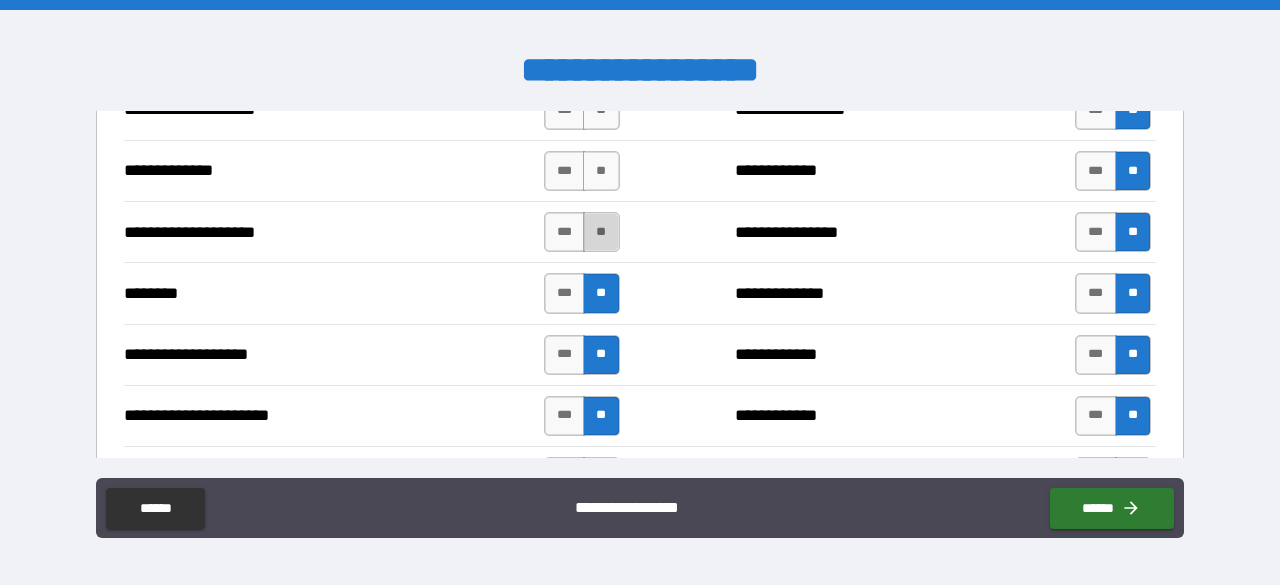 click on "**" at bounding box center (601, 232) 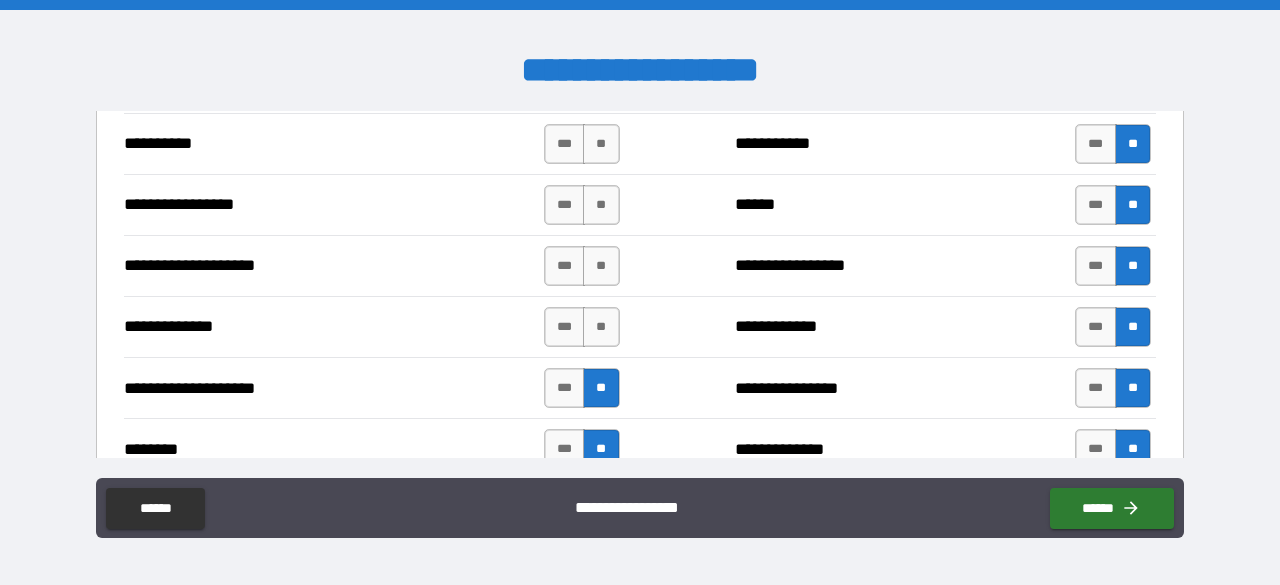 scroll, scrollTop: 2675, scrollLeft: 0, axis: vertical 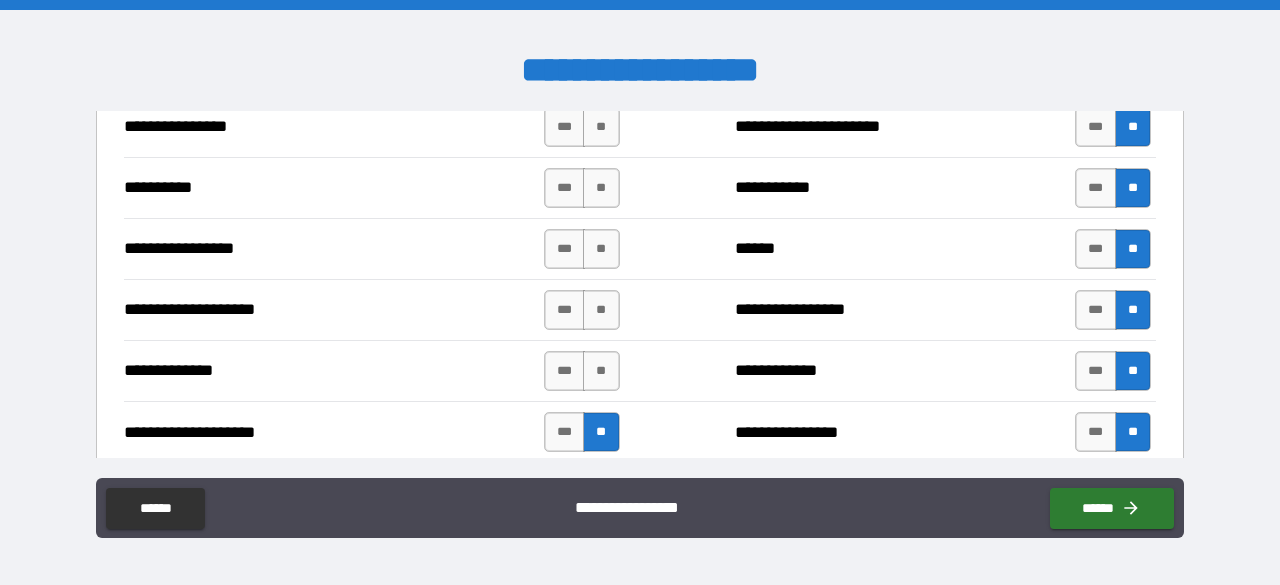 click on "*** **" at bounding box center (582, 371) 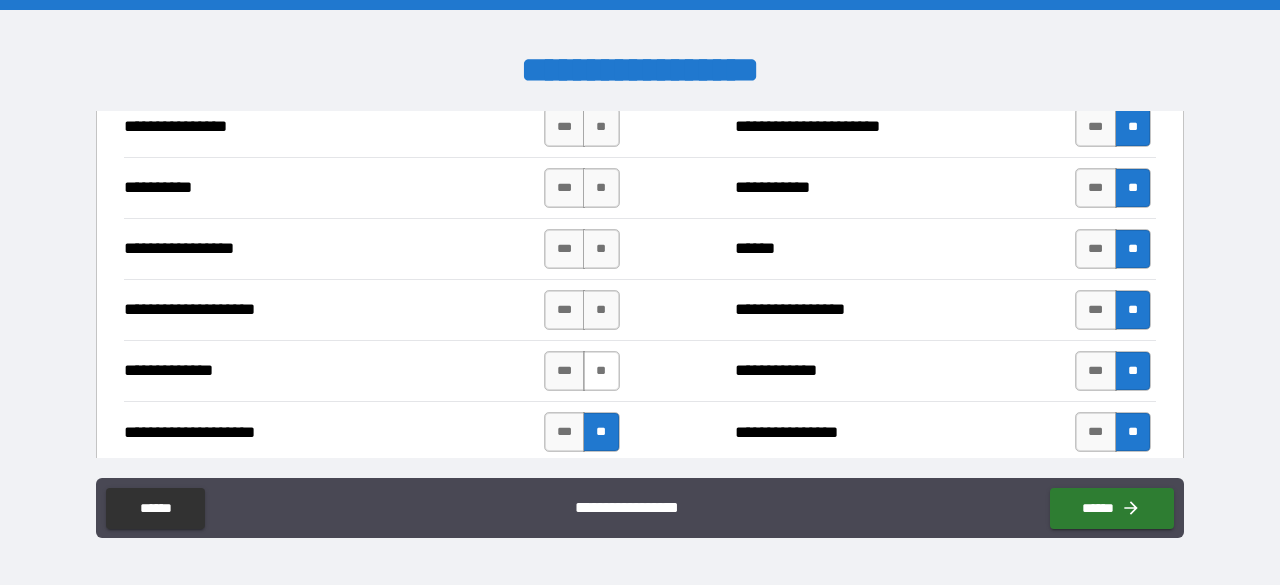 click on "**" at bounding box center [601, 371] 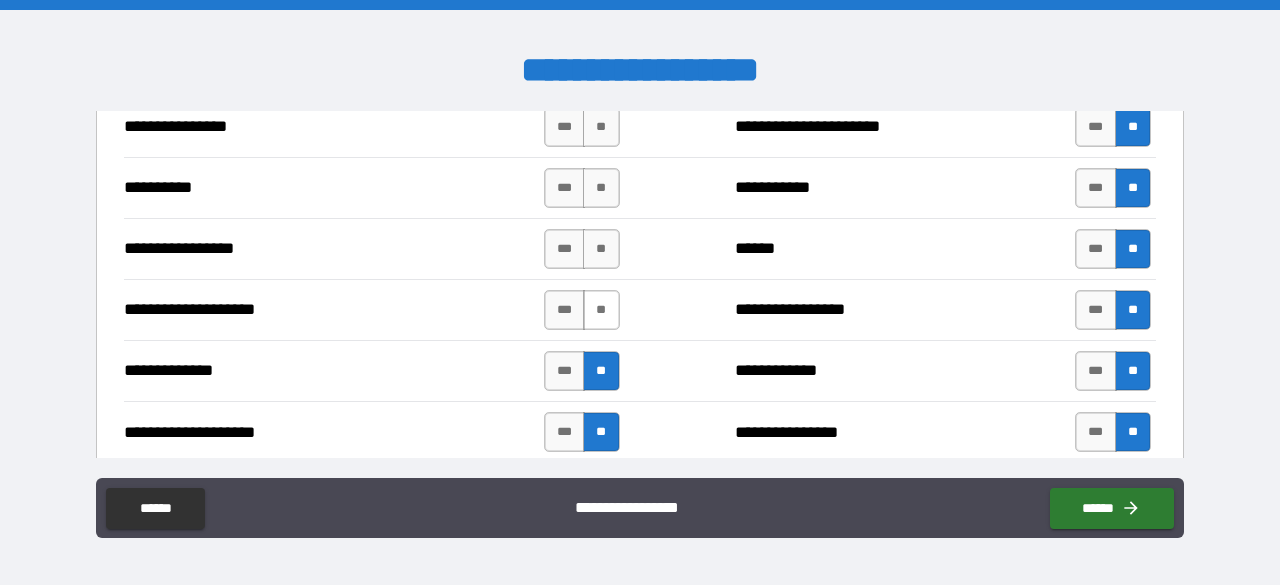 click on "**" at bounding box center [601, 310] 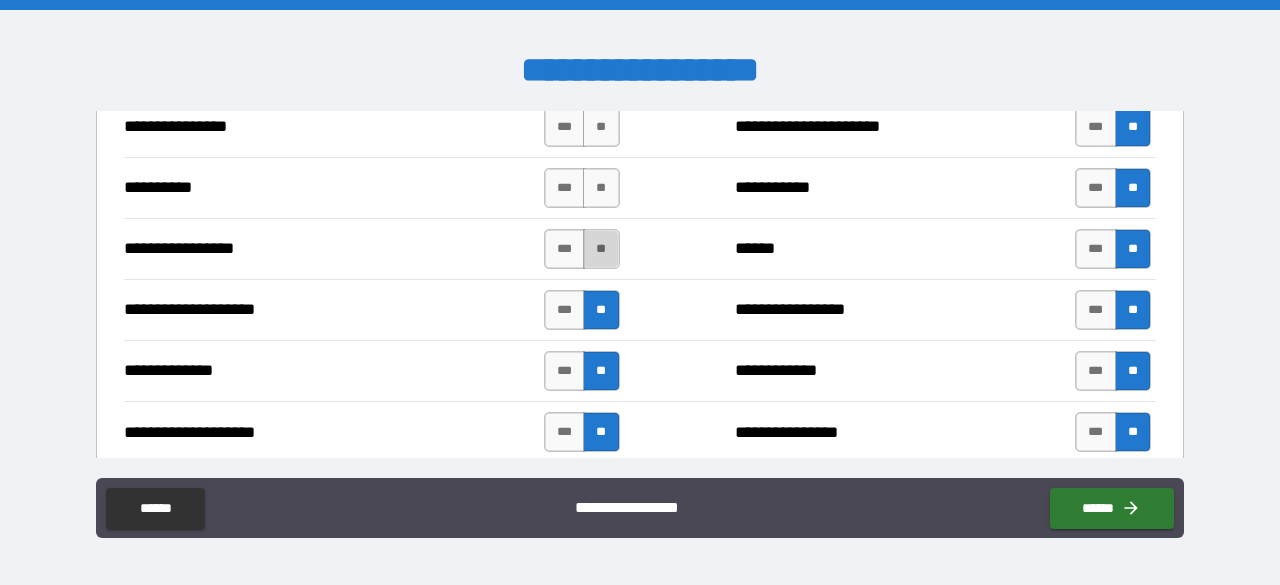 click on "**" at bounding box center (601, 249) 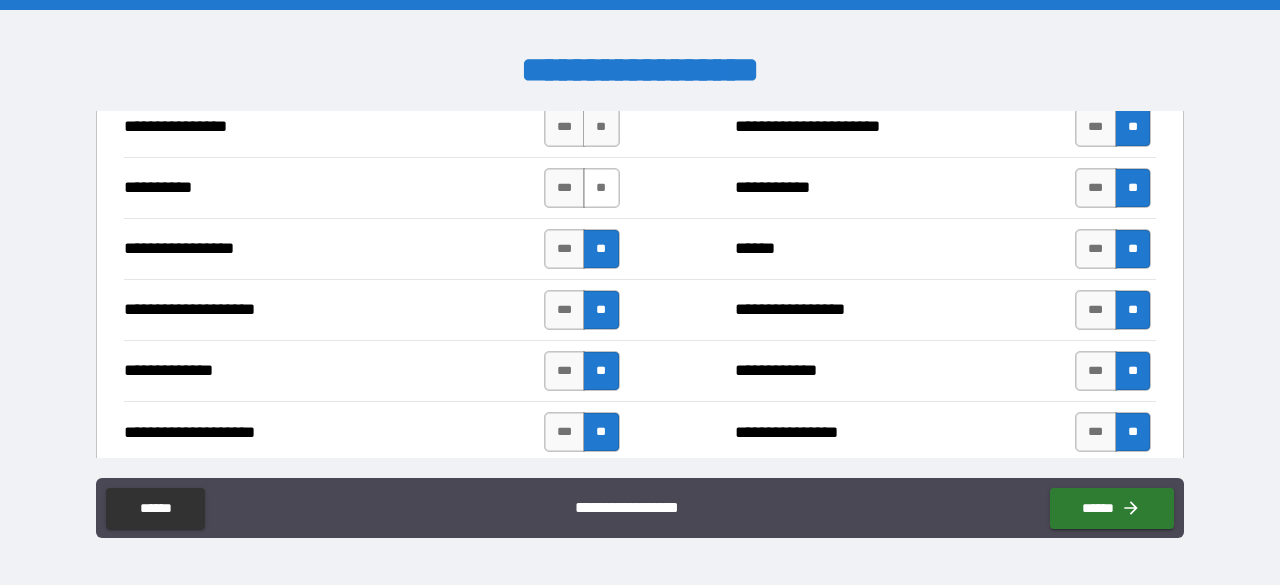 click on "**" at bounding box center (601, 188) 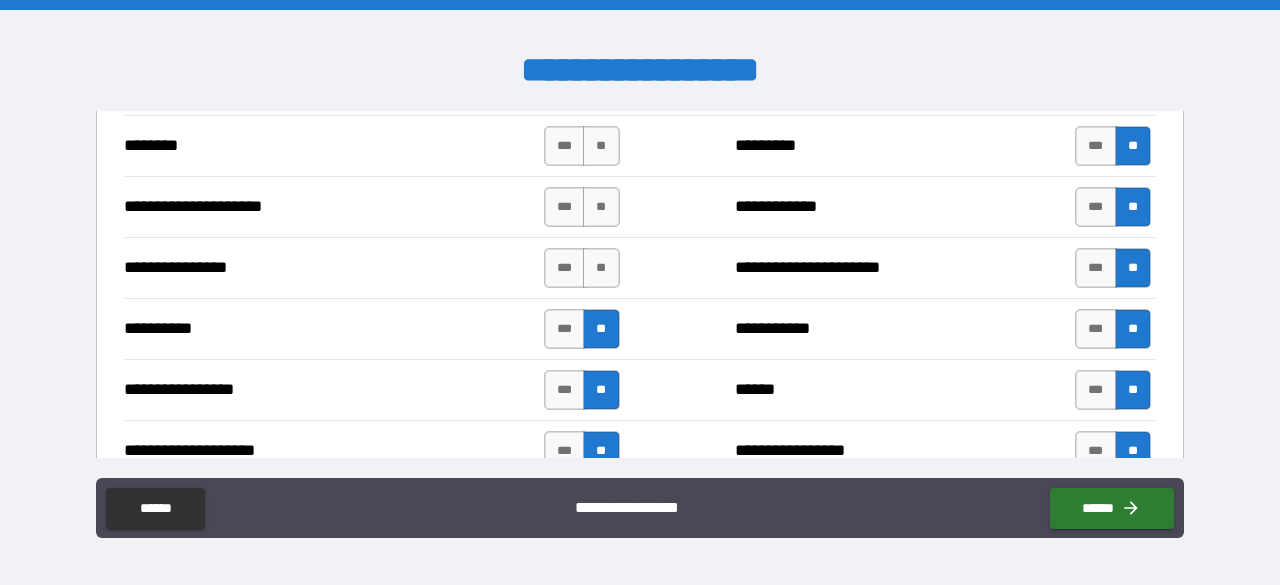 scroll, scrollTop: 2525, scrollLeft: 0, axis: vertical 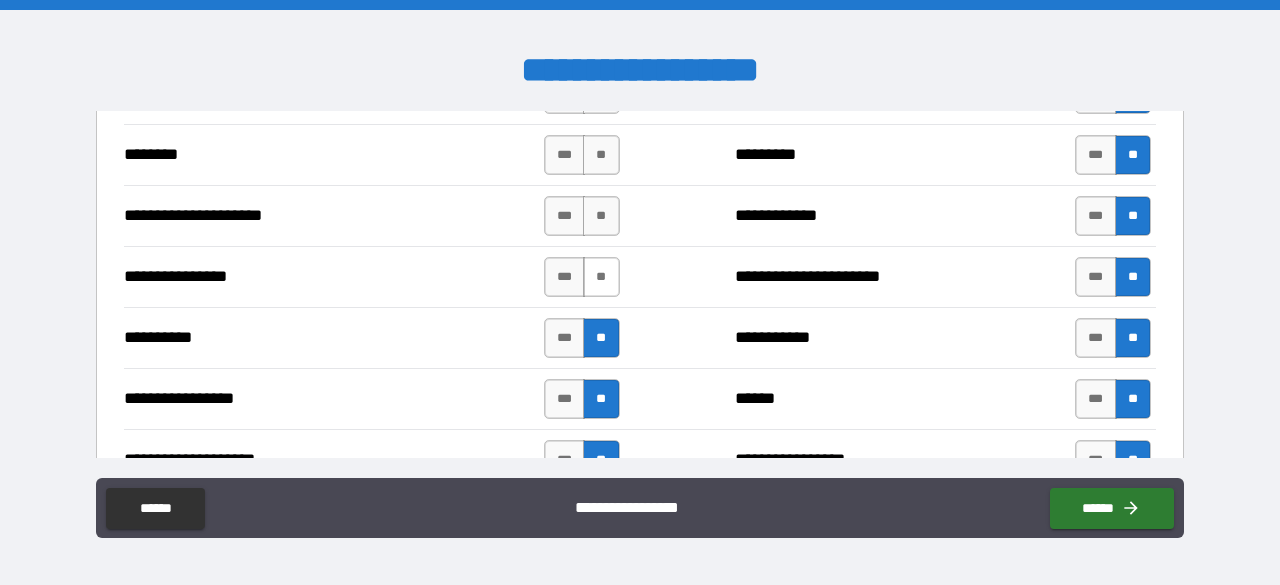 click on "**" at bounding box center (601, 277) 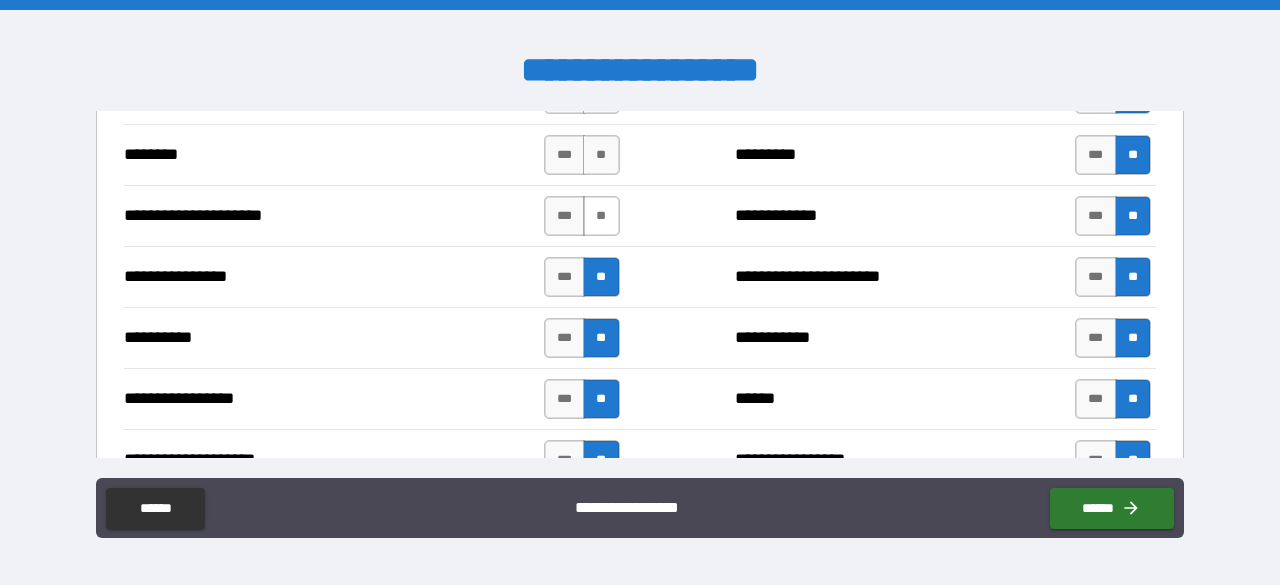 click on "**" at bounding box center [601, 216] 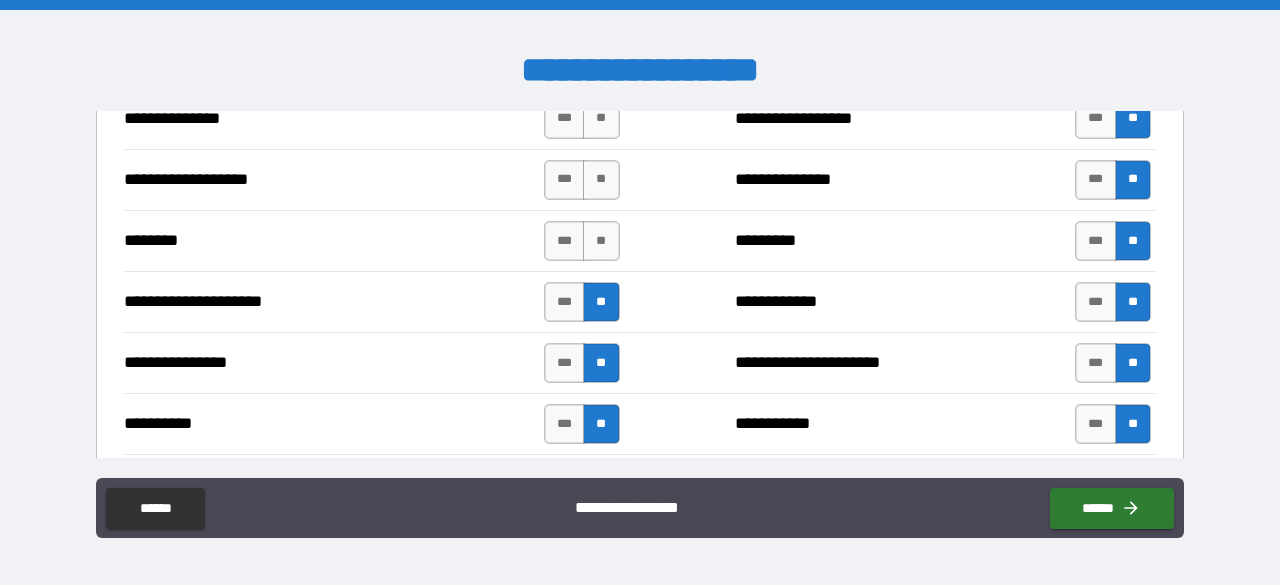 scroll, scrollTop: 2375, scrollLeft: 0, axis: vertical 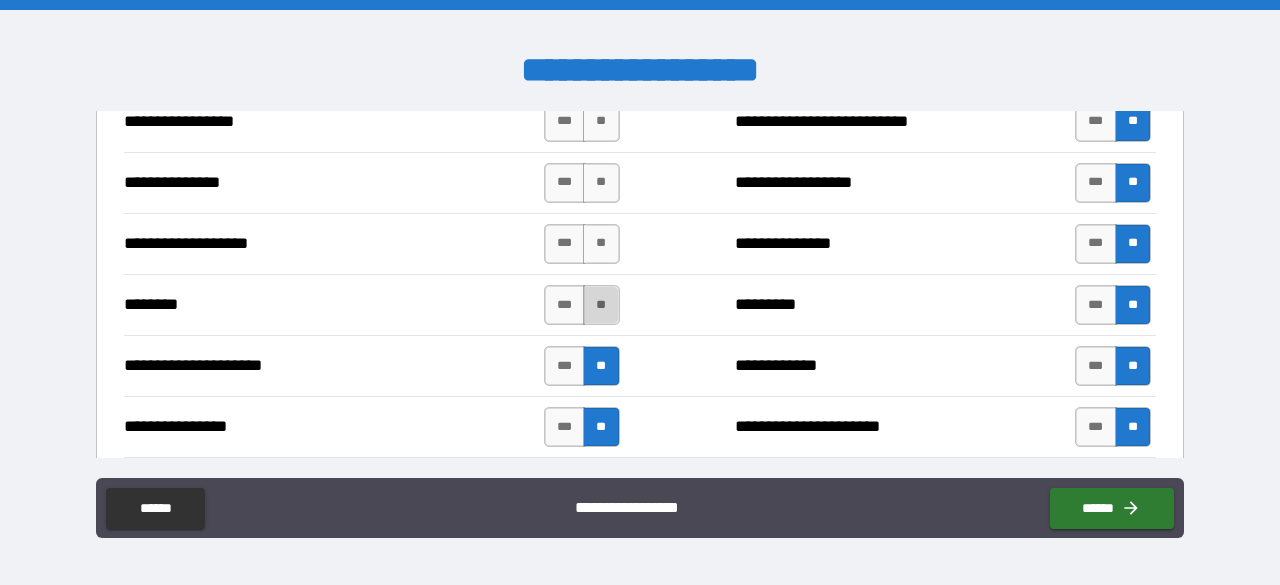click on "**" at bounding box center (601, 305) 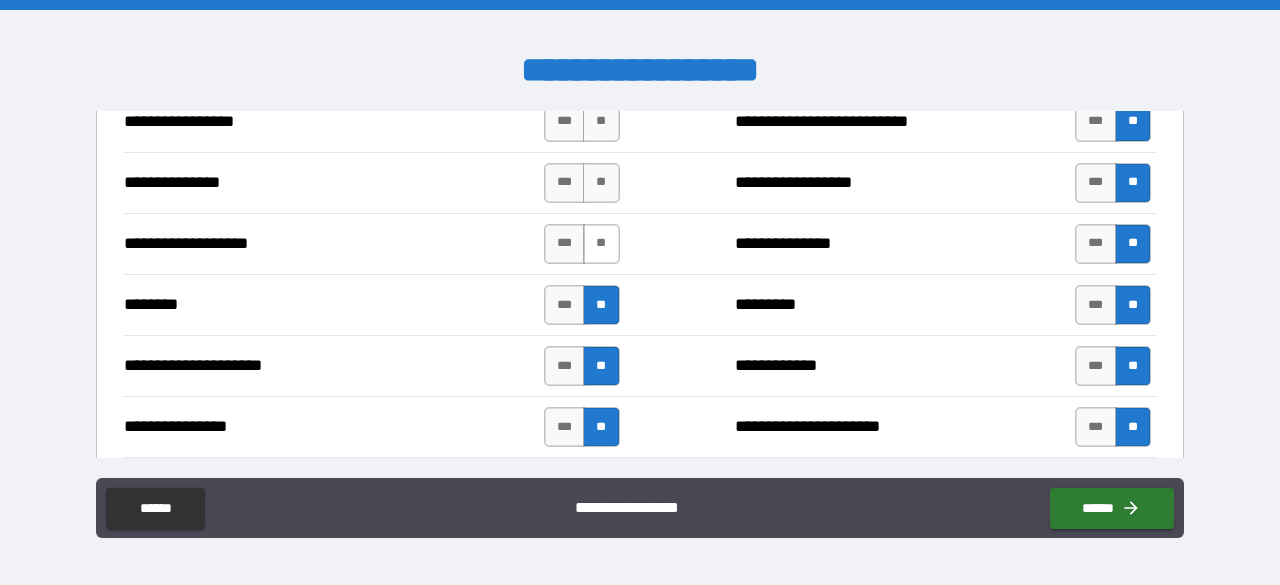 click on "**" at bounding box center (601, 244) 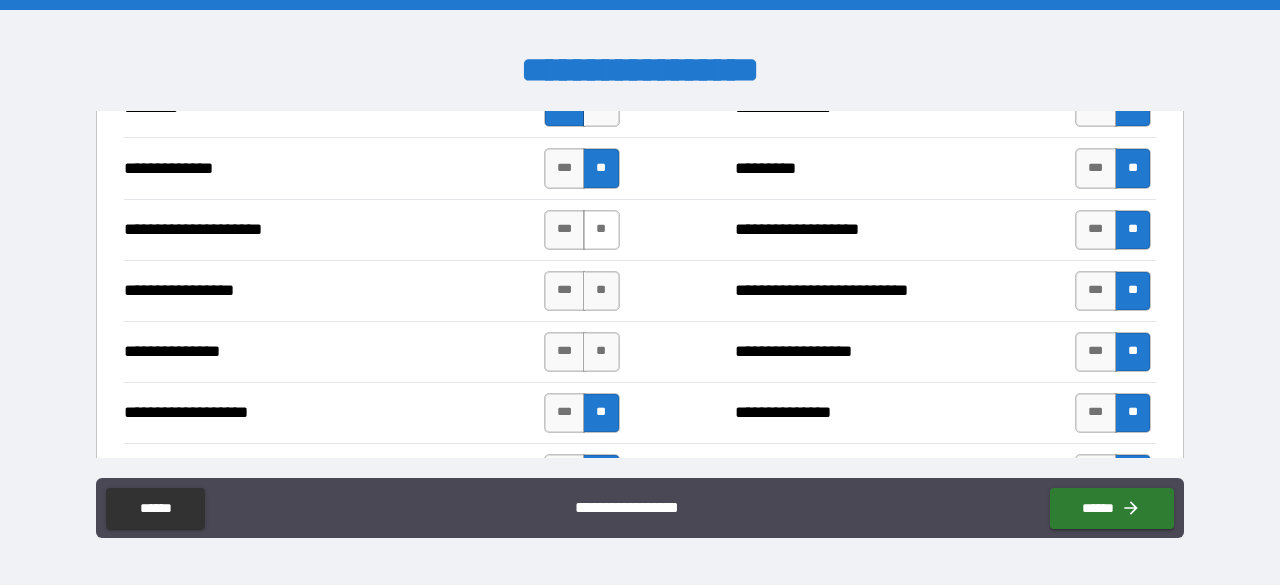 scroll, scrollTop: 2200, scrollLeft: 0, axis: vertical 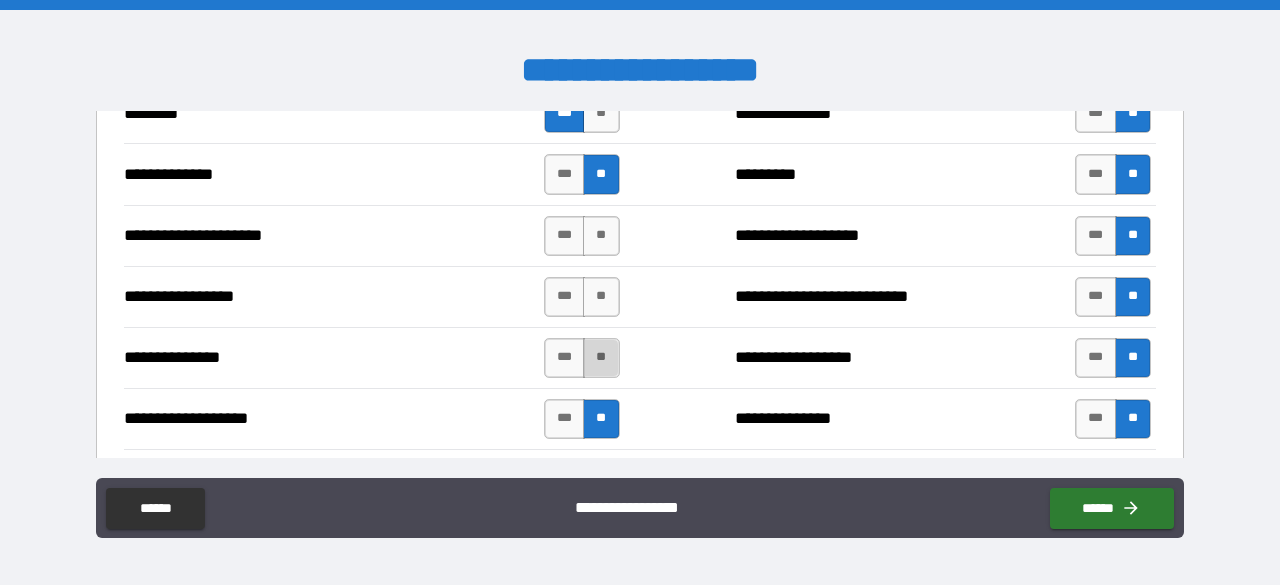click on "**" at bounding box center (601, 358) 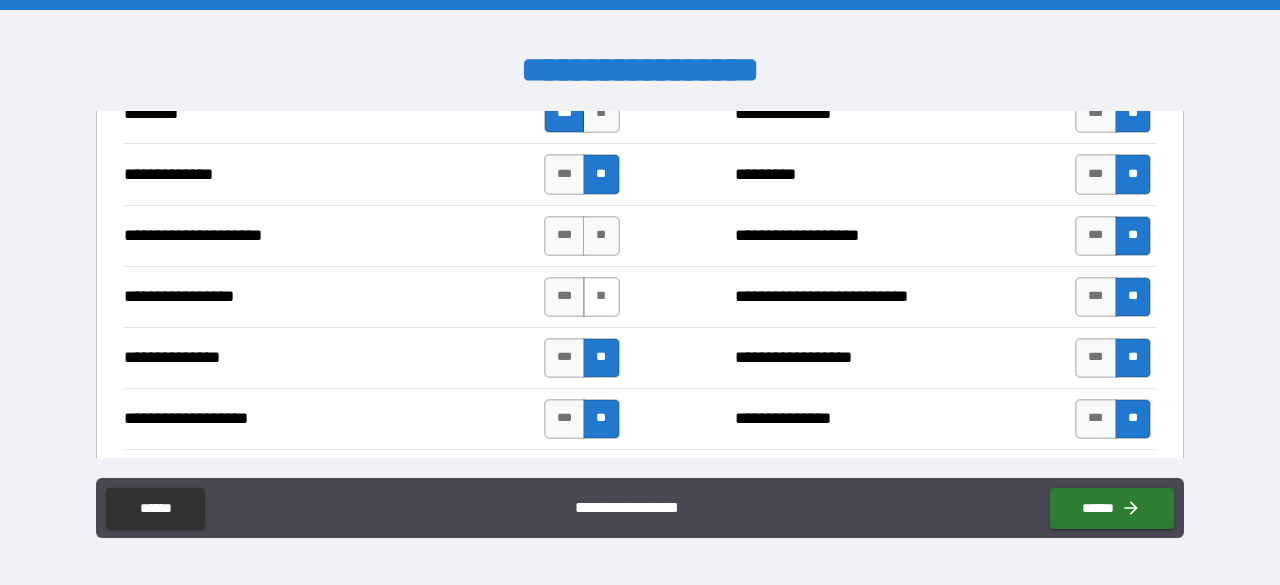 click on "**" at bounding box center (601, 297) 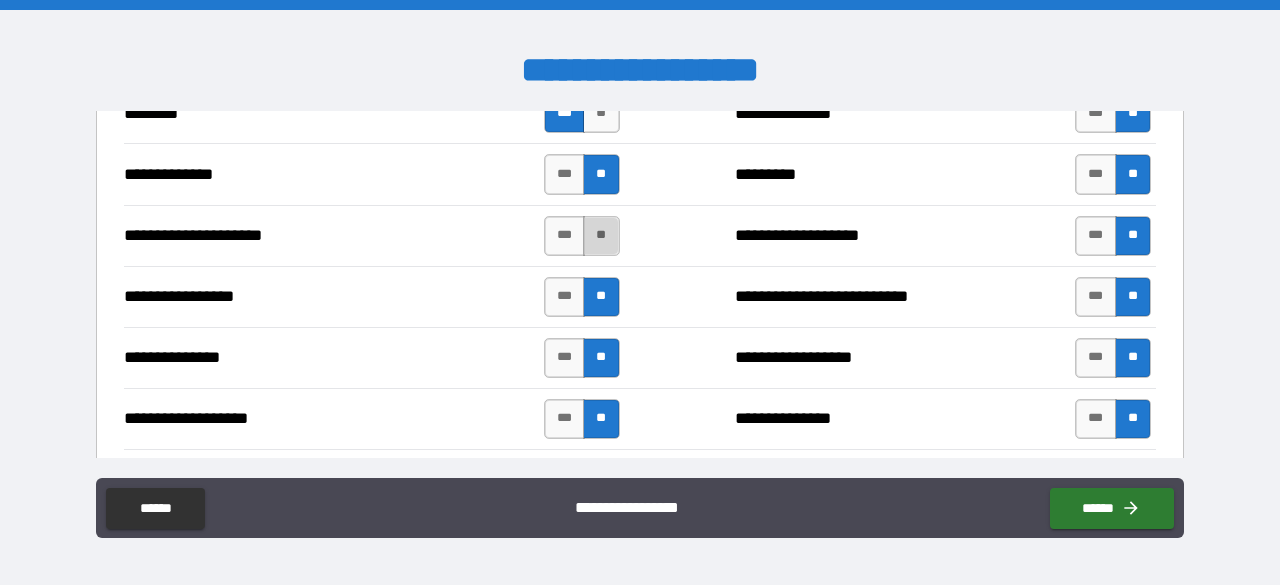 click on "**" at bounding box center (601, 236) 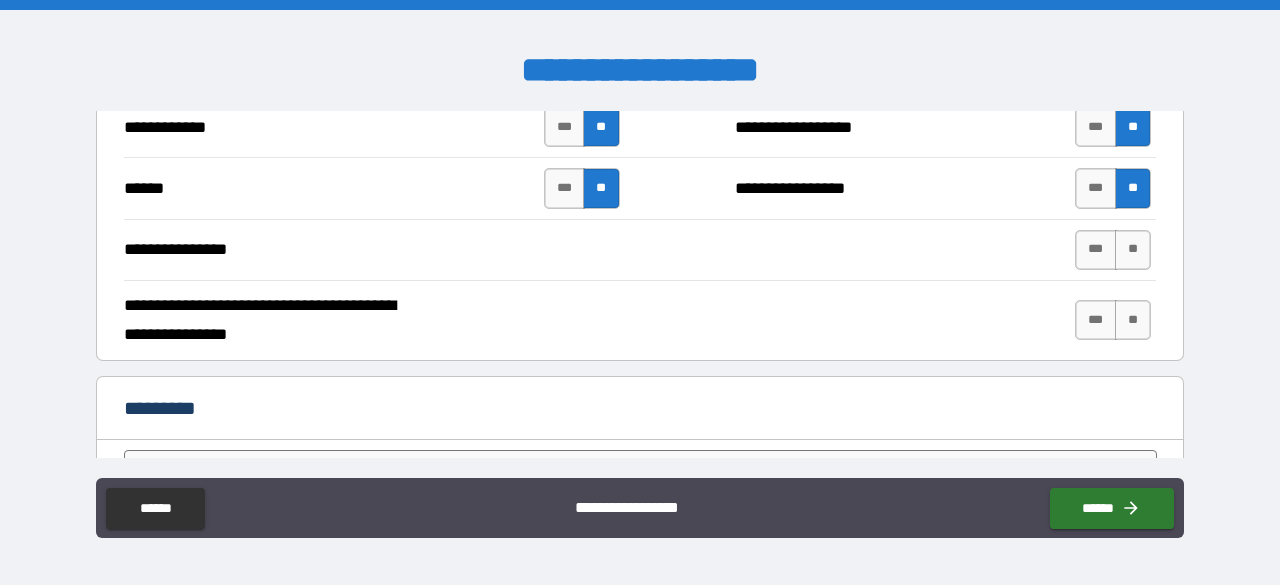 scroll, scrollTop: 3725, scrollLeft: 0, axis: vertical 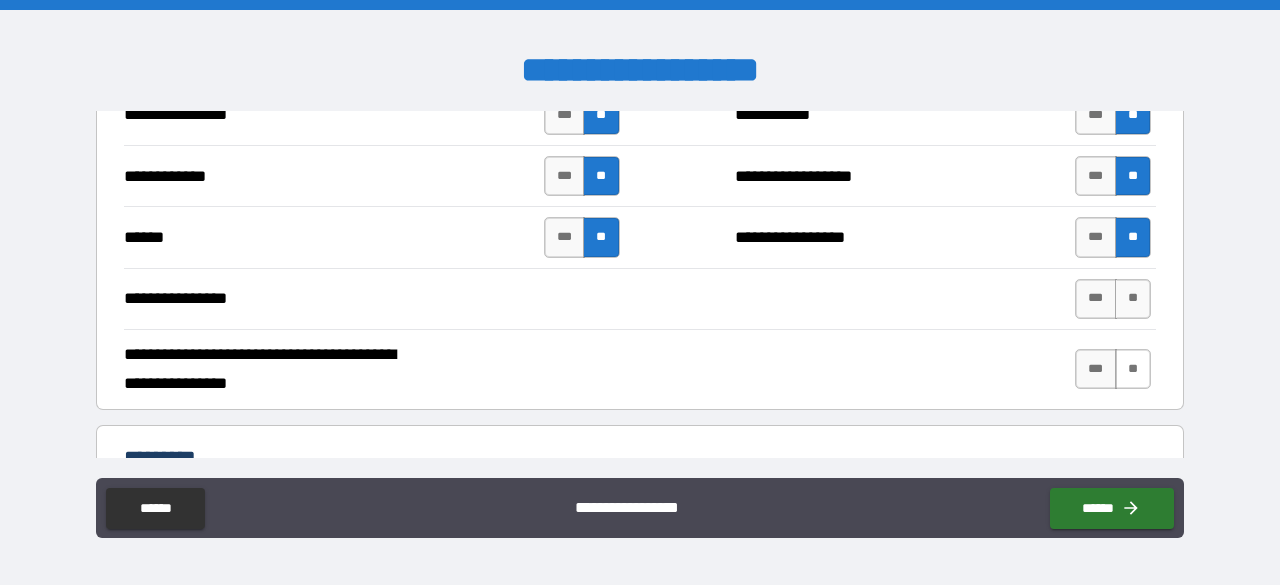 click on "**" at bounding box center [1133, 369] 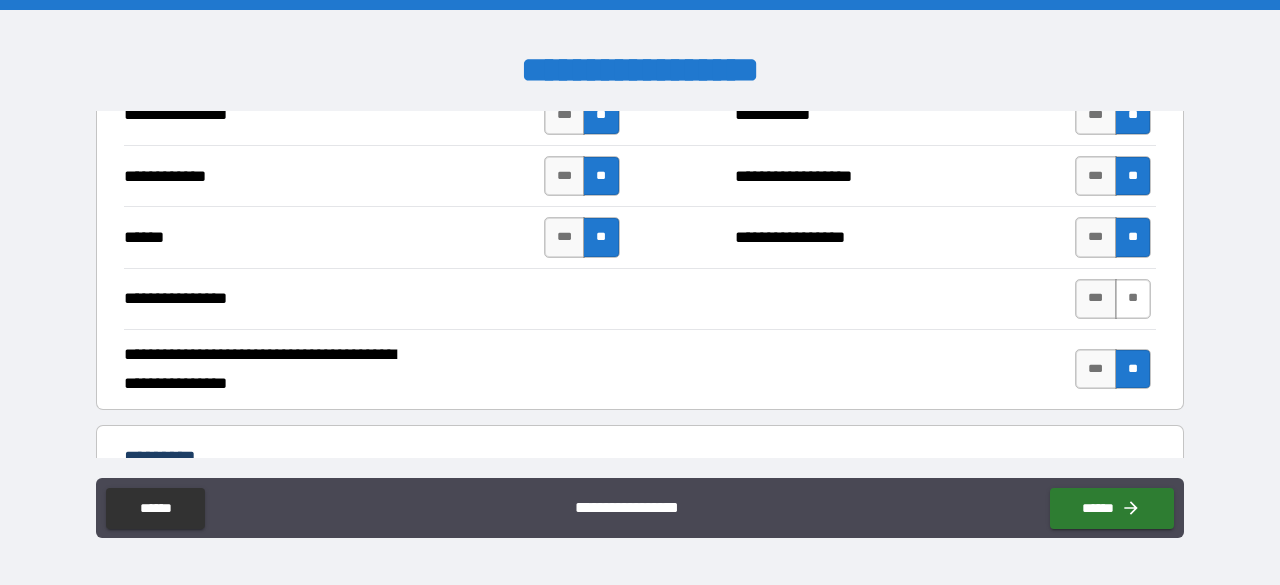 click on "**" at bounding box center (1133, 299) 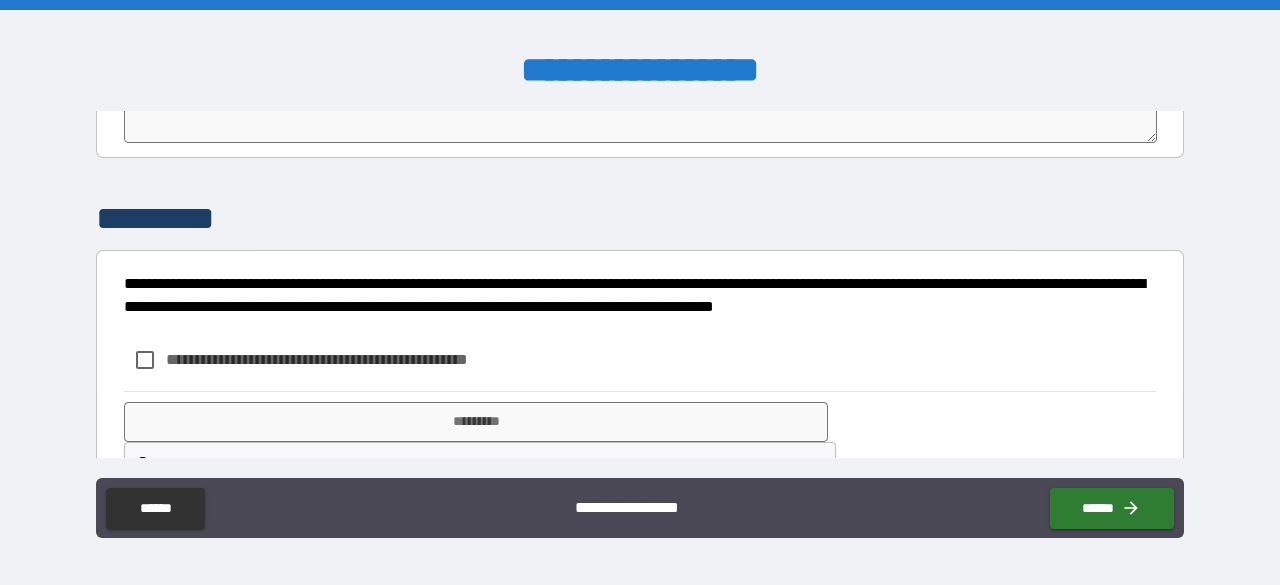 scroll, scrollTop: 4175, scrollLeft: 0, axis: vertical 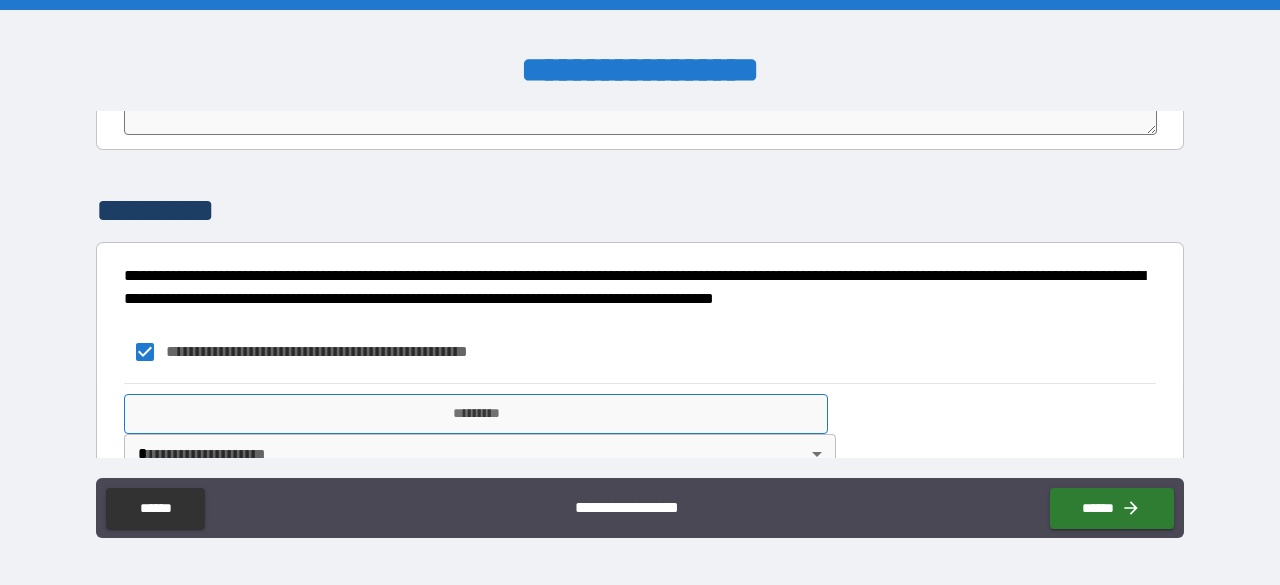click on "*********" at bounding box center [476, 414] 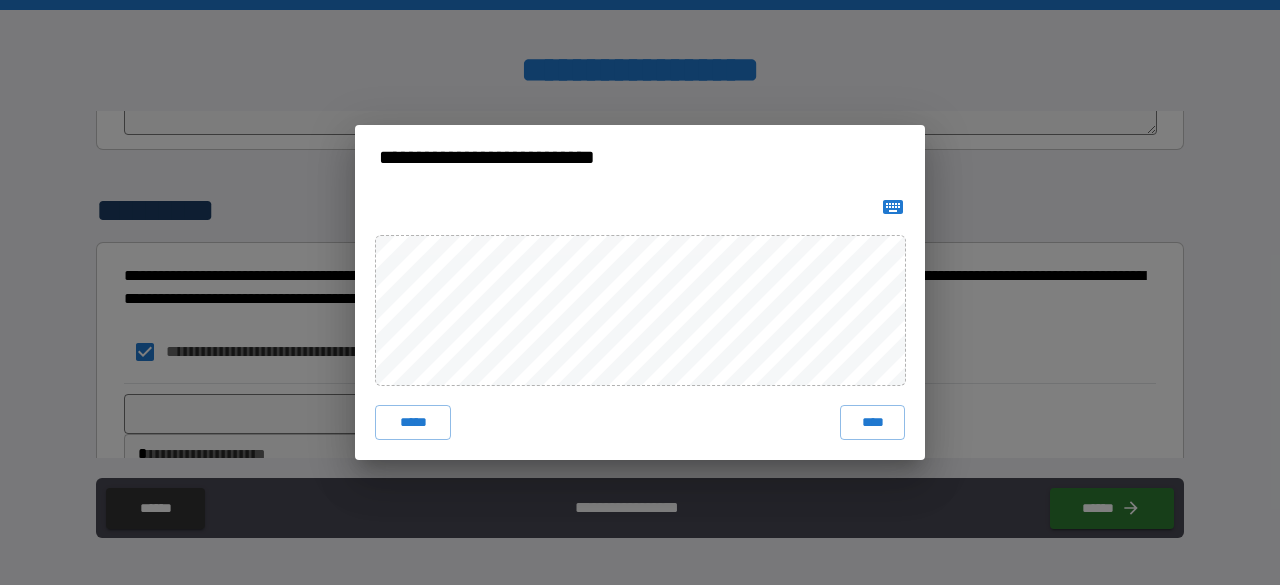 click on "***** ****" at bounding box center (640, 325) 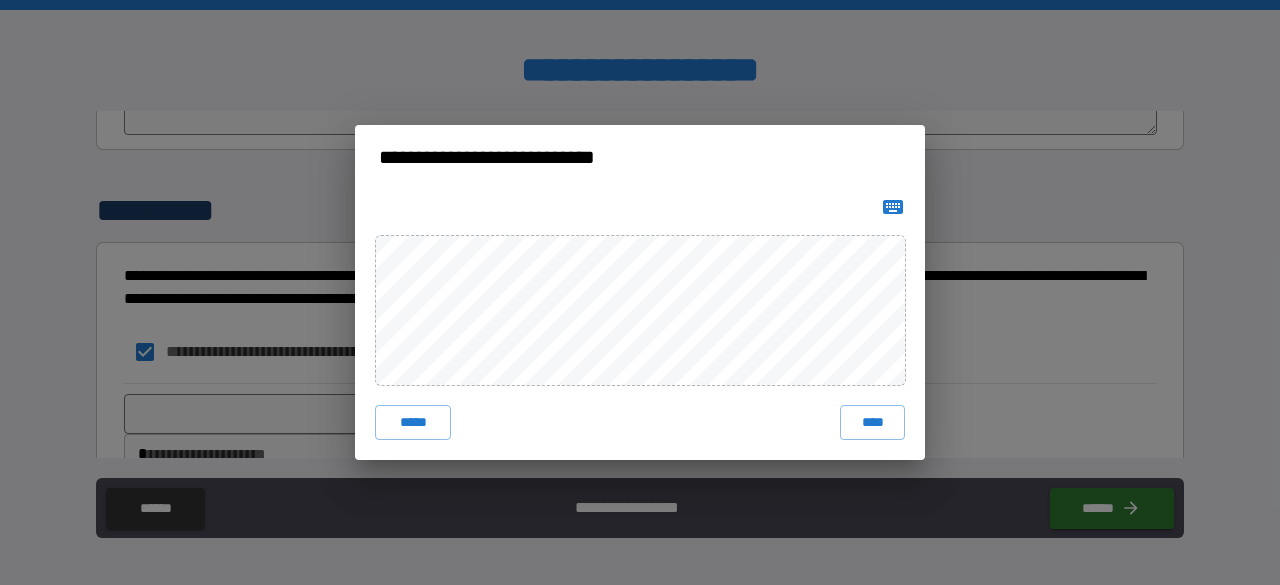 drag, startPoint x: 456, startPoint y: 233, endPoint x: 910, endPoint y: 371, distance: 474.51028 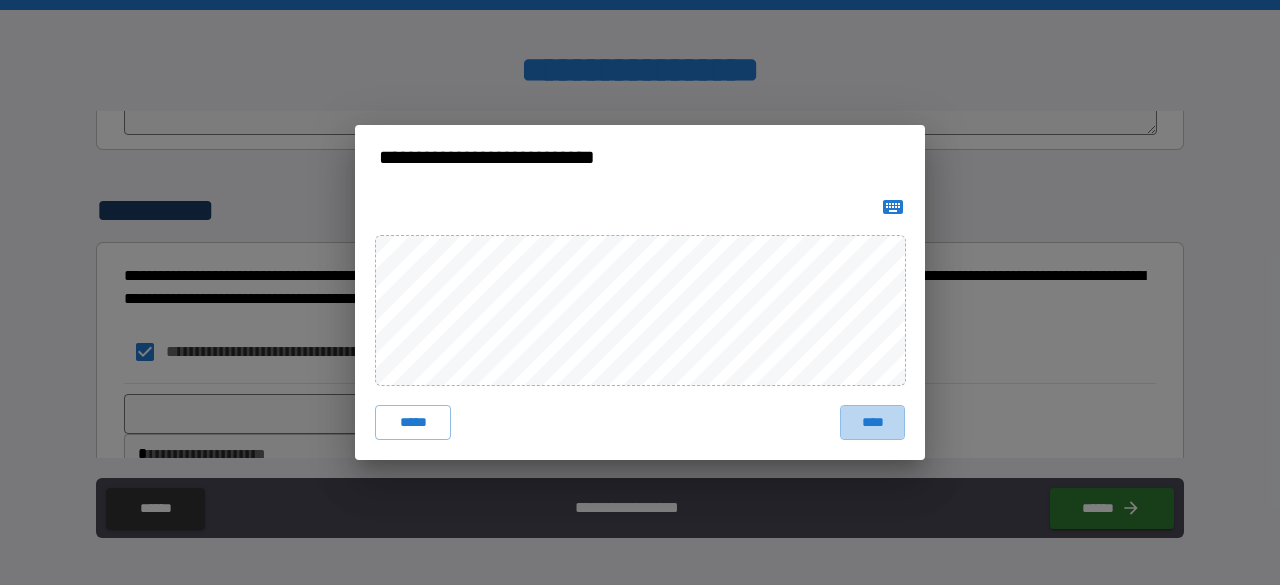 drag, startPoint x: 867, startPoint y: 423, endPoint x: 884, endPoint y: 425, distance: 17.117243 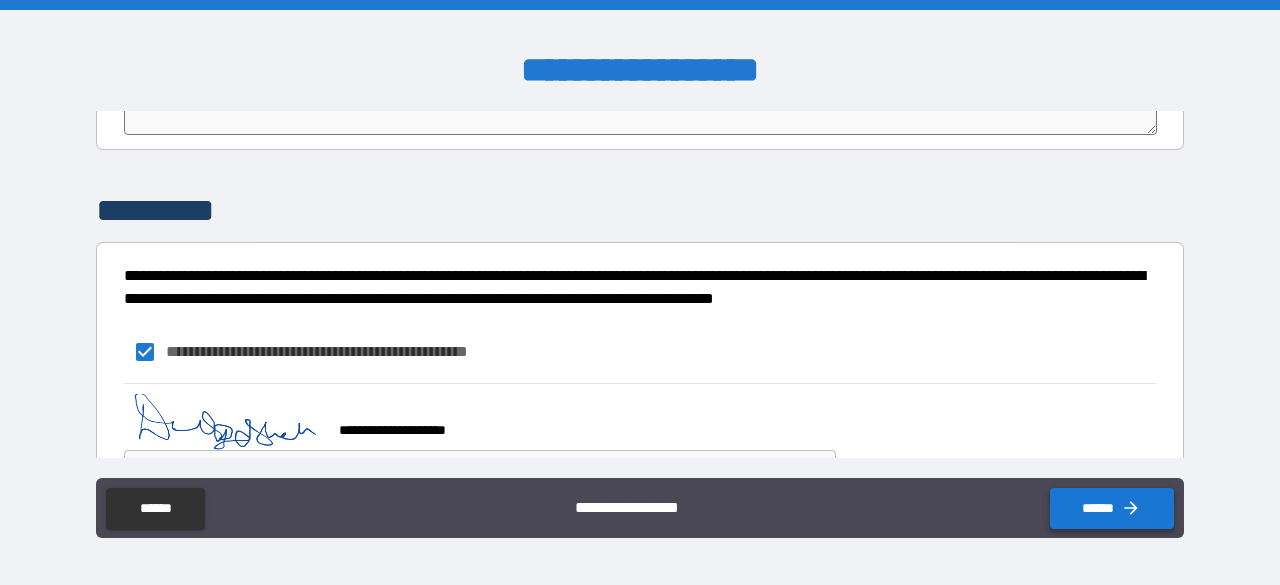 click on "******" at bounding box center (1112, 508) 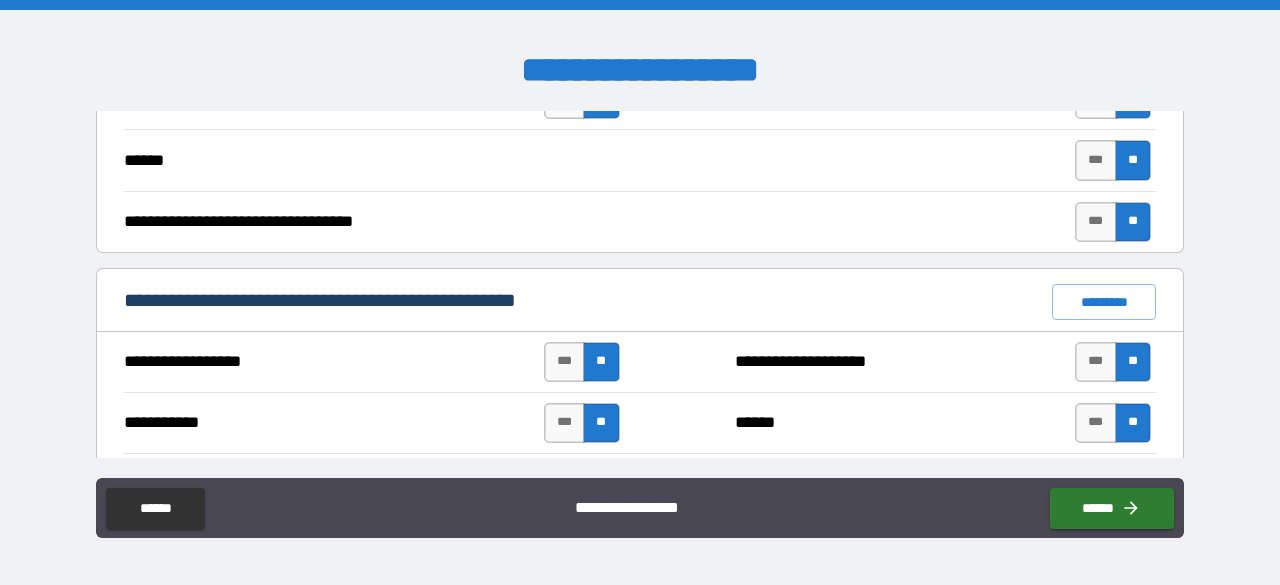 scroll, scrollTop: 1400, scrollLeft: 0, axis: vertical 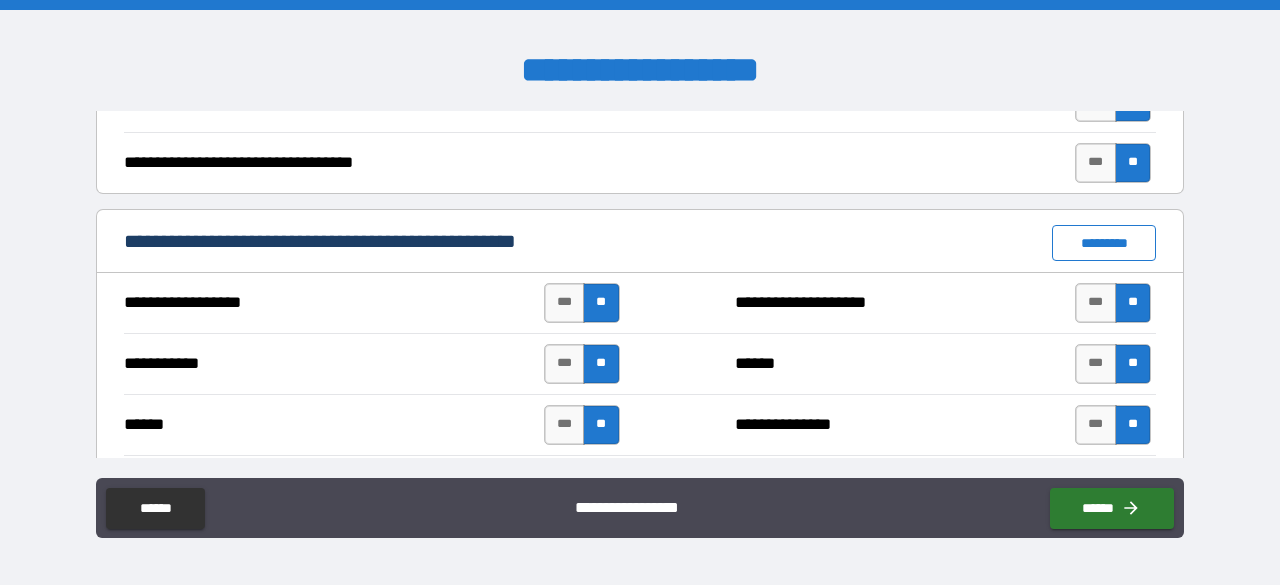click on "*********" at bounding box center [1104, 243] 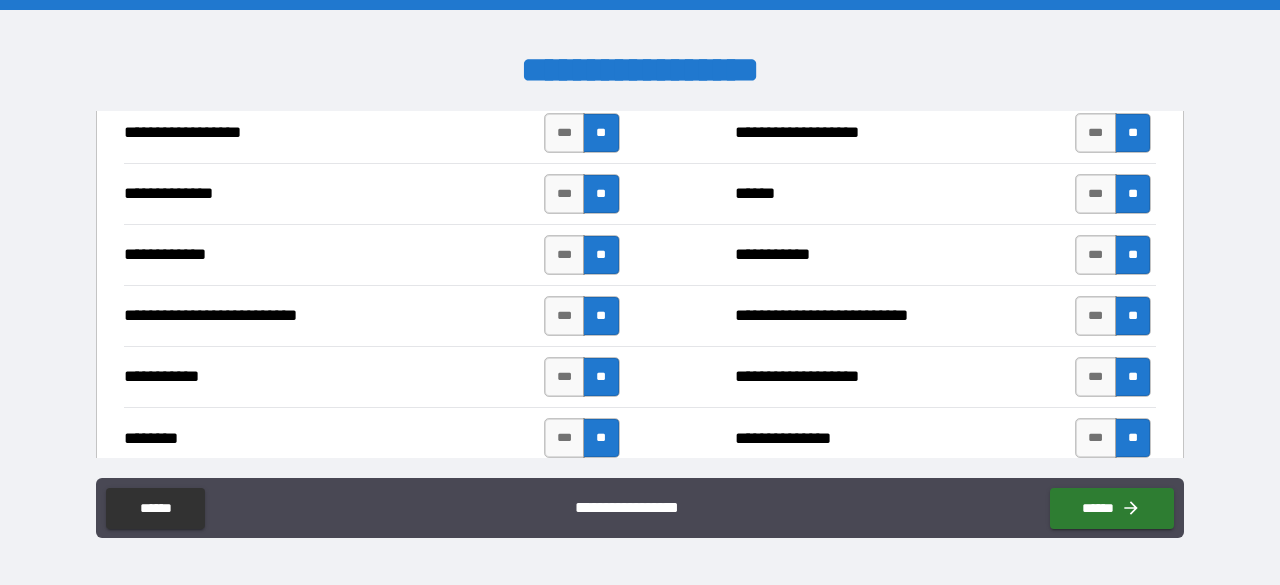 scroll, scrollTop: 1900, scrollLeft: 0, axis: vertical 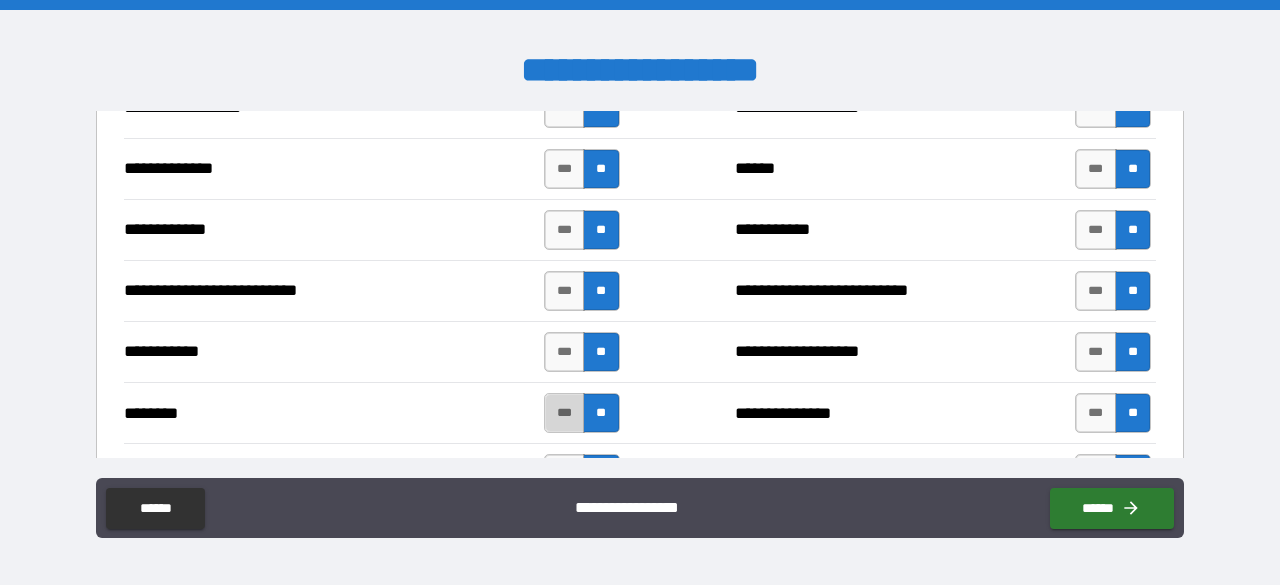 click on "***" at bounding box center (565, 413) 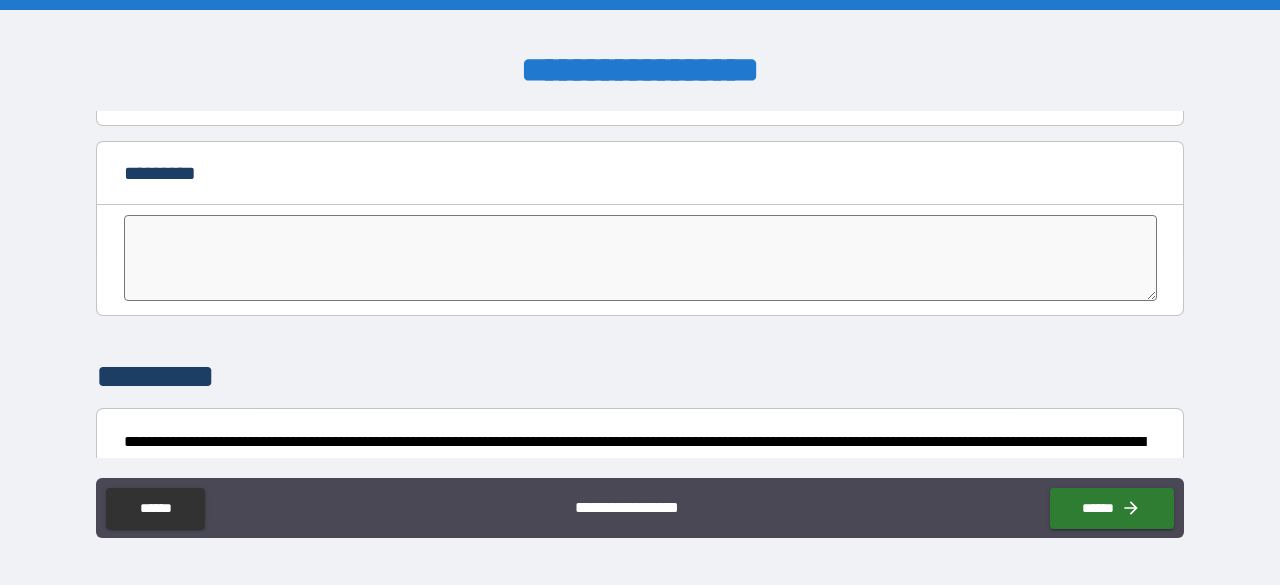 scroll, scrollTop: 4025, scrollLeft: 0, axis: vertical 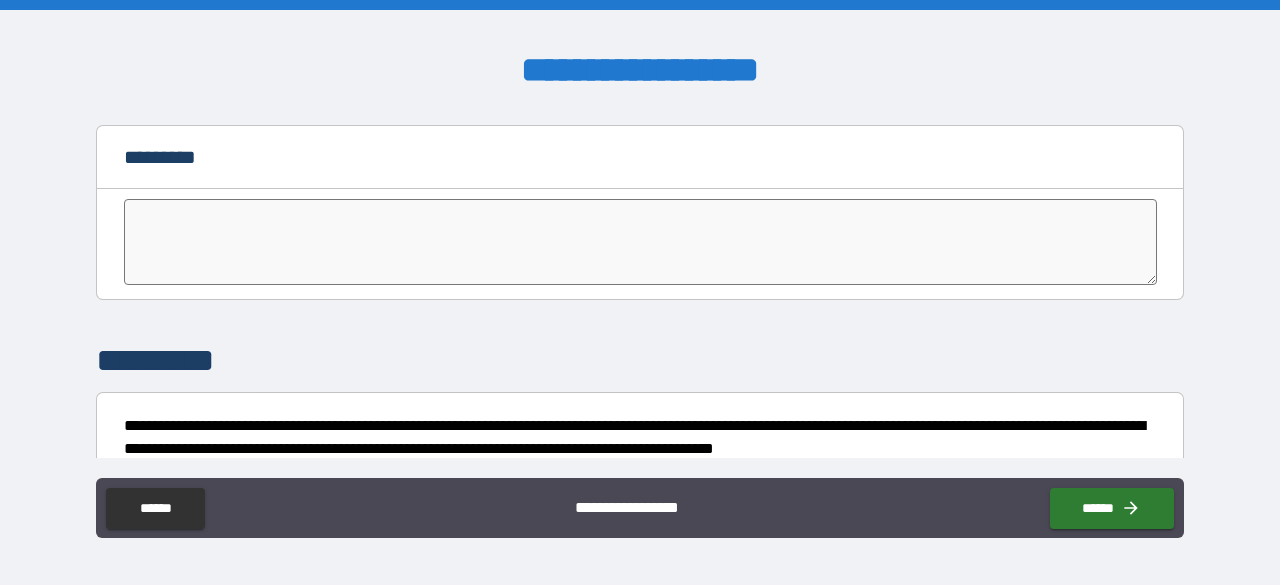 click at bounding box center (640, 242) 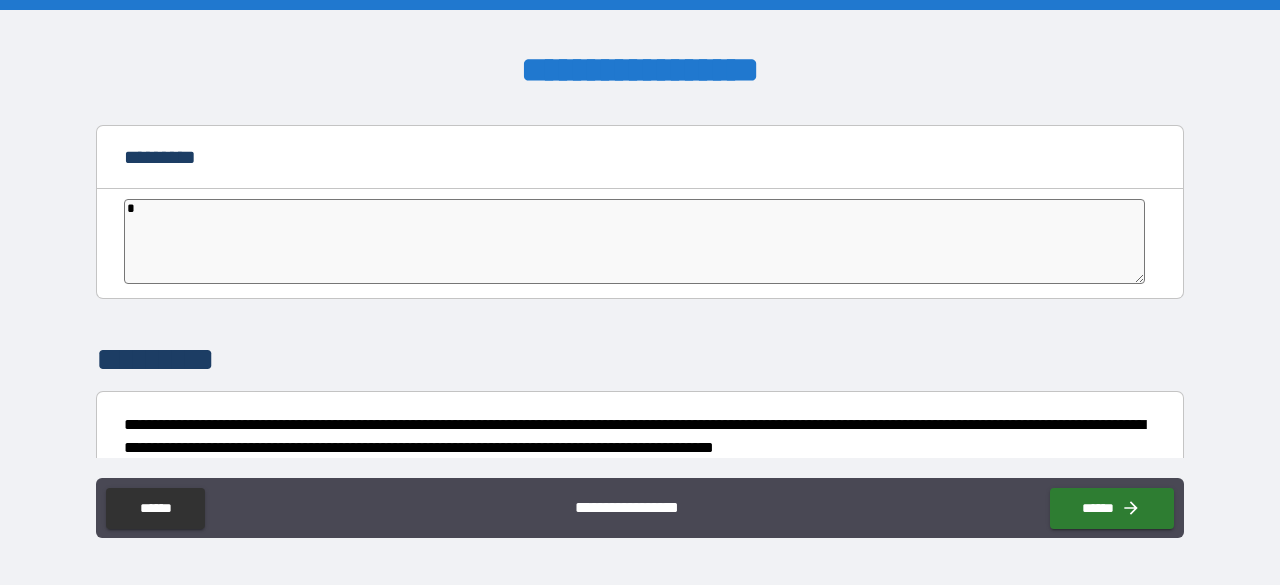 type on "**" 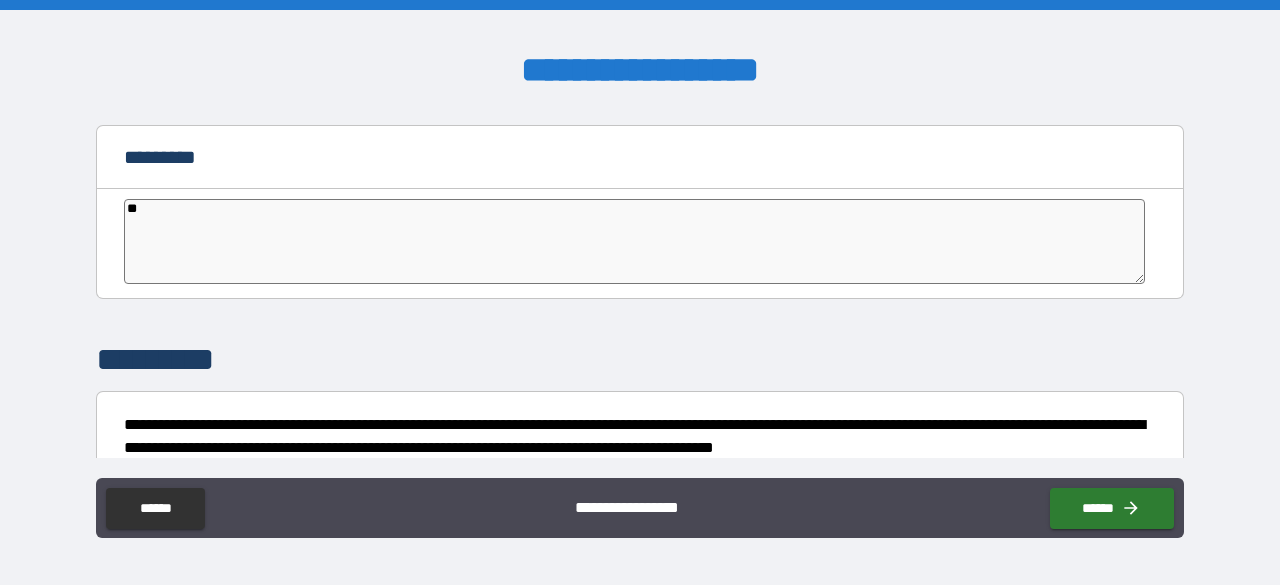 type on "***" 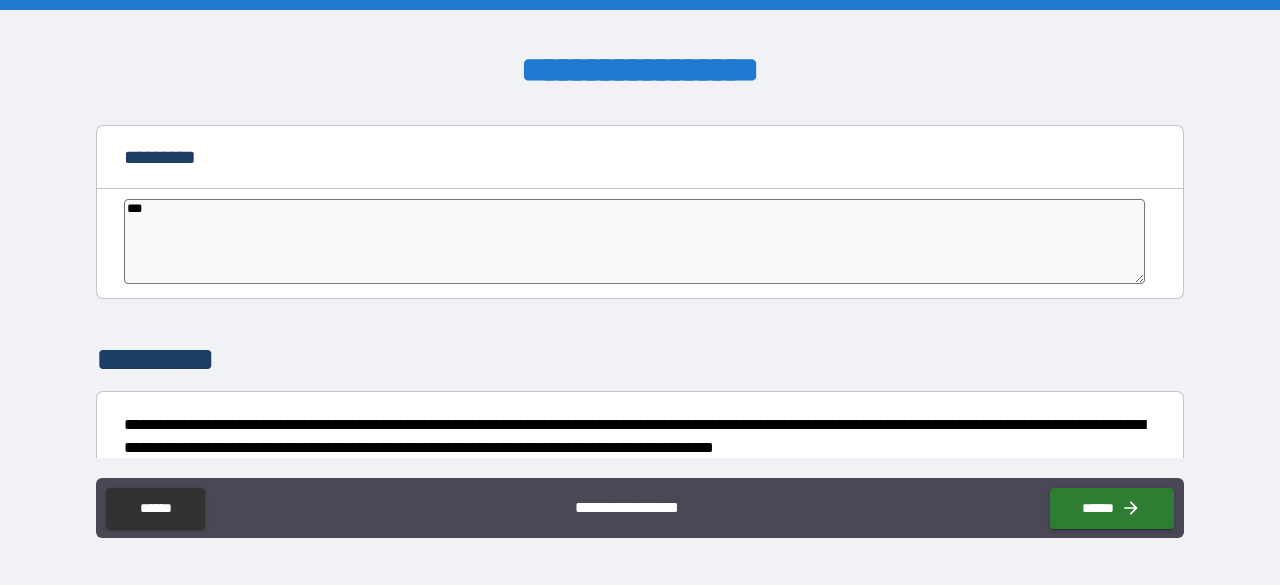 type on "****" 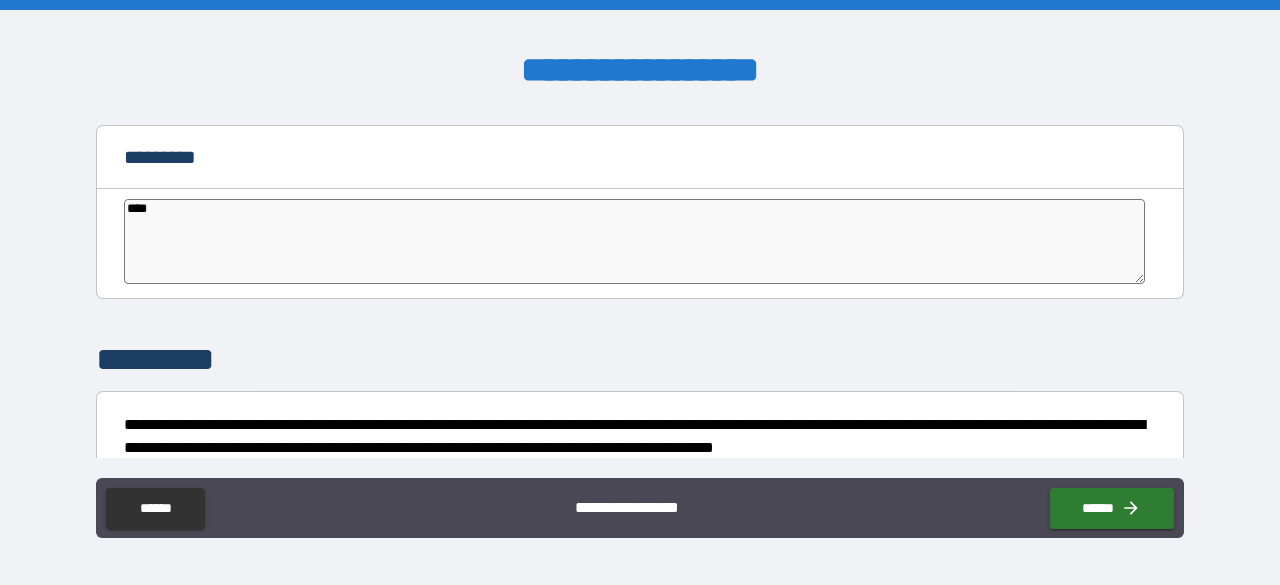 type on "*" 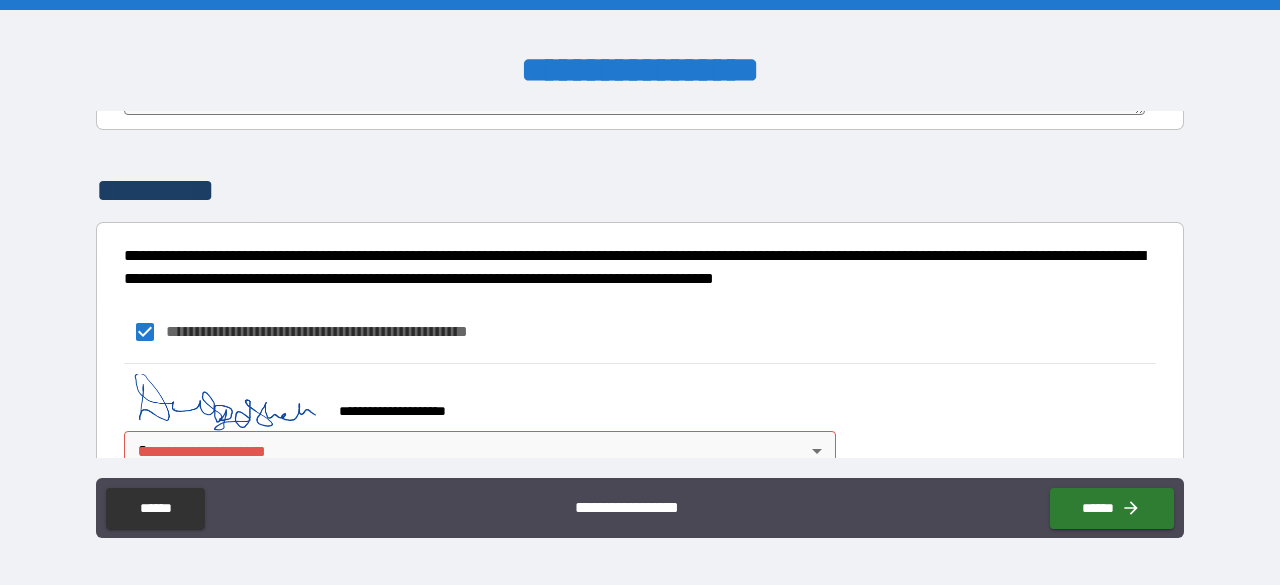 scroll, scrollTop: 4214, scrollLeft: 0, axis: vertical 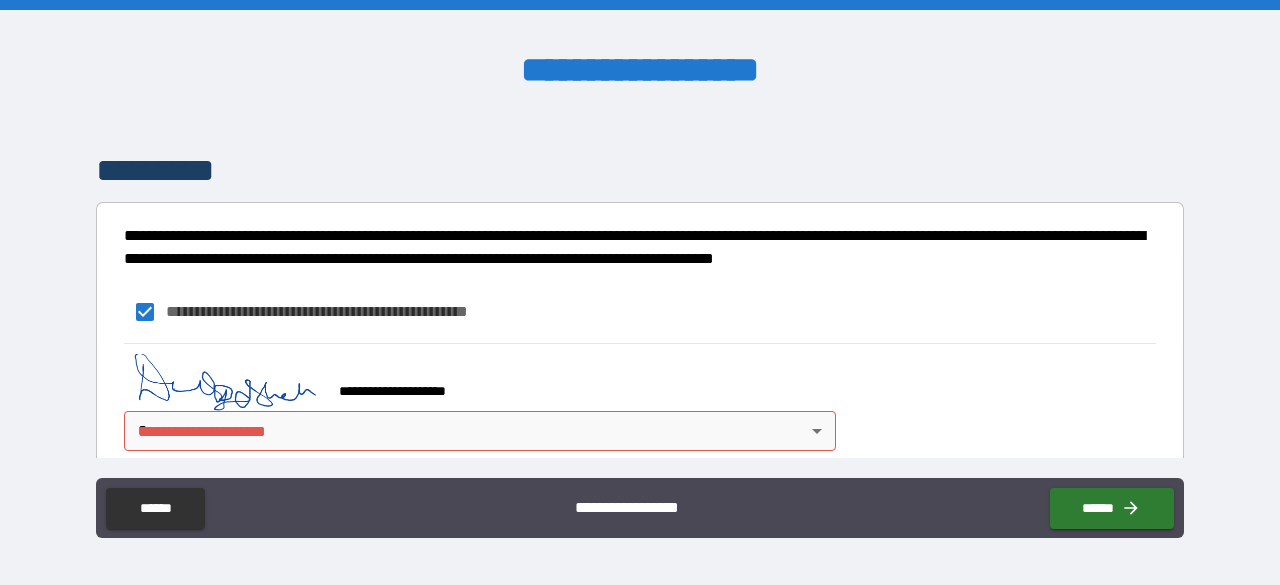 type on "****" 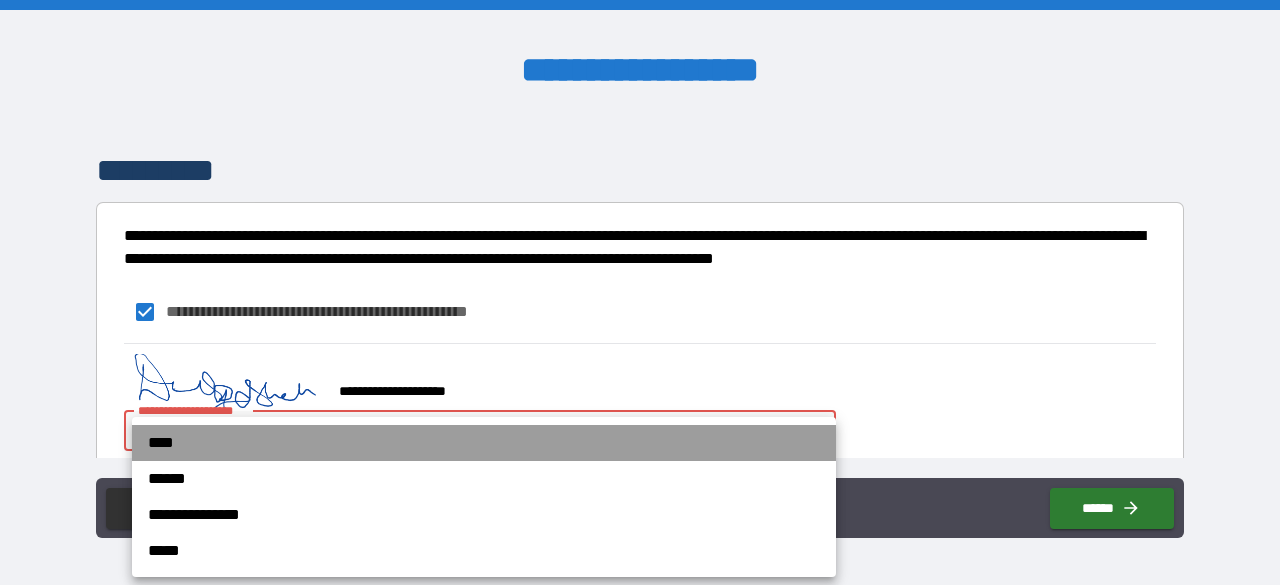 click on "****" at bounding box center [484, 443] 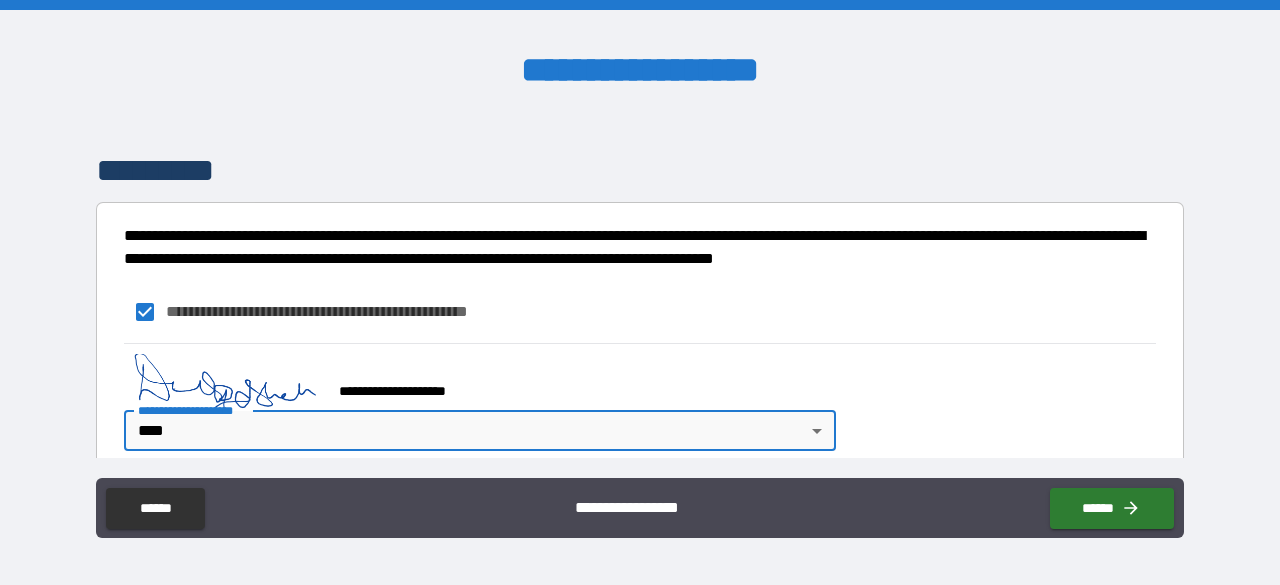 type on "*" 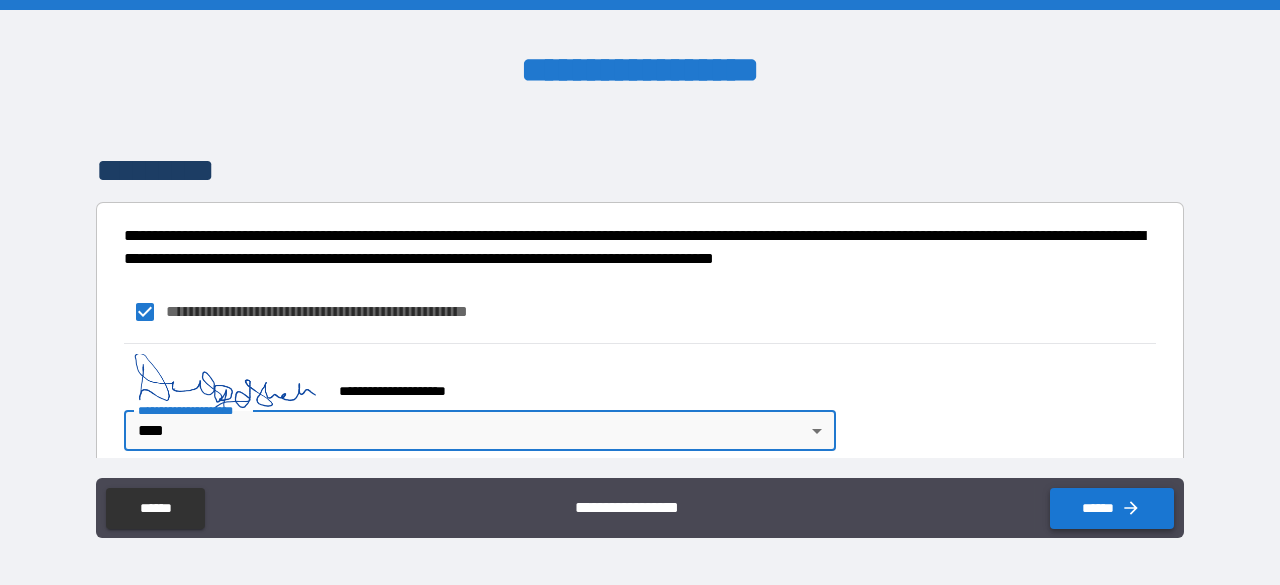 click on "******" at bounding box center (1112, 508) 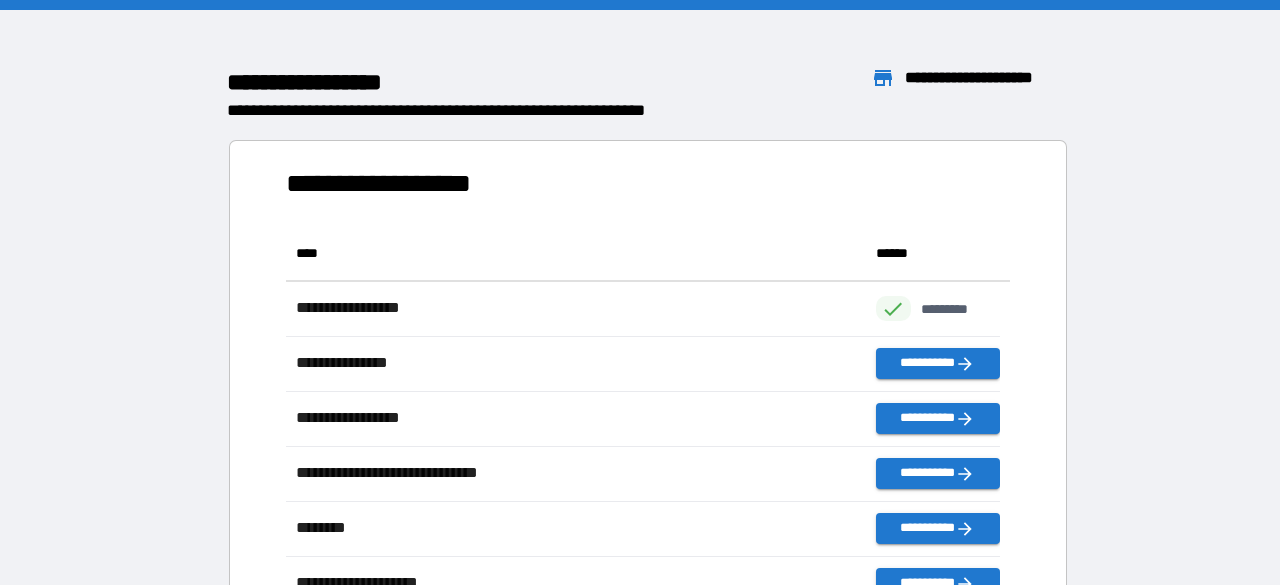 scroll, scrollTop: 16, scrollLeft: 16, axis: both 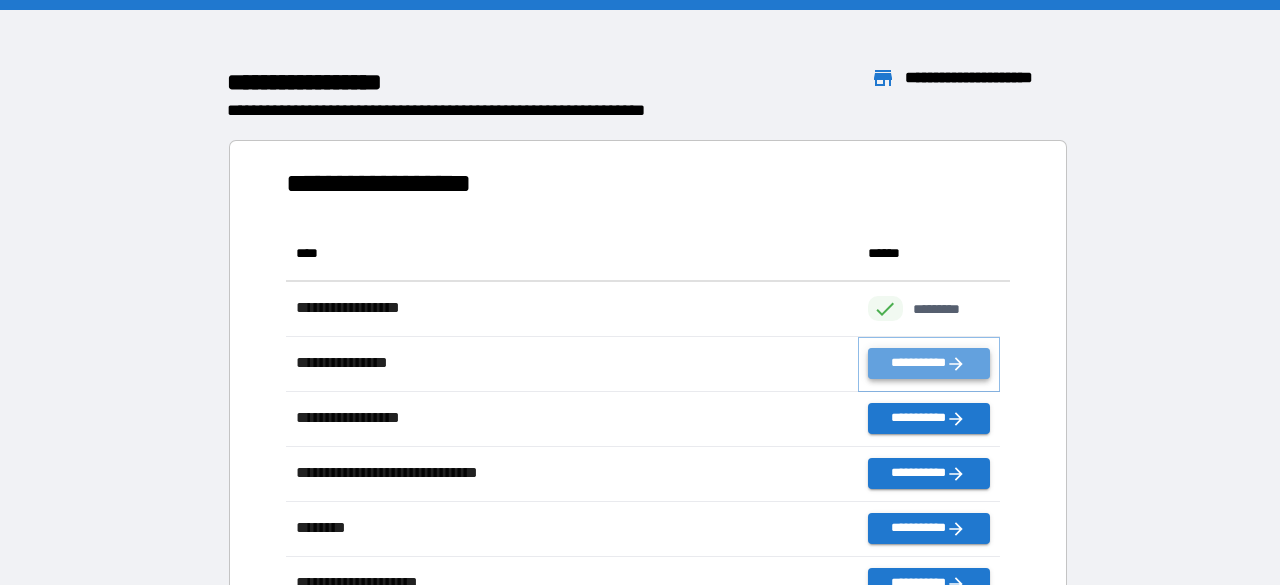 click on "**********" at bounding box center (929, 363) 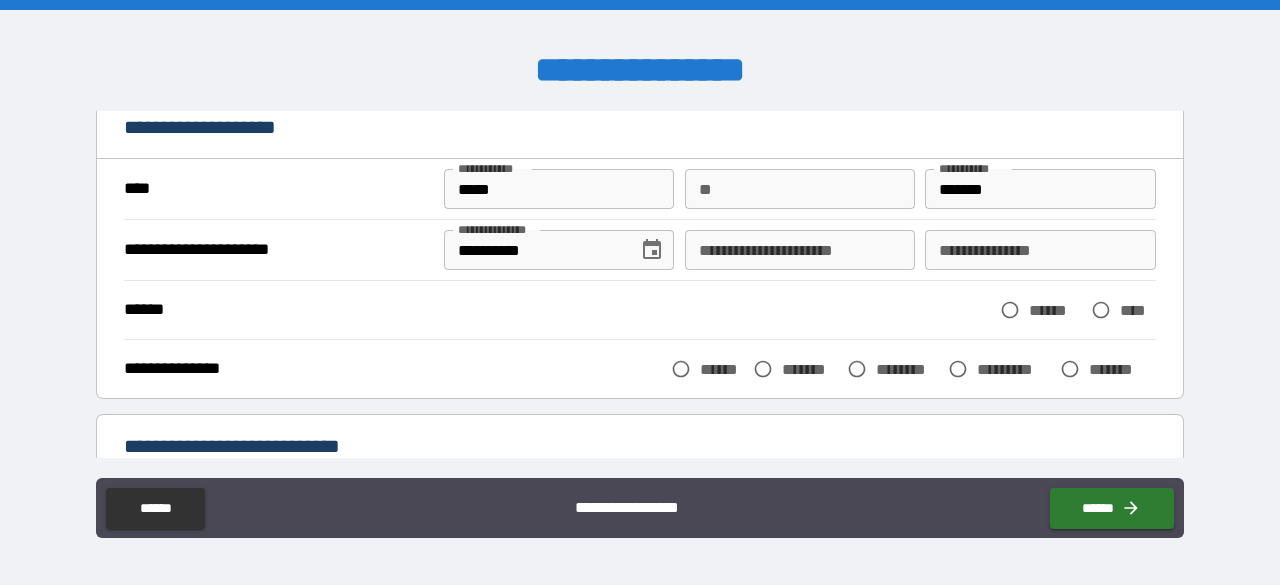 scroll, scrollTop: 100, scrollLeft: 0, axis: vertical 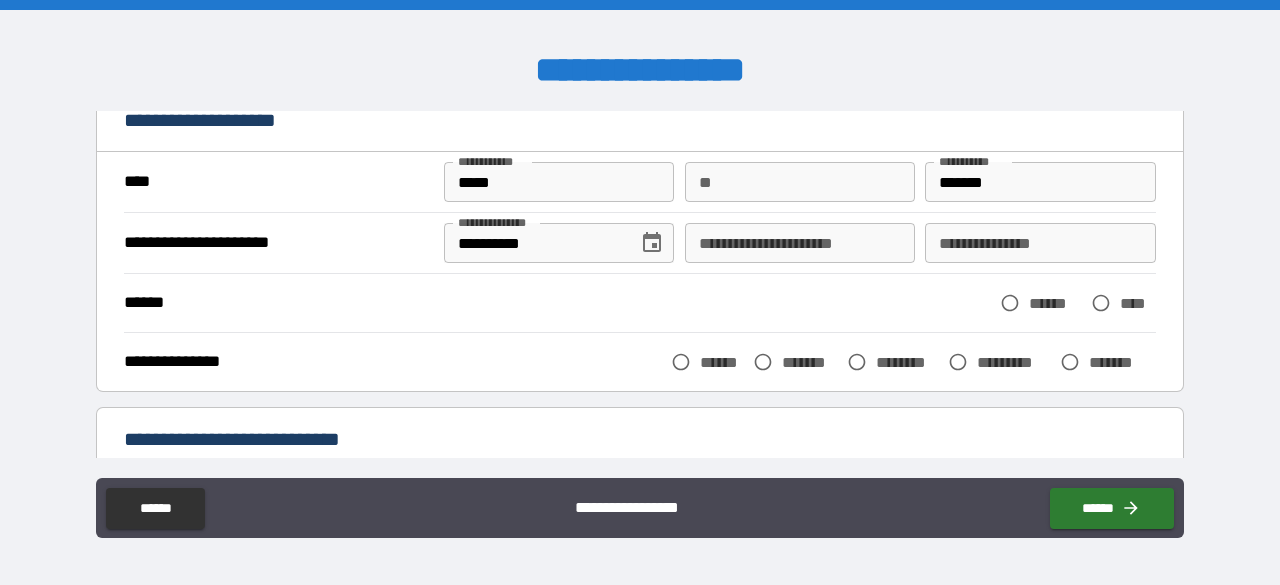 click on "**********" at bounding box center [800, 243] 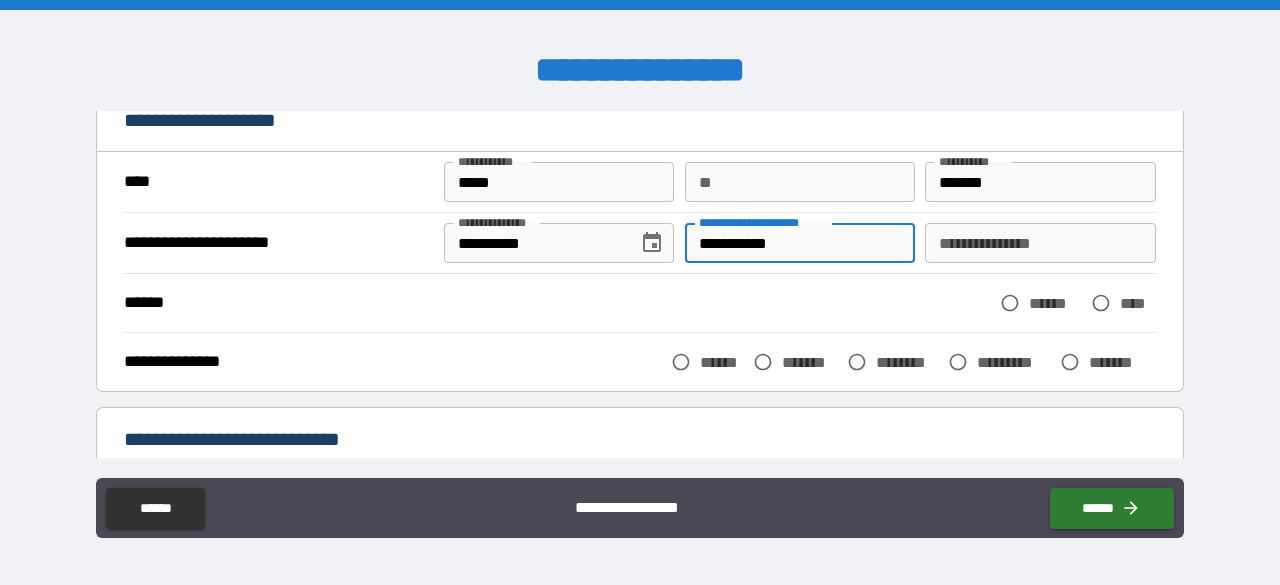 type on "**********" 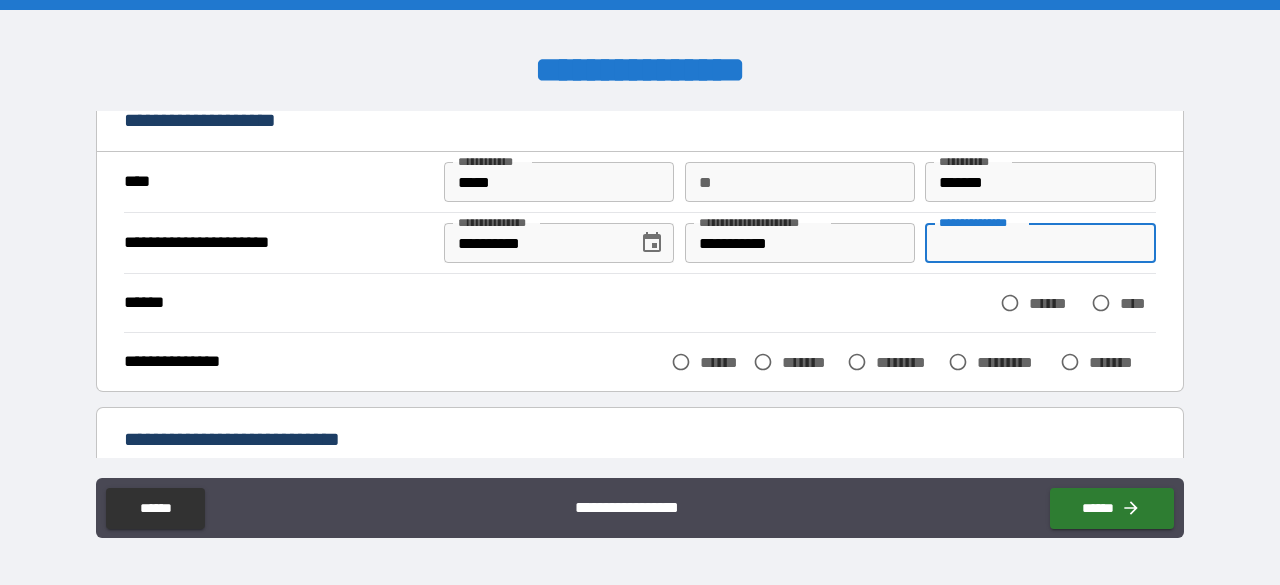 click on "**********" at bounding box center [1040, 243] 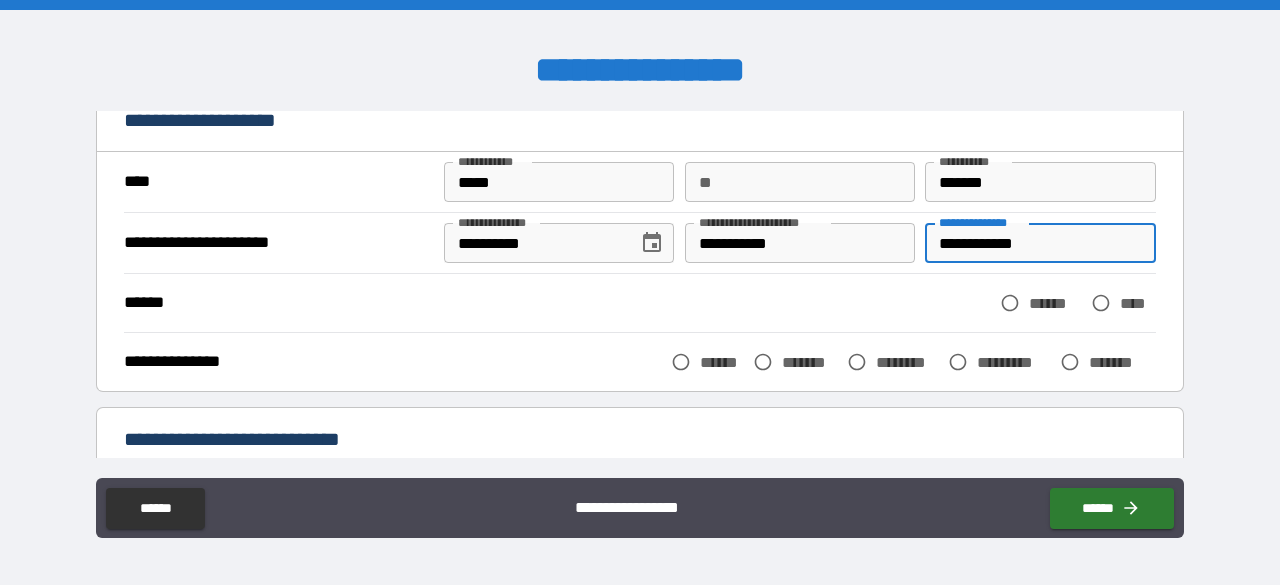 type on "**********" 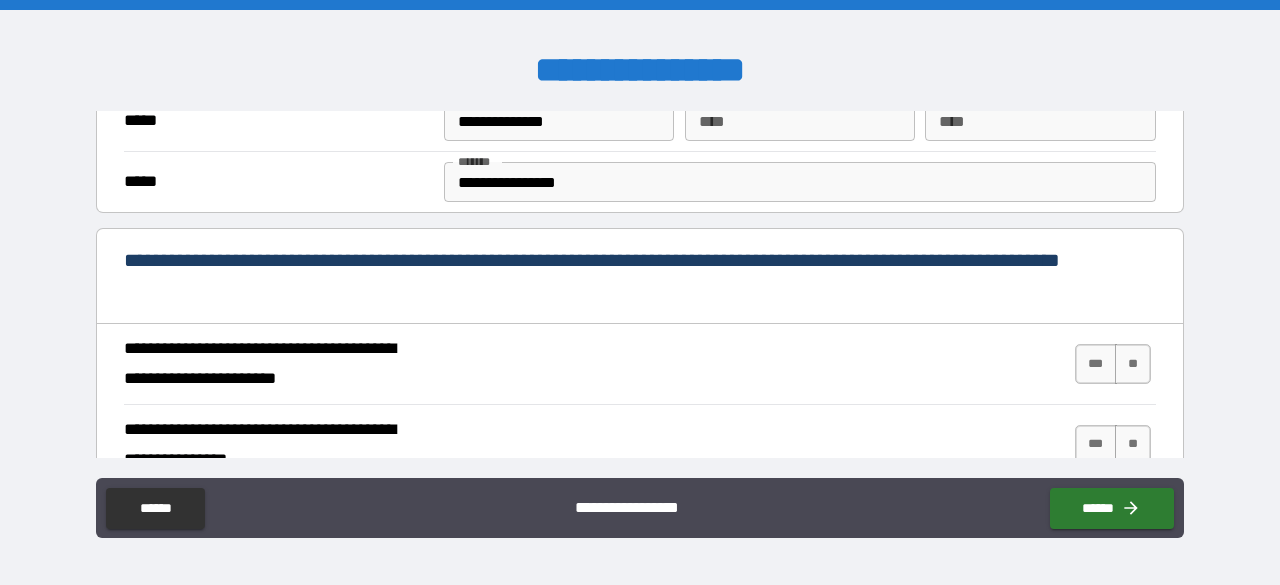 scroll, scrollTop: 725, scrollLeft: 0, axis: vertical 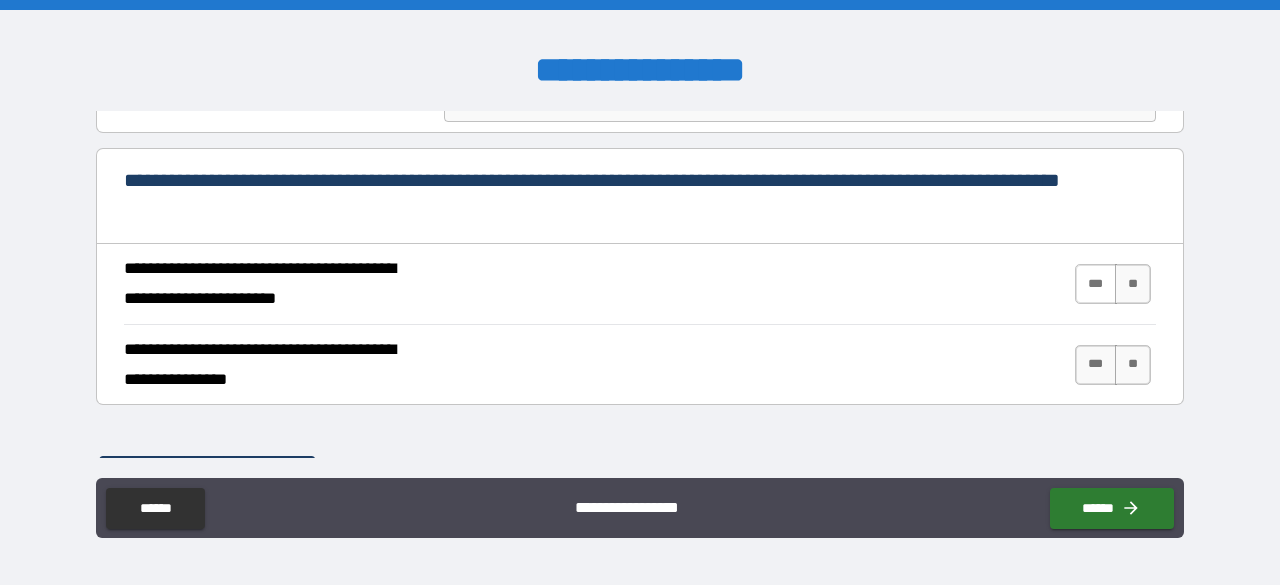 click on "***" at bounding box center (1096, 284) 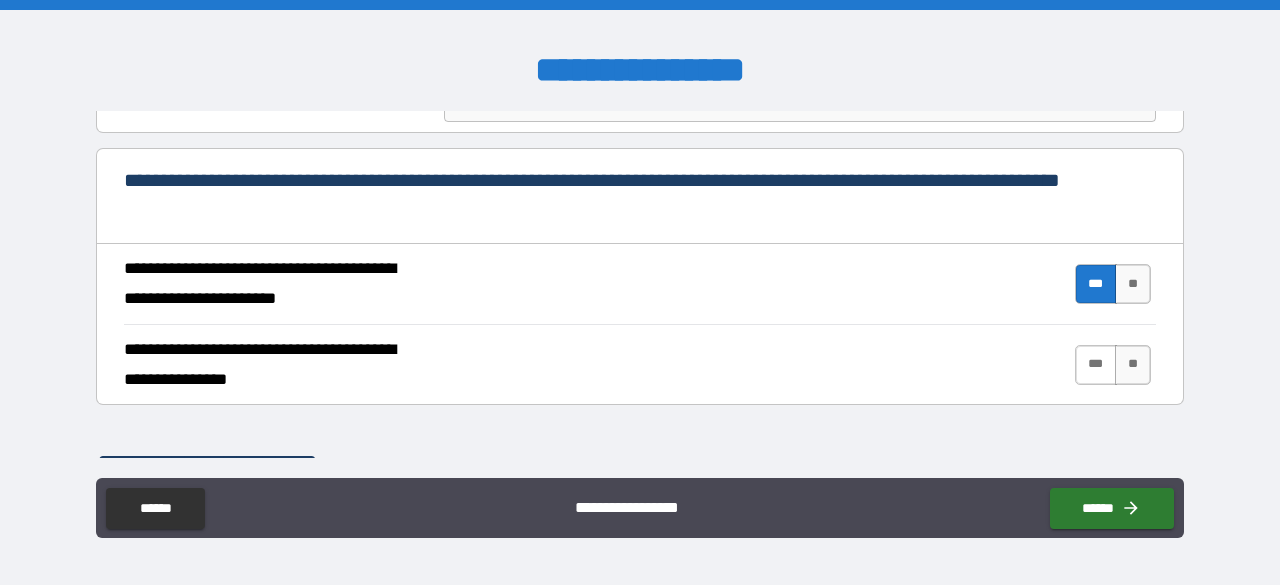 click on "***" at bounding box center (1096, 365) 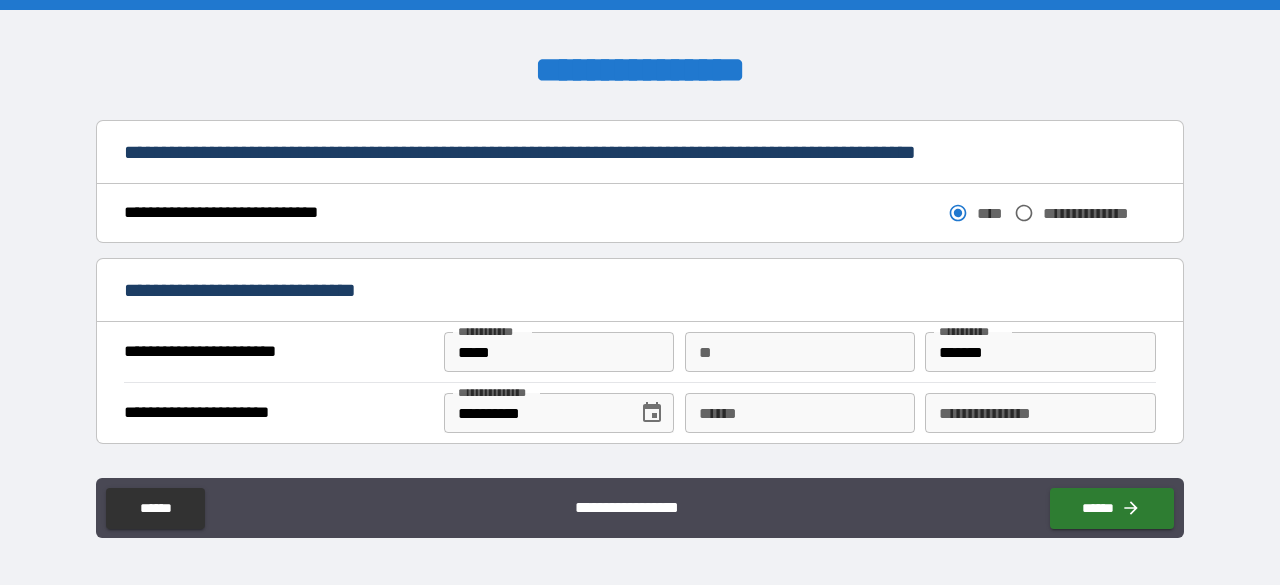 scroll, scrollTop: 1125, scrollLeft: 0, axis: vertical 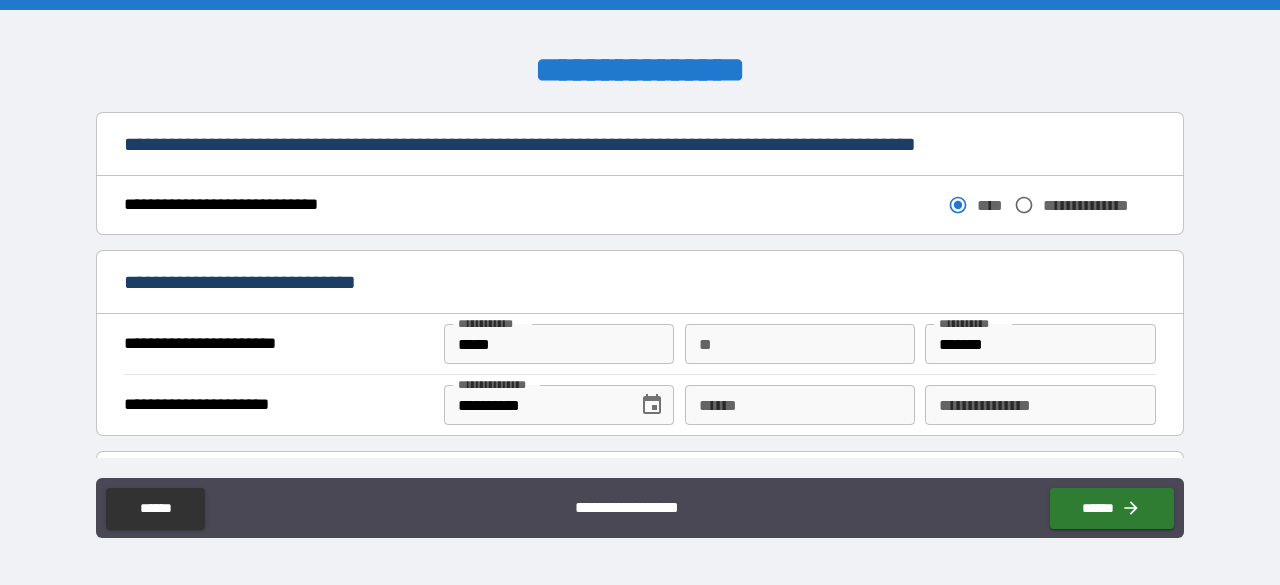 click on "****   *" at bounding box center (800, 405) 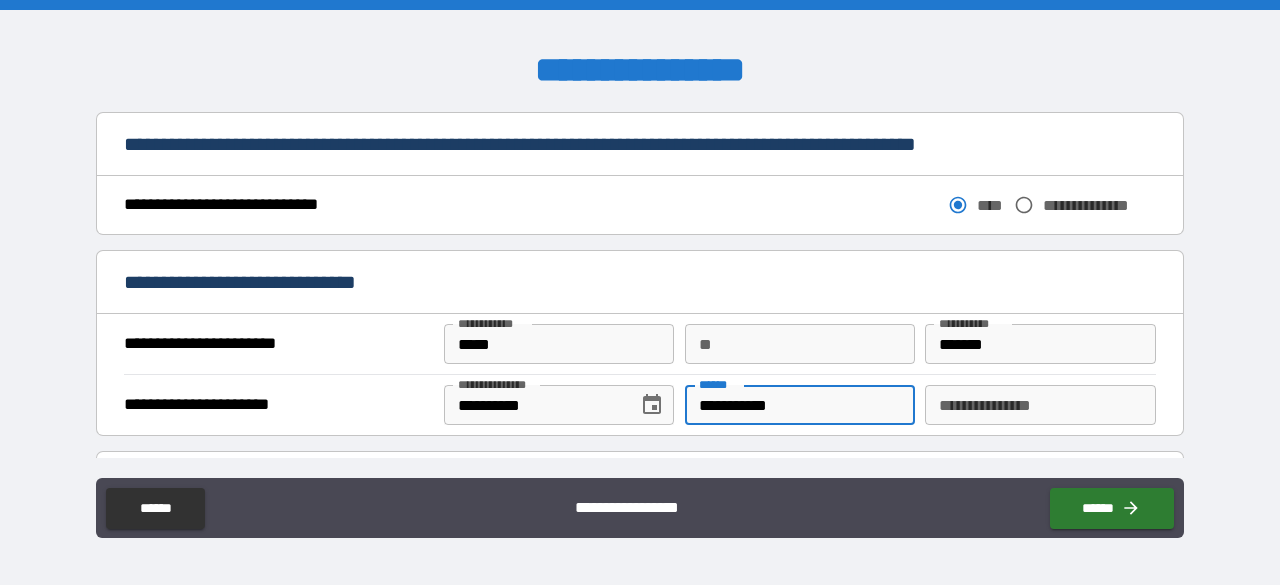 type on "**********" 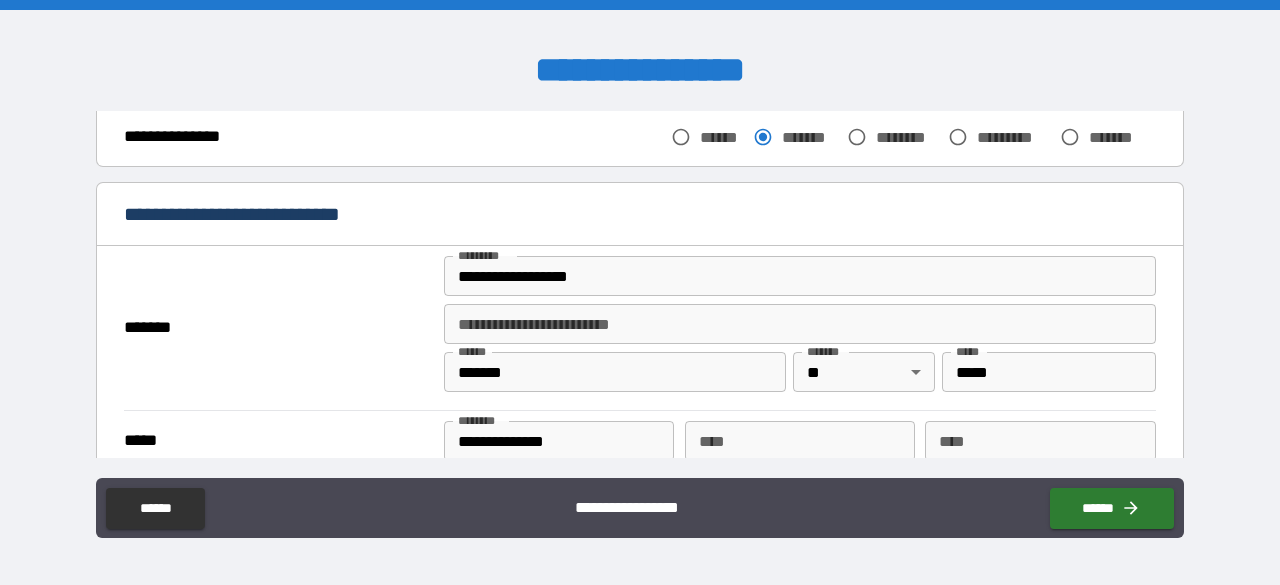 scroll, scrollTop: 0, scrollLeft: 0, axis: both 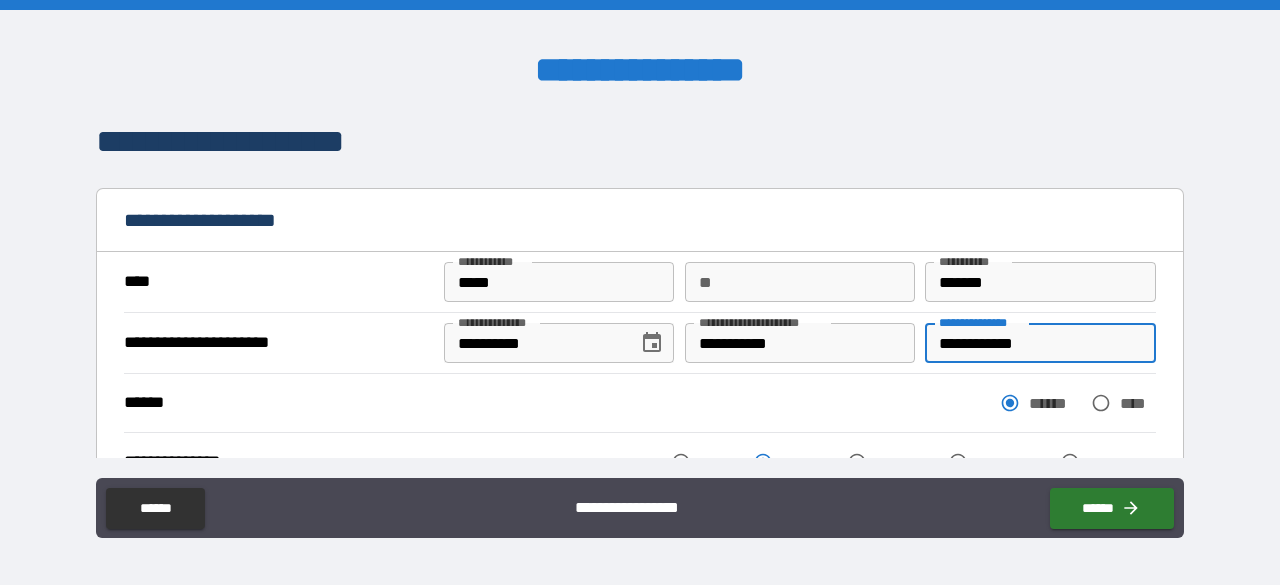 drag, startPoint x: 1044, startPoint y: 343, endPoint x: 921, endPoint y: 335, distance: 123.25989 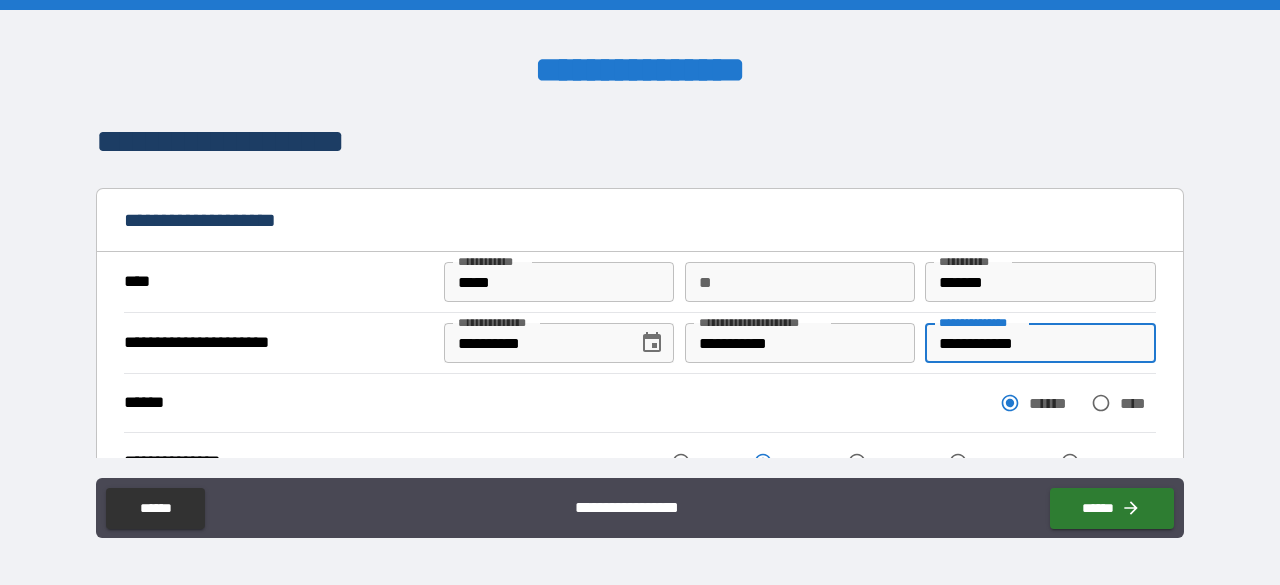 click on "**********" at bounding box center (1040, 343) 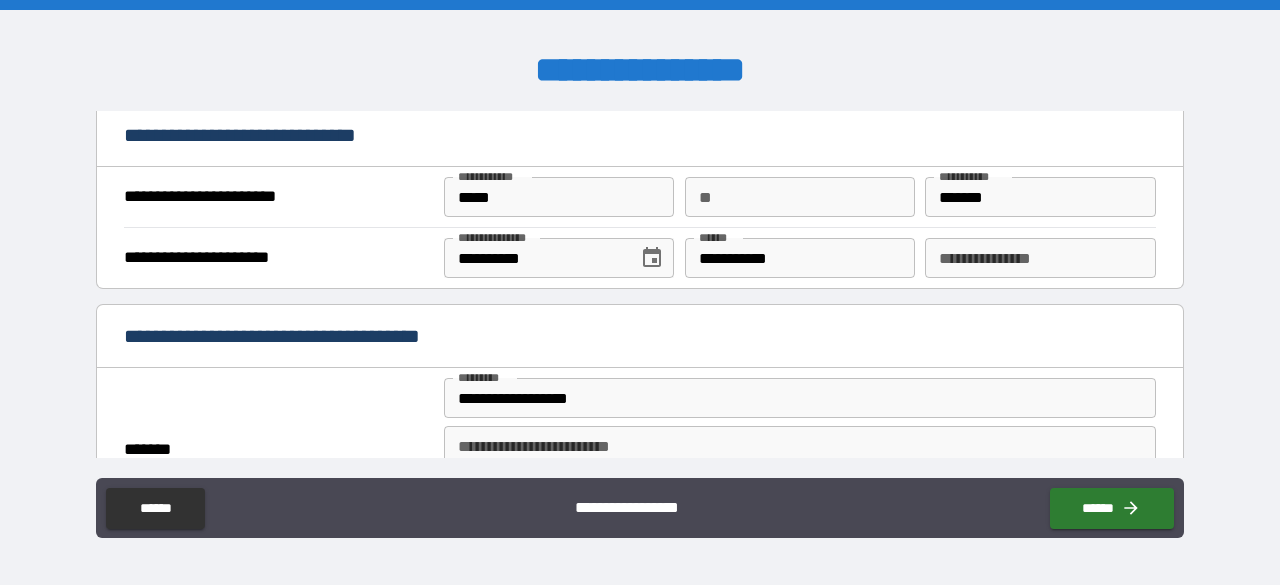scroll, scrollTop: 1275, scrollLeft: 0, axis: vertical 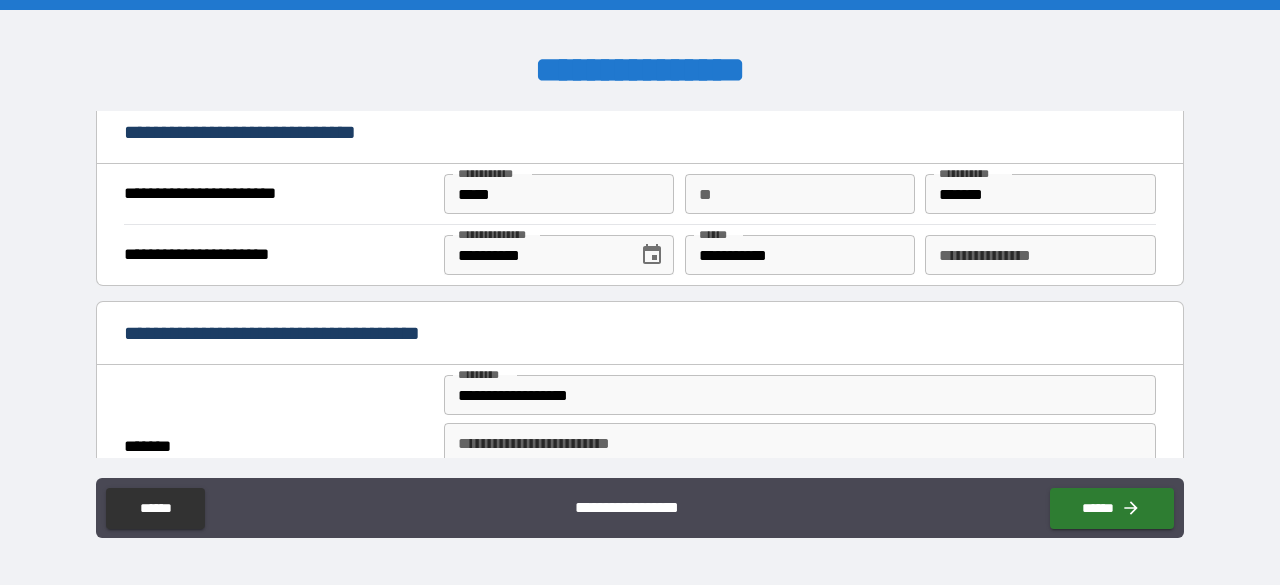 click on "**********" at bounding box center (1040, 255) 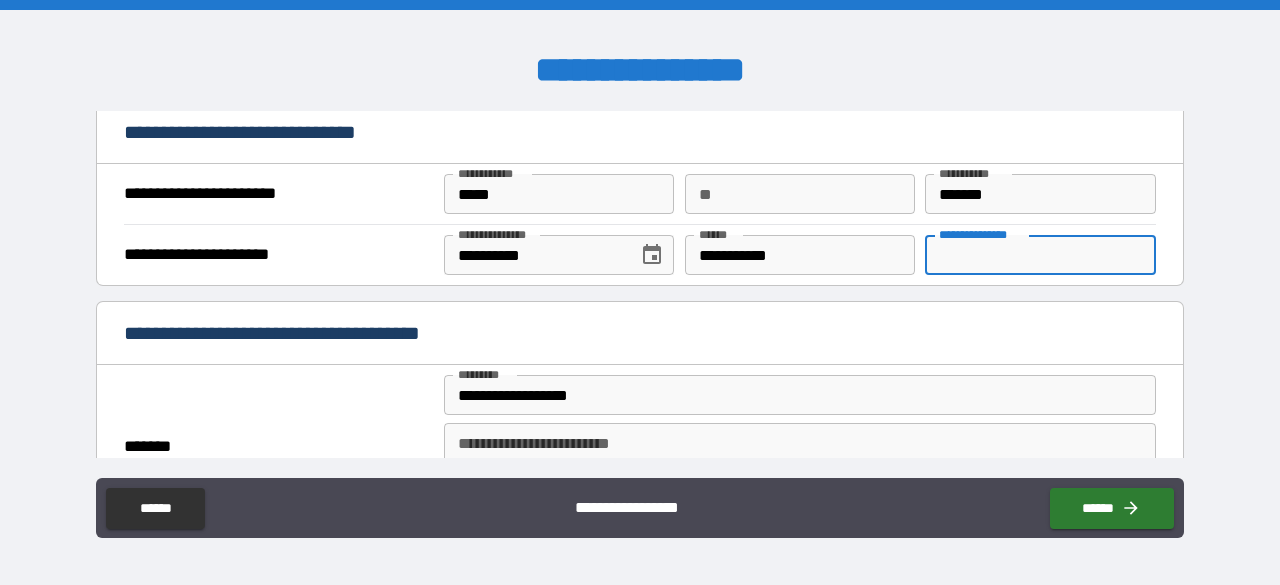 paste on "**********" 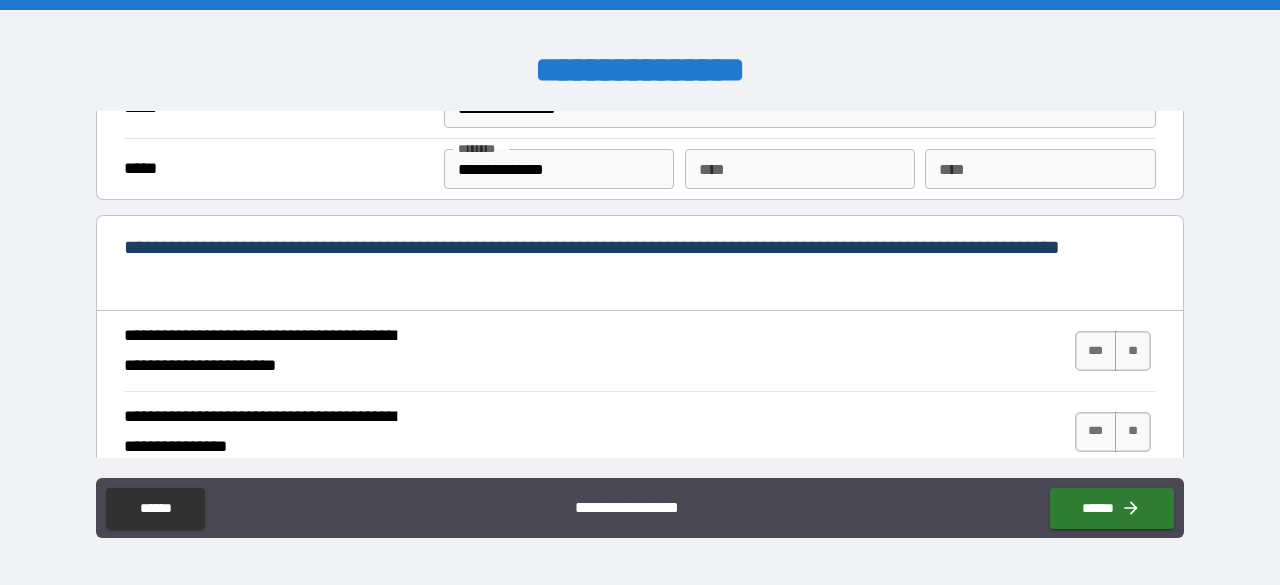 scroll, scrollTop: 1800, scrollLeft: 0, axis: vertical 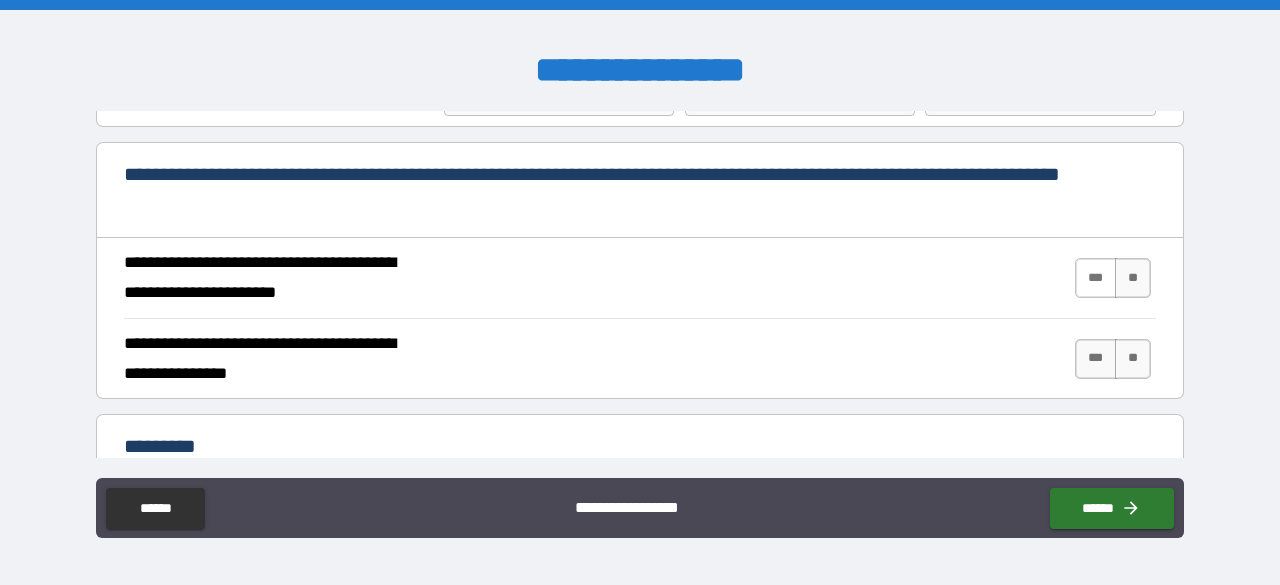 type on "**********" 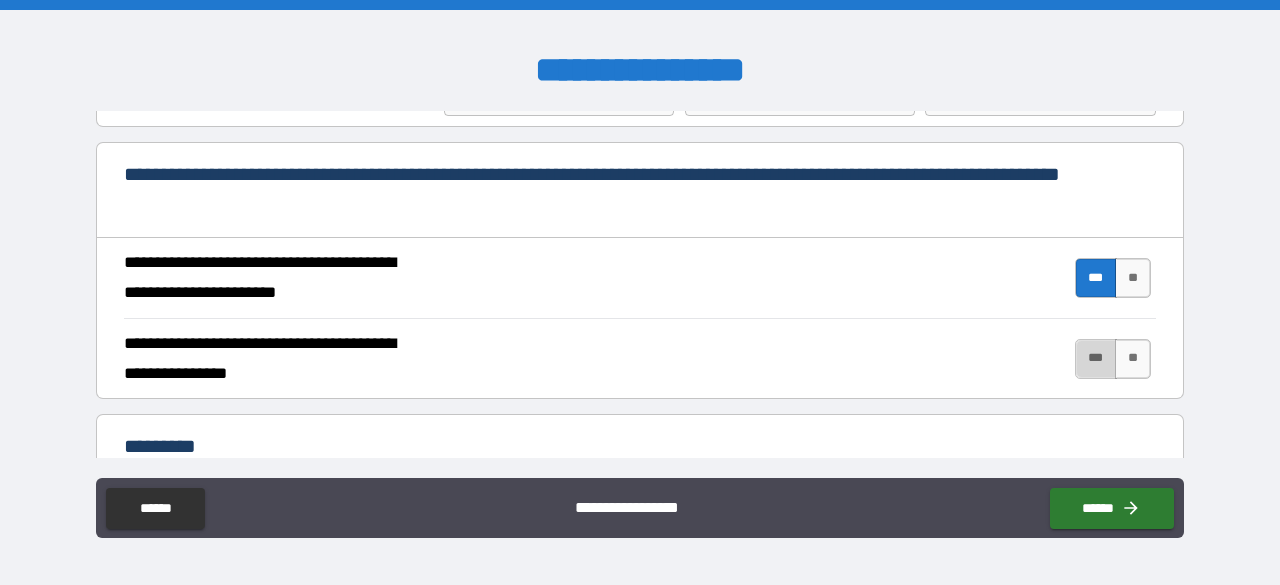 click on "***" at bounding box center (1096, 359) 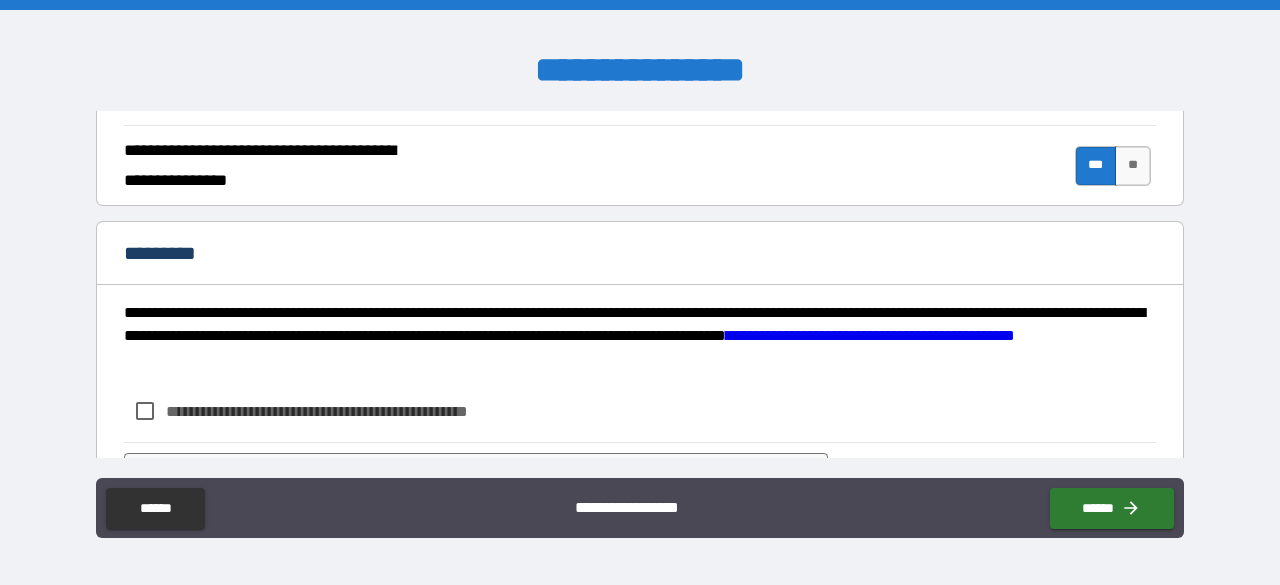 scroll, scrollTop: 2000, scrollLeft: 0, axis: vertical 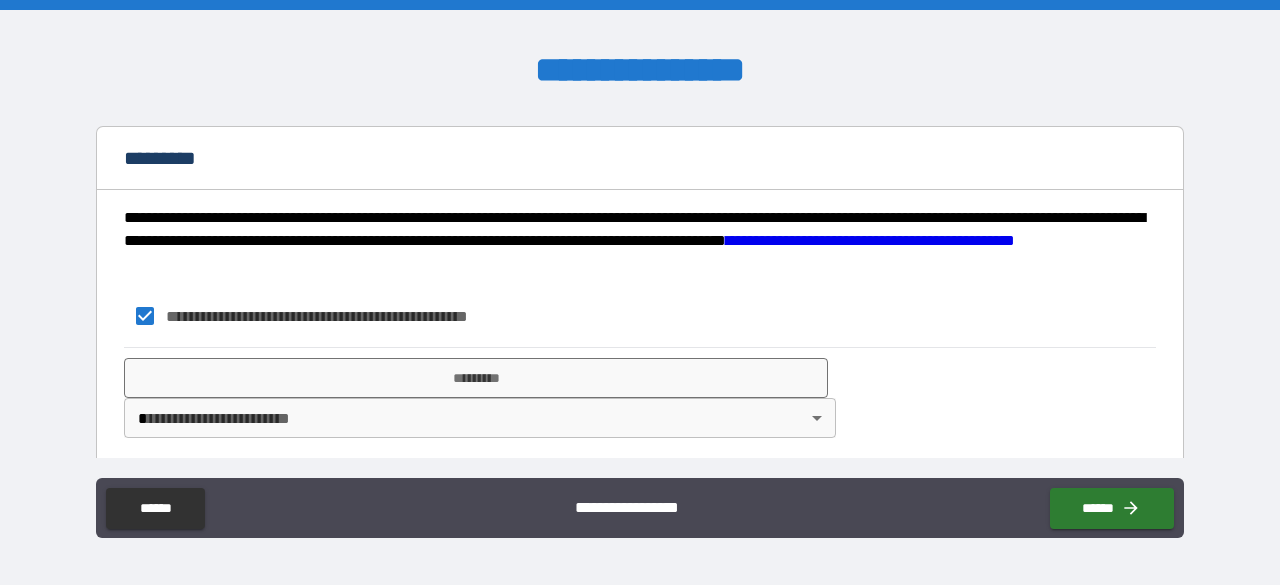click on "**********" at bounding box center (640, 292) 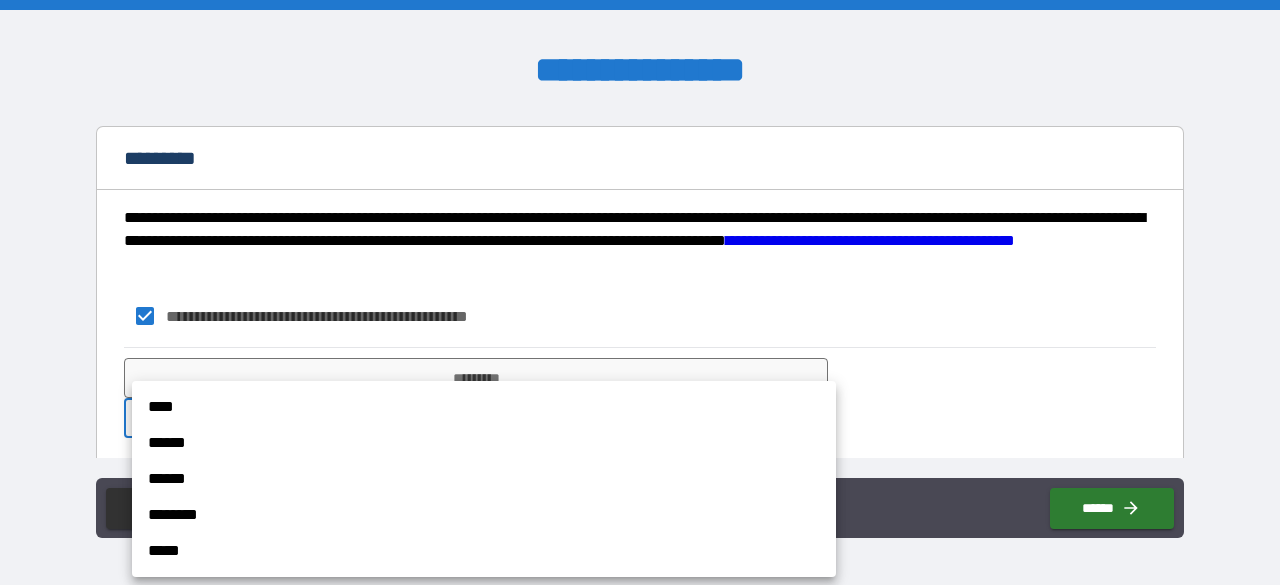 click on "****" at bounding box center (484, 407) 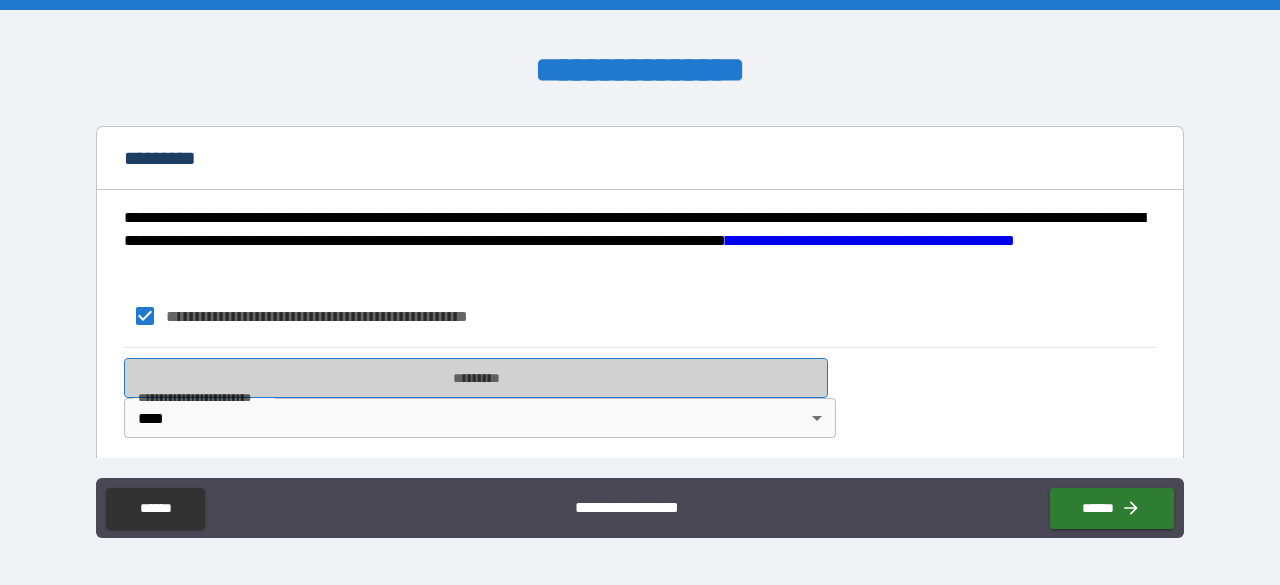 click on "*********" at bounding box center (476, 378) 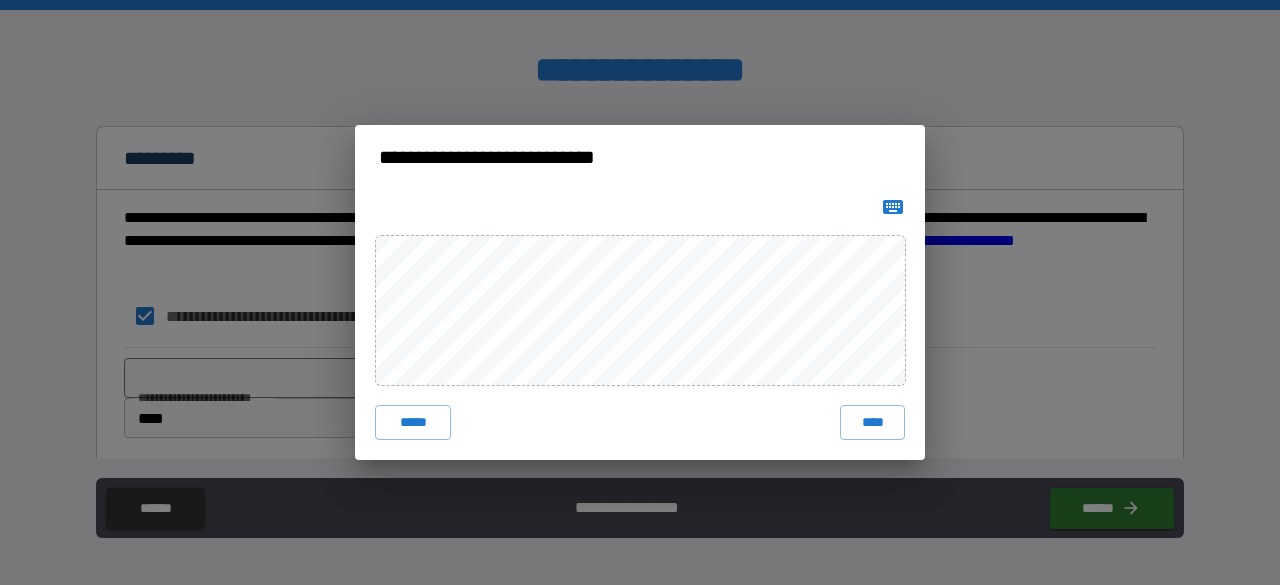 click on "**********" at bounding box center (640, 292) 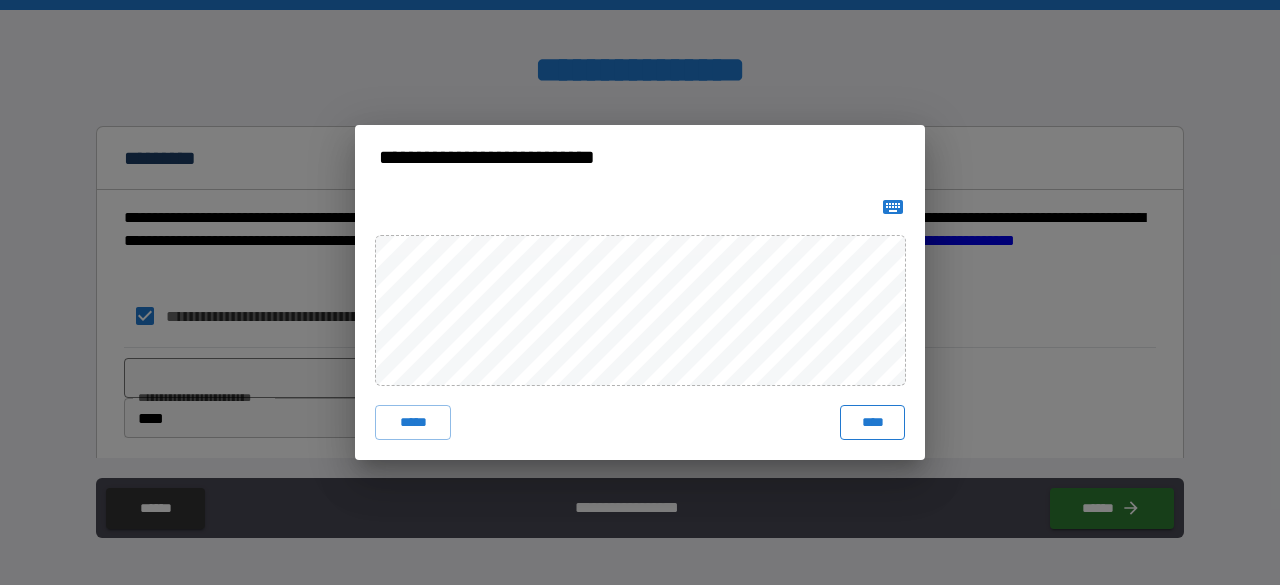 click on "****" at bounding box center [872, 423] 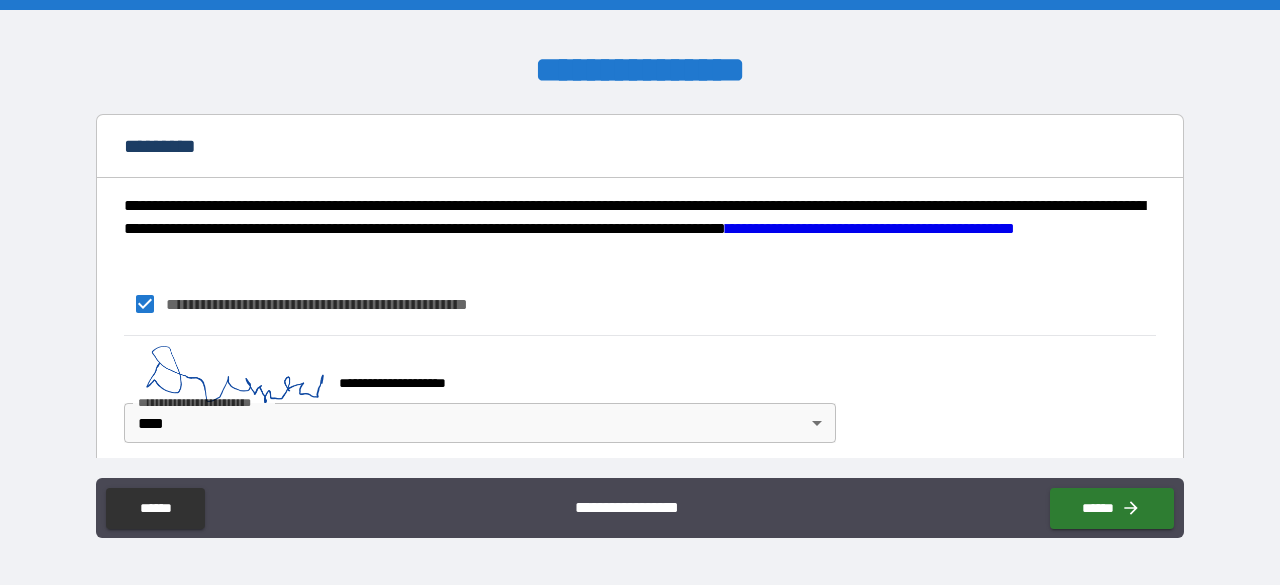 scroll, scrollTop: 2104, scrollLeft: 0, axis: vertical 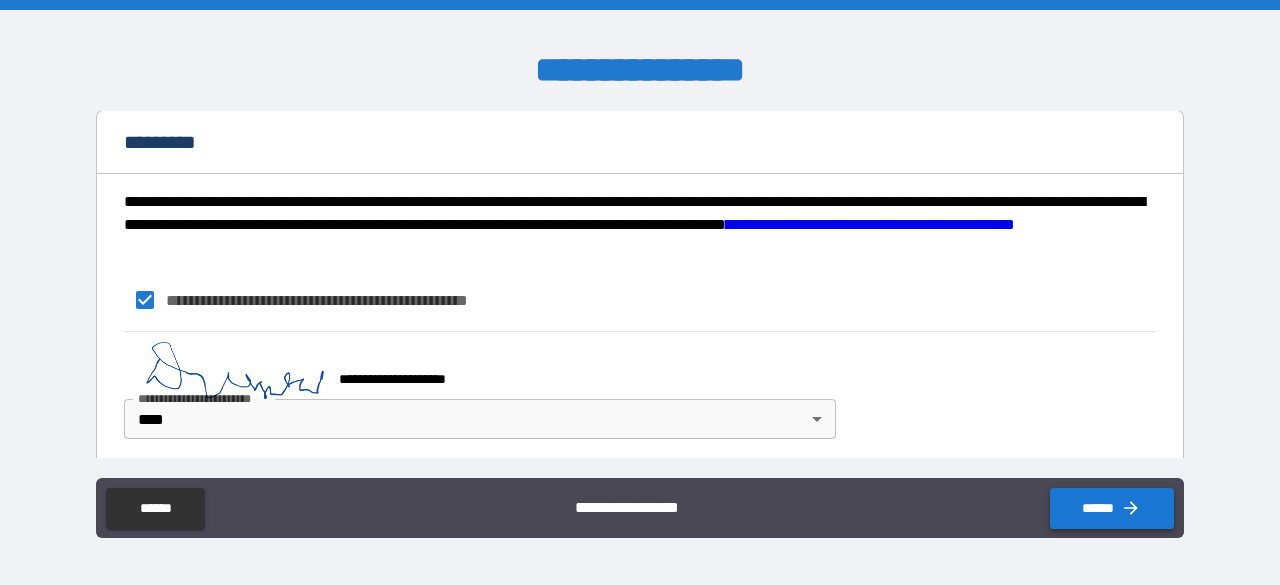 click on "******" at bounding box center [1112, 508] 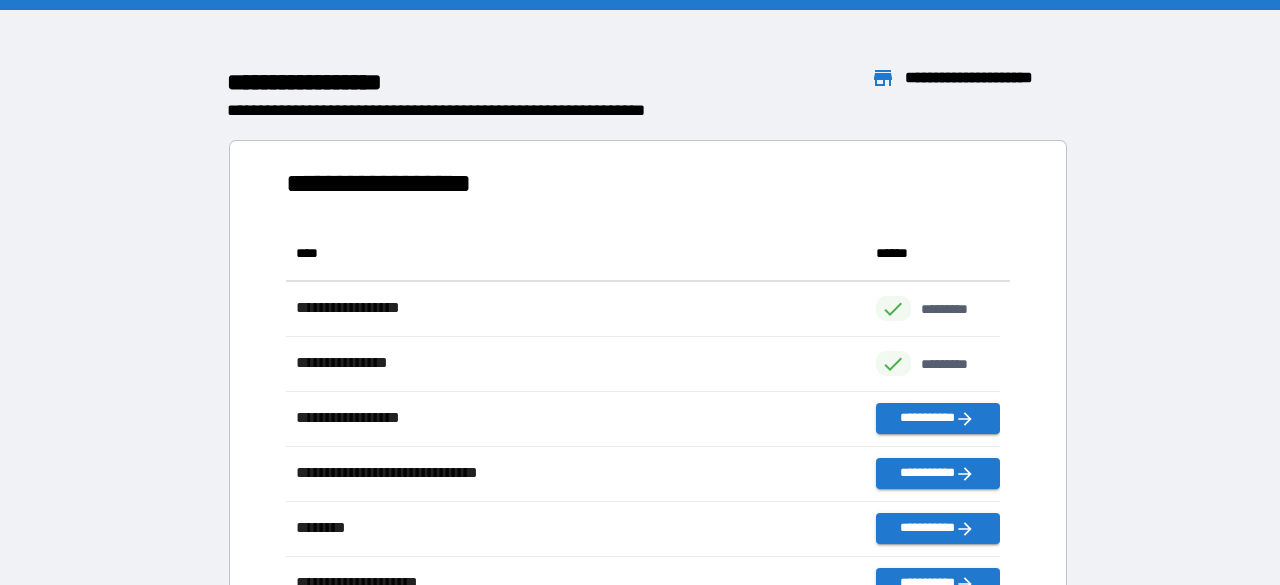 scroll, scrollTop: 16, scrollLeft: 16, axis: both 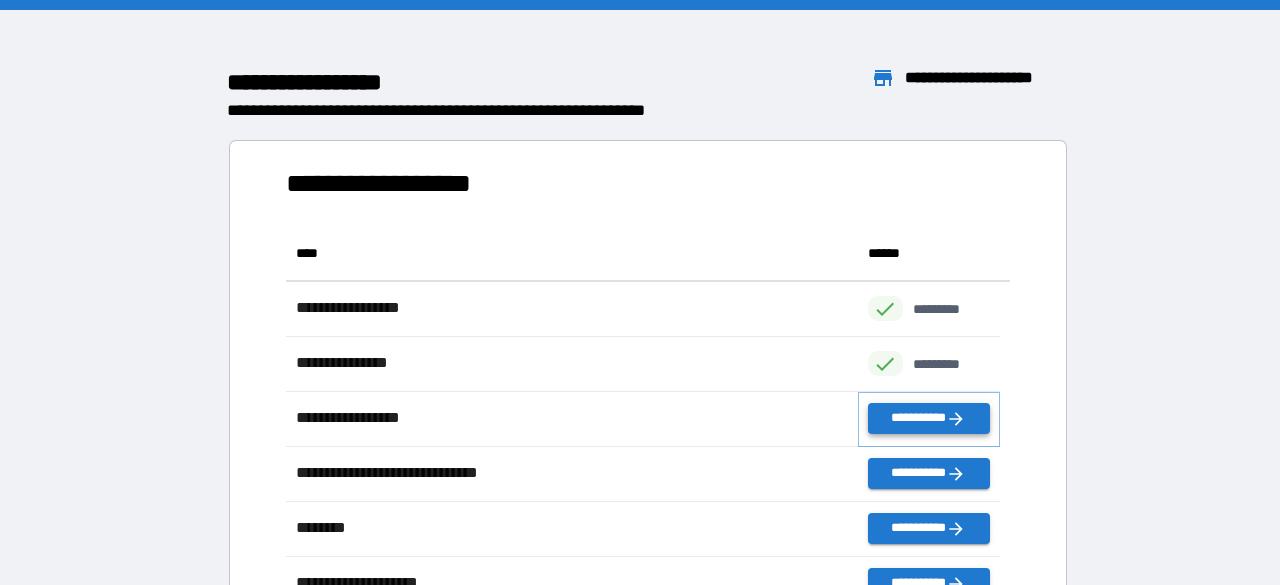 click on "**********" at bounding box center [929, 418] 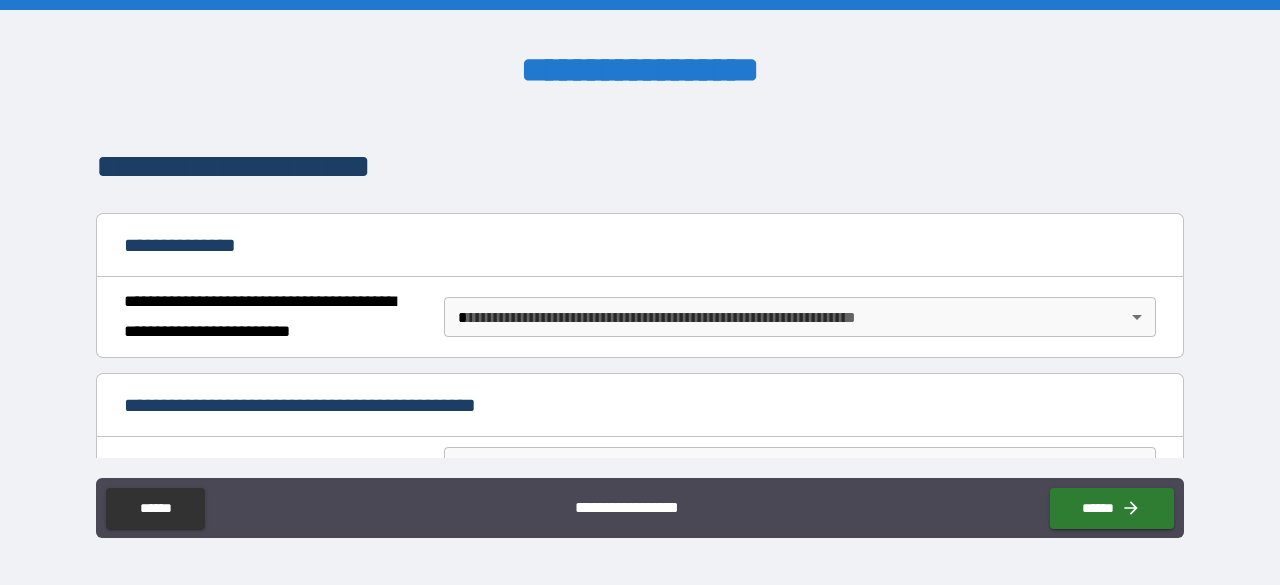scroll, scrollTop: 125, scrollLeft: 0, axis: vertical 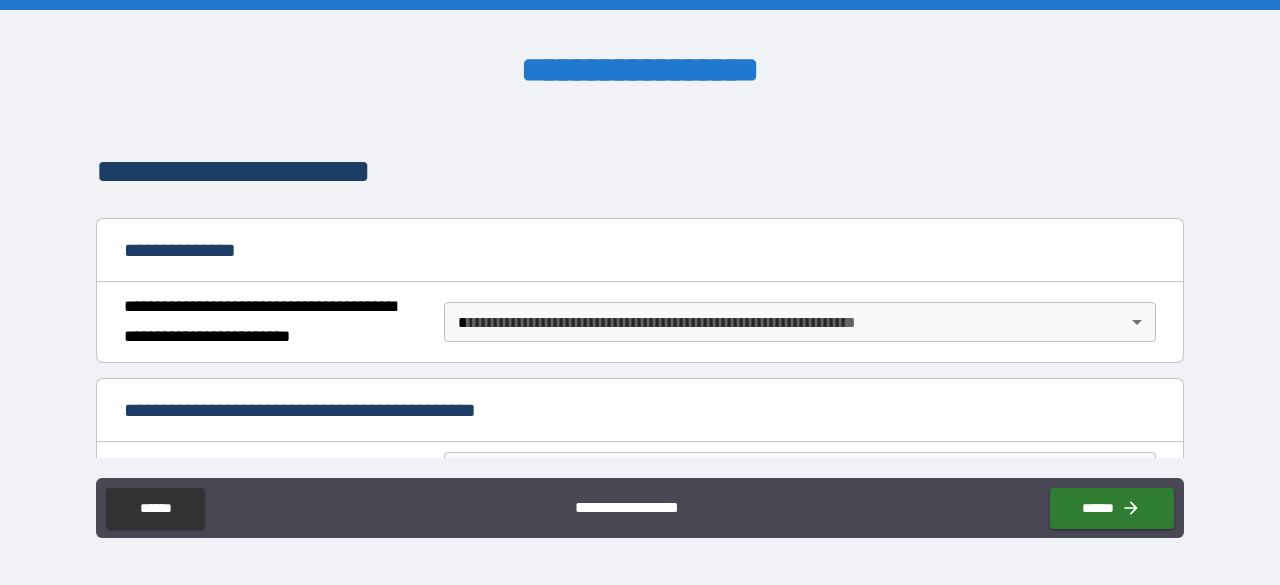 click on "**********" at bounding box center [640, 292] 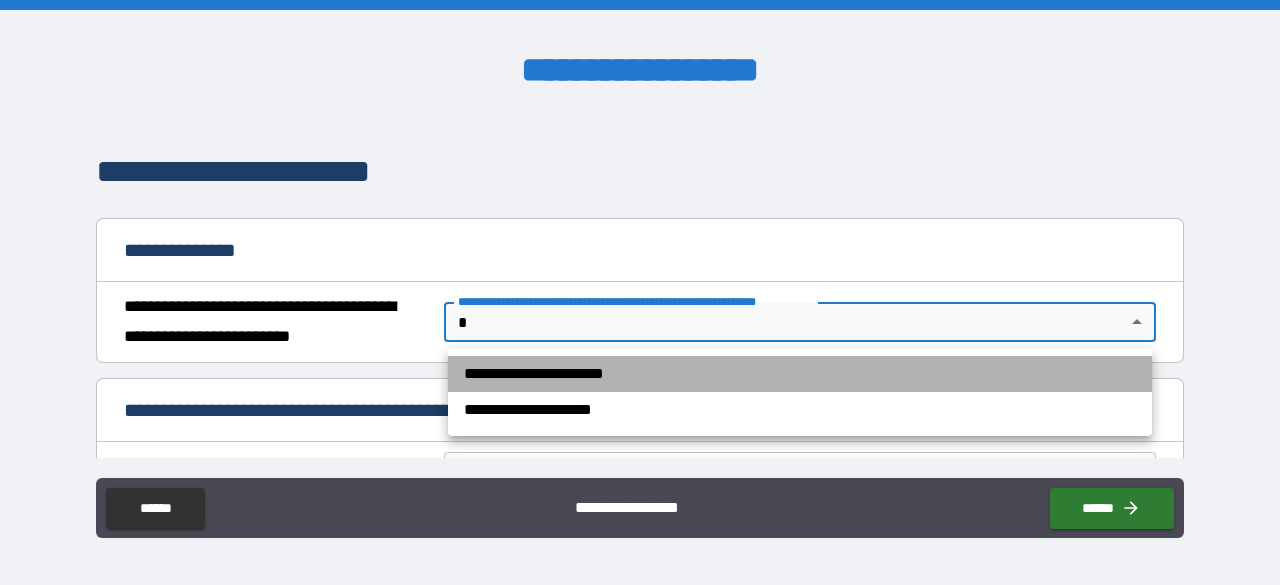 click on "**********" at bounding box center (800, 374) 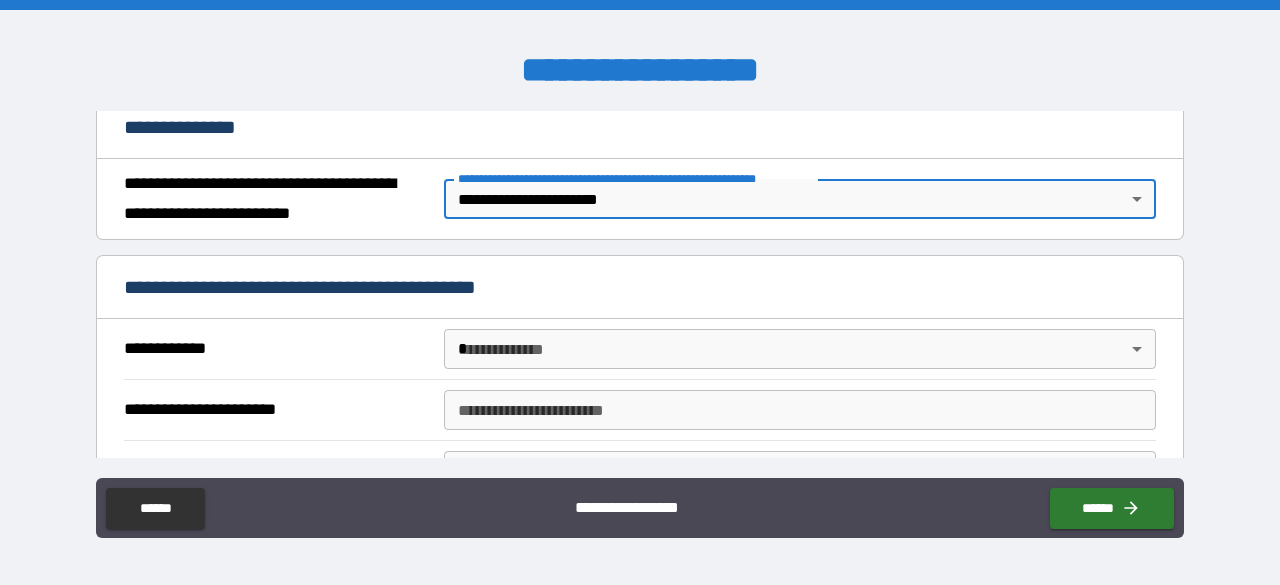 scroll, scrollTop: 250, scrollLeft: 0, axis: vertical 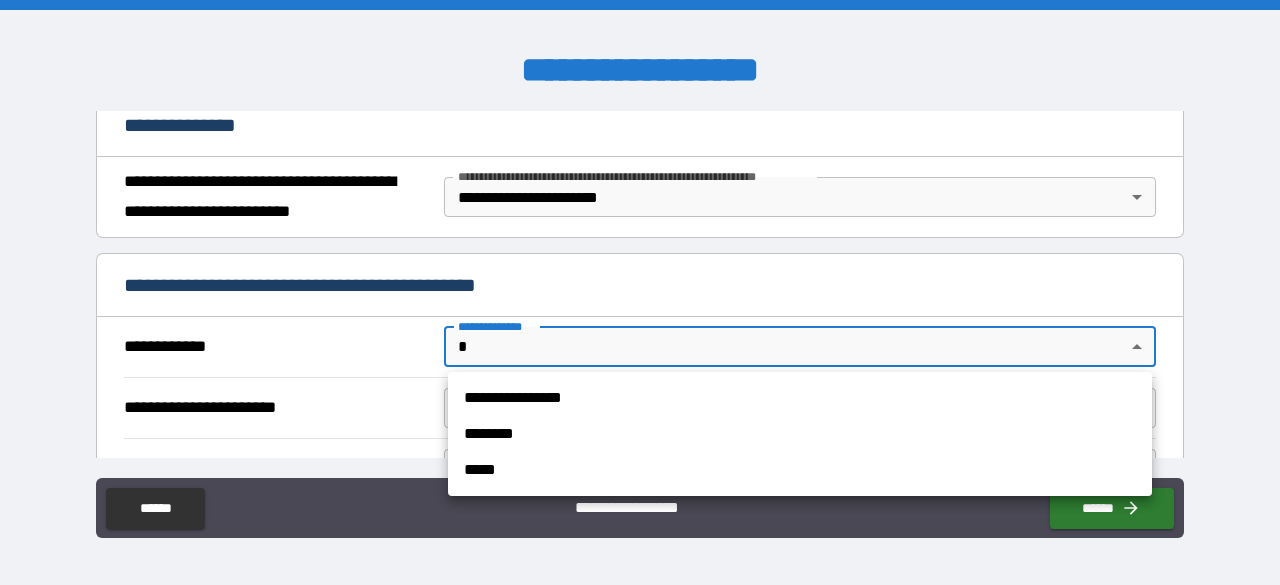 click on "**********" at bounding box center [640, 292] 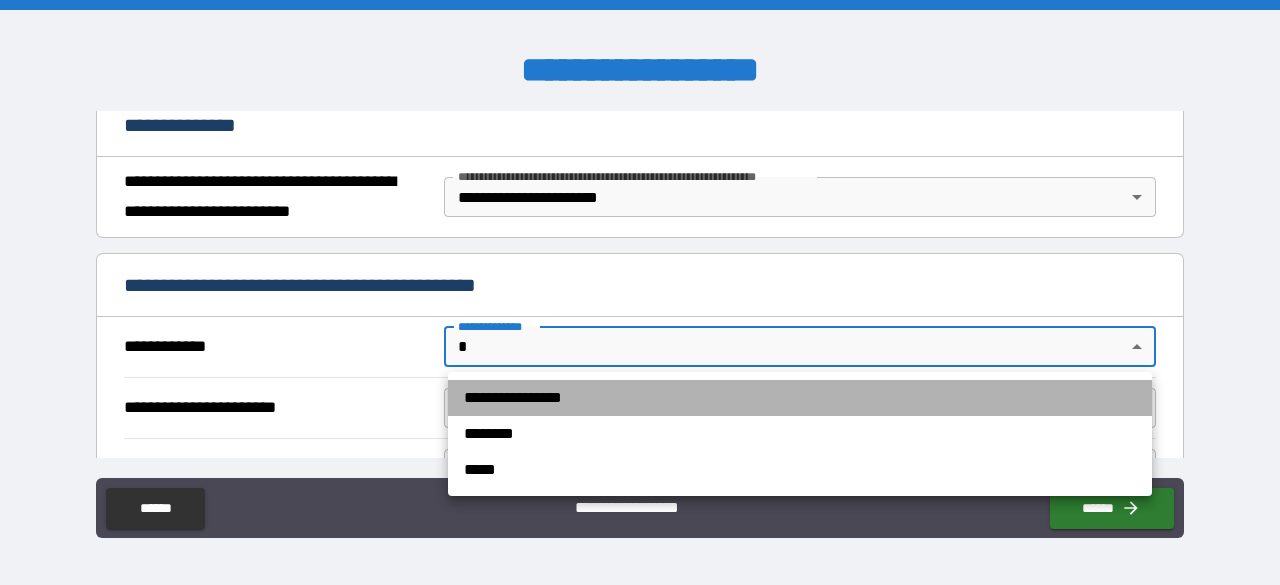 click on "**********" at bounding box center [800, 398] 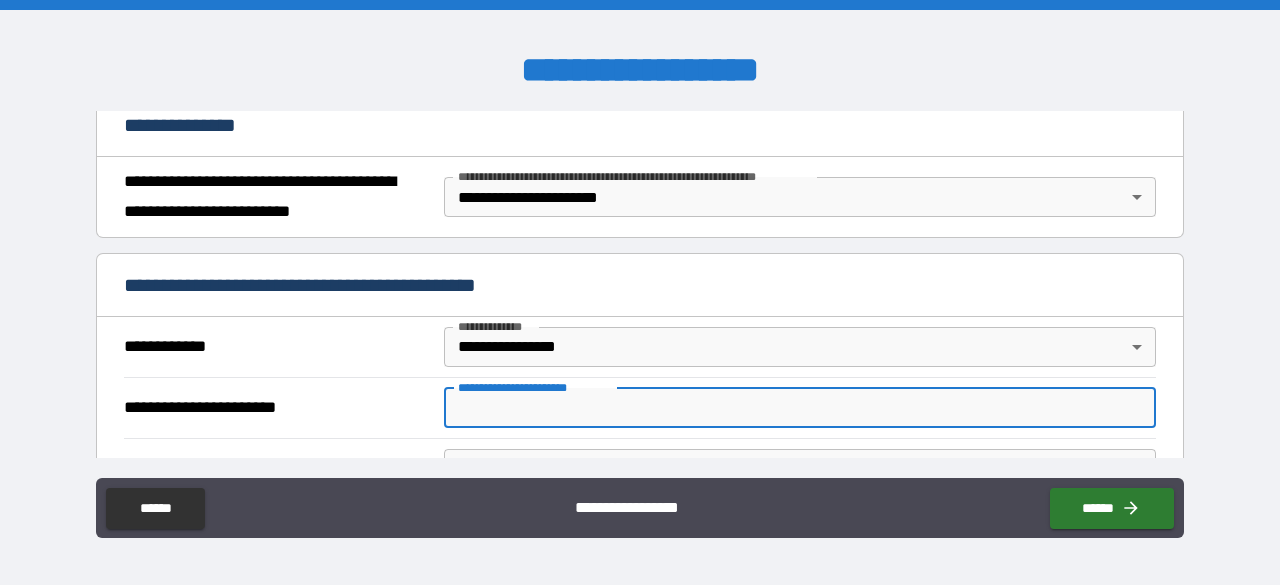 click on "**********" at bounding box center [800, 408] 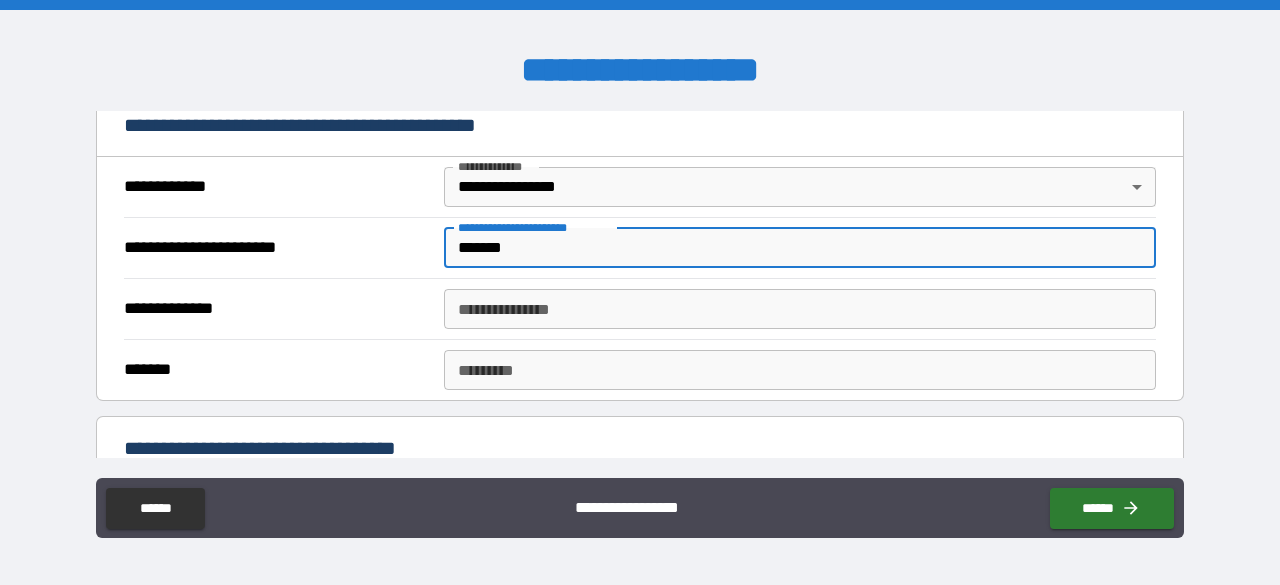 scroll, scrollTop: 450, scrollLeft: 0, axis: vertical 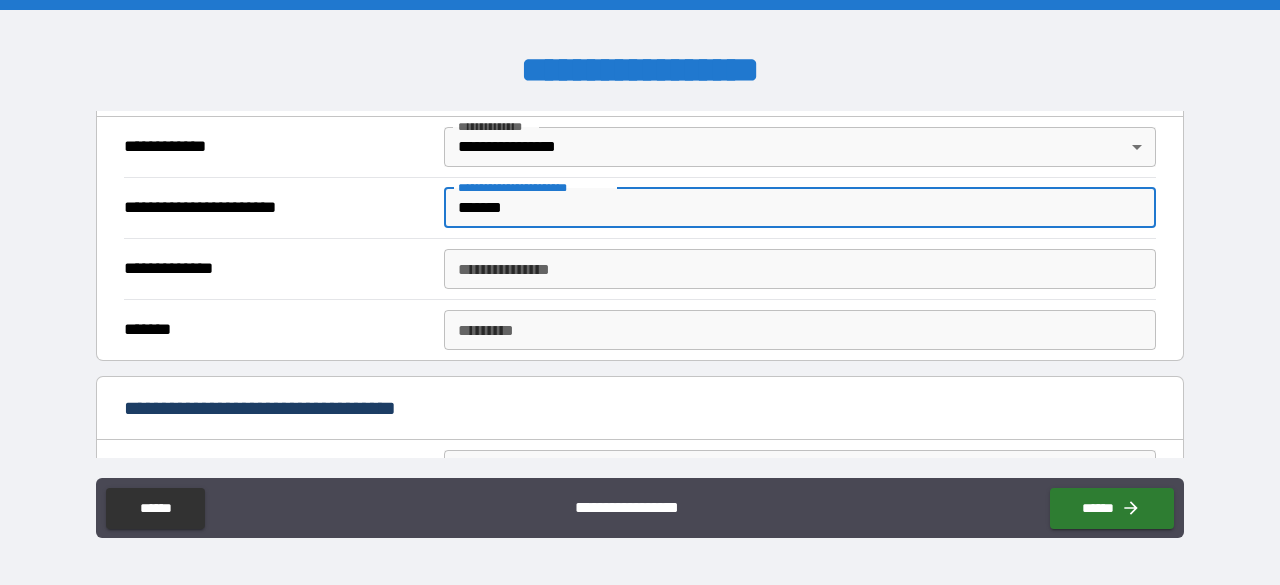 type on "*******" 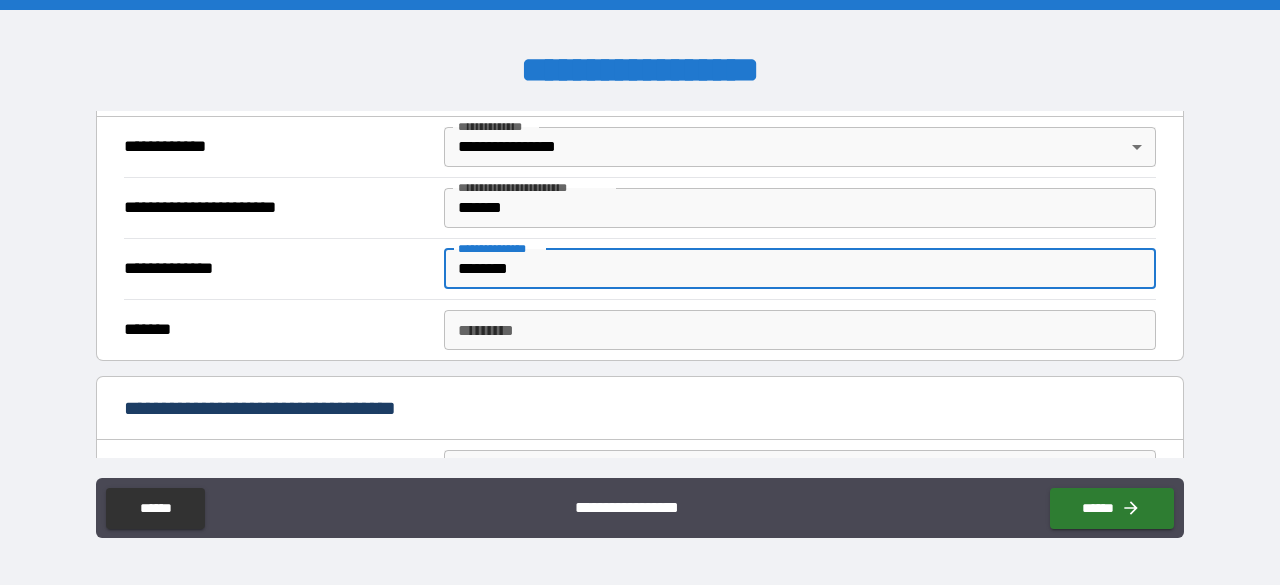 type on "********" 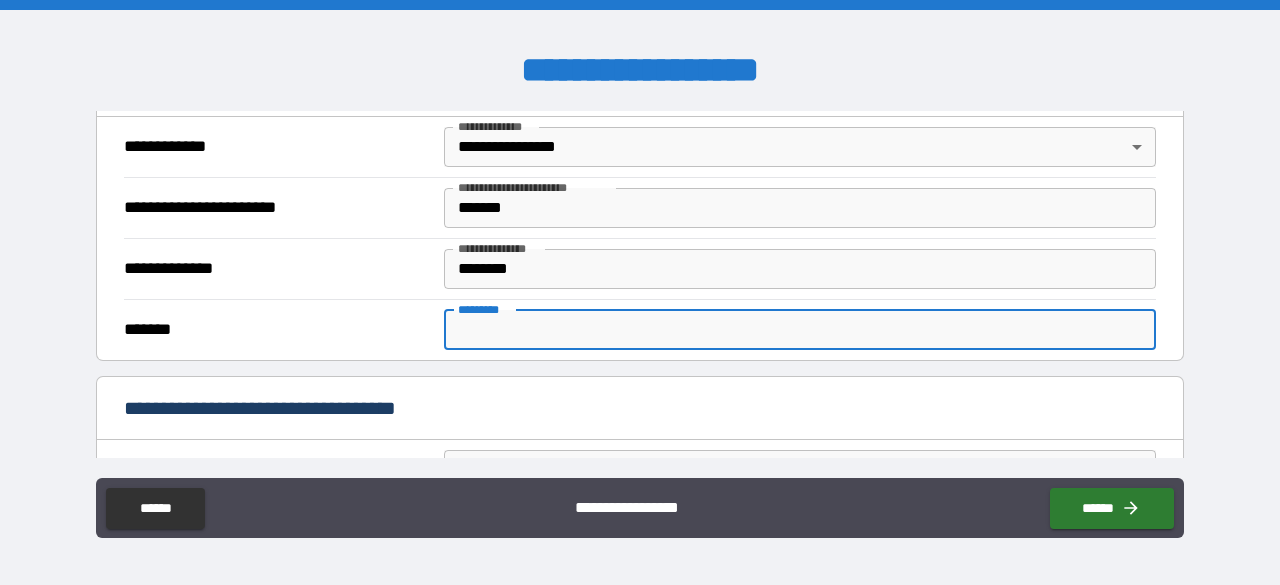 click on "*******   *" at bounding box center (800, 330) 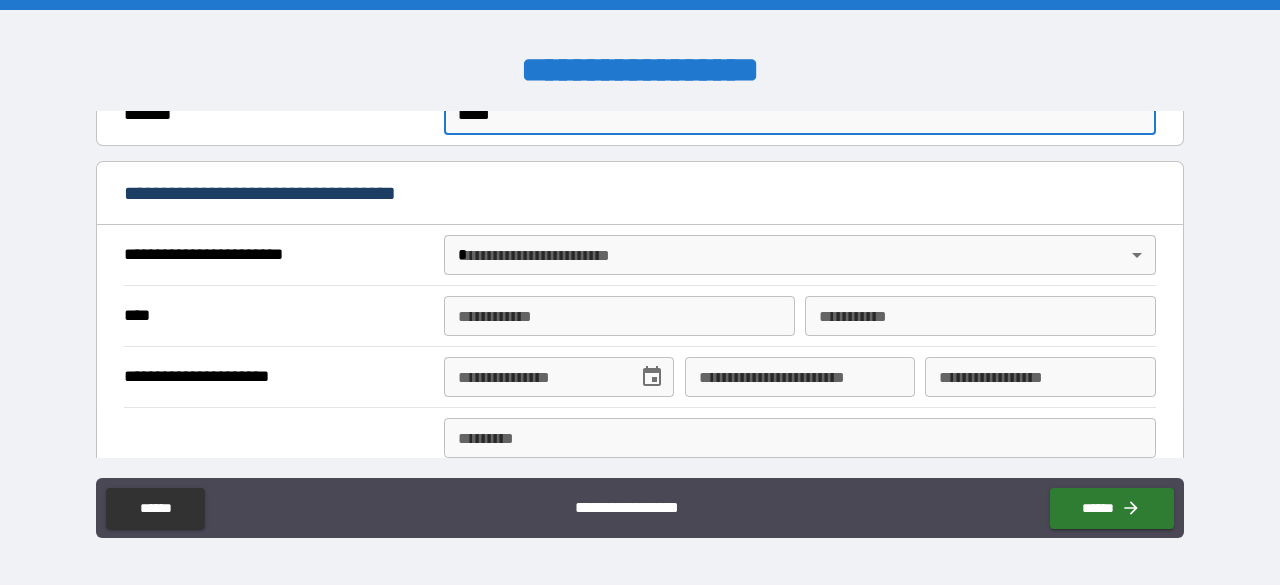 scroll, scrollTop: 675, scrollLeft: 0, axis: vertical 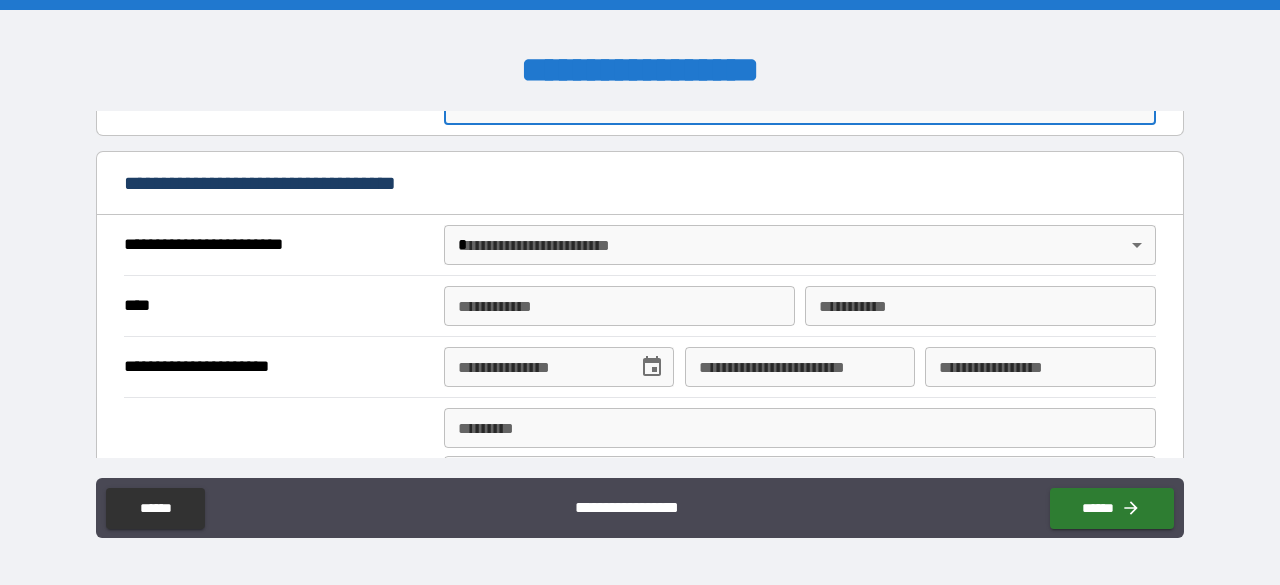 type on "*****" 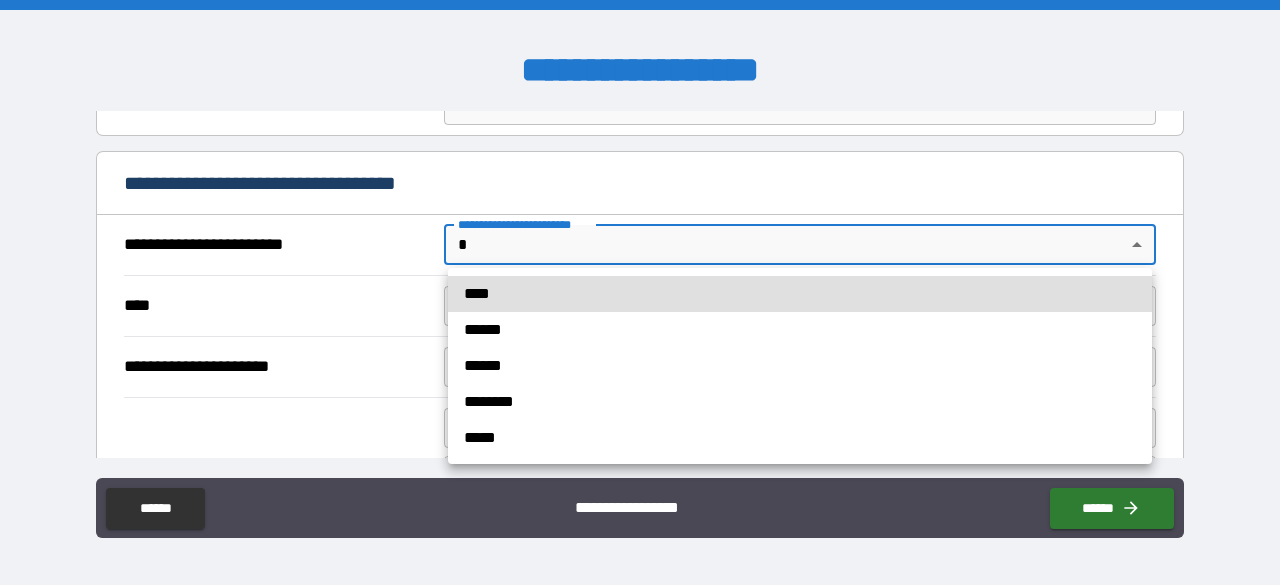 click on "**********" at bounding box center (640, 292) 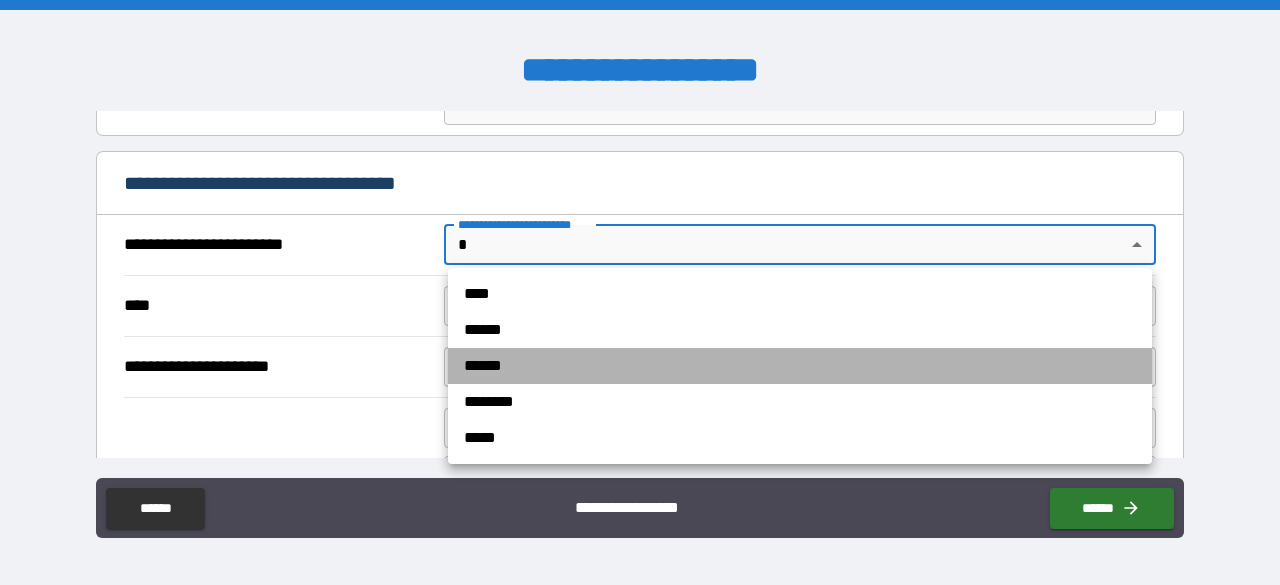 click on "******" at bounding box center (800, 366) 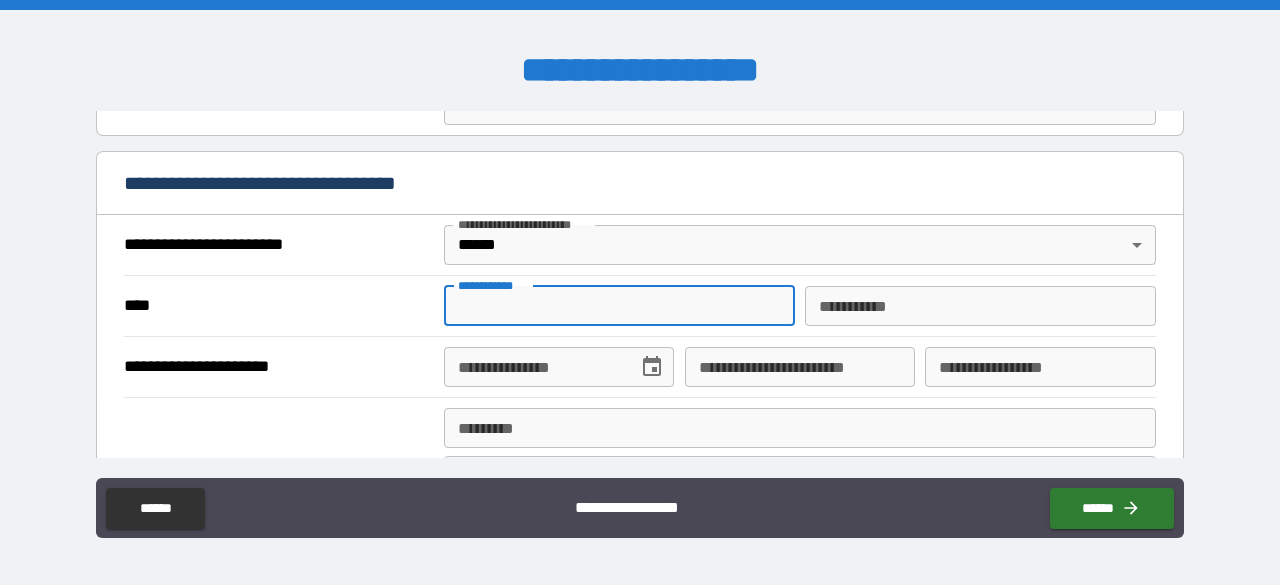 click on "**********" at bounding box center [619, 306] 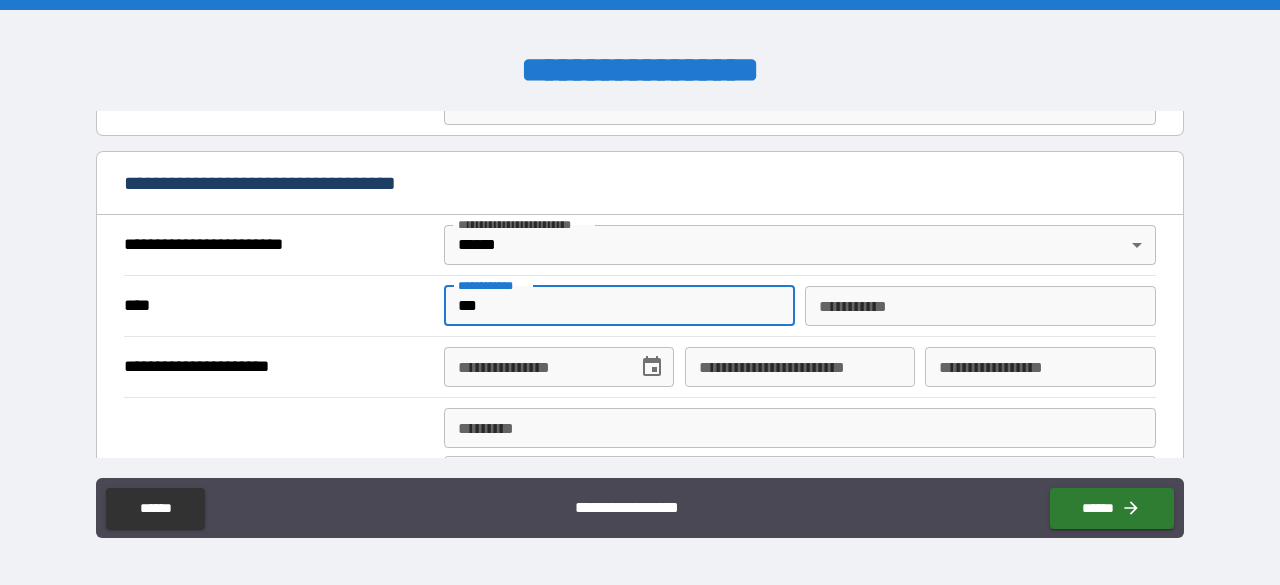 type on "***" 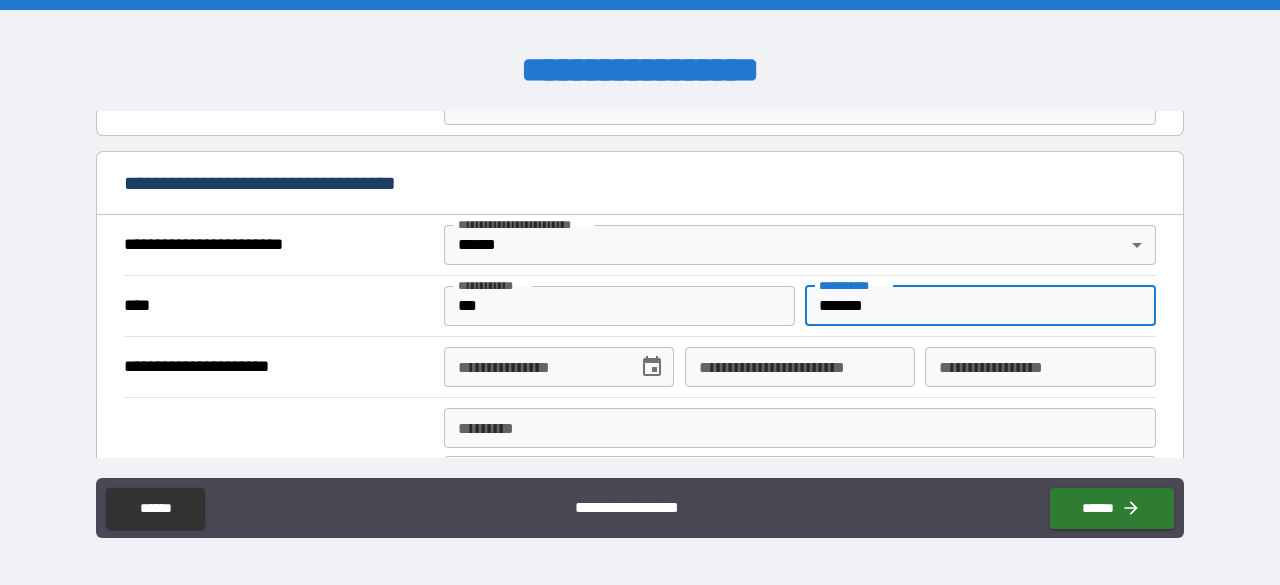 type on "*******" 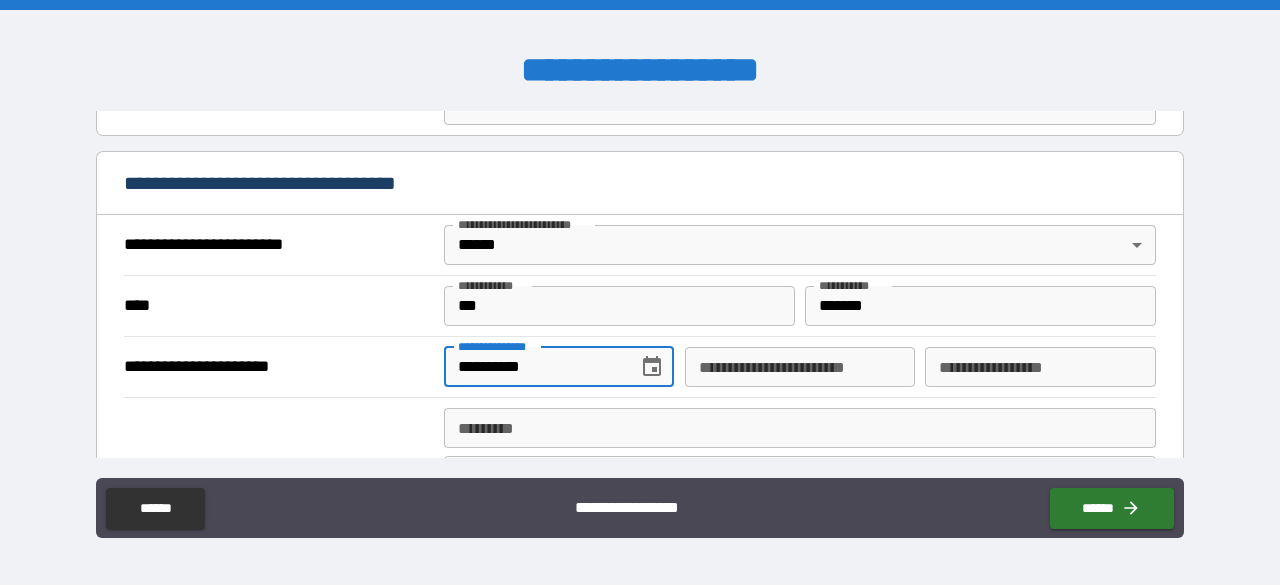 type on "**********" 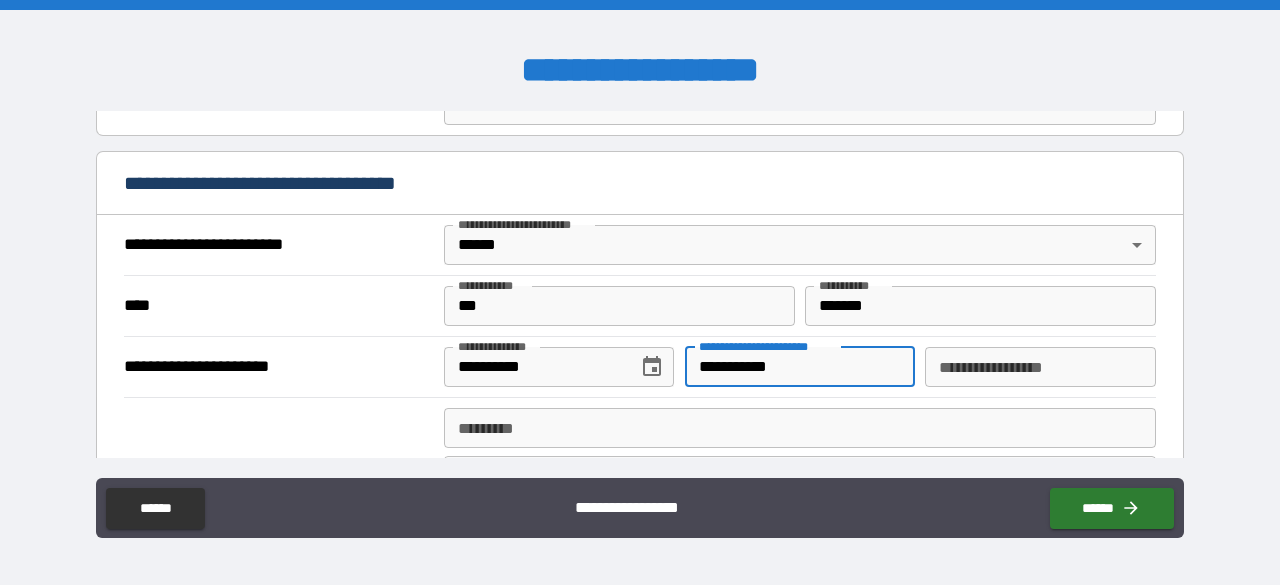 type on "**********" 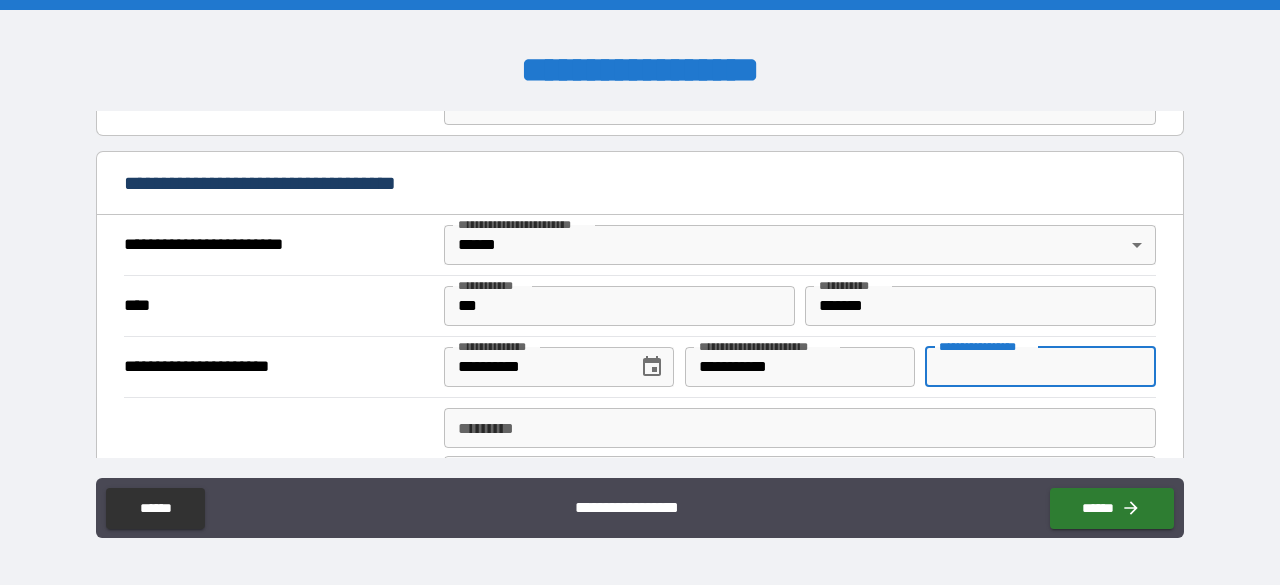 click on "**********" at bounding box center [1040, 367] 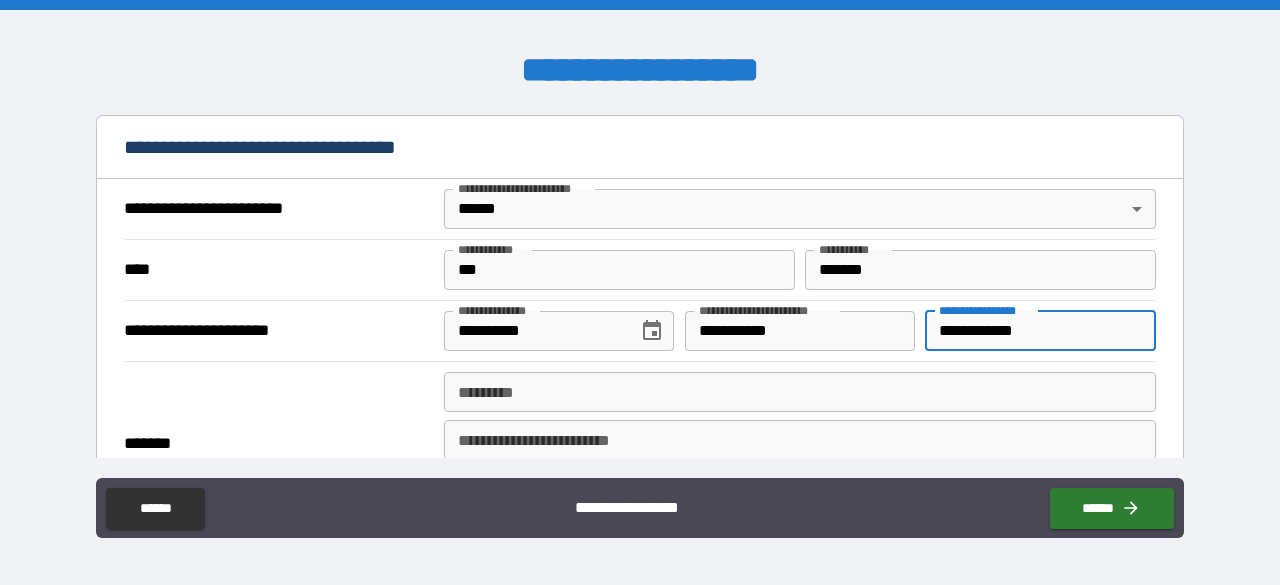 scroll, scrollTop: 750, scrollLeft: 0, axis: vertical 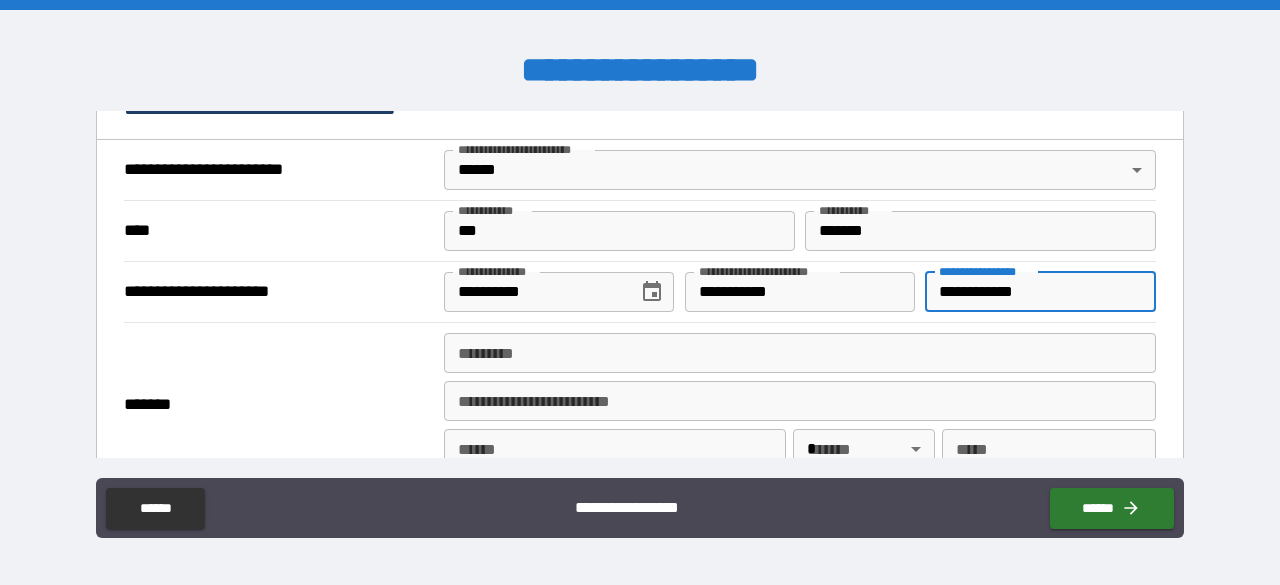 type on "**********" 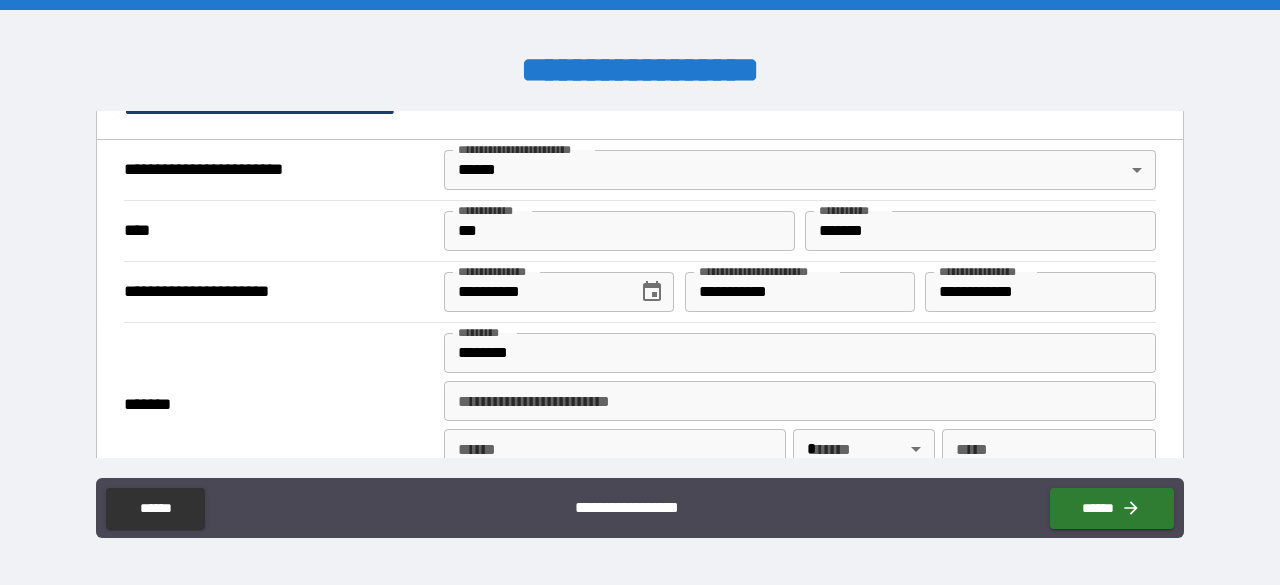 type on "**********" 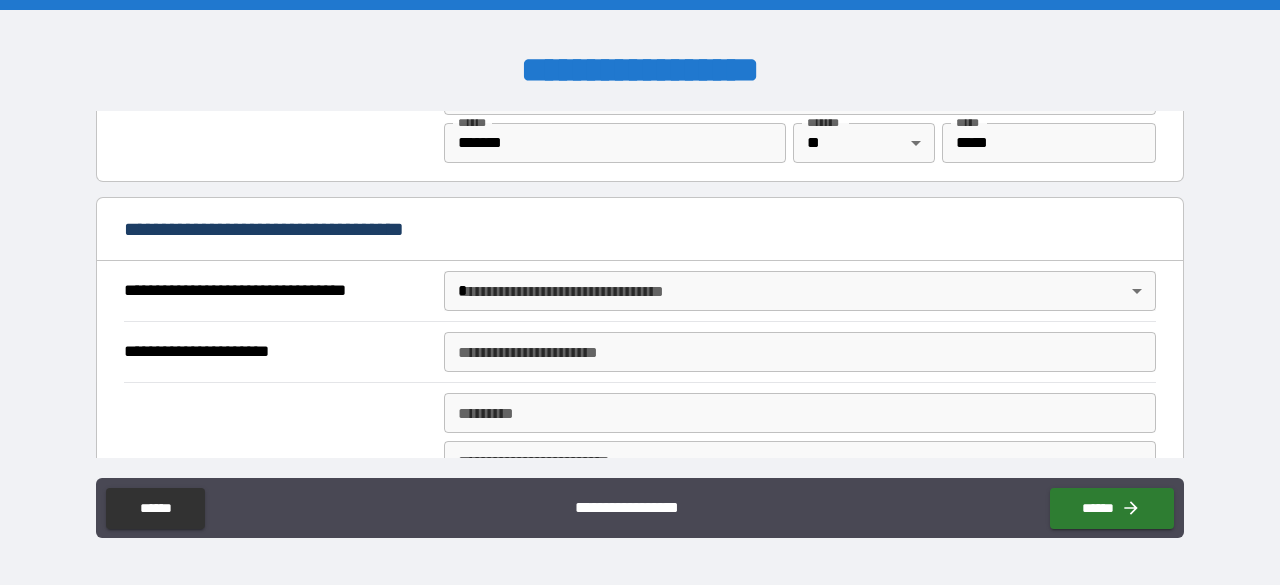 scroll, scrollTop: 1075, scrollLeft: 0, axis: vertical 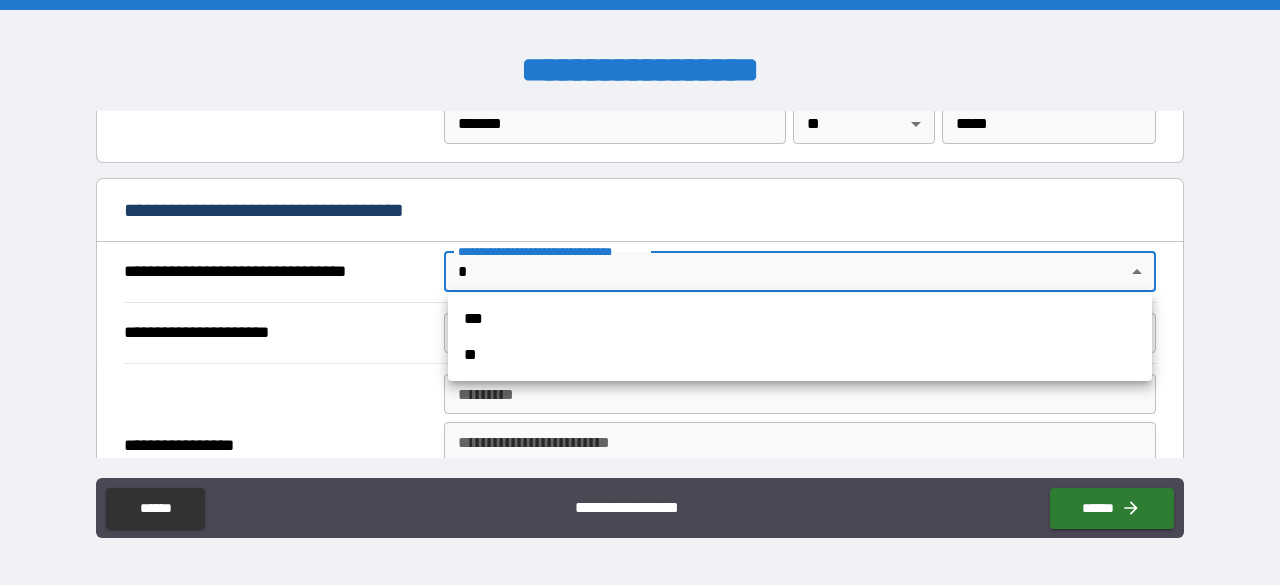 click on "**********" at bounding box center (640, 292) 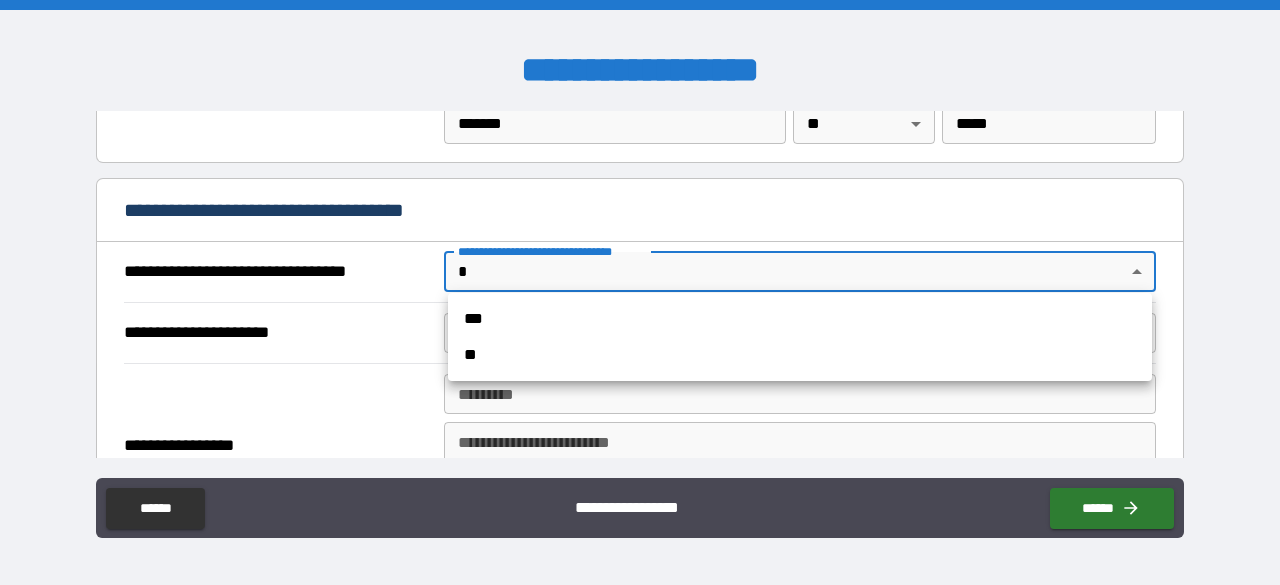 click on "***" at bounding box center (800, 319) 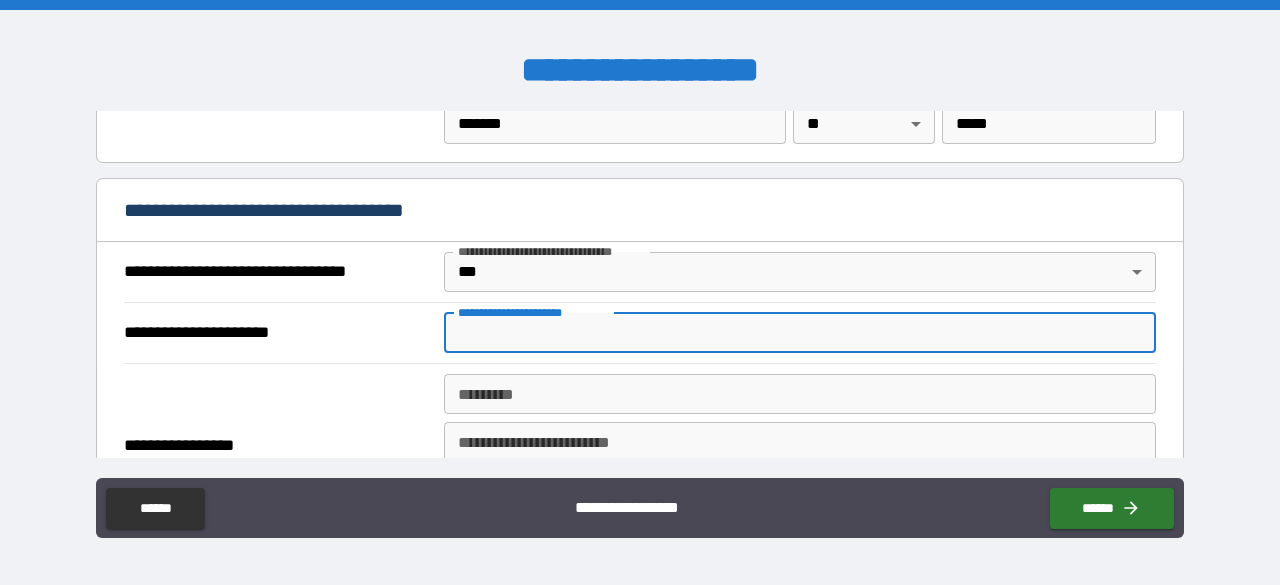 click on "**********" at bounding box center (800, 333) 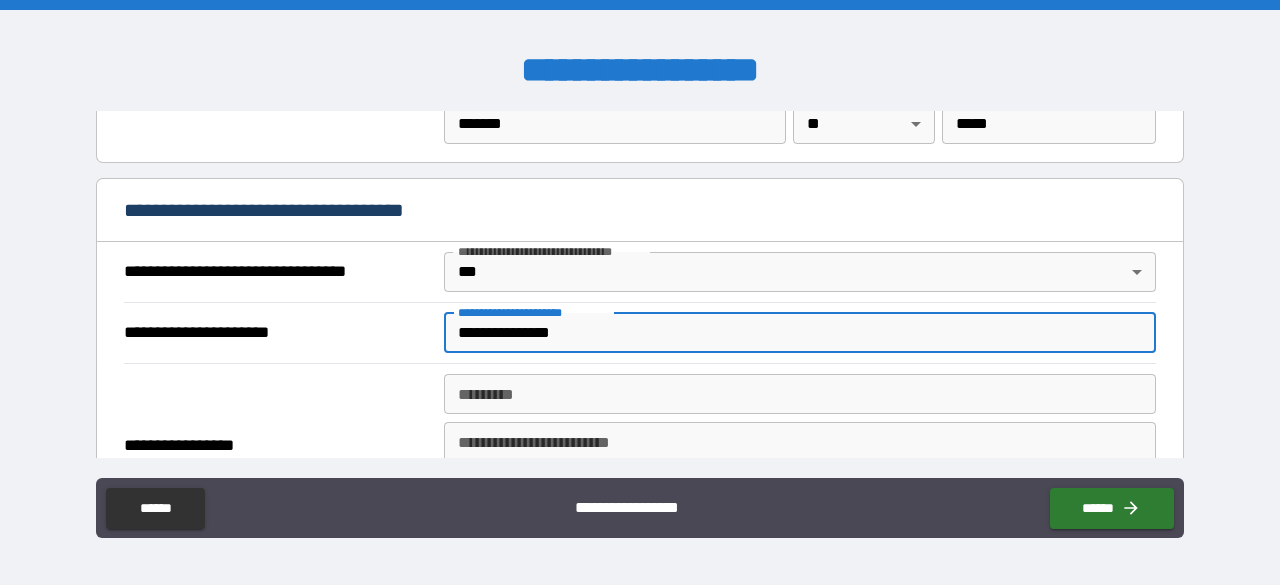type on "**********" 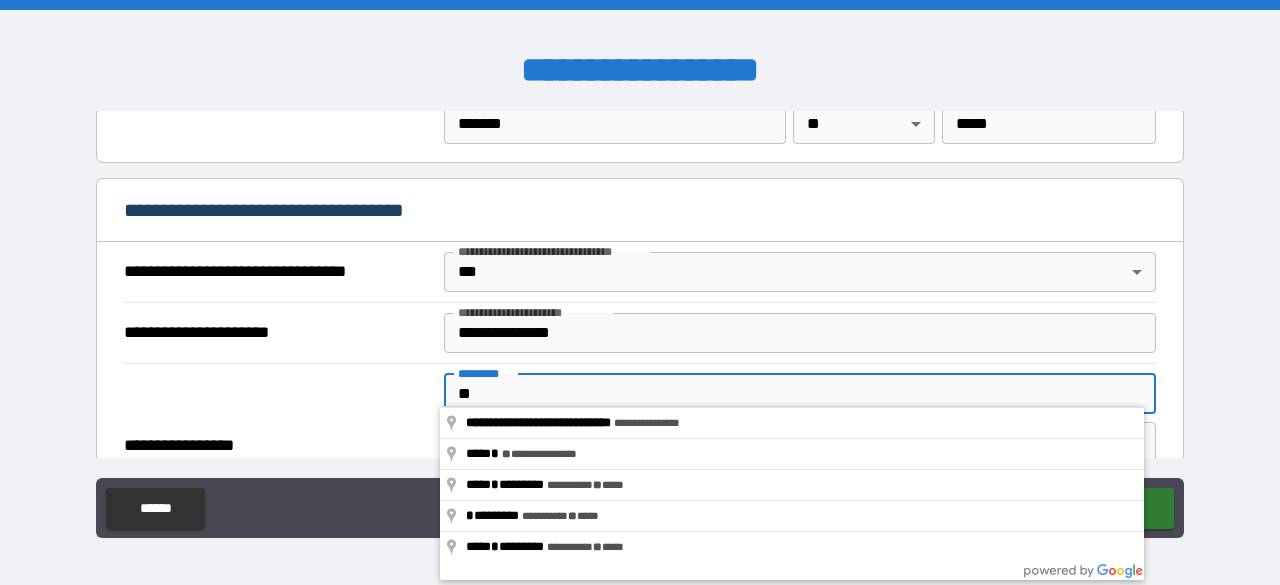 type on "*" 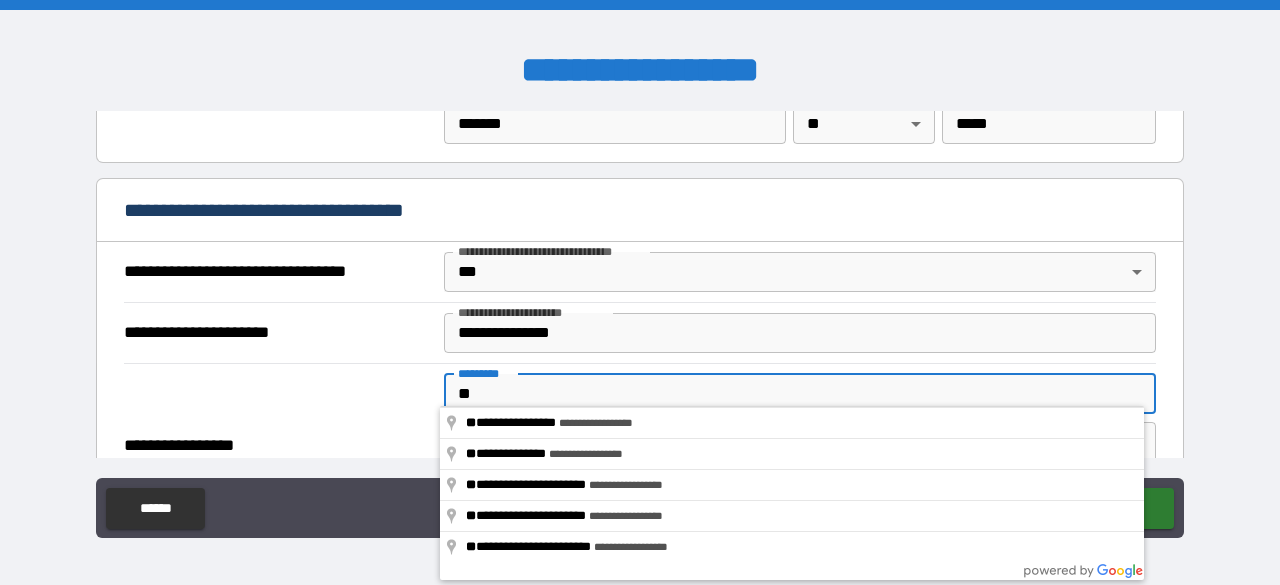 type on "*" 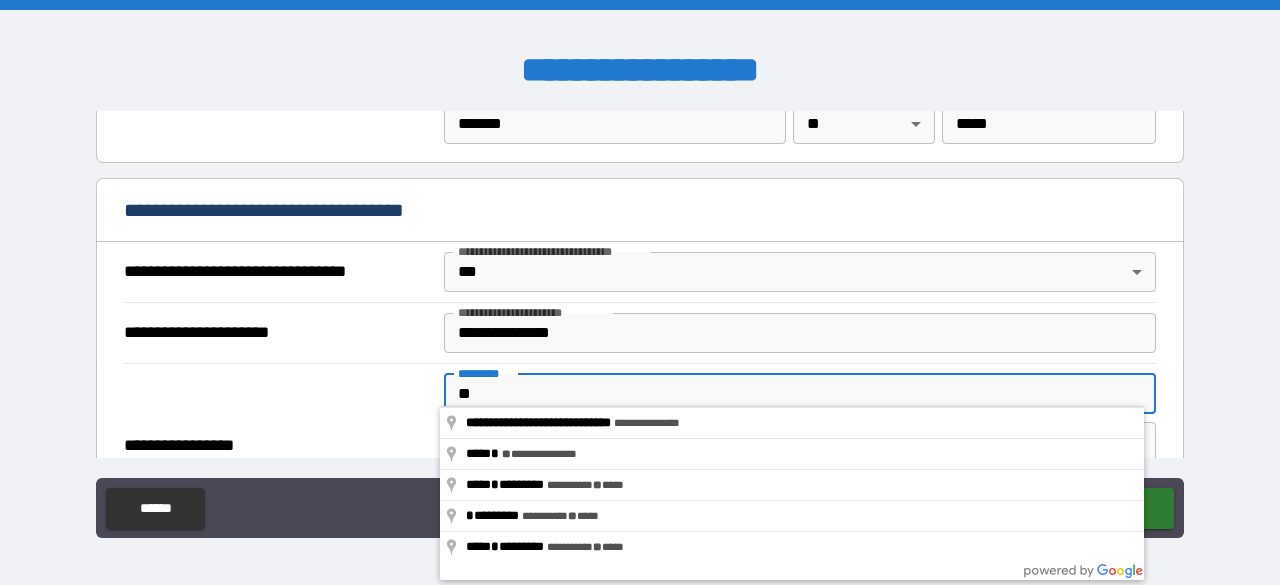 type on "*" 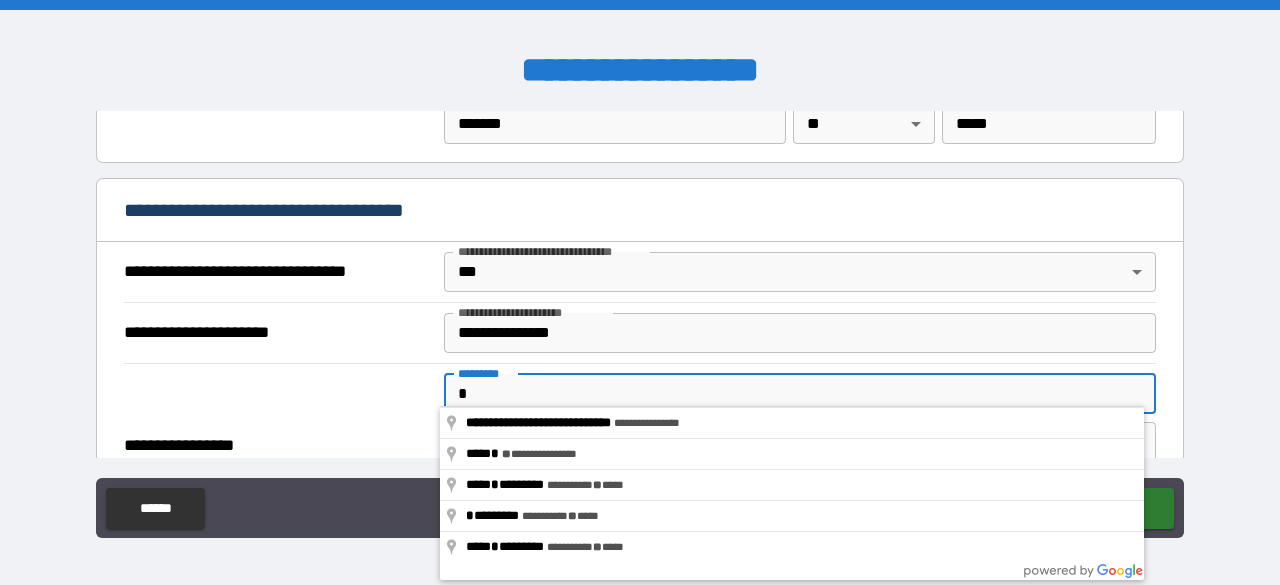 type 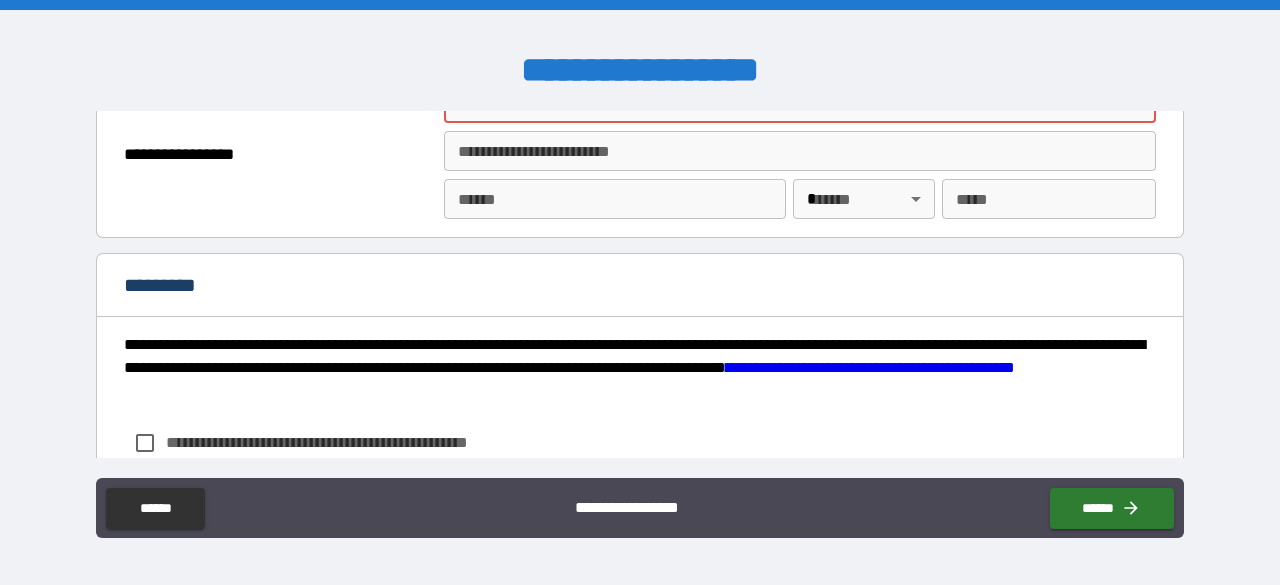 scroll, scrollTop: 1375, scrollLeft: 0, axis: vertical 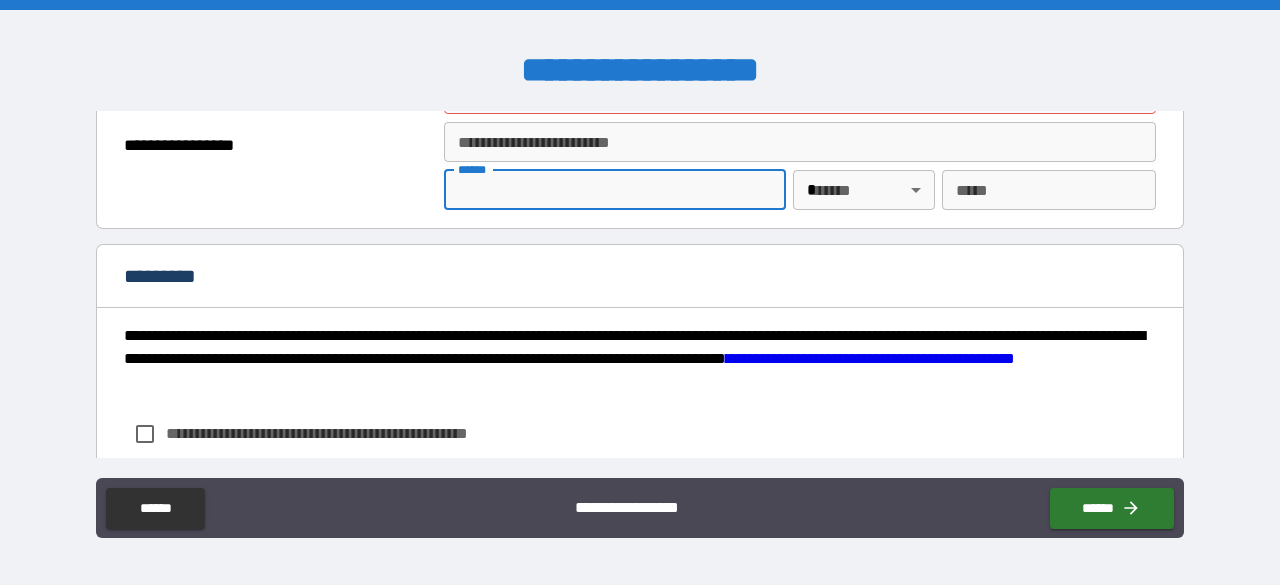 click on "****   *" at bounding box center [615, 190] 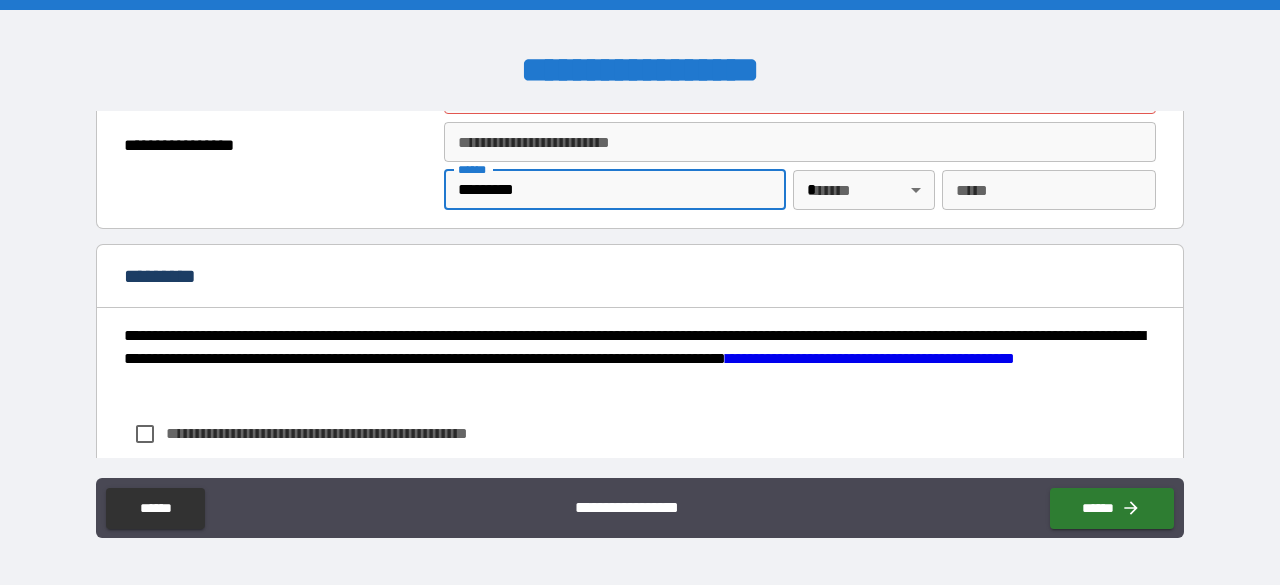 type on "*********" 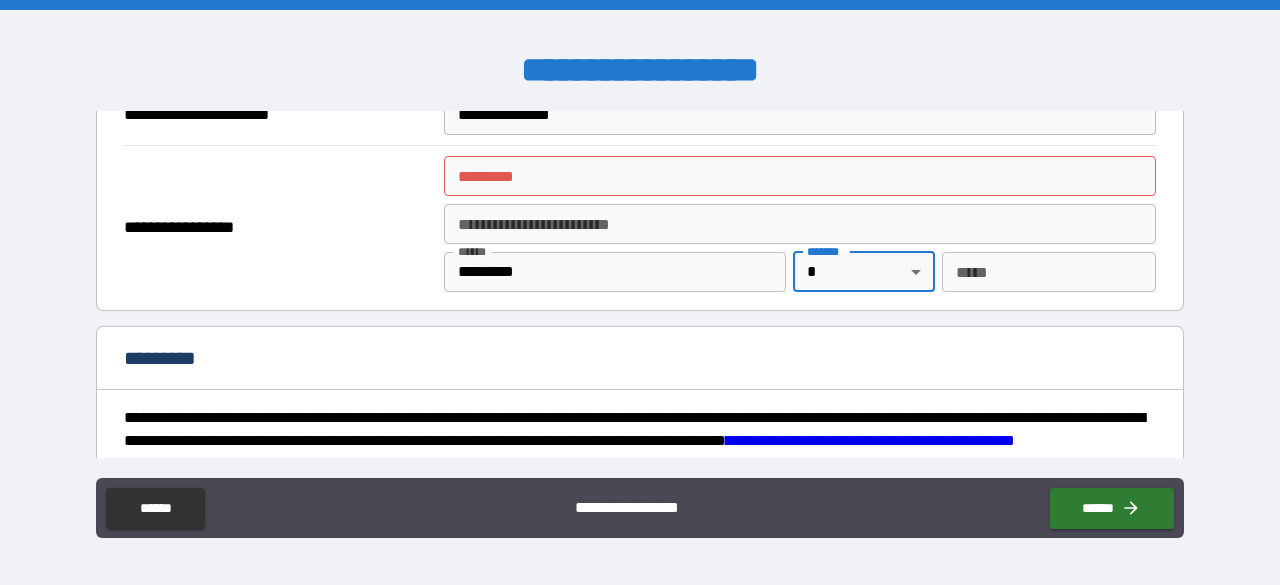 scroll, scrollTop: 1175, scrollLeft: 0, axis: vertical 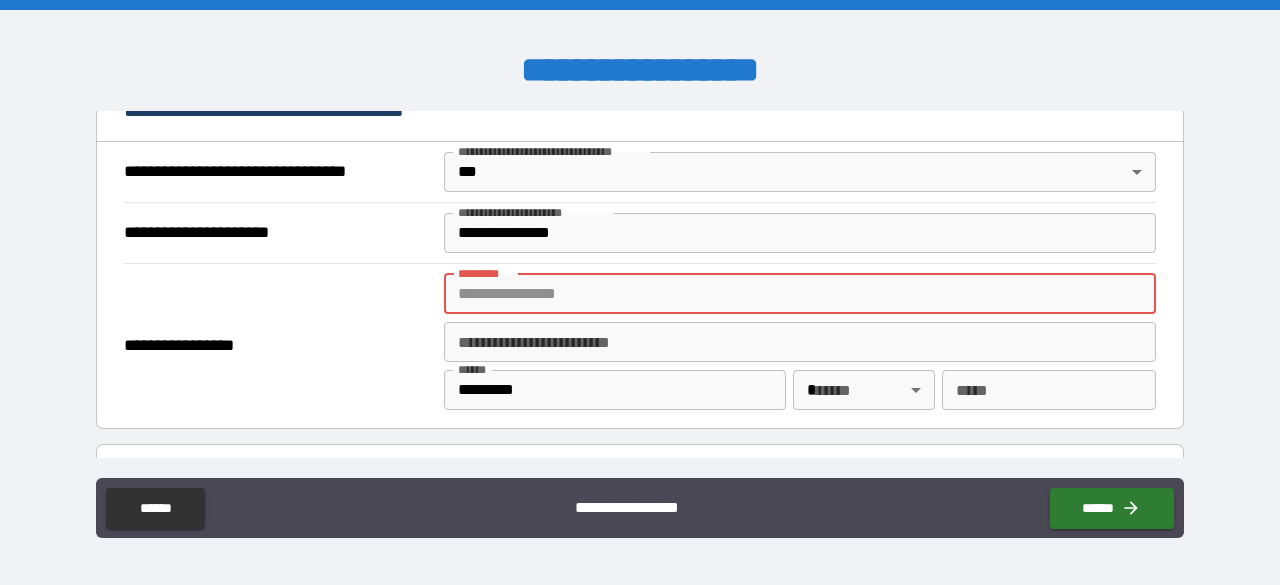 click on "*******   *" at bounding box center [800, 294] 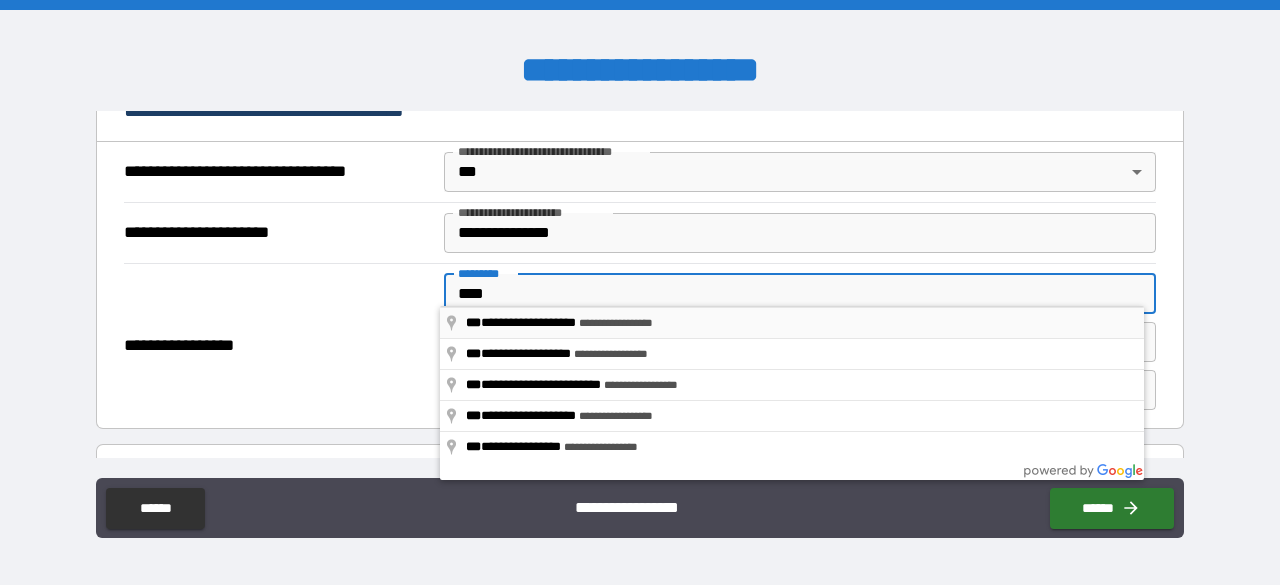 type on "**********" 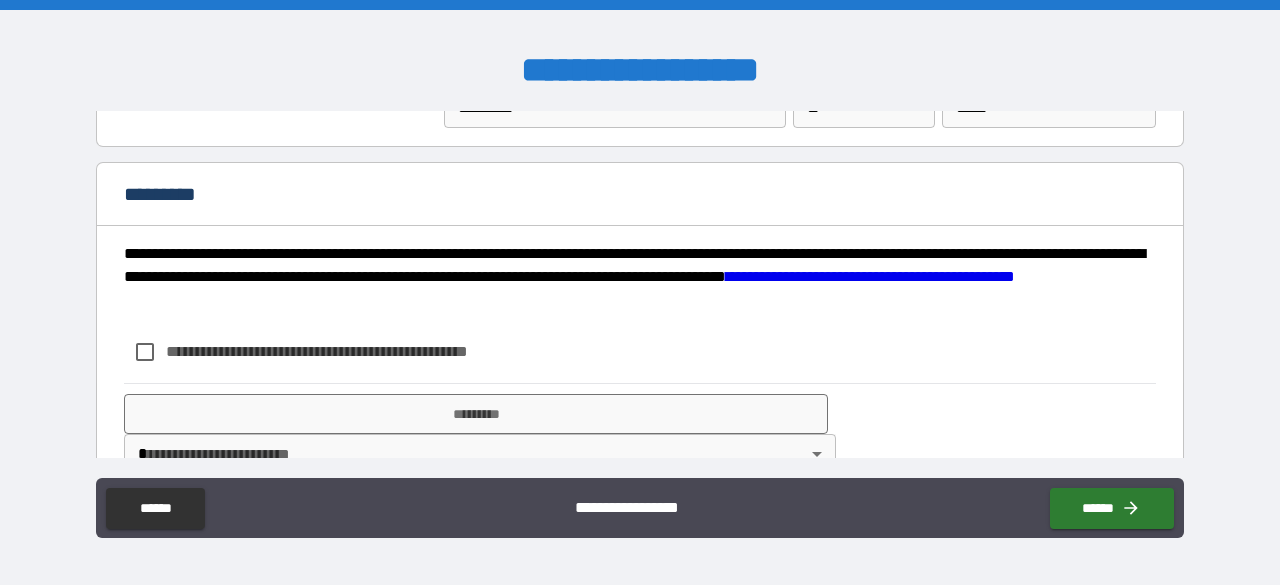 scroll, scrollTop: 1475, scrollLeft: 0, axis: vertical 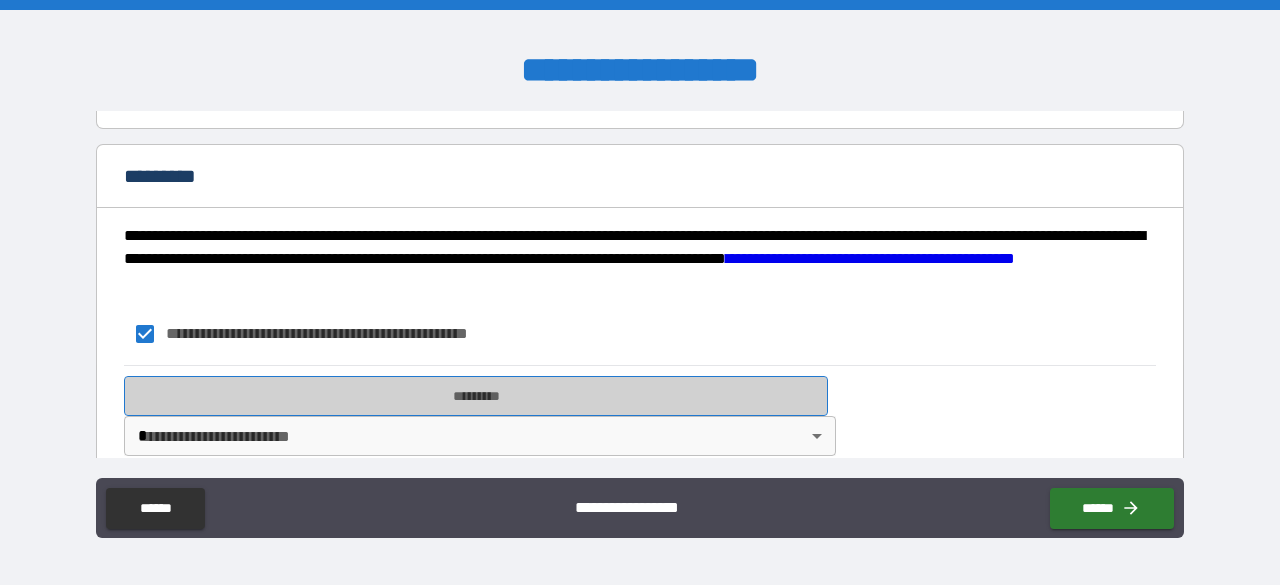 click on "*********" at bounding box center [476, 396] 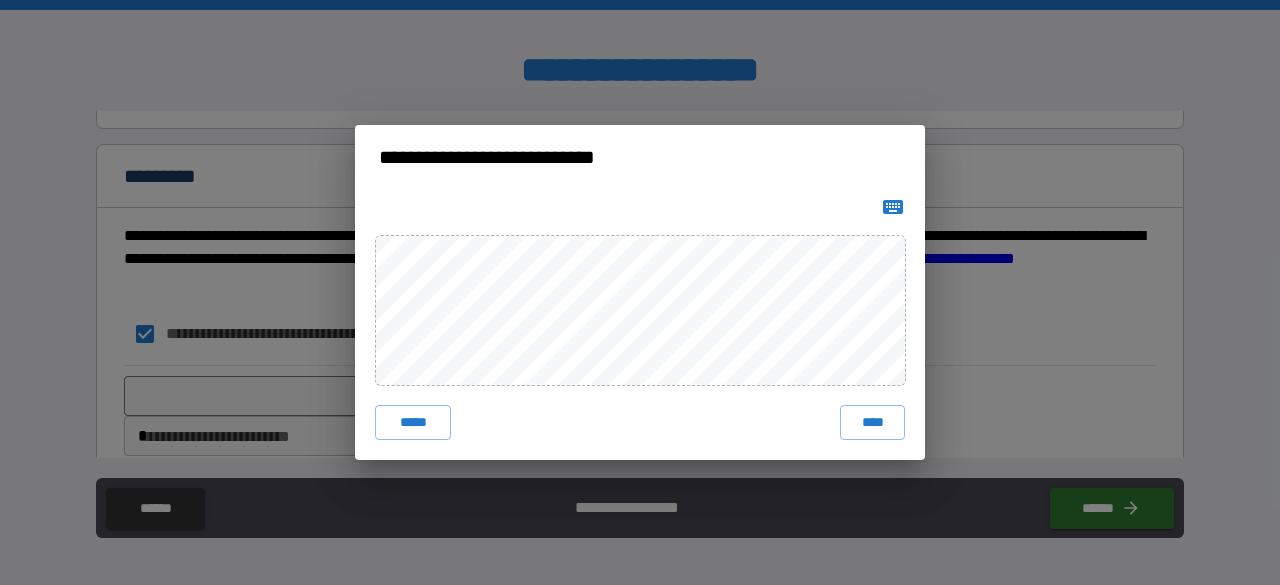 click on "**********" at bounding box center (640, 292) 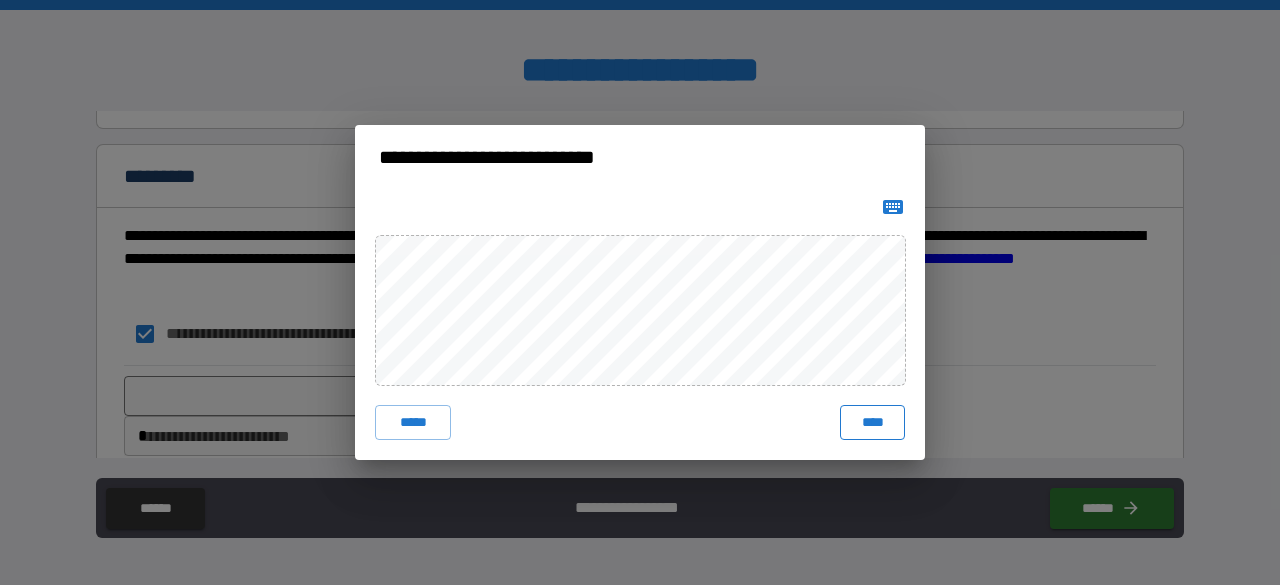 click on "****" at bounding box center [872, 423] 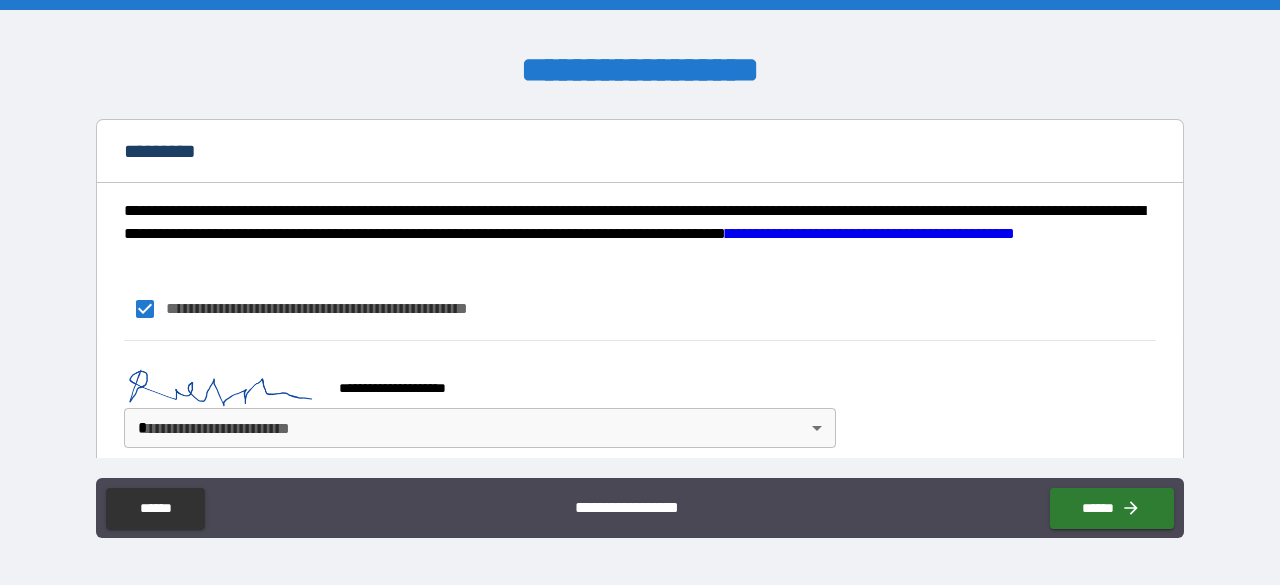 scroll, scrollTop: 1512, scrollLeft: 0, axis: vertical 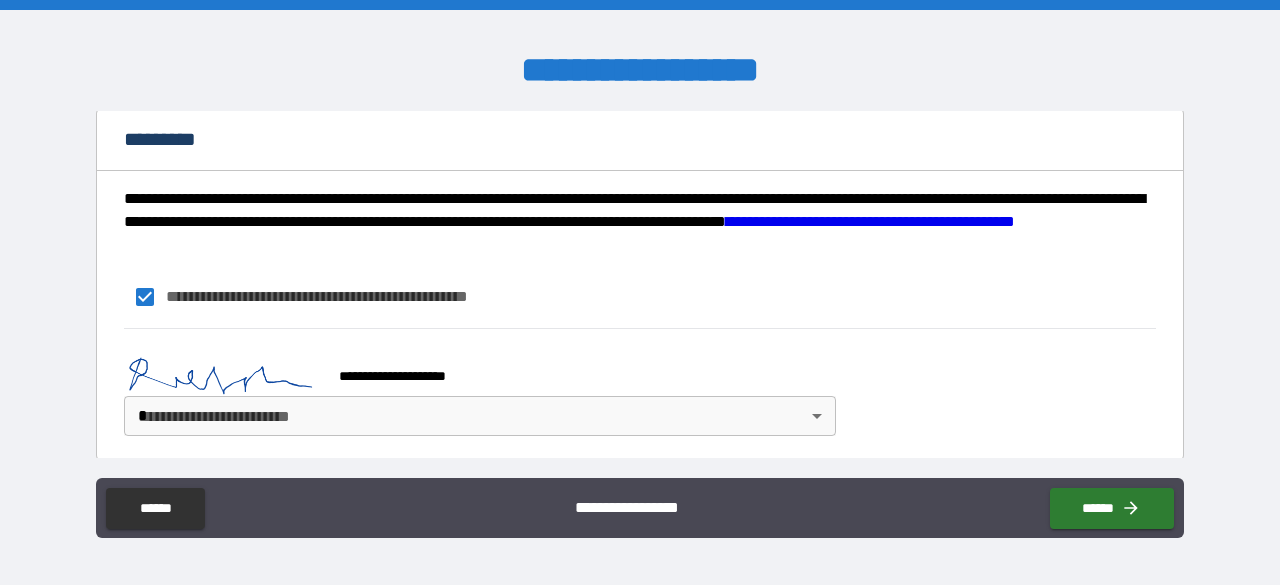 click on "**********" at bounding box center [640, 292] 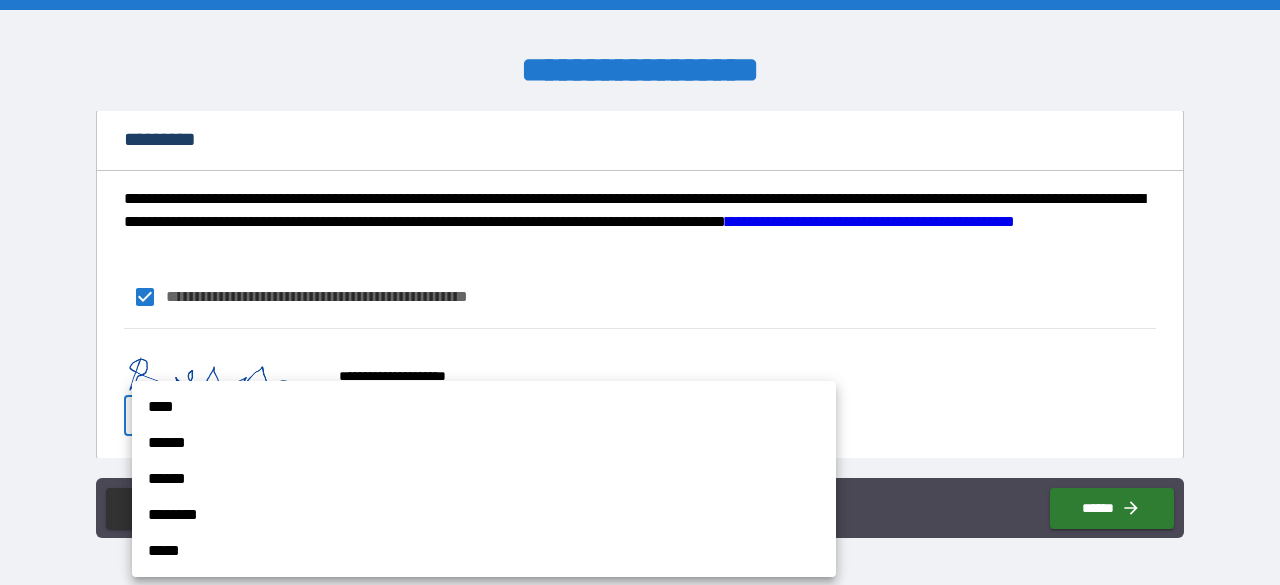 click on "****" at bounding box center (484, 407) 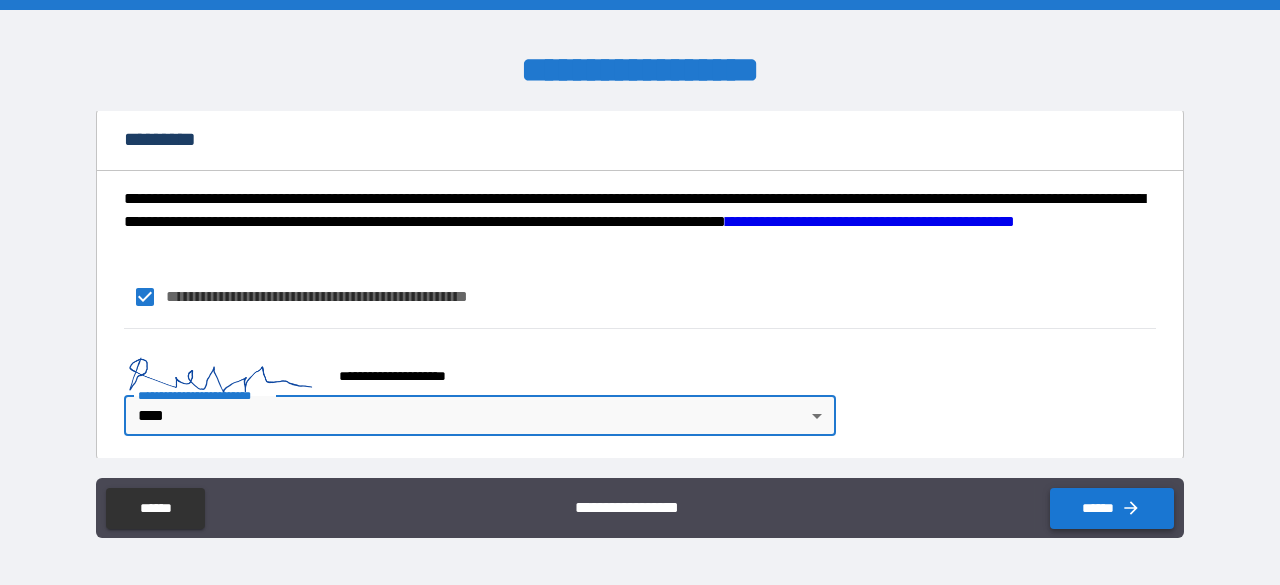 click on "******" at bounding box center (1112, 508) 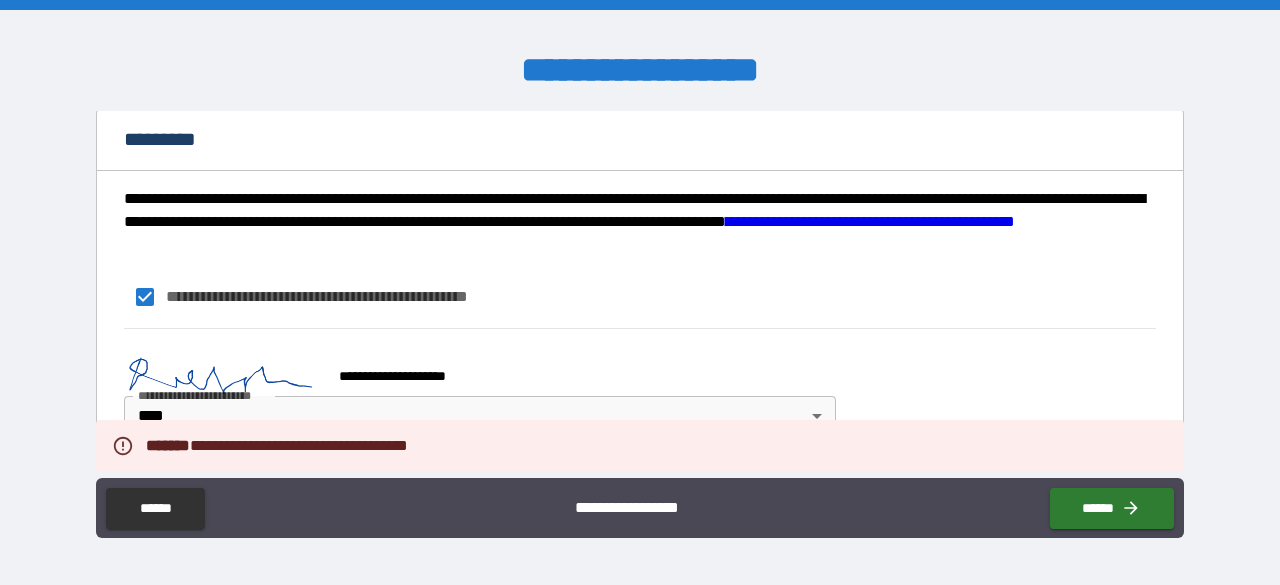 click on "**********" at bounding box center (476, 367) 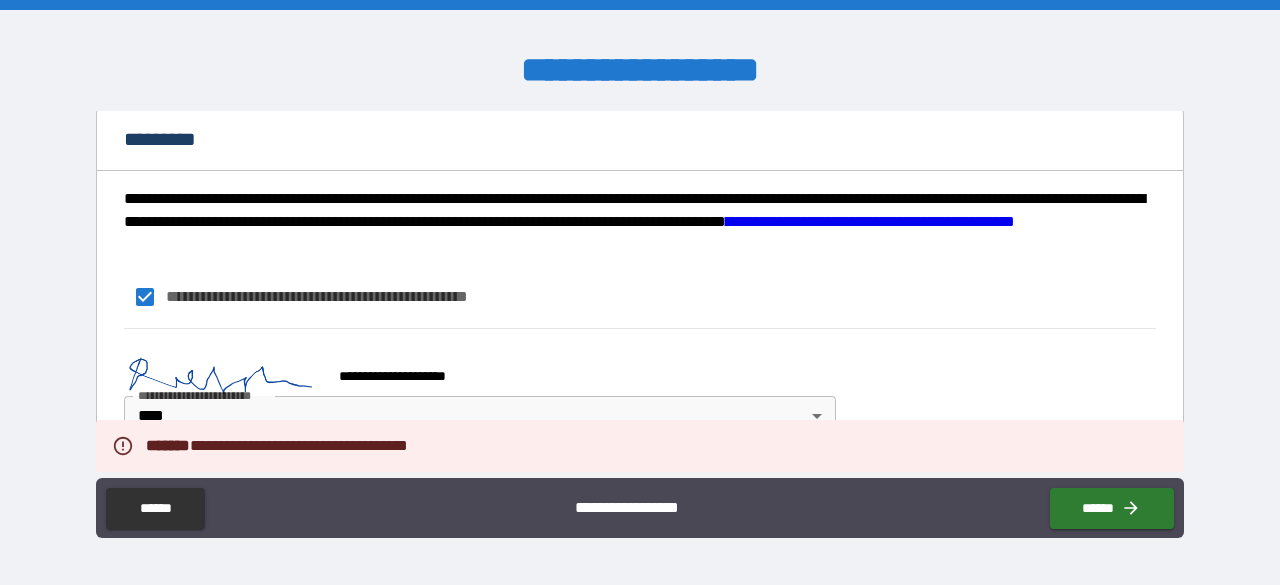 click on "**********" at bounding box center [640, 387] 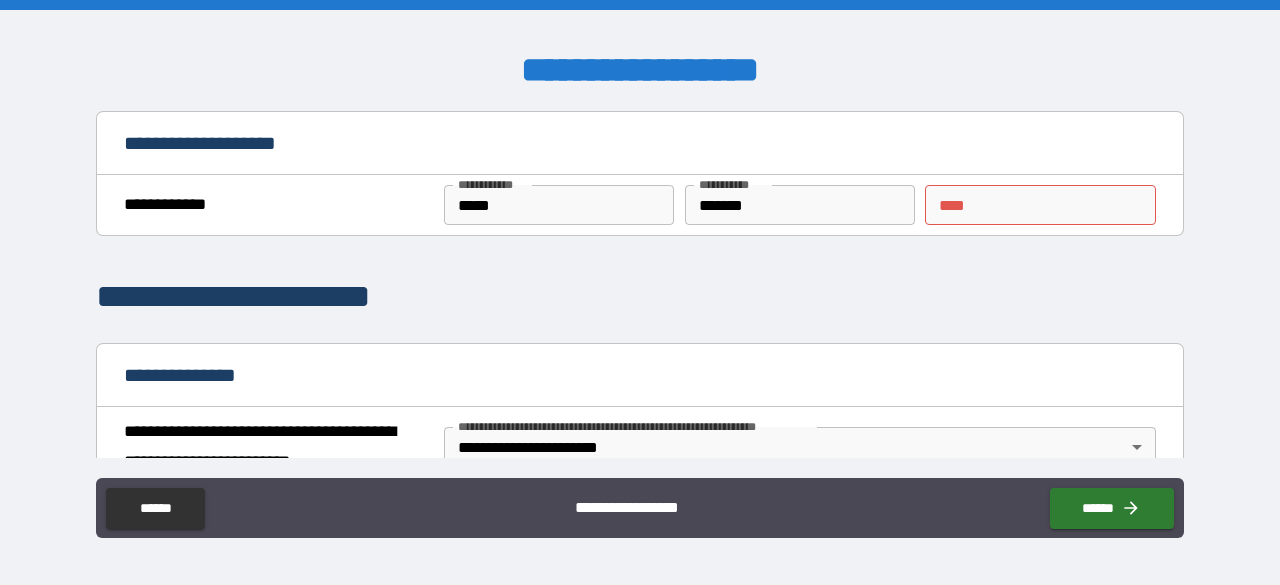 scroll, scrollTop: 0, scrollLeft: 0, axis: both 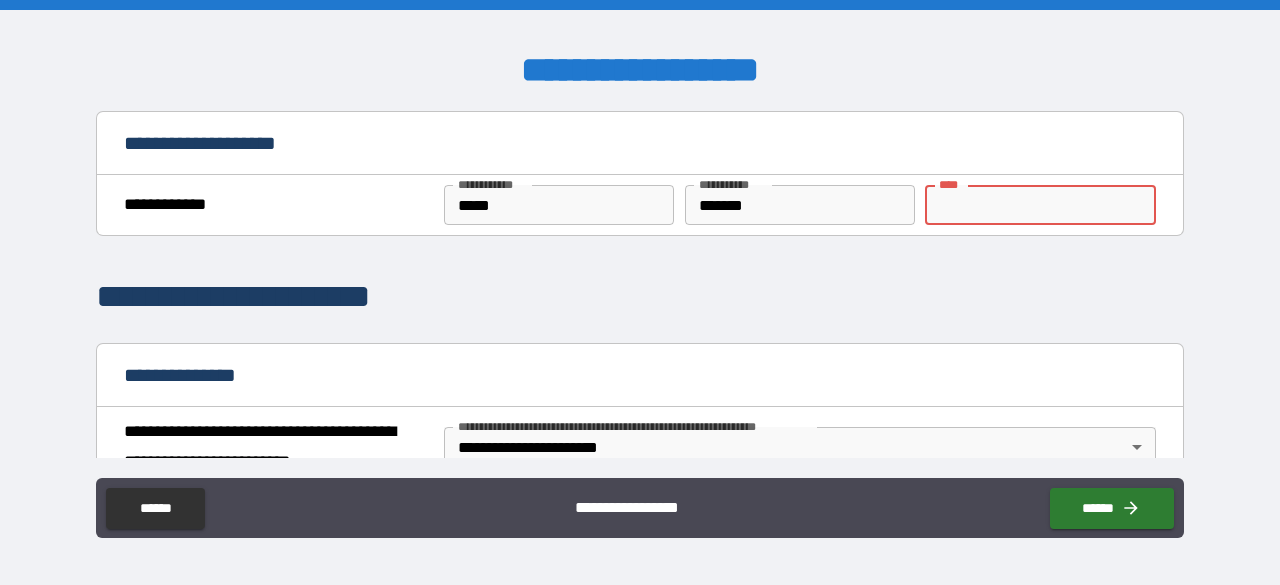 click on "**   *" at bounding box center (1040, 205) 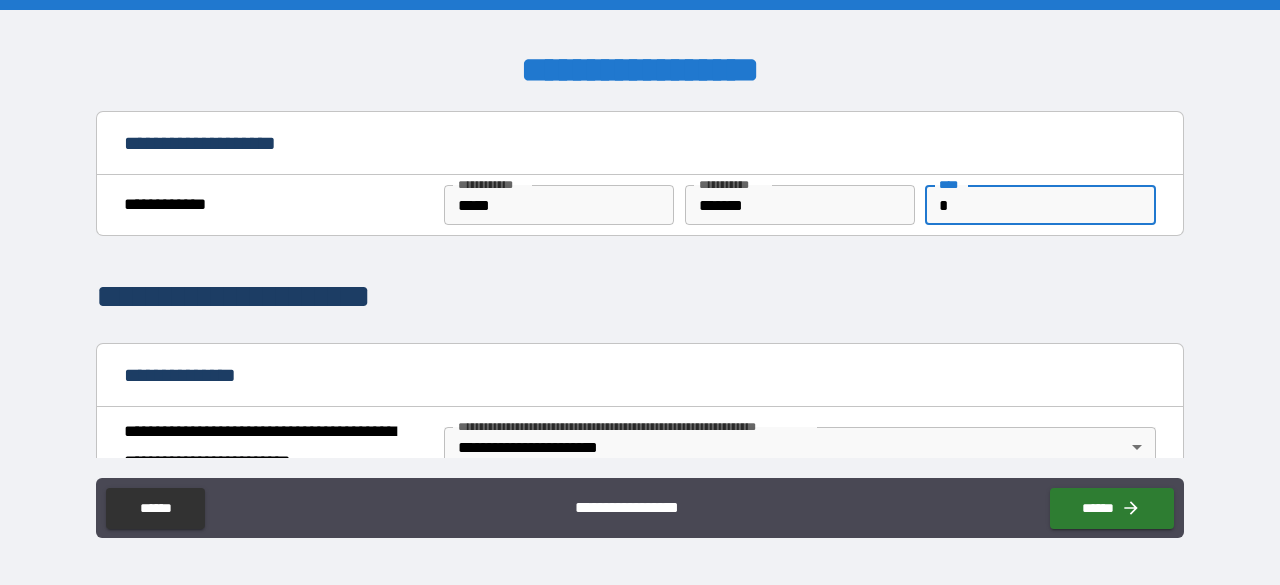 type 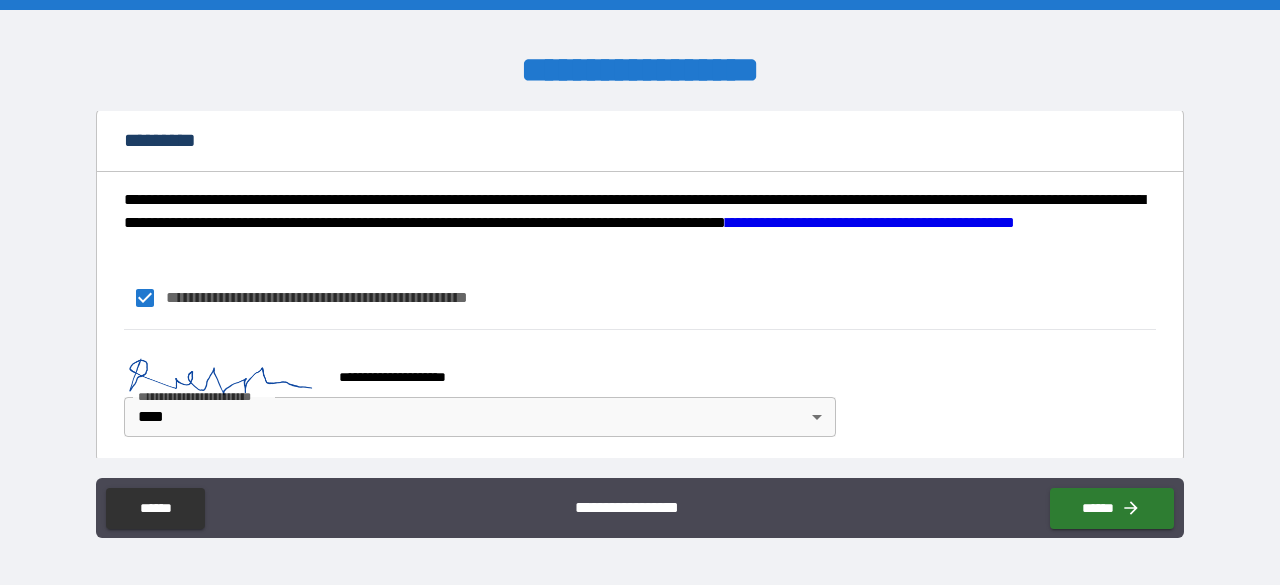scroll, scrollTop: 1512, scrollLeft: 0, axis: vertical 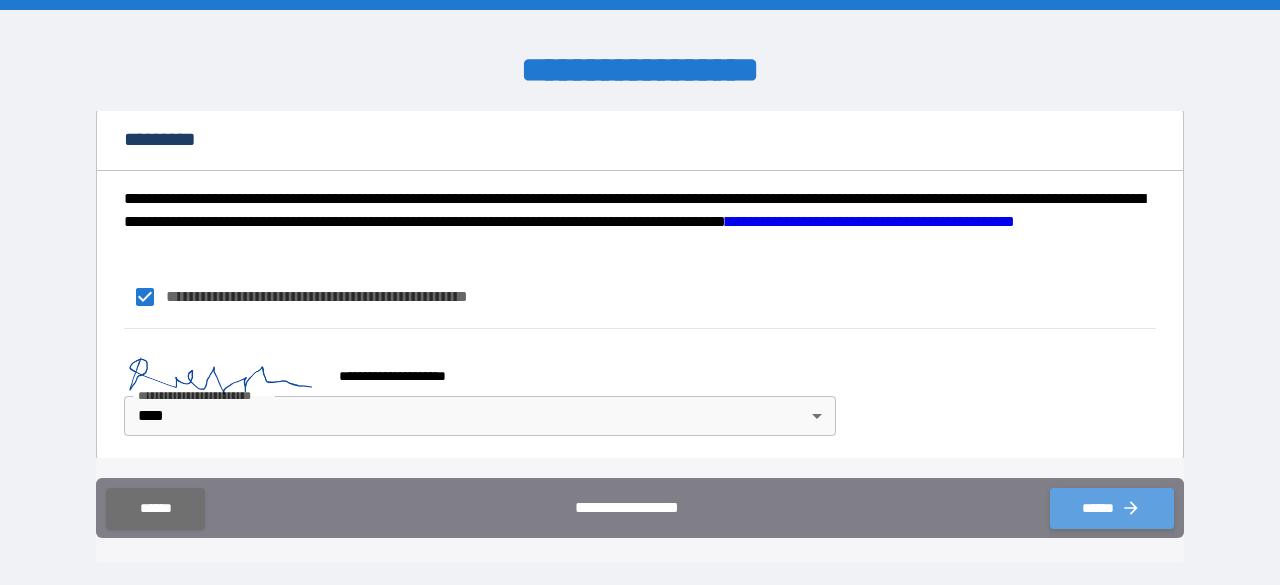 click on "******" at bounding box center (1112, 508) 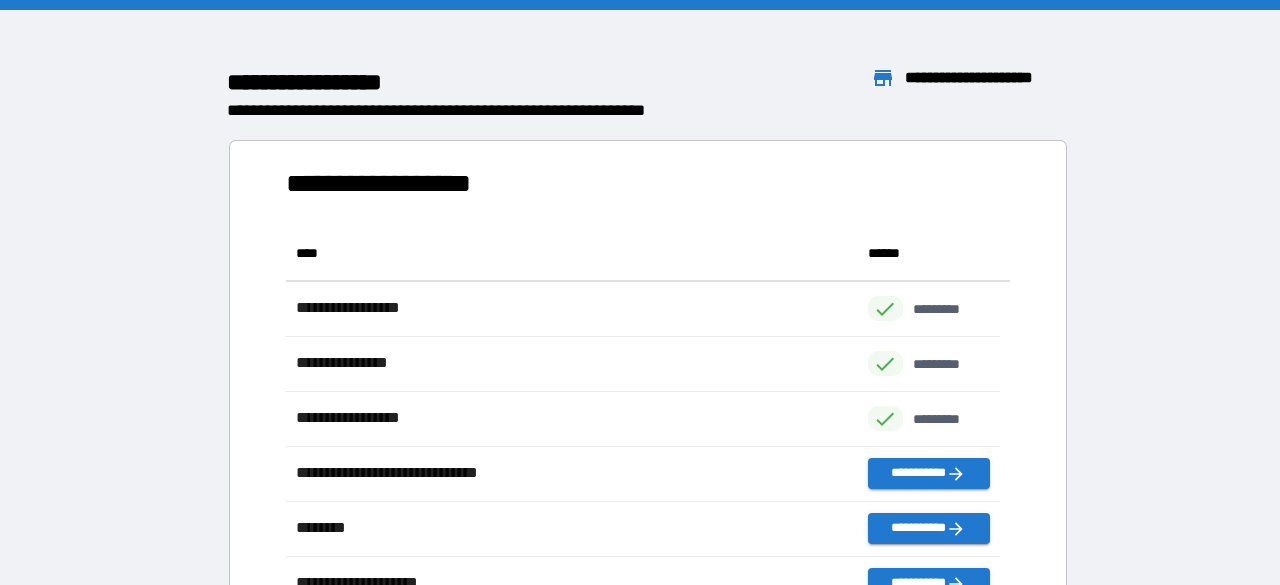 scroll, scrollTop: 16, scrollLeft: 16, axis: both 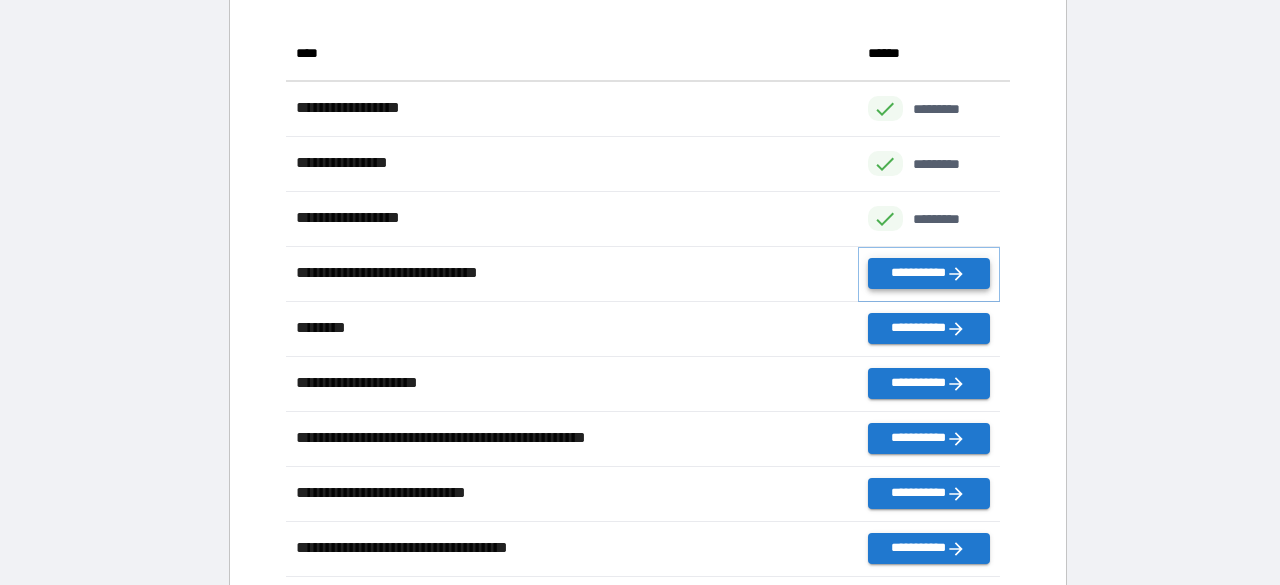click on "**********" at bounding box center [929, 273] 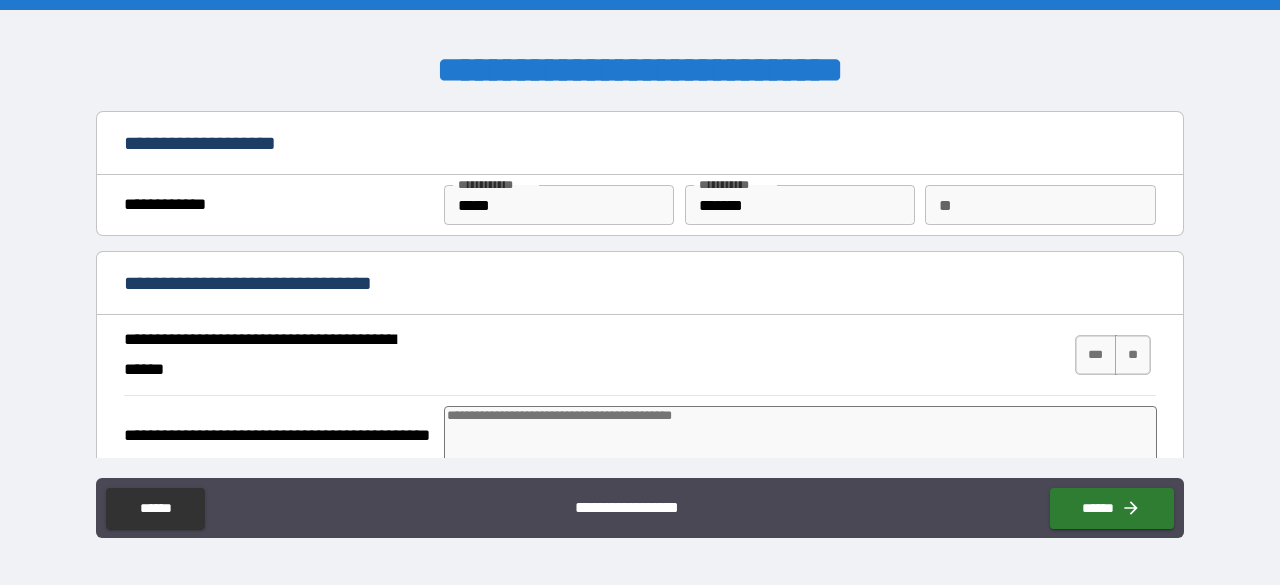 type on "*" 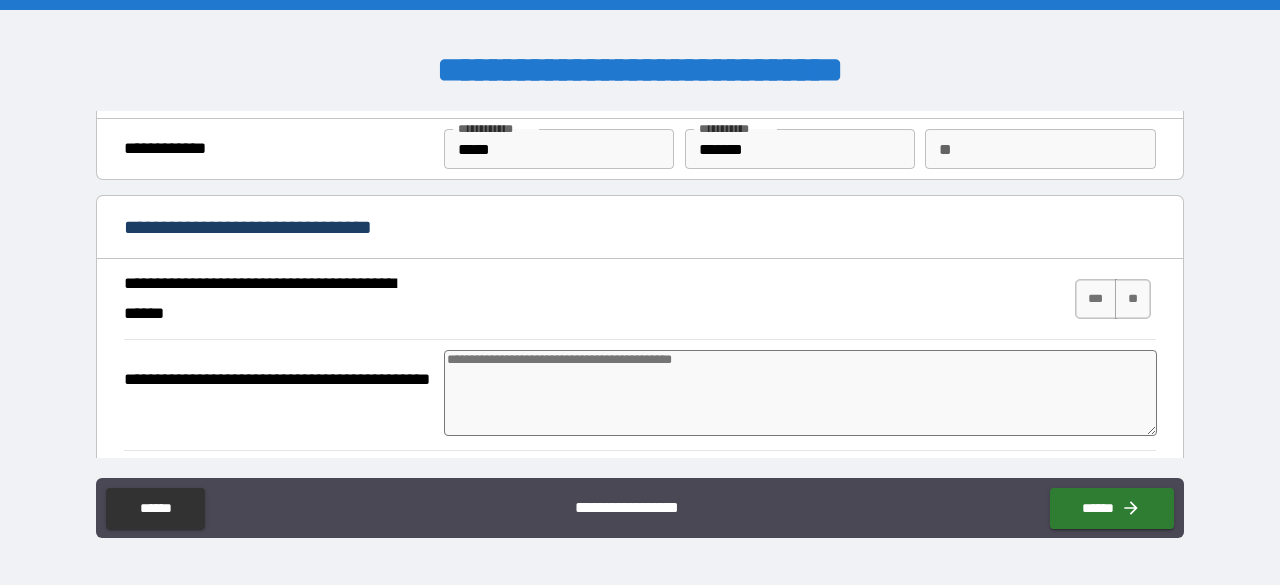 scroll, scrollTop: 125, scrollLeft: 0, axis: vertical 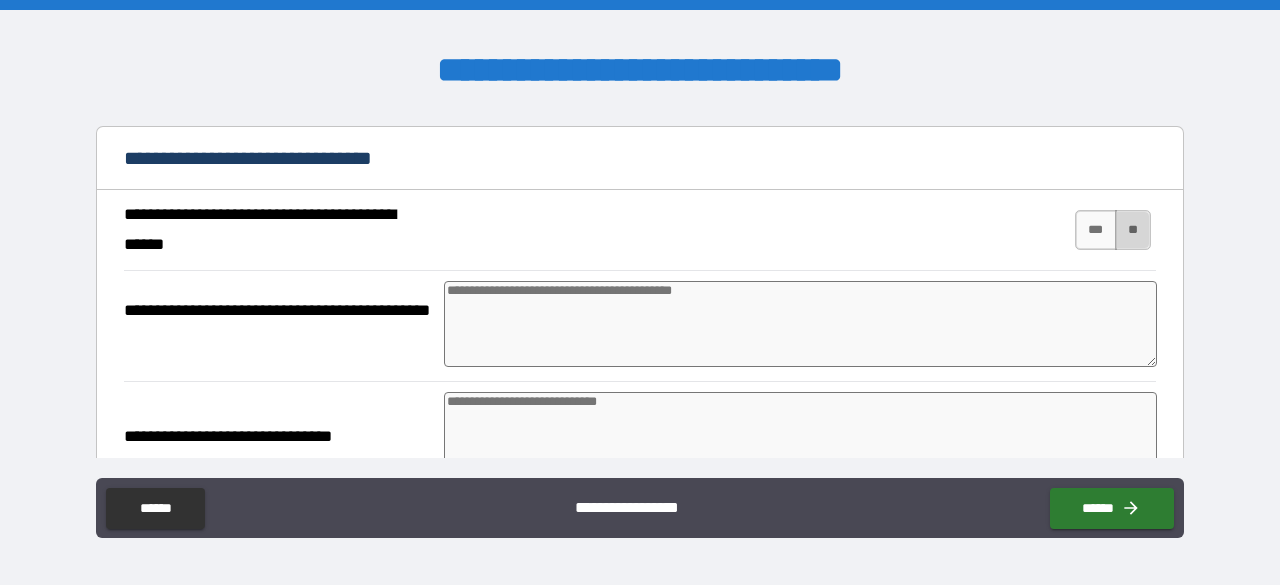 click on "**" at bounding box center (1133, 230) 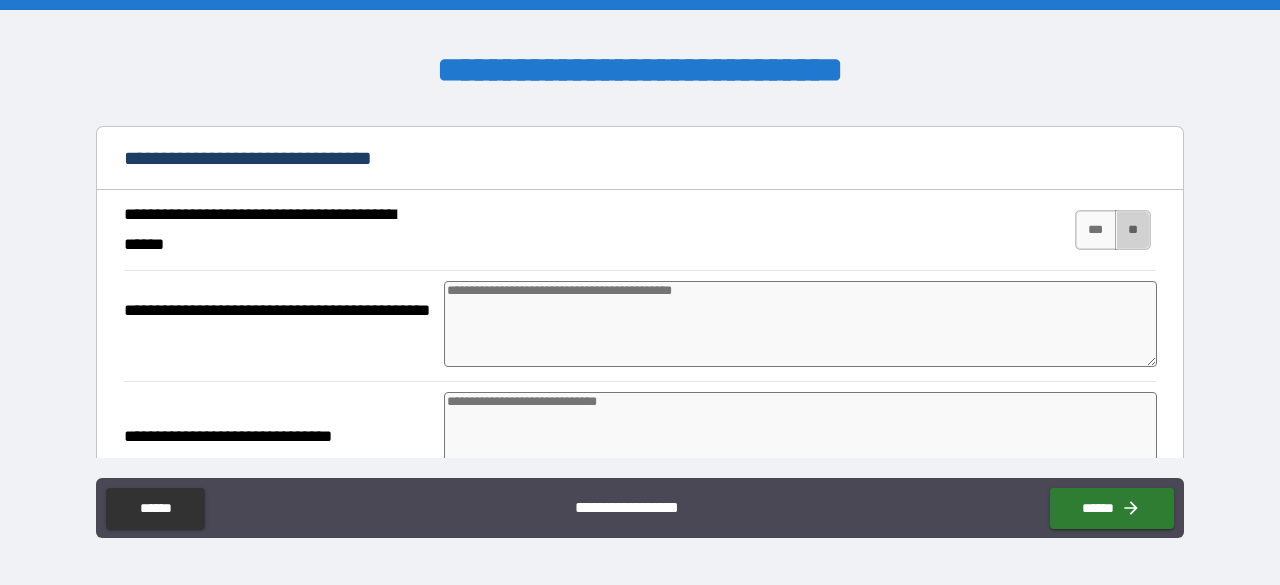 type on "*" 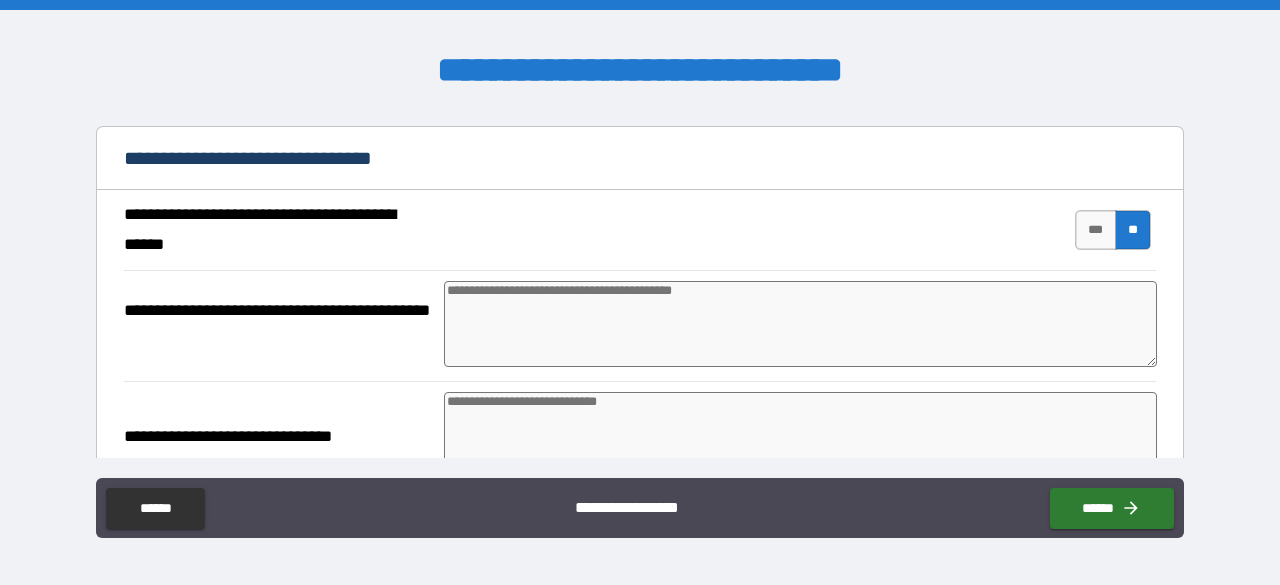 click at bounding box center (800, 324) 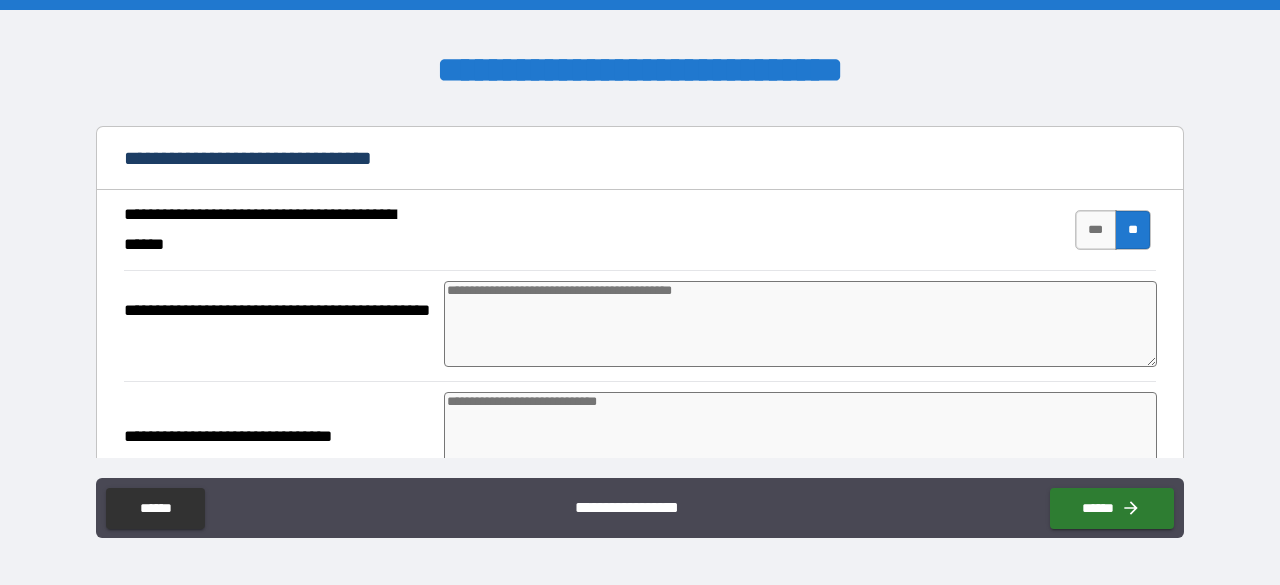 type on "*" 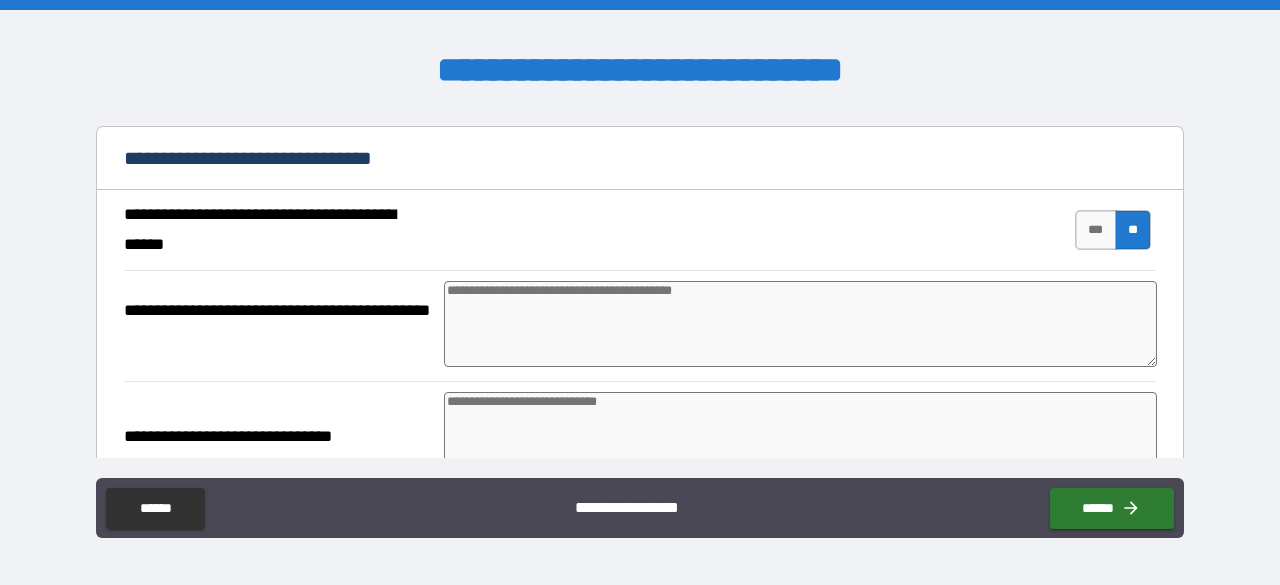 type on "*" 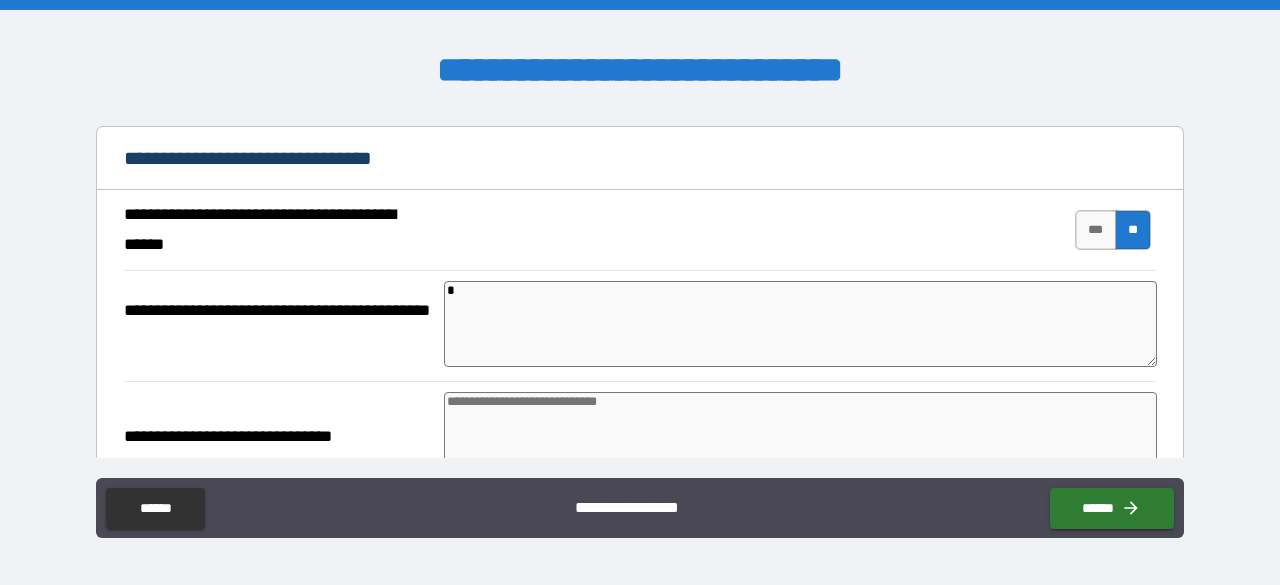 type on "*" 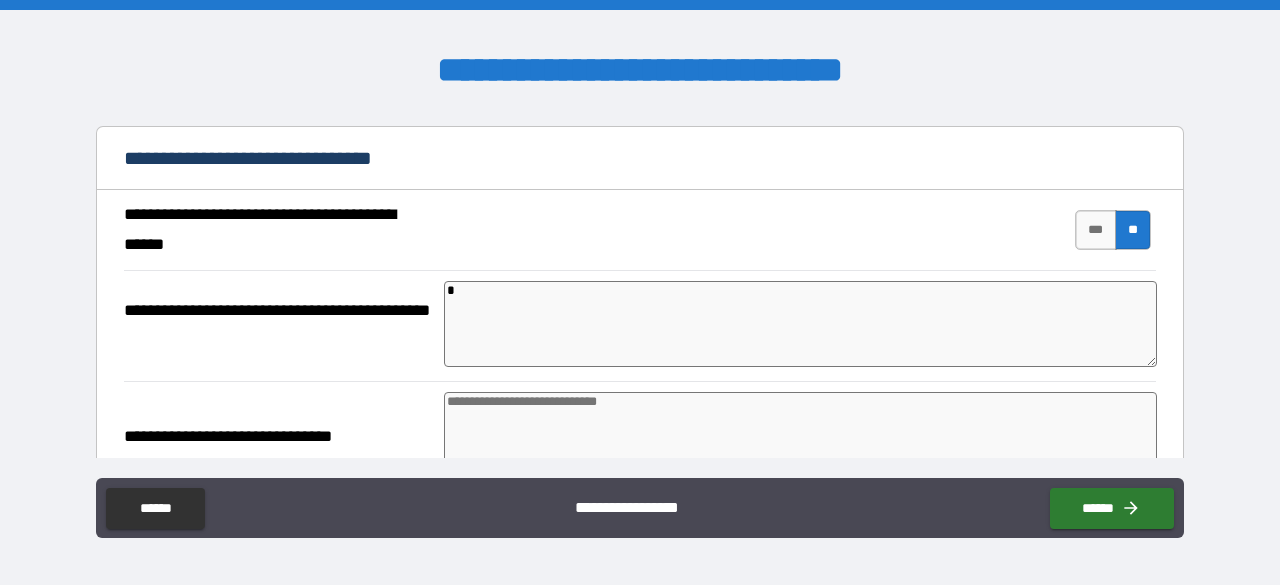 type on "*" 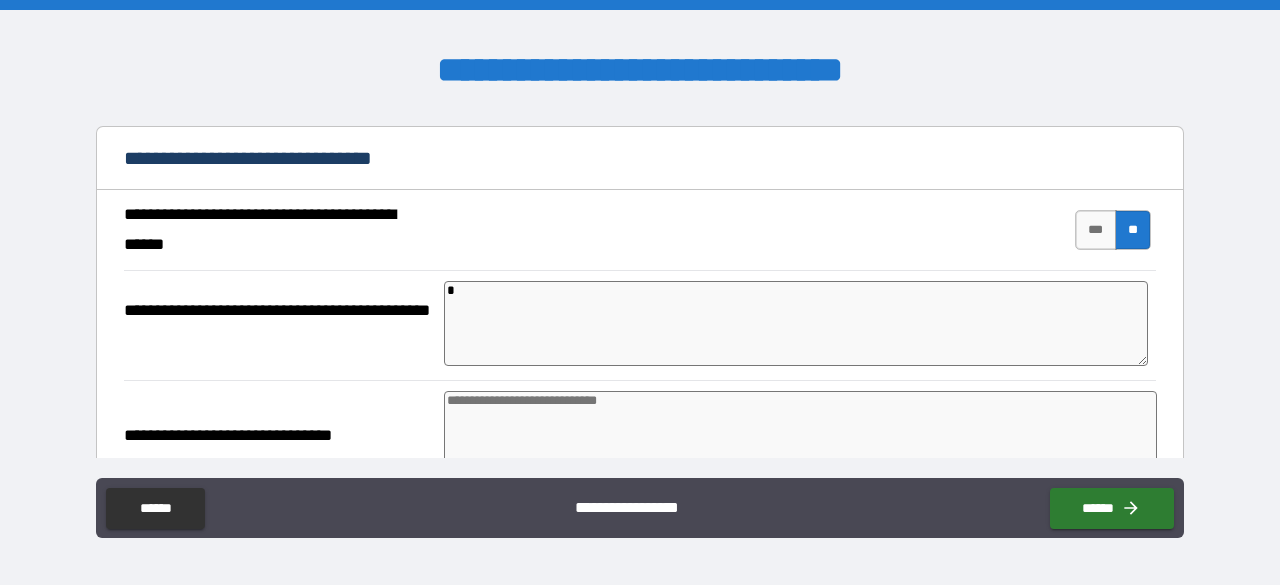 type 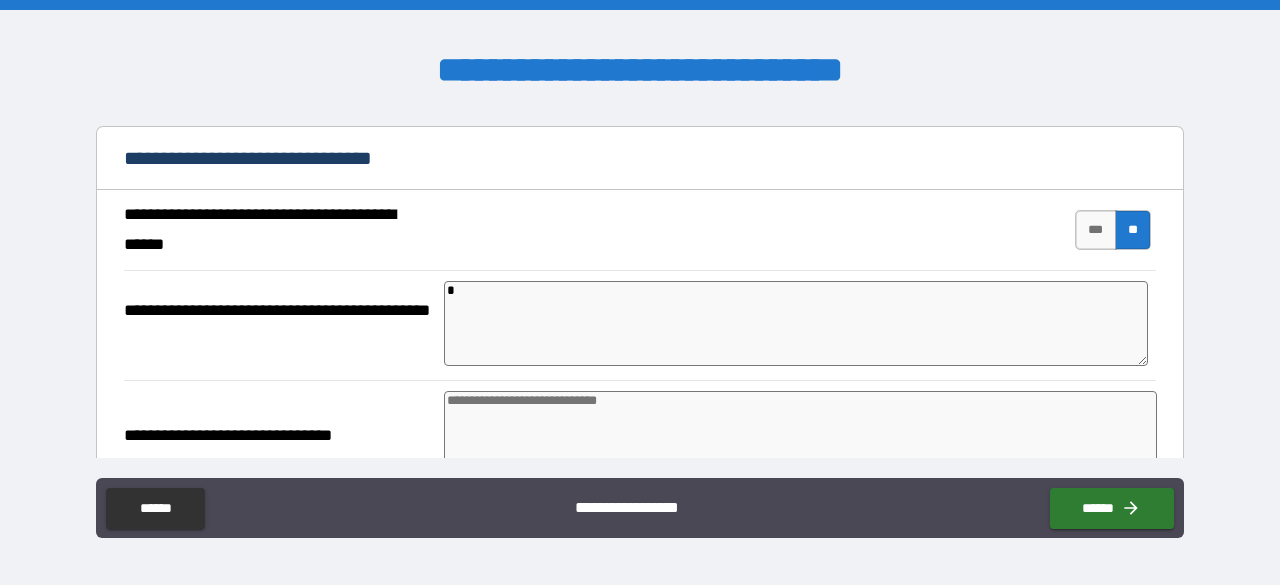 type on "*" 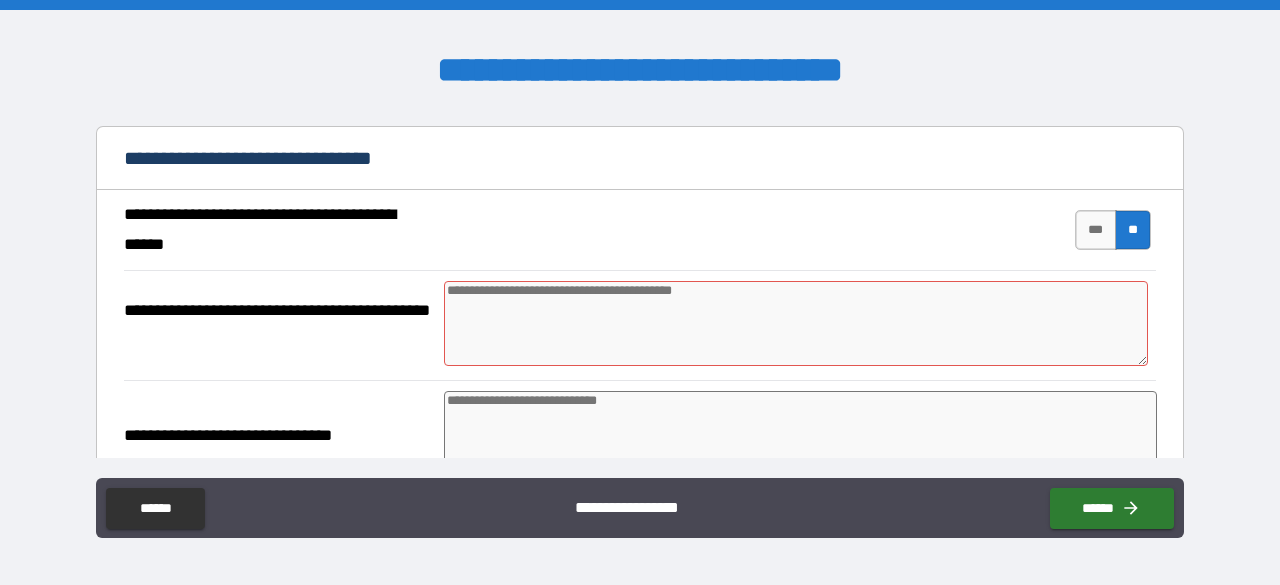 type on "*" 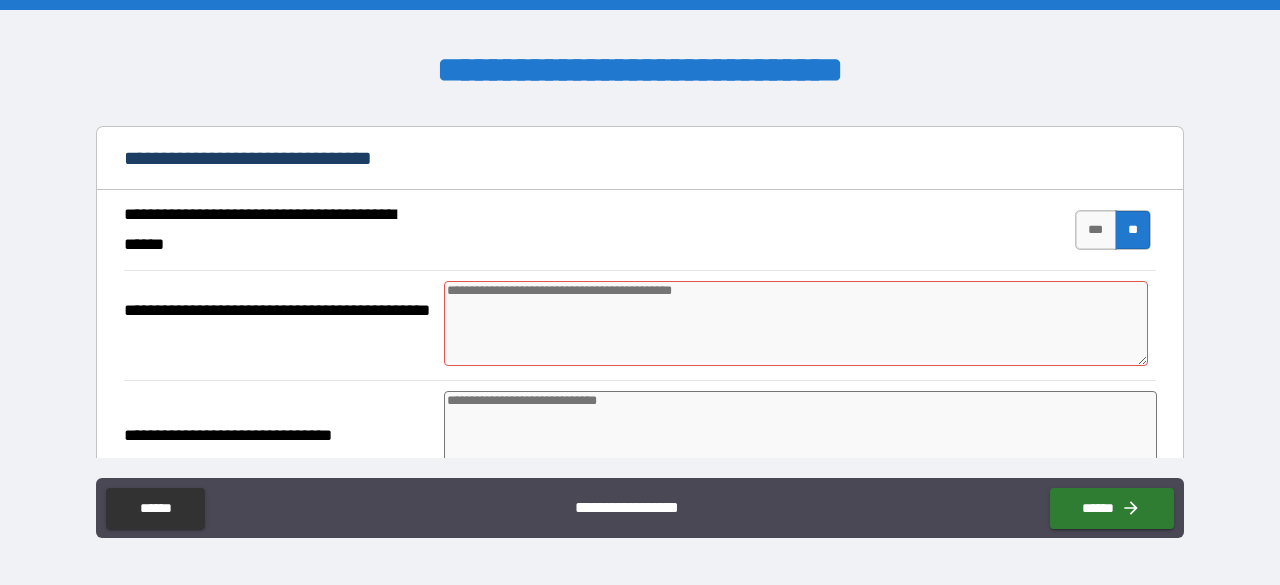 type on "*" 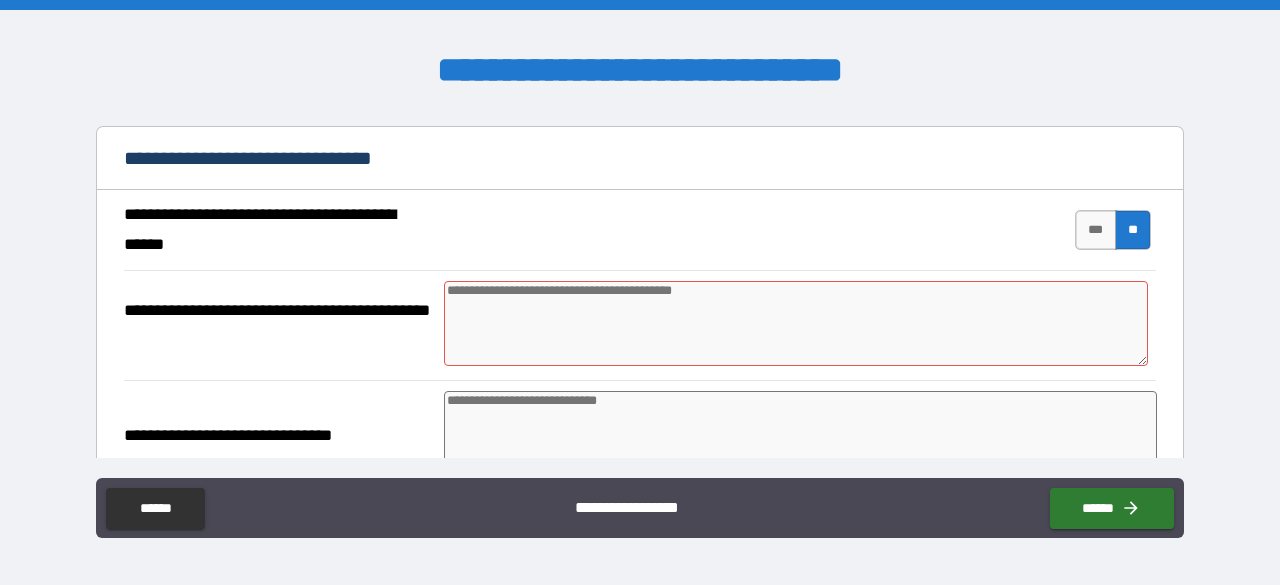 type on "*" 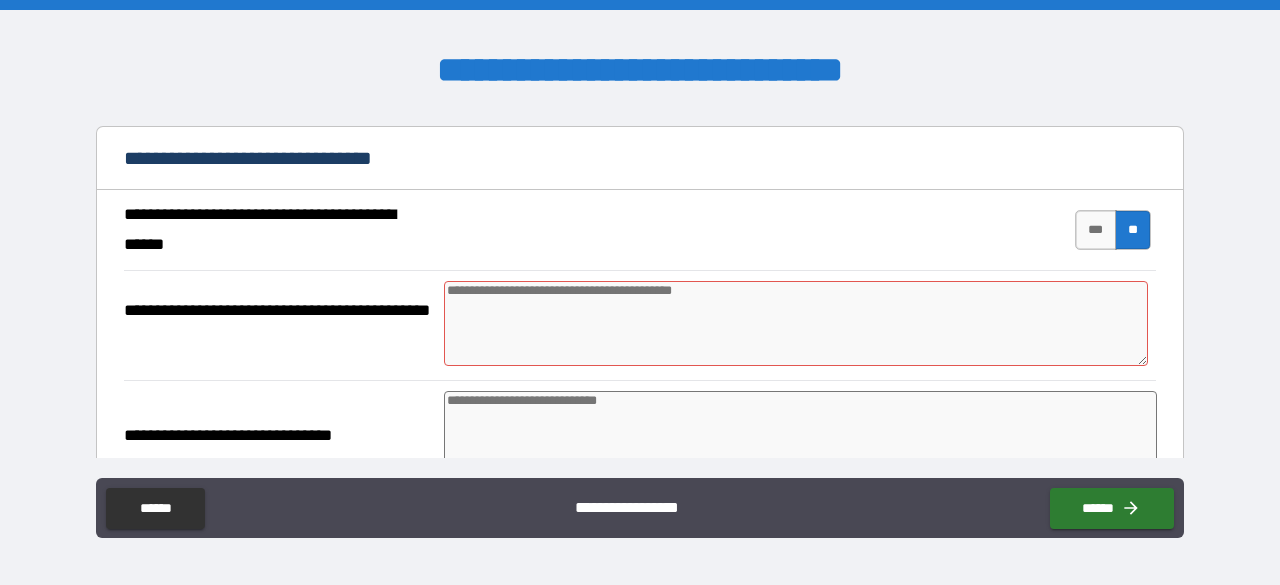 type on "*" 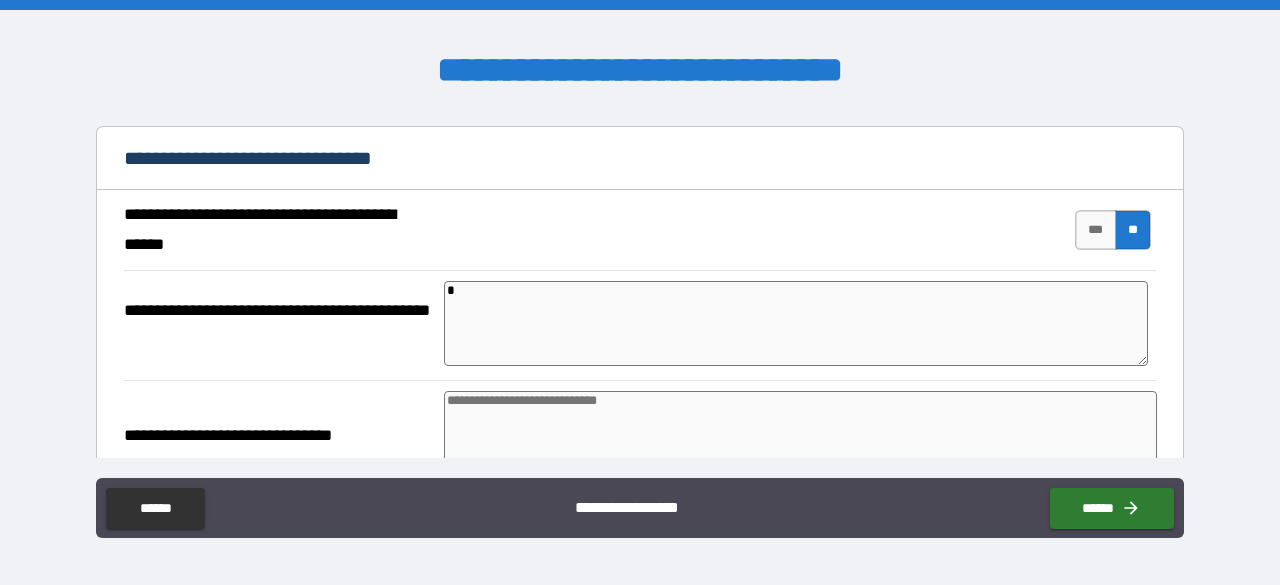 type on "**" 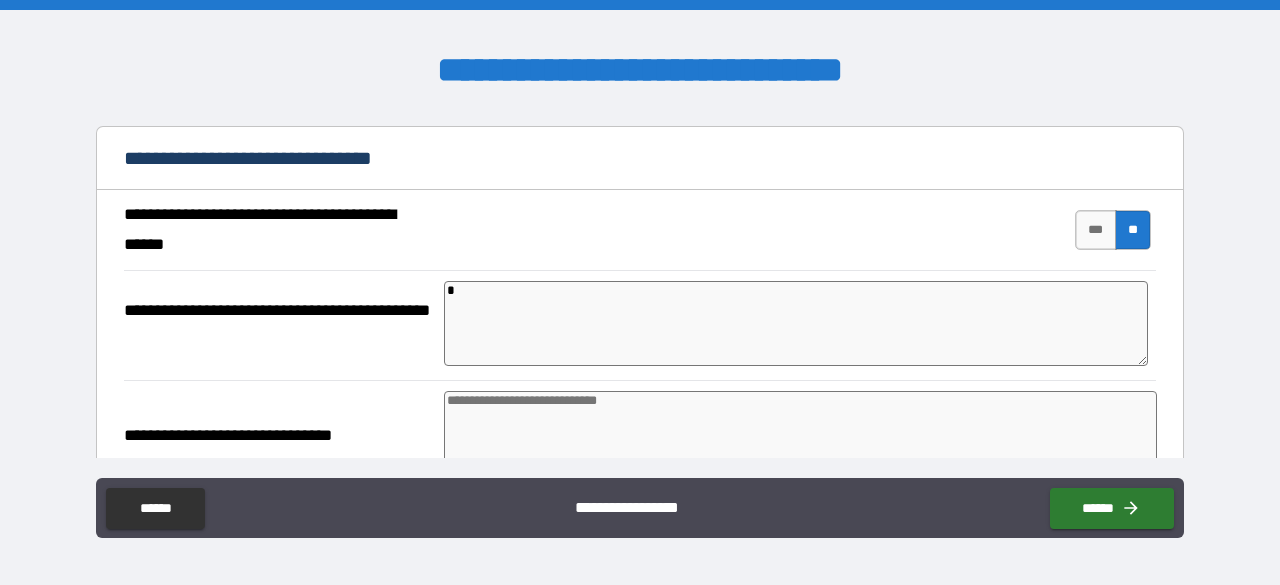 type on "*" 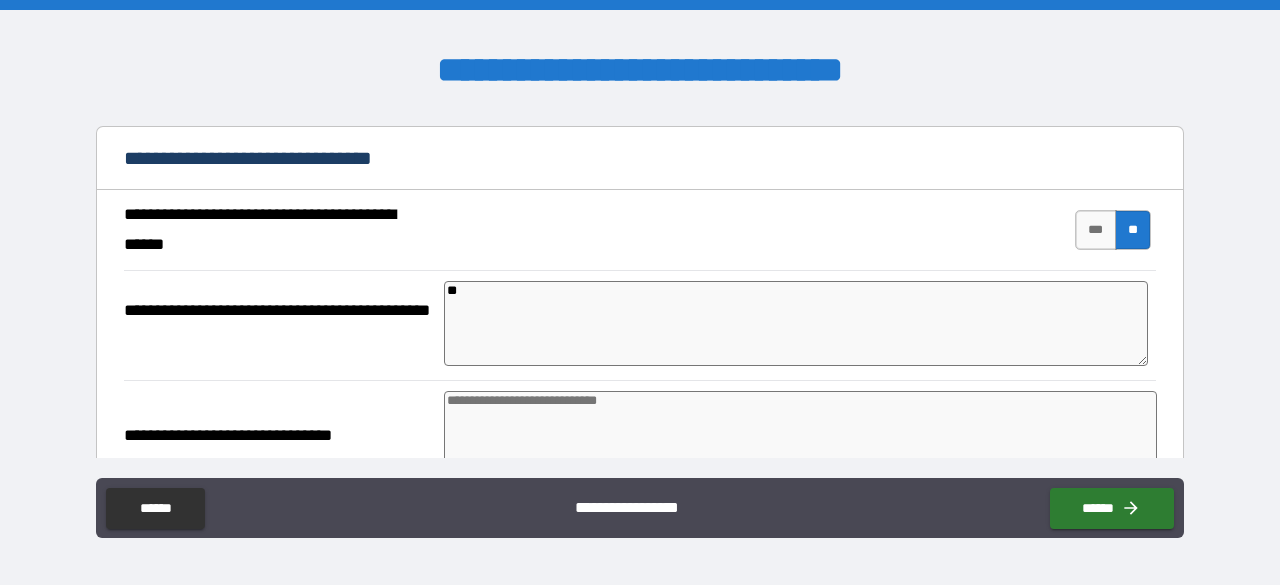 type on "*" 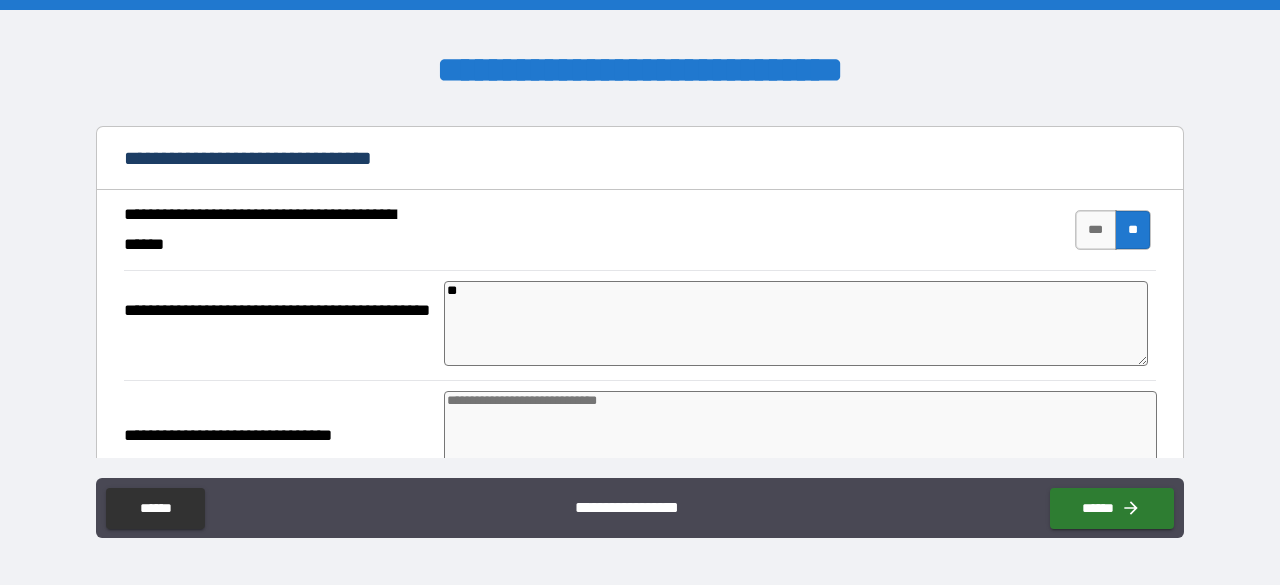 type on "*" 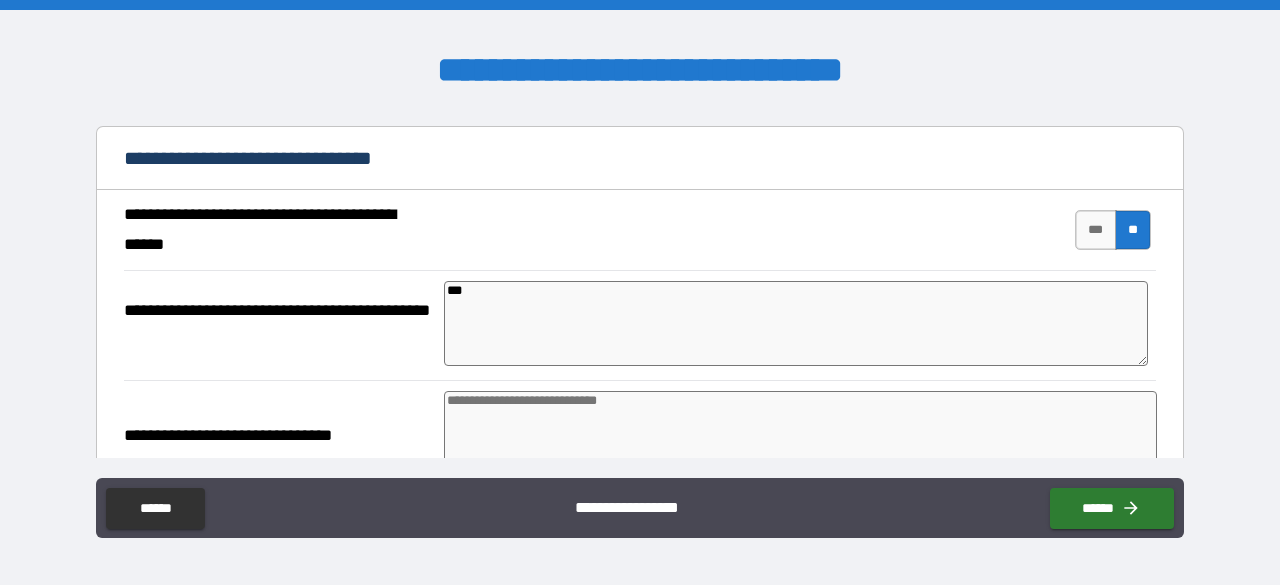 type on "****" 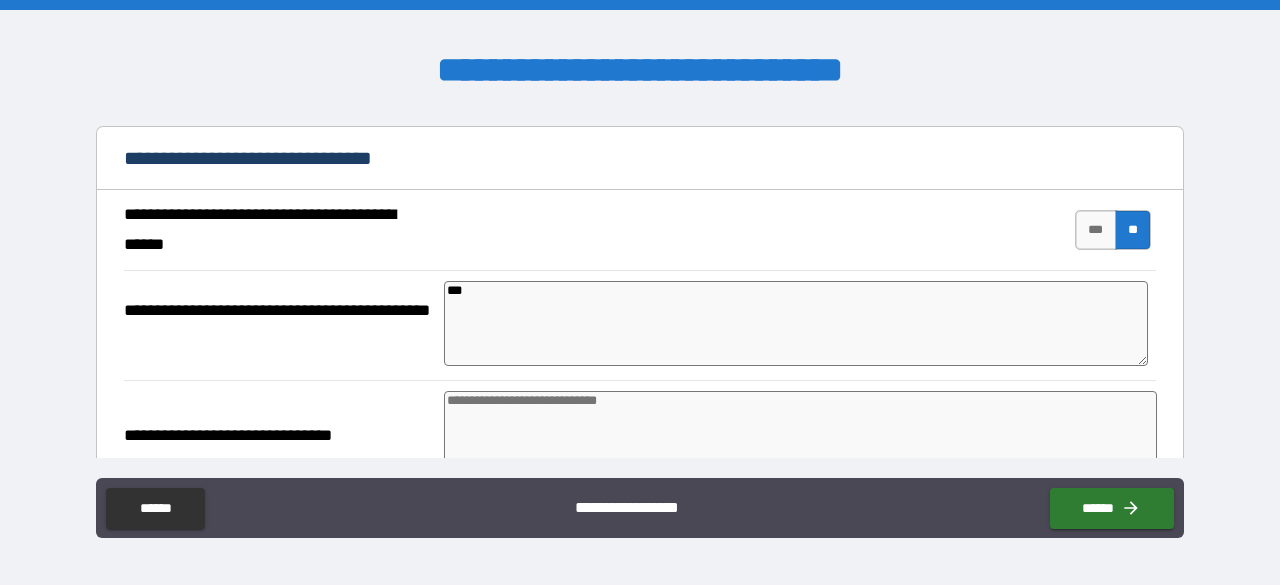 type on "*" 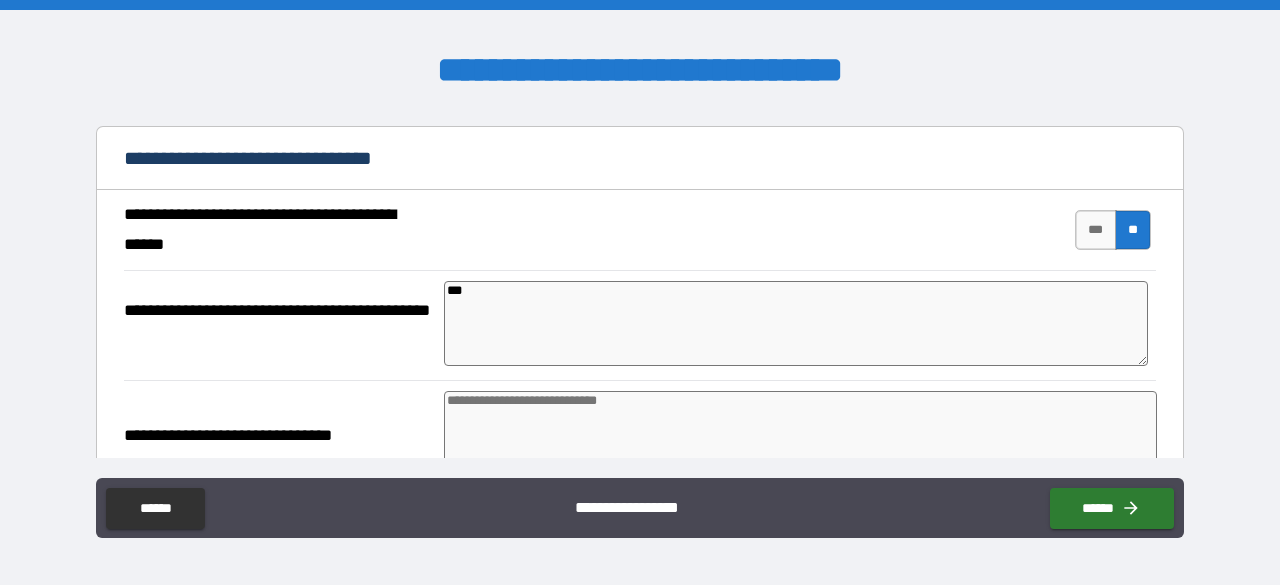 type on "*" 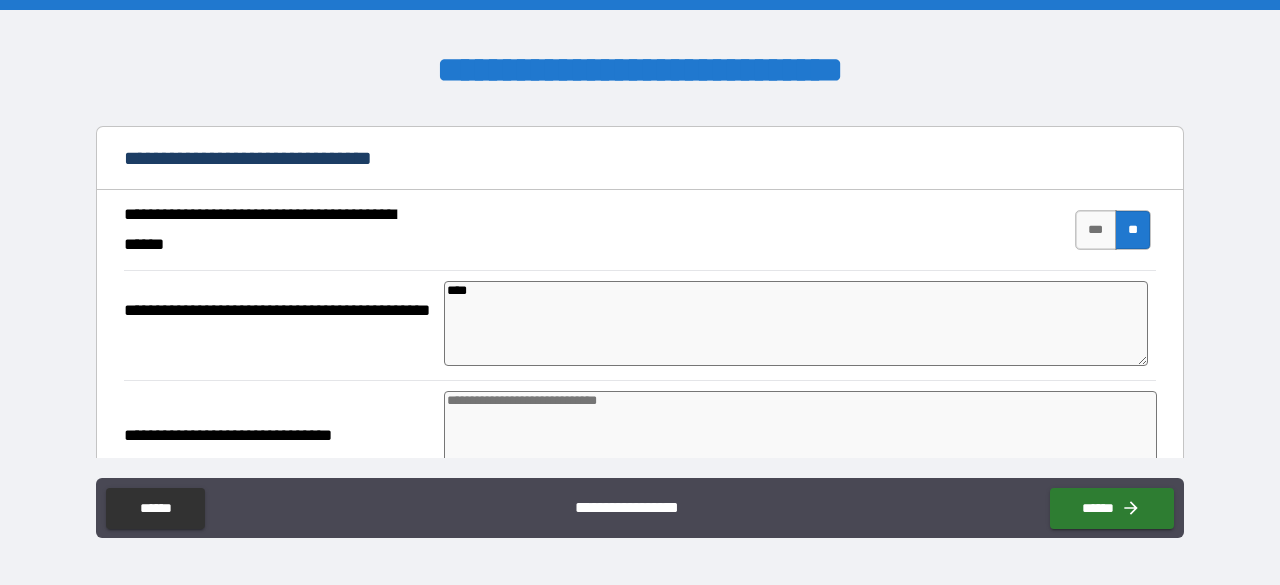 type on "*" 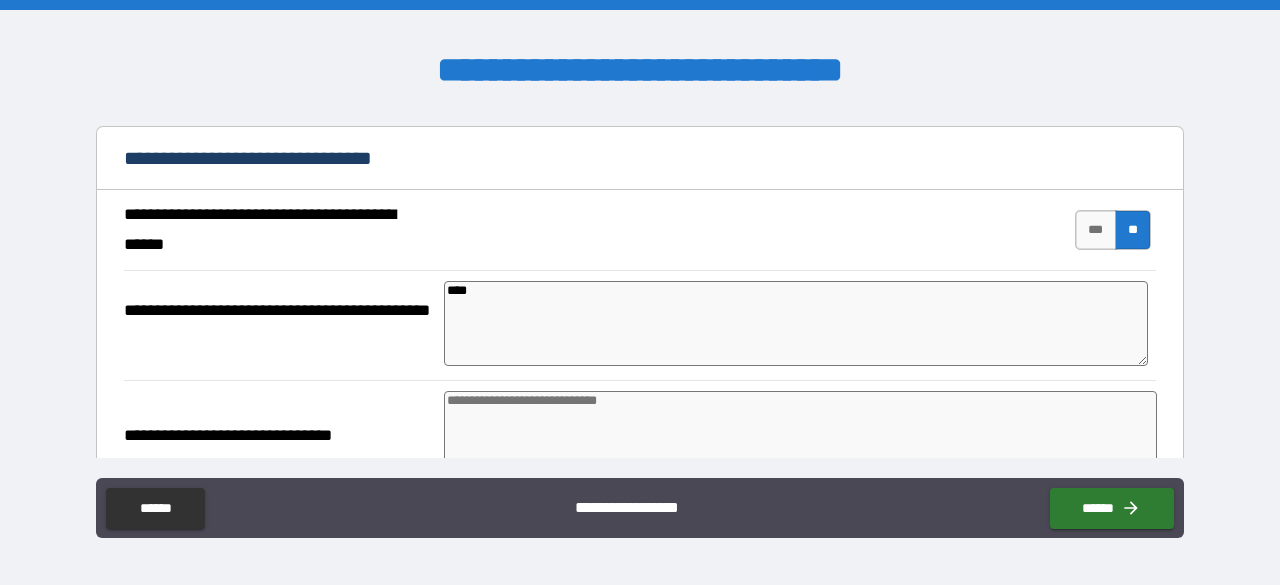 type on "*" 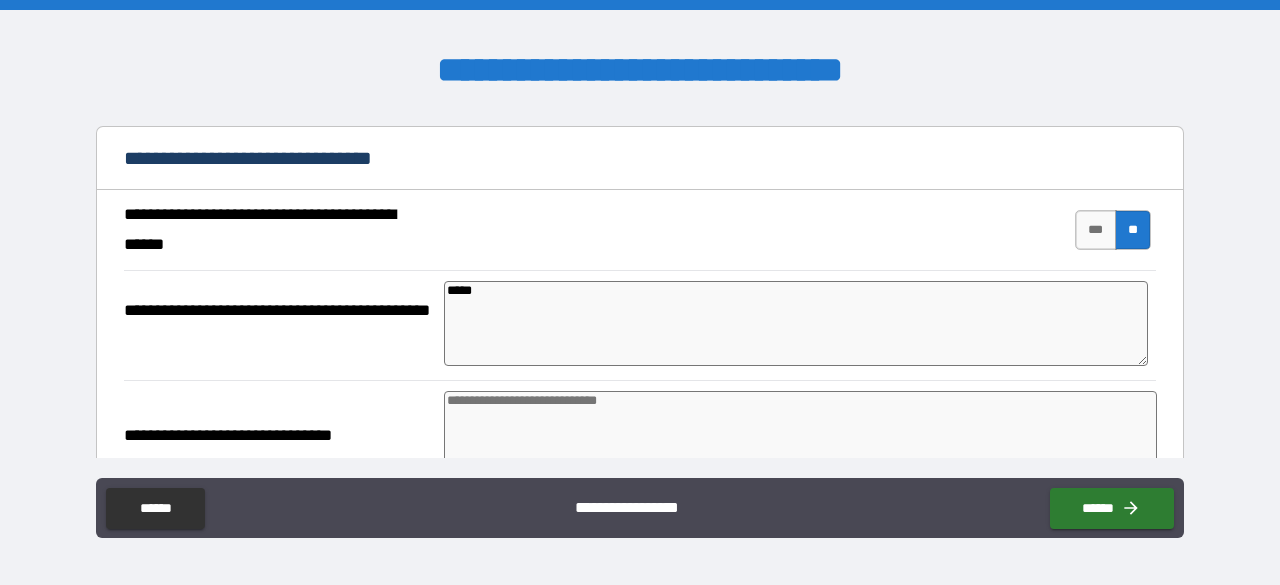 type on "*" 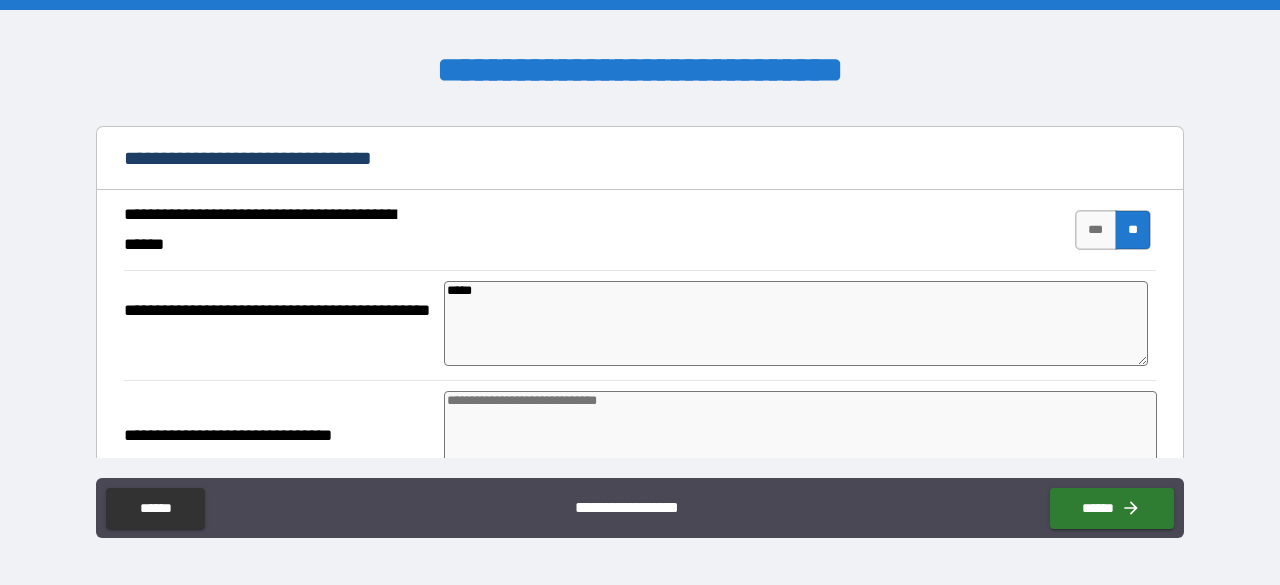 type on "*" 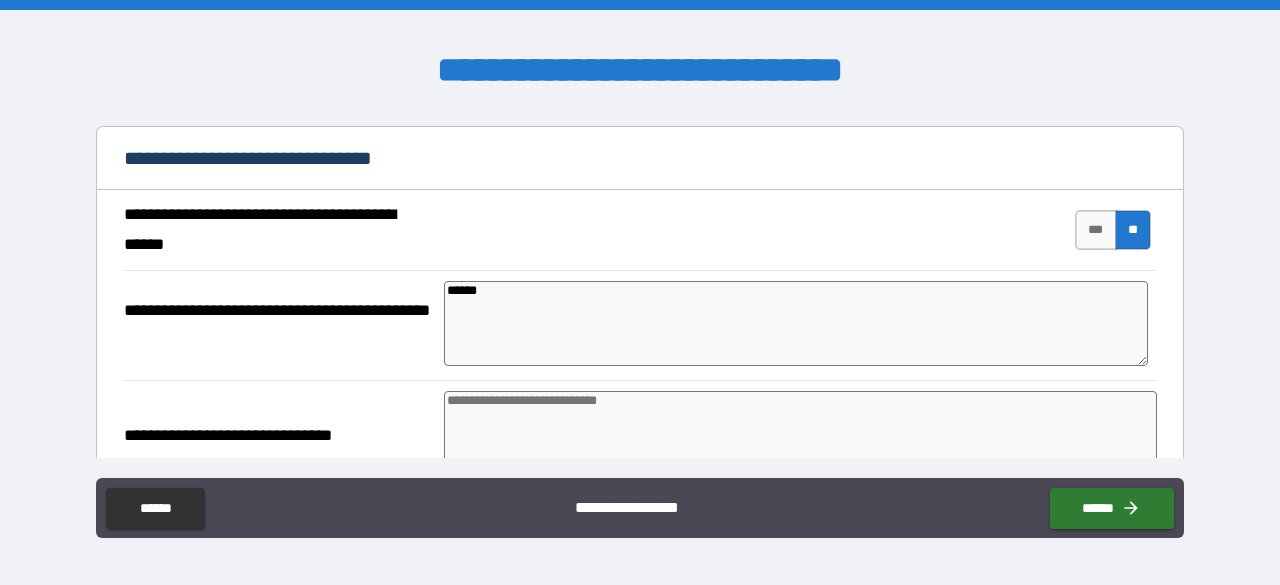 type on "*" 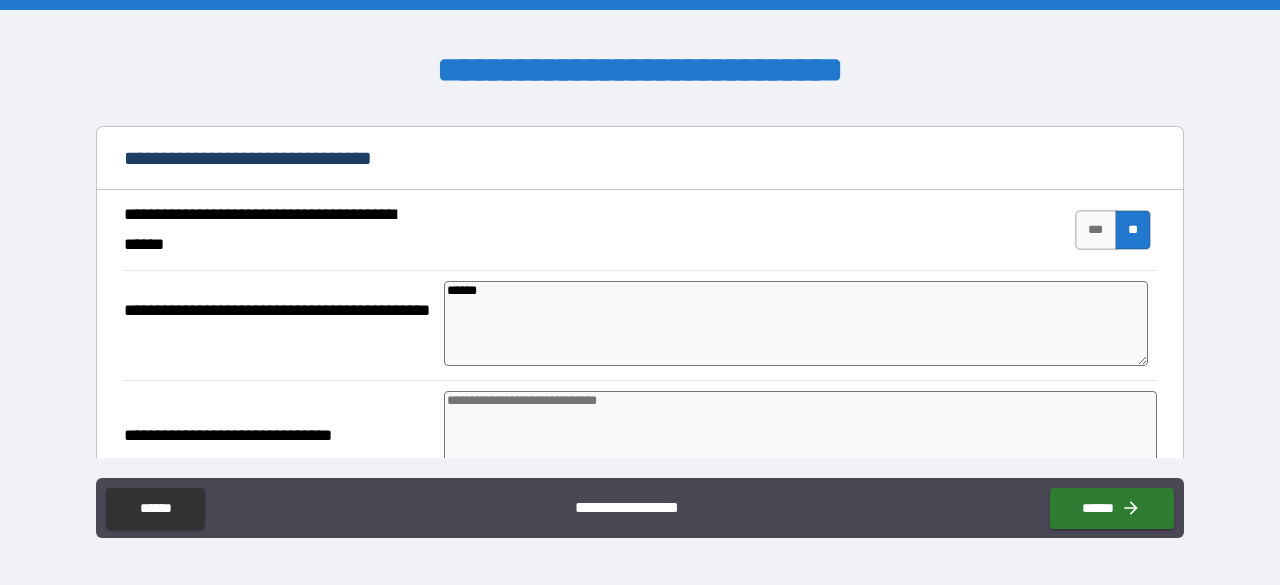 type on "*******" 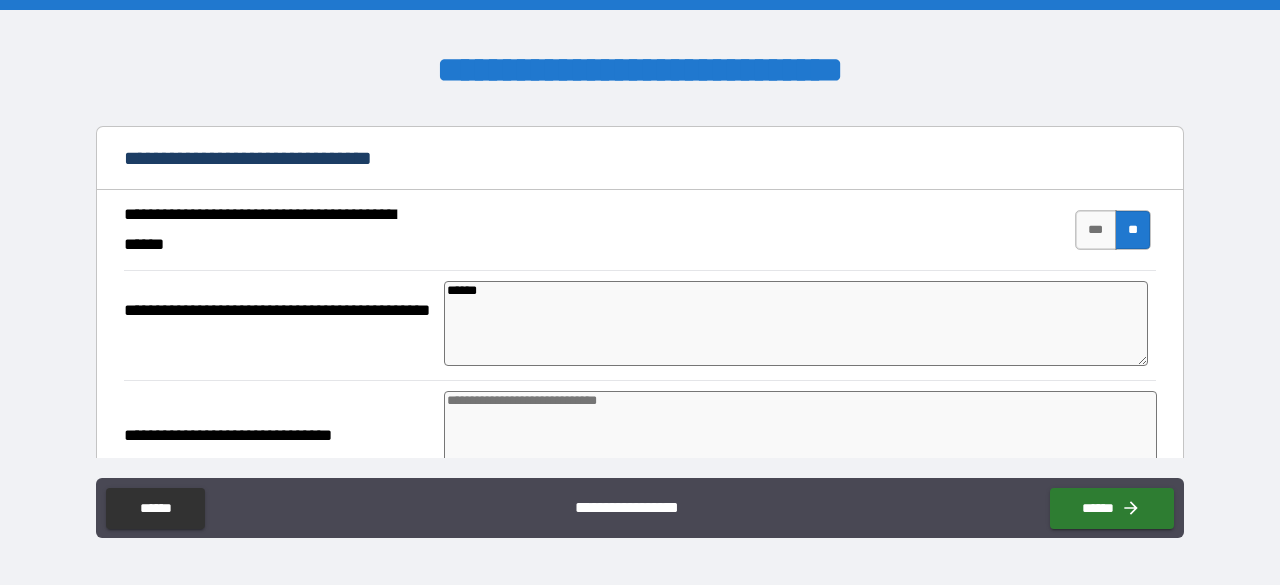 type on "*" 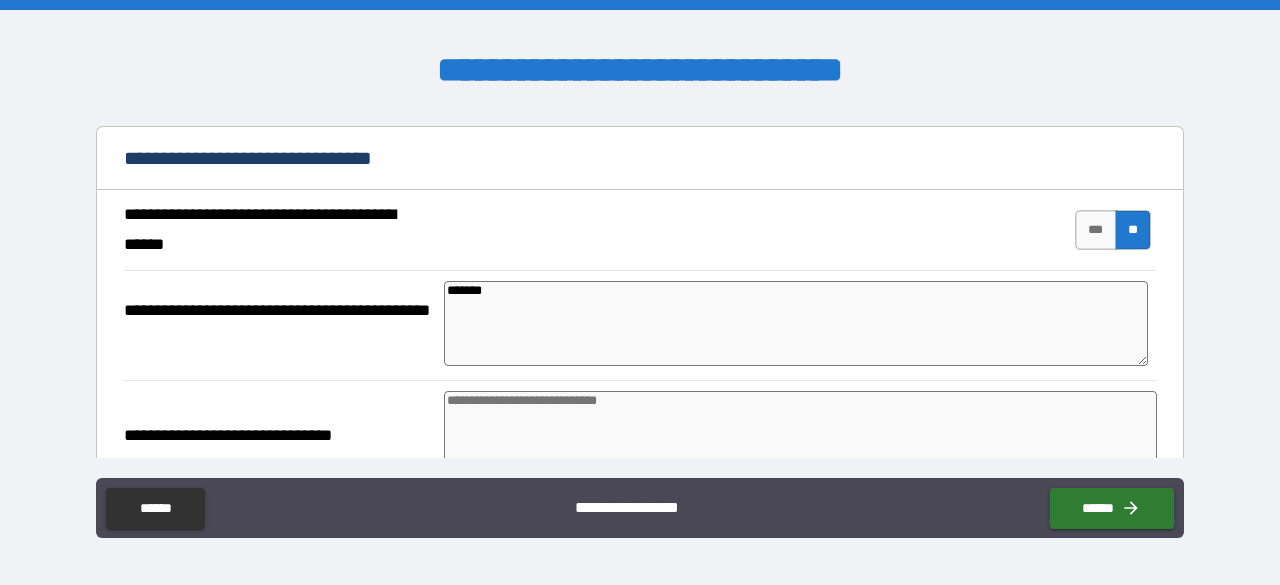 type on "*" 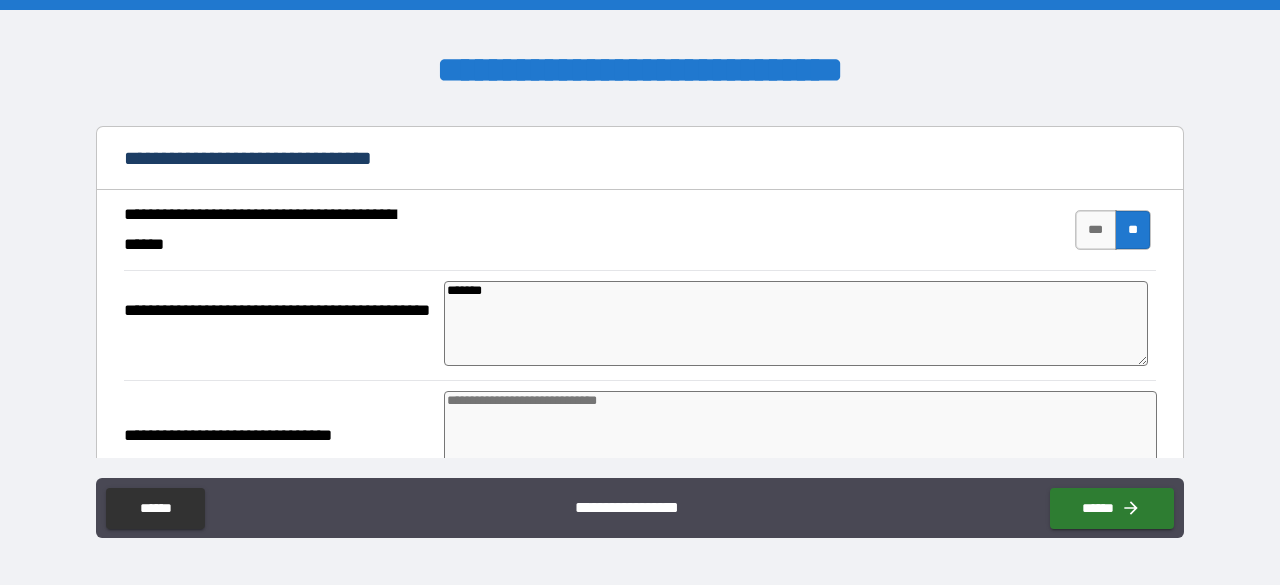 type on "*" 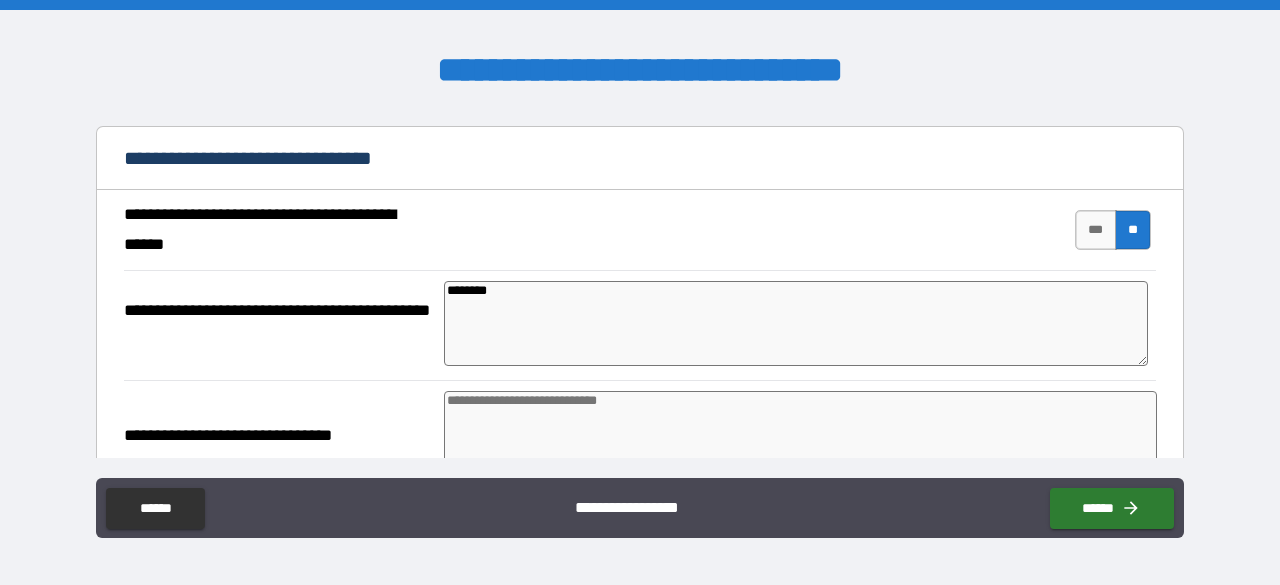 type on "*********" 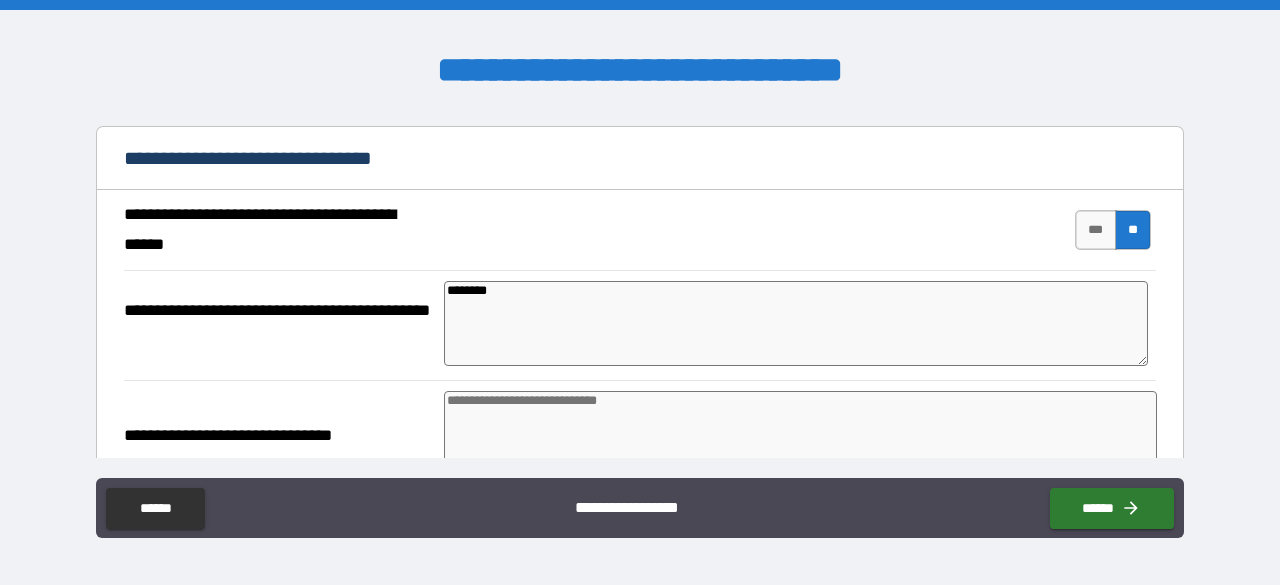 type on "*" 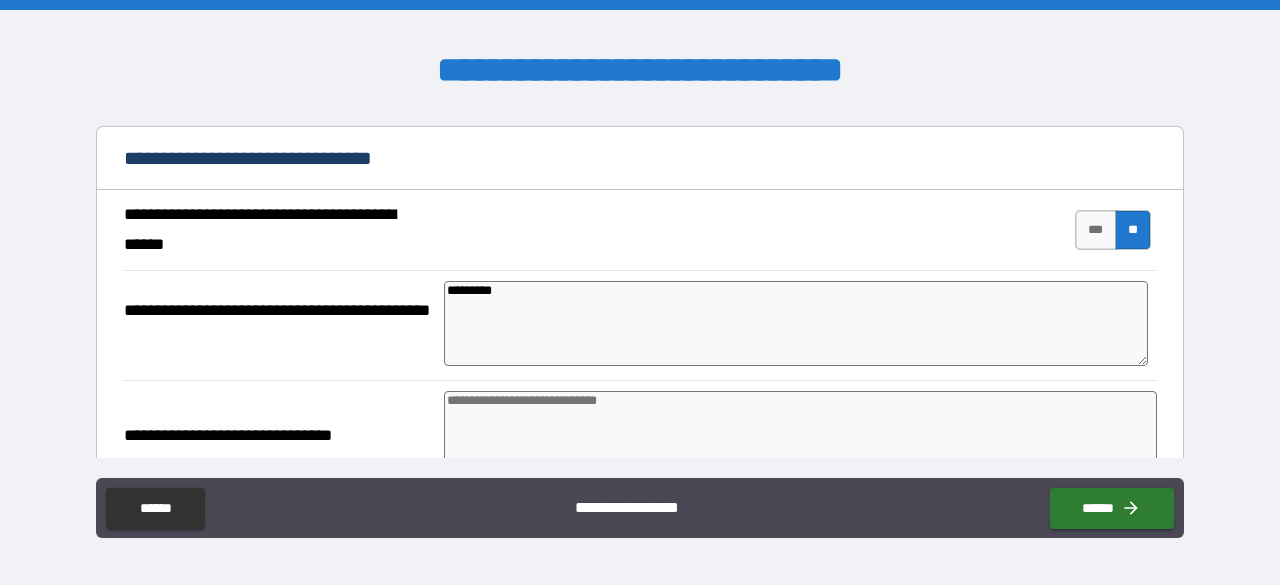 type on "*" 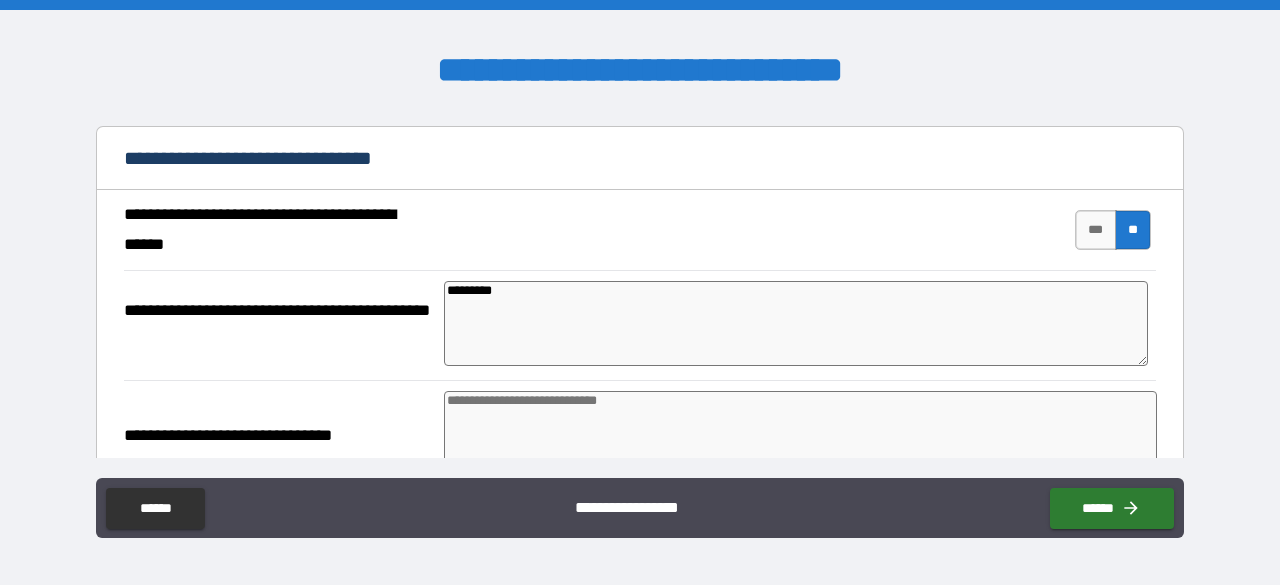 type on "*" 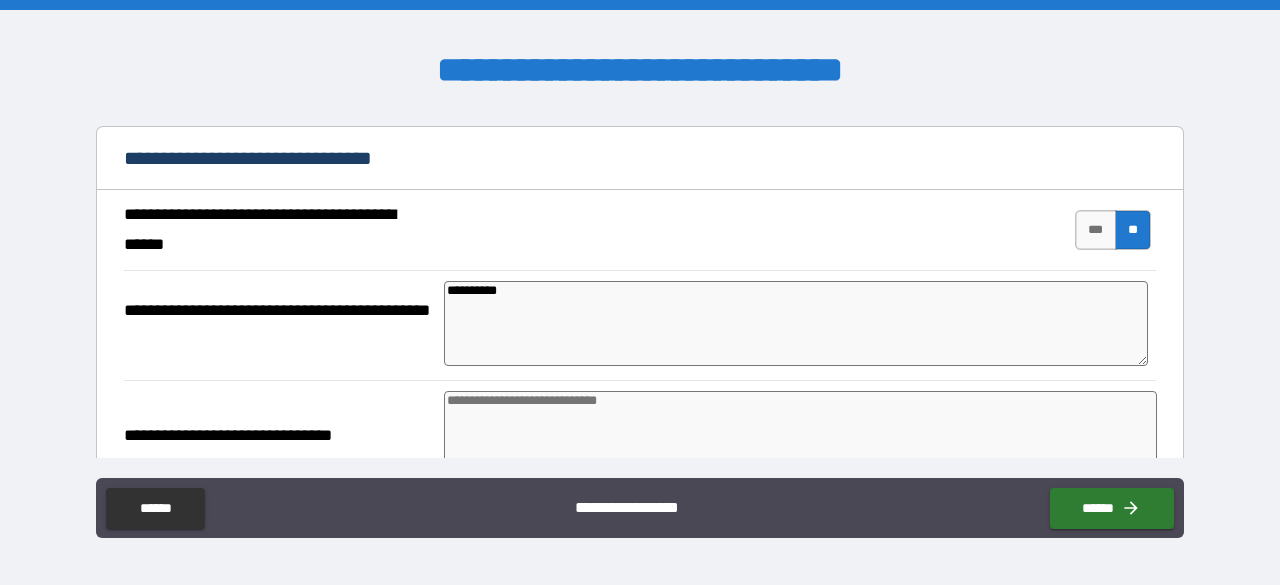 type on "*" 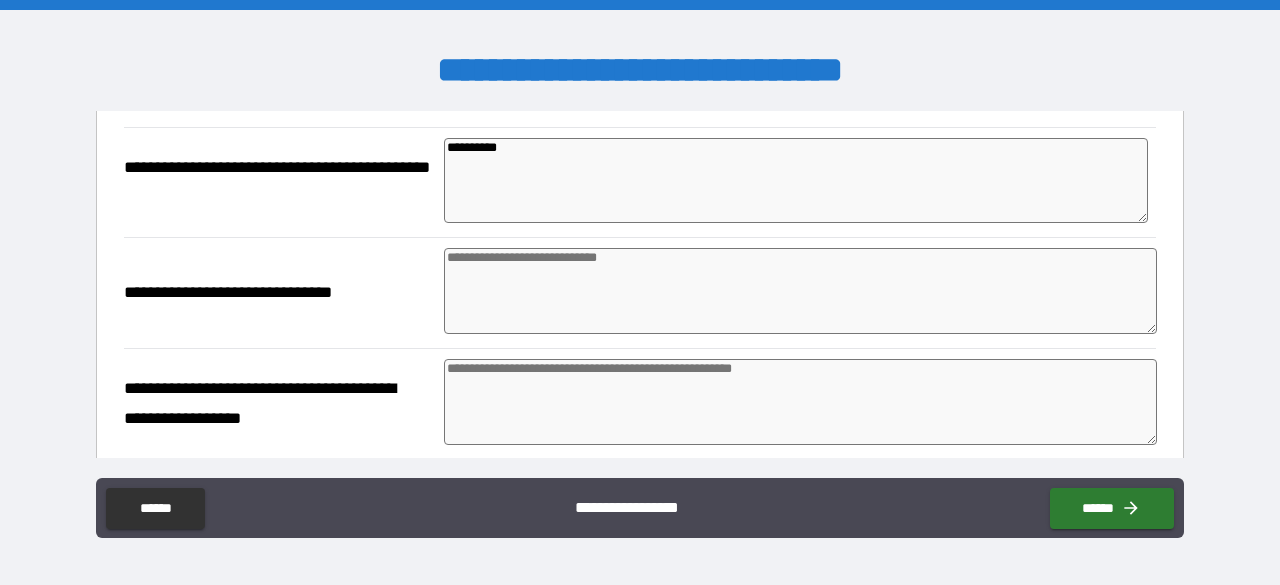 scroll, scrollTop: 300, scrollLeft: 0, axis: vertical 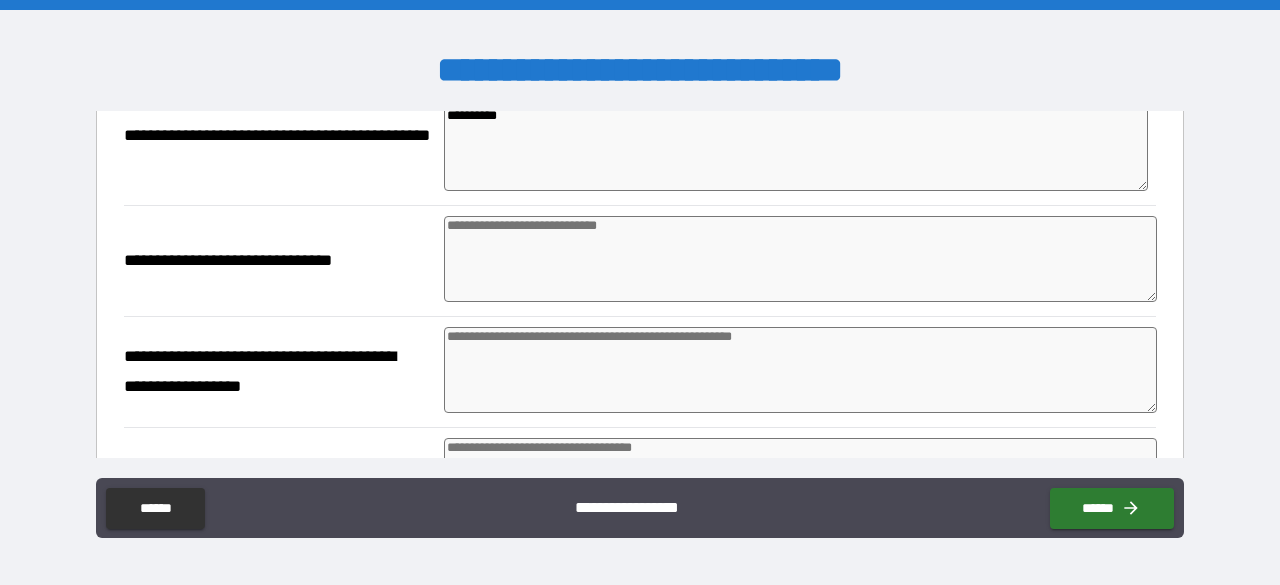 type on "*" 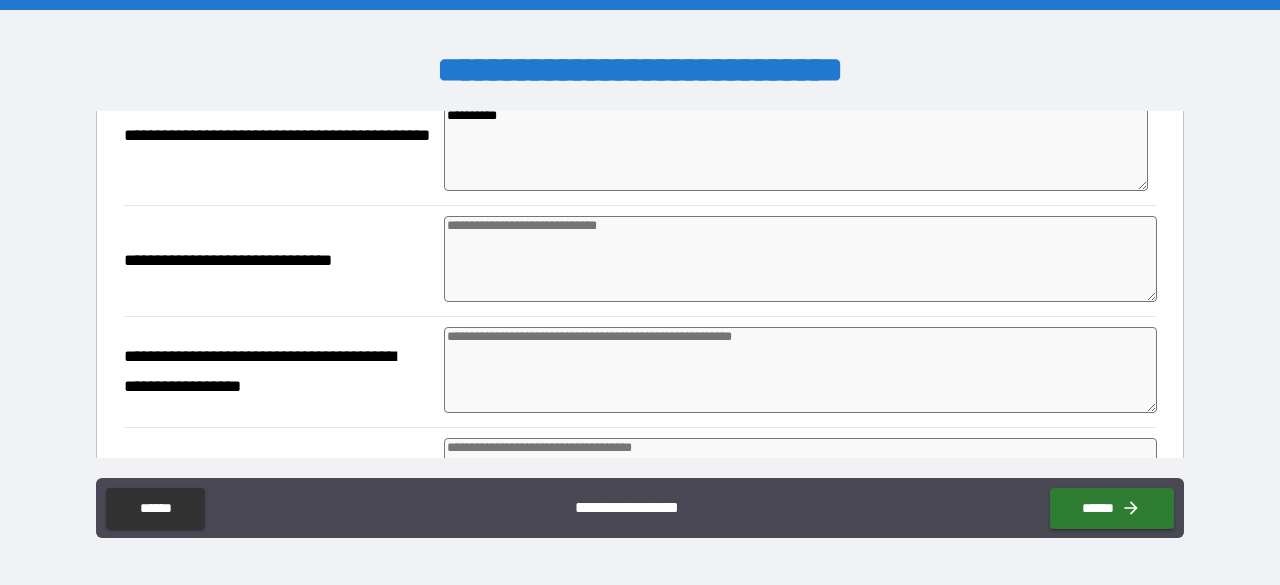 type on "*" 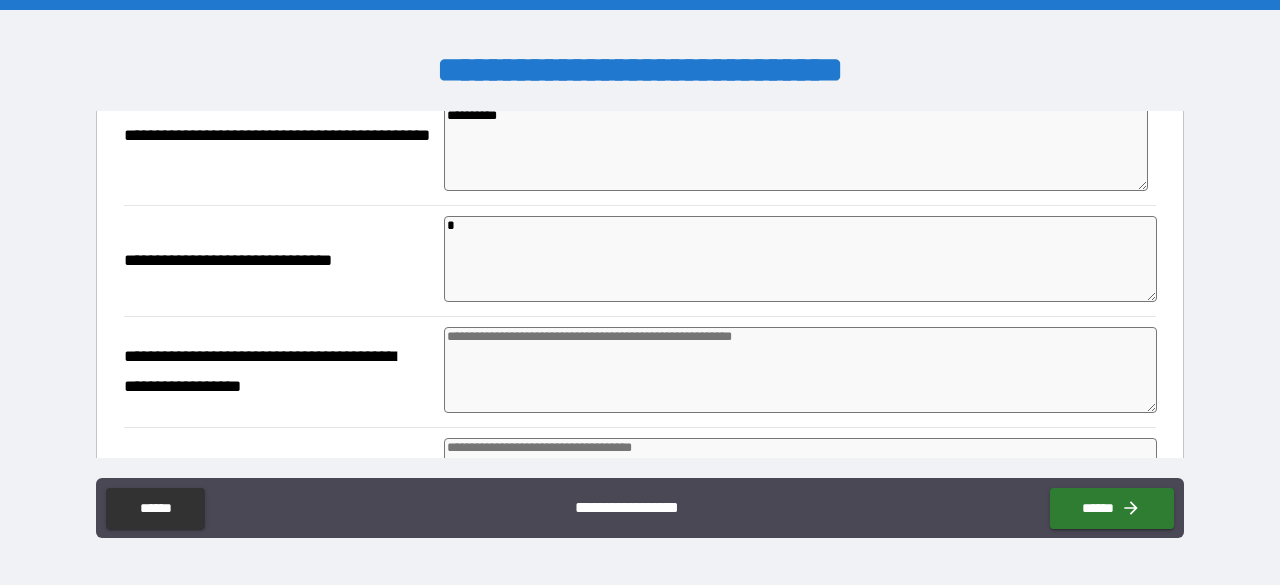 type on "*" 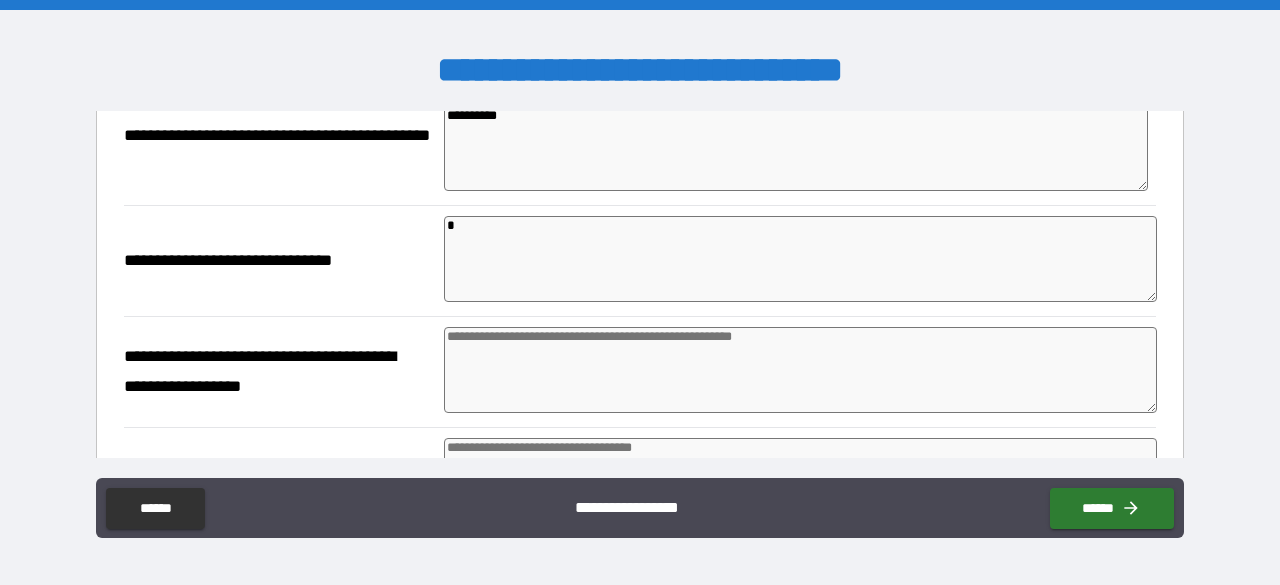 type on "*" 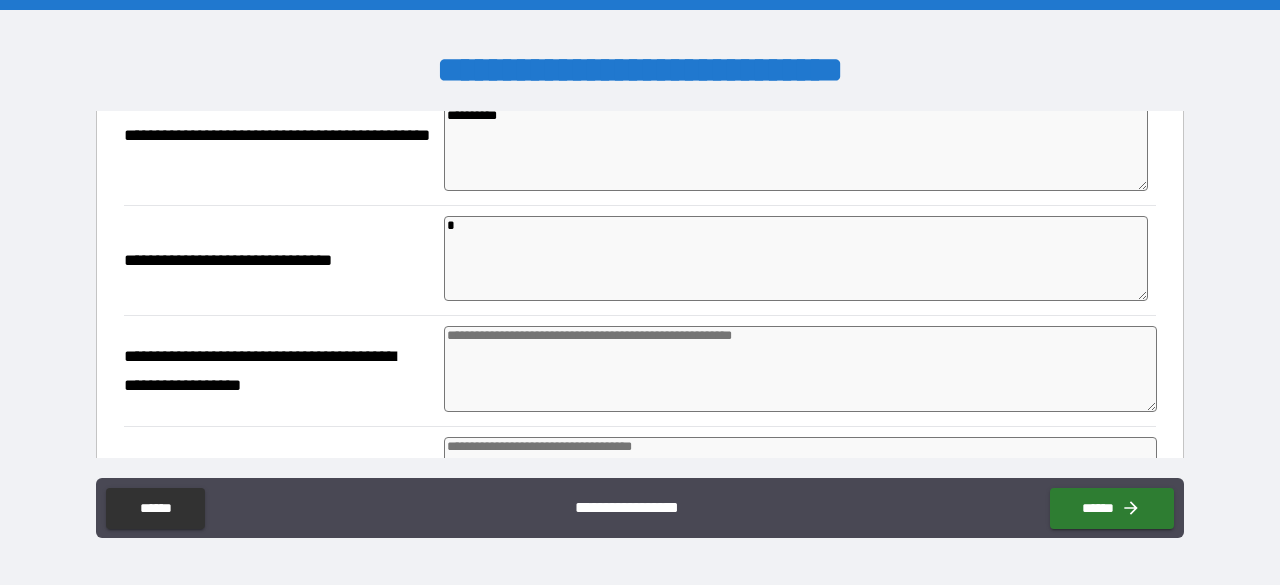 type on "*" 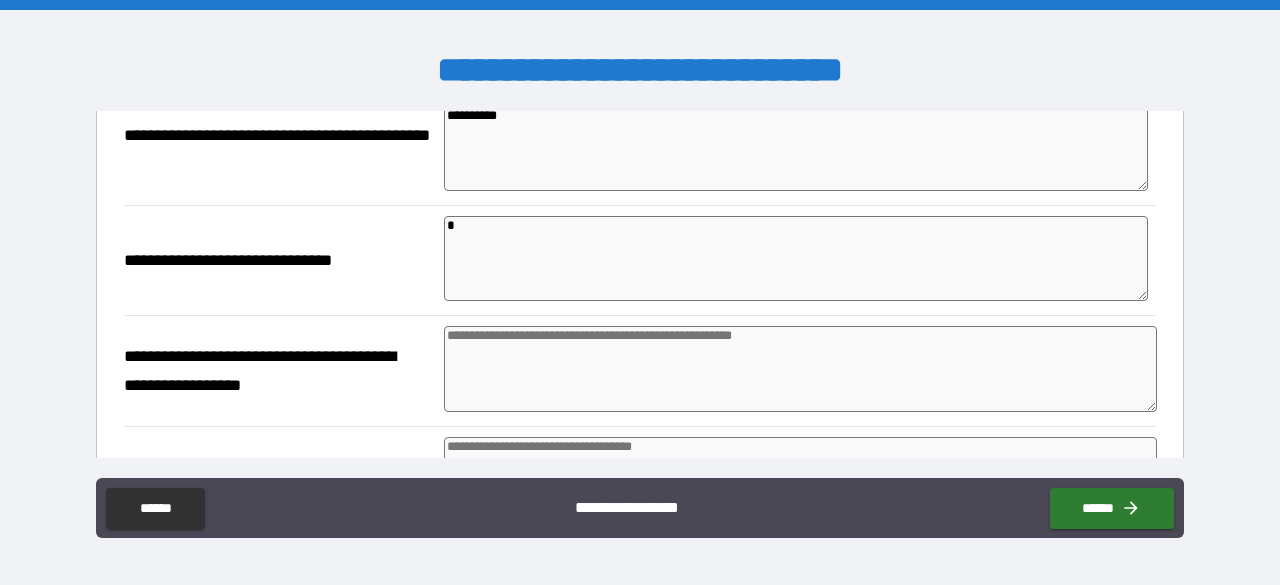 type on "**" 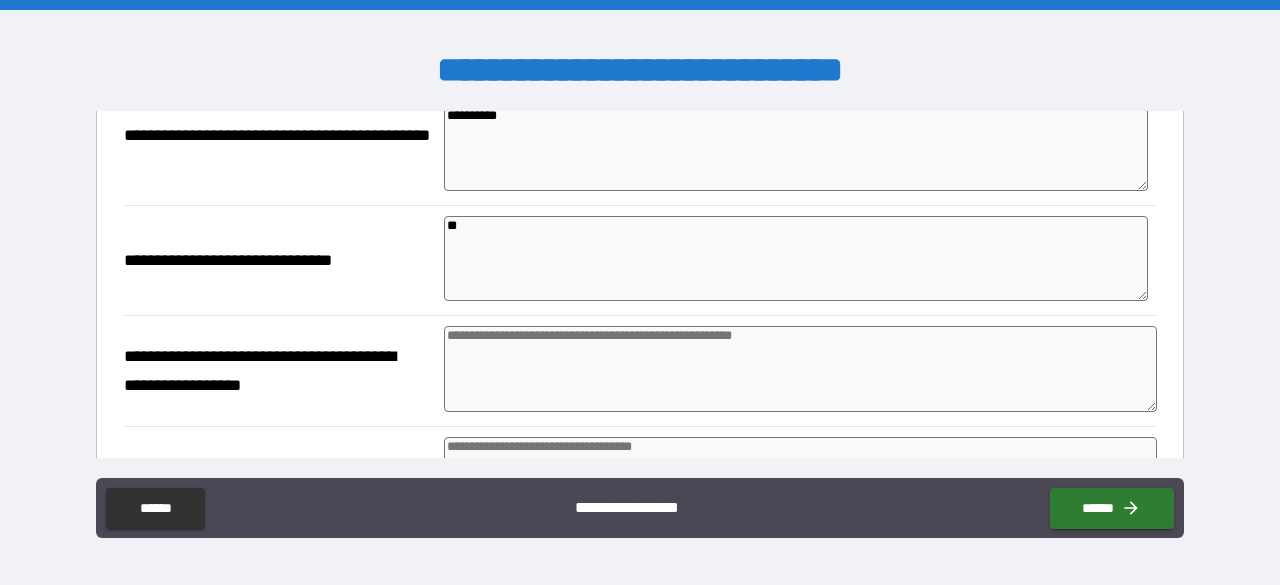 type on "*" 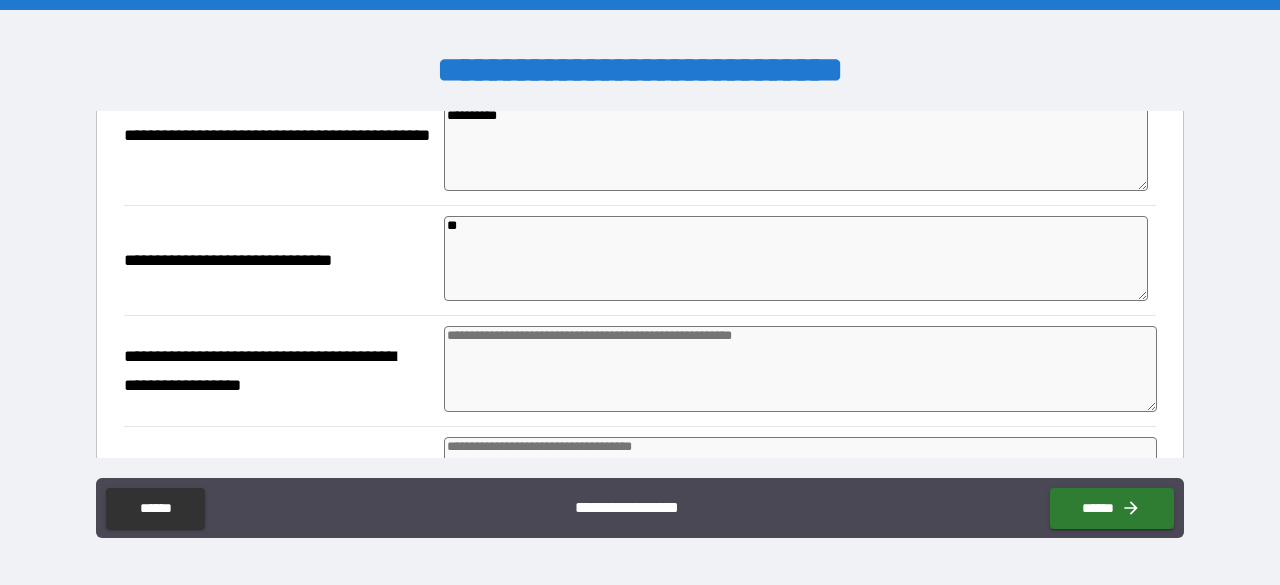 type on "*" 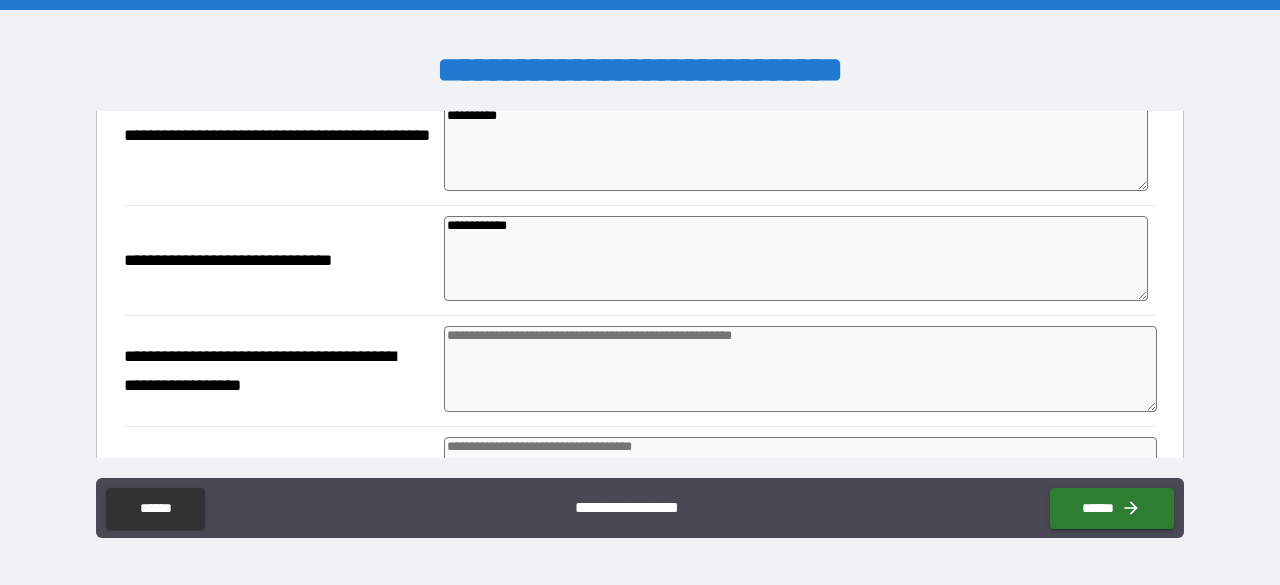 click at bounding box center (800, 369) 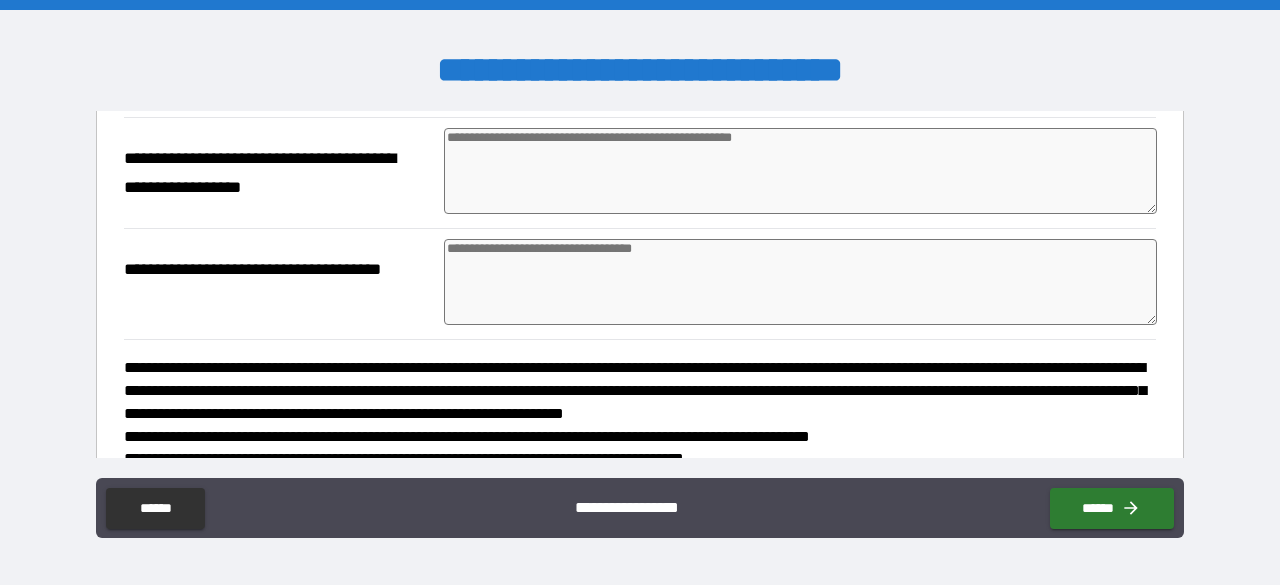 scroll, scrollTop: 500, scrollLeft: 0, axis: vertical 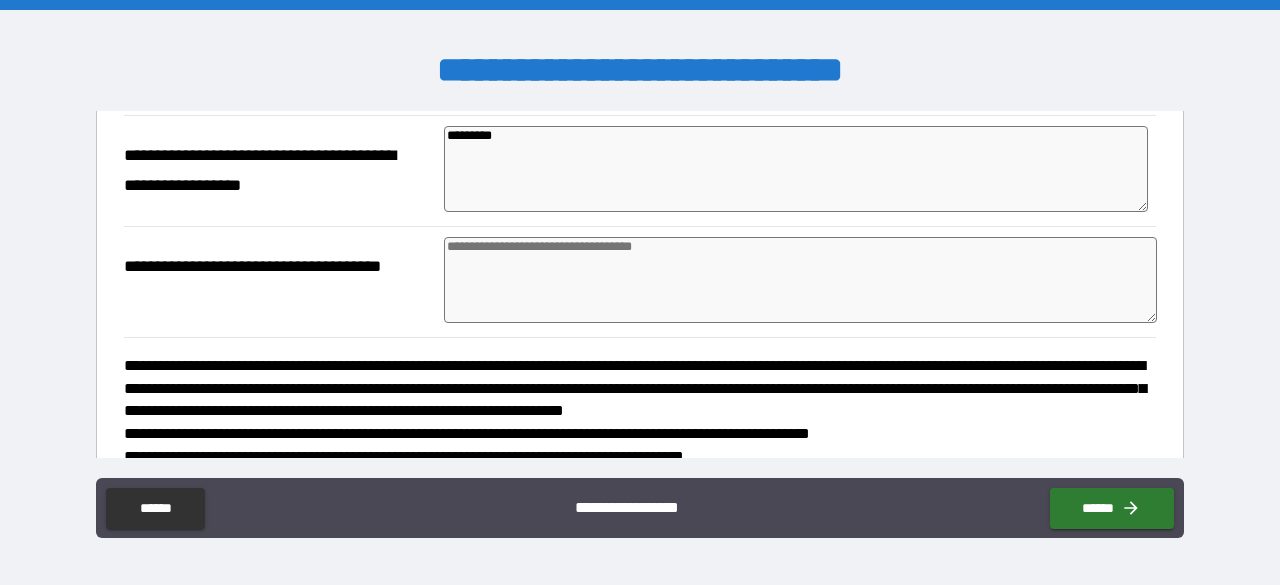 click at bounding box center (800, 280) 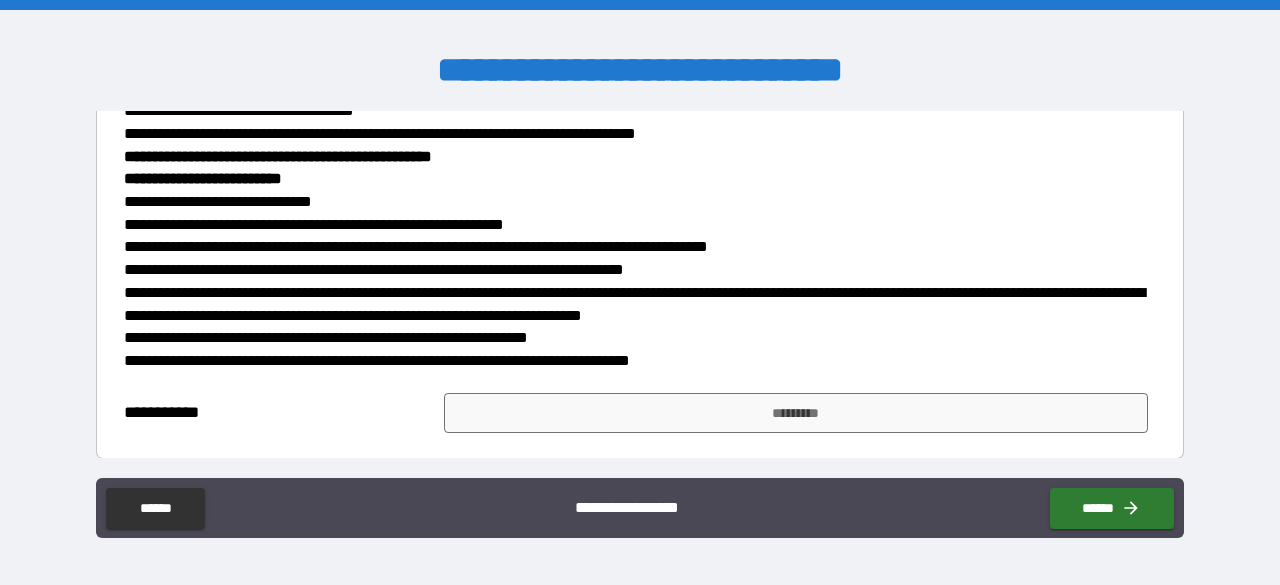 scroll, scrollTop: 1052, scrollLeft: 0, axis: vertical 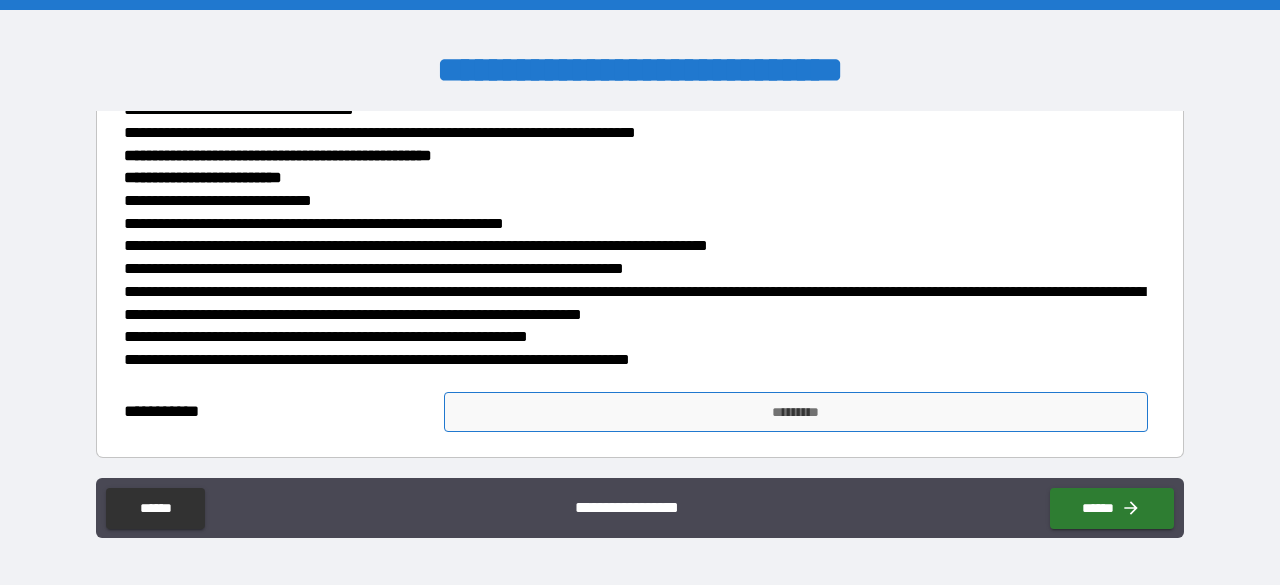 click on "*********" at bounding box center [796, 412] 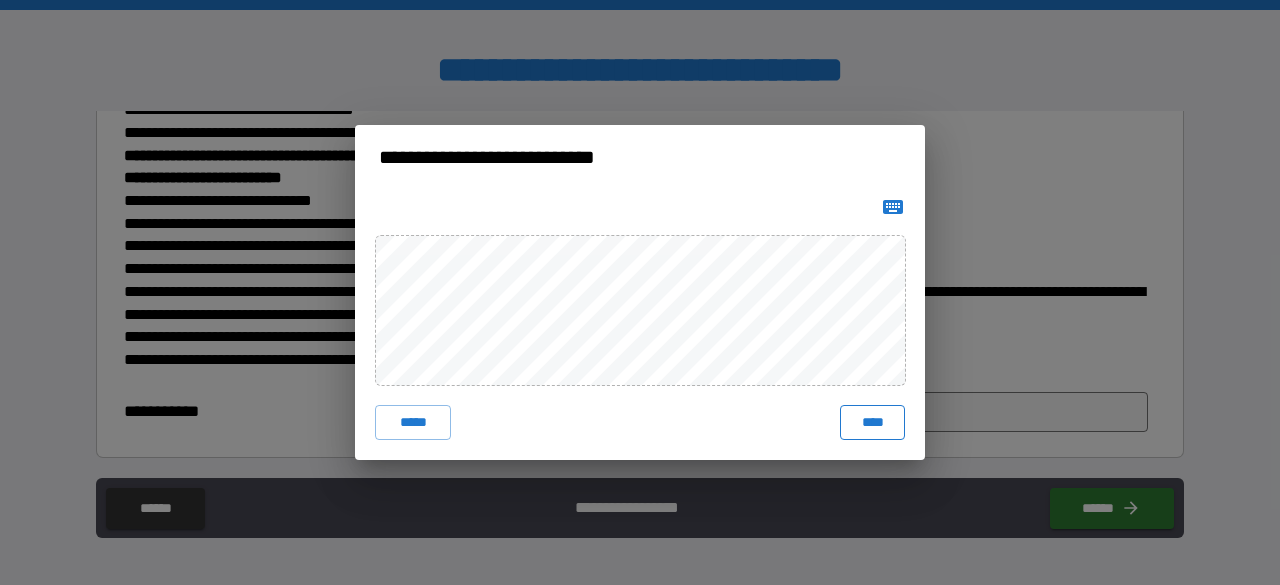 click on "****" at bounding box center (872, 423) 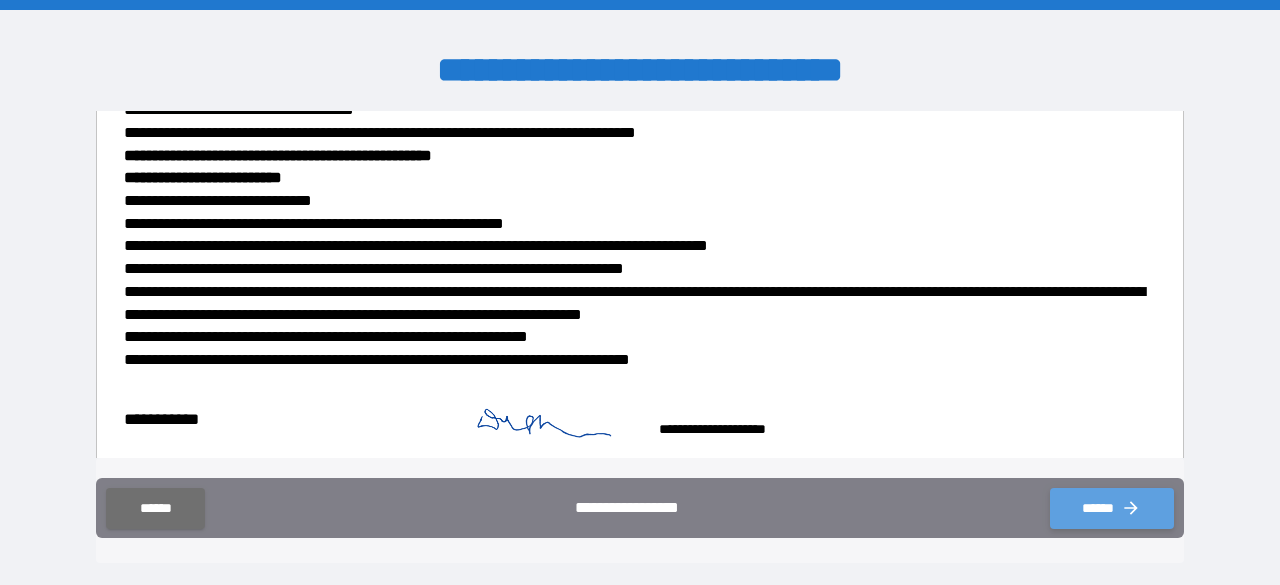 click on "******" at bounding box center (1112, 508) 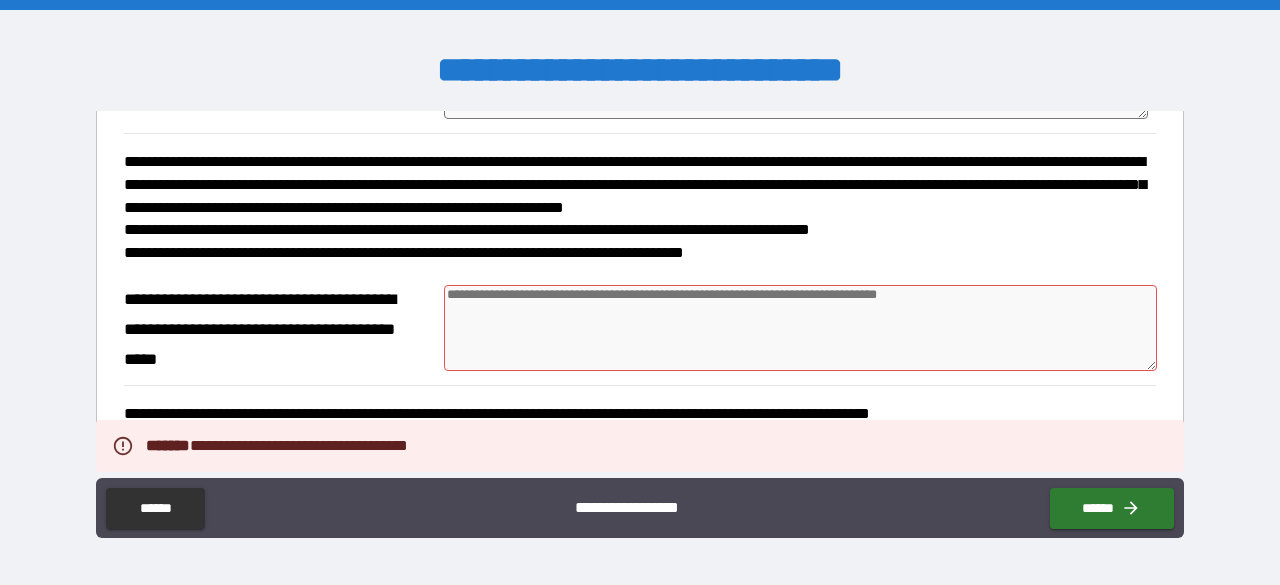 scroll, scrollTop: 702, scrollLeft: 0, axis: vertical 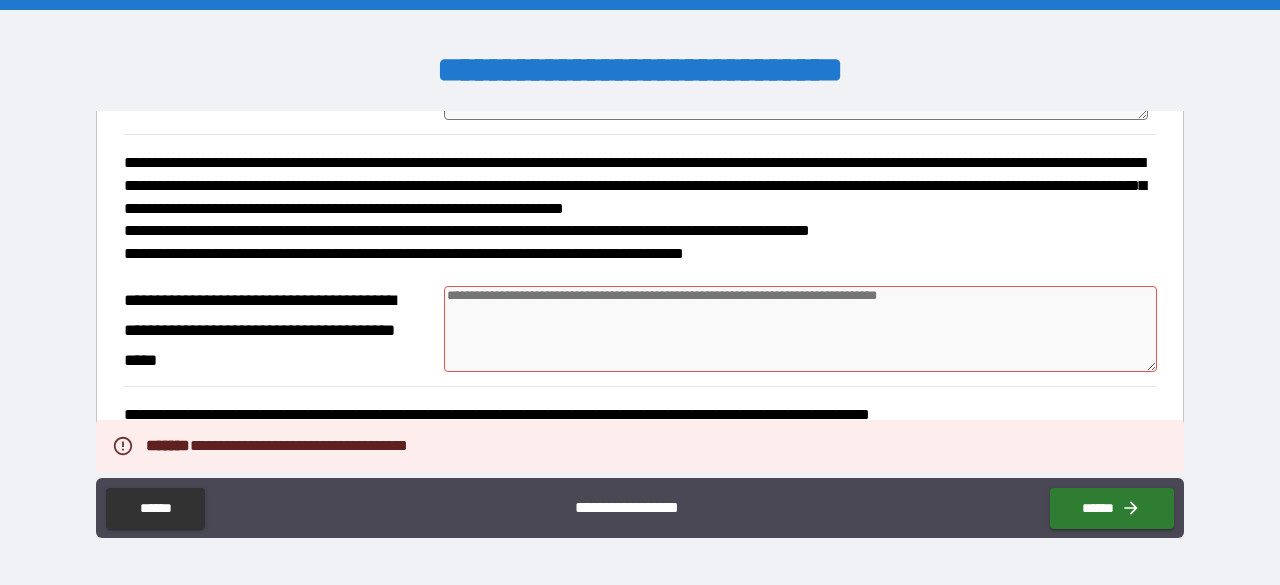 click at bounding box center [800, 329] 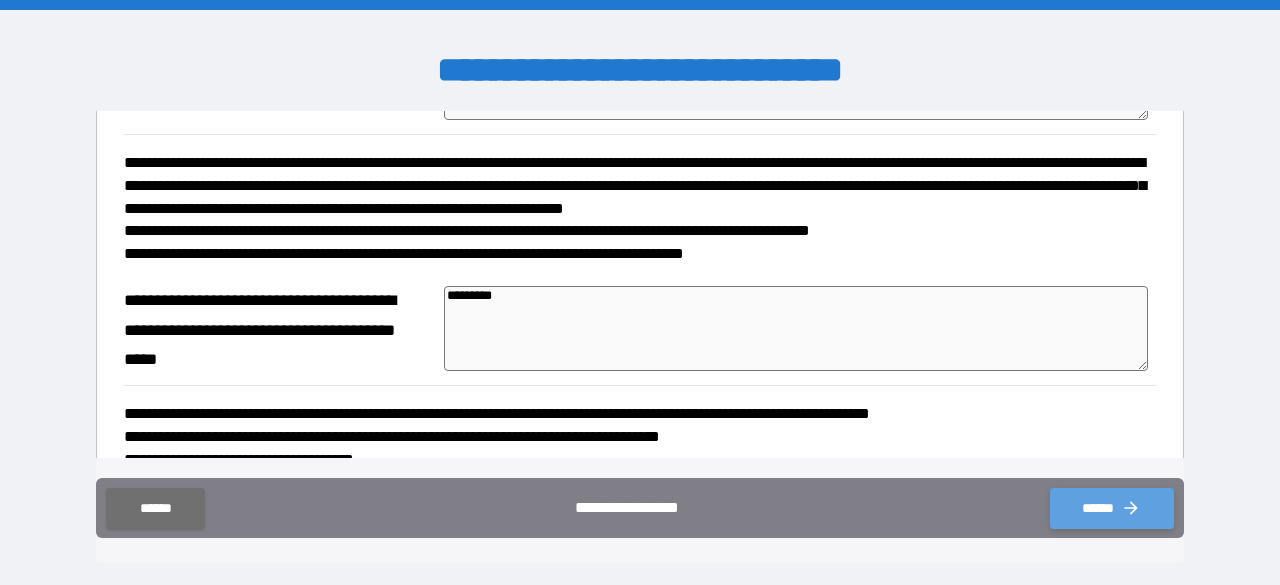 click on "******" at bounding box center (1112, 508) 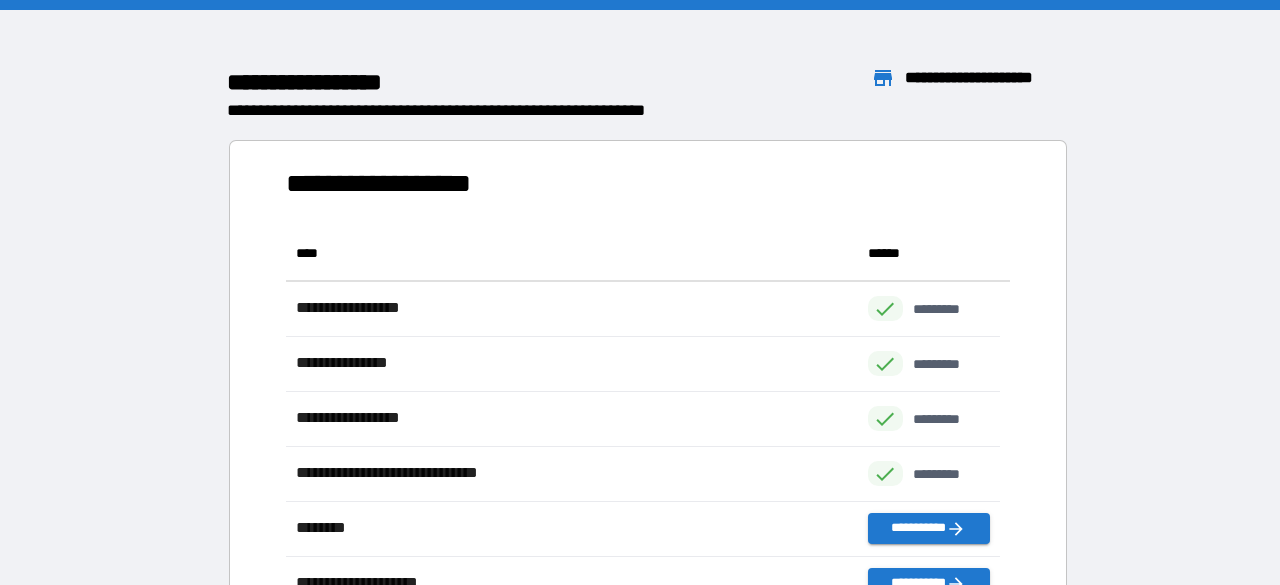 scroll, scrollTop: 535, scrollLeft: 698, axis: both 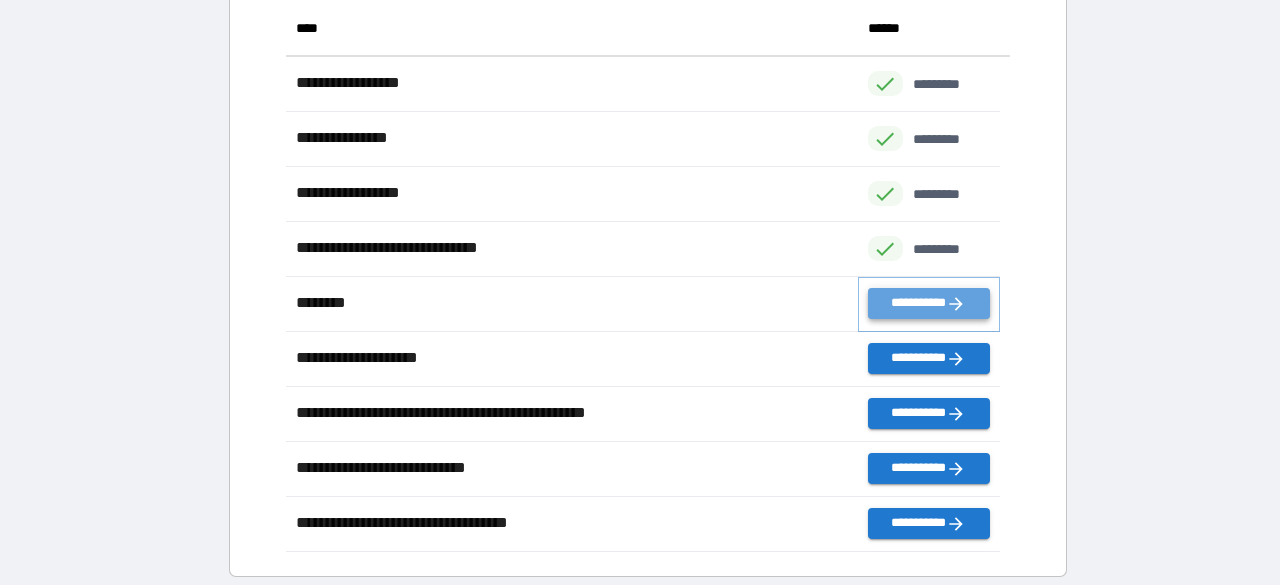 click on "**********" at bounding box center [929, 303] 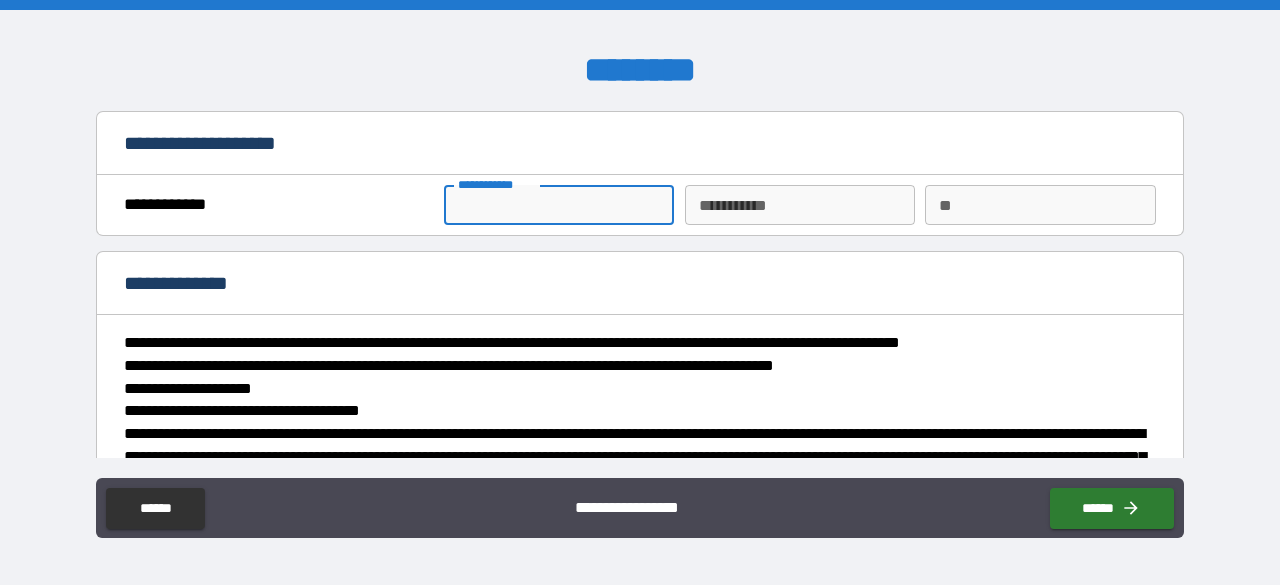 click on "**********" at bounding box center (559, 205) 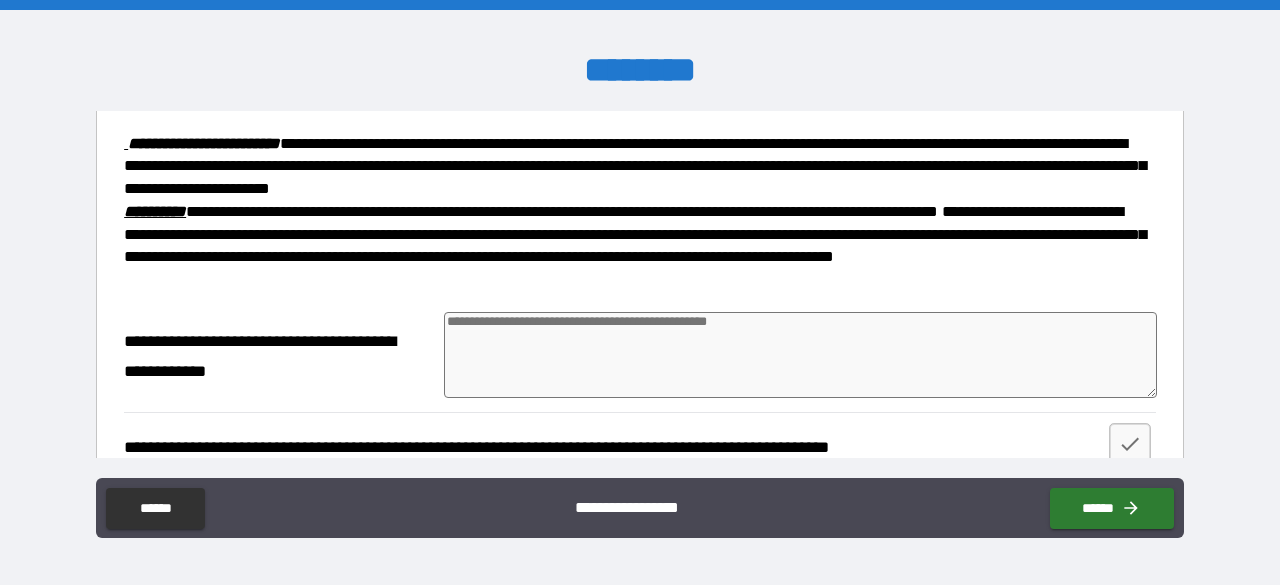 scroll, scrollTop: 2425, scrollLeft: 0, axis: vertical 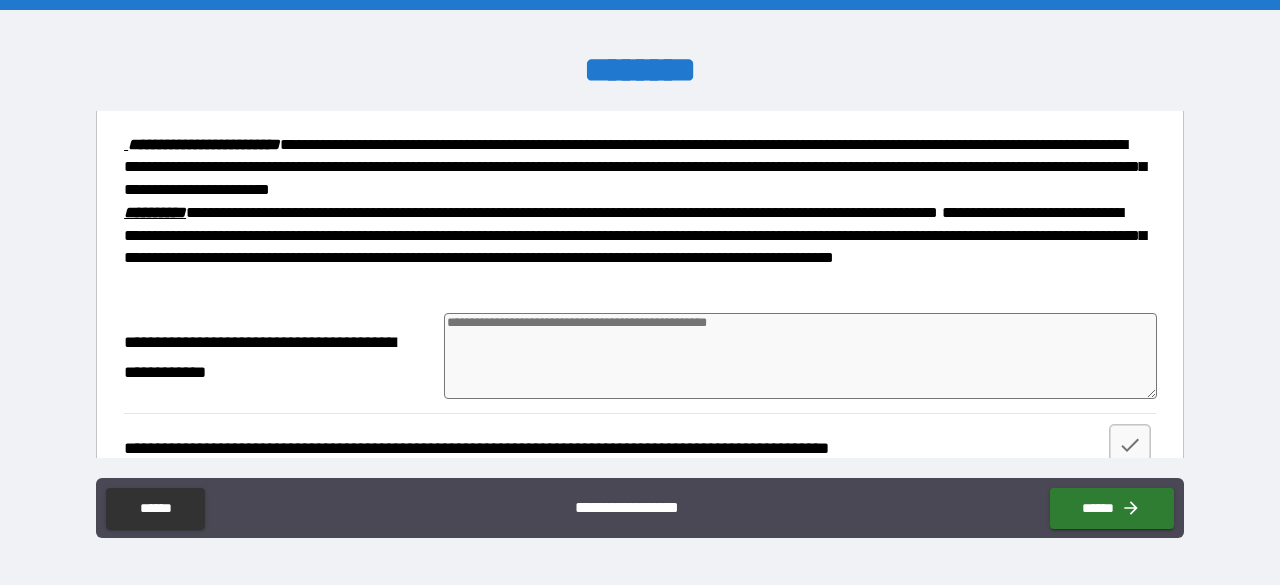 click at bounding box center [800, 356] 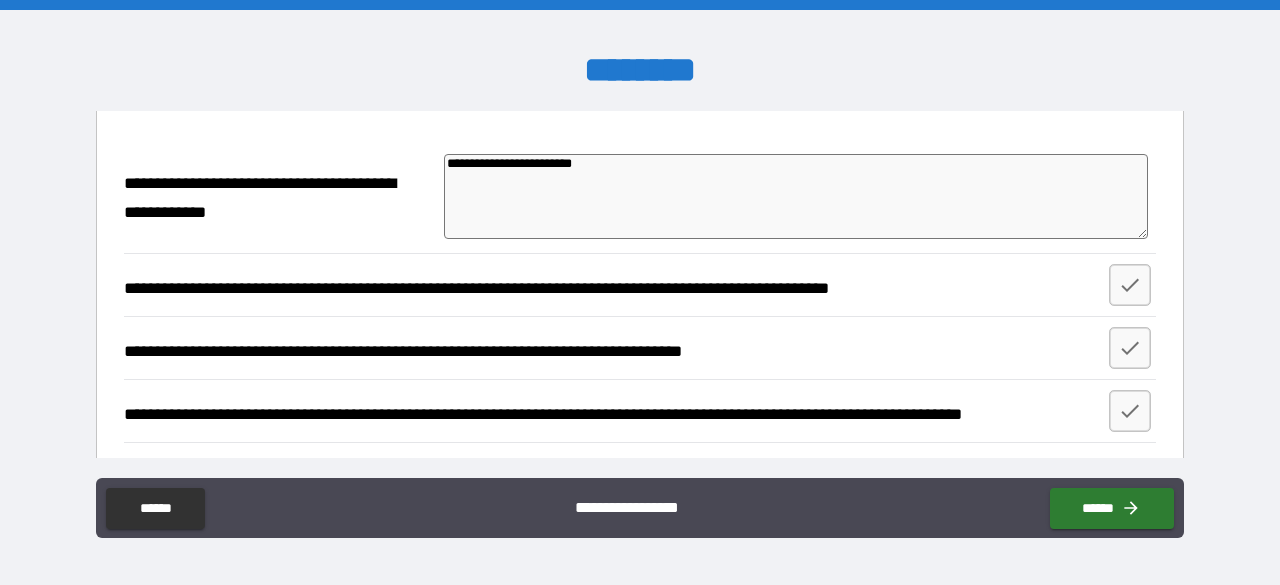 scroll, scrollTop: 2625, scrollLeft: 0, axis: vertical 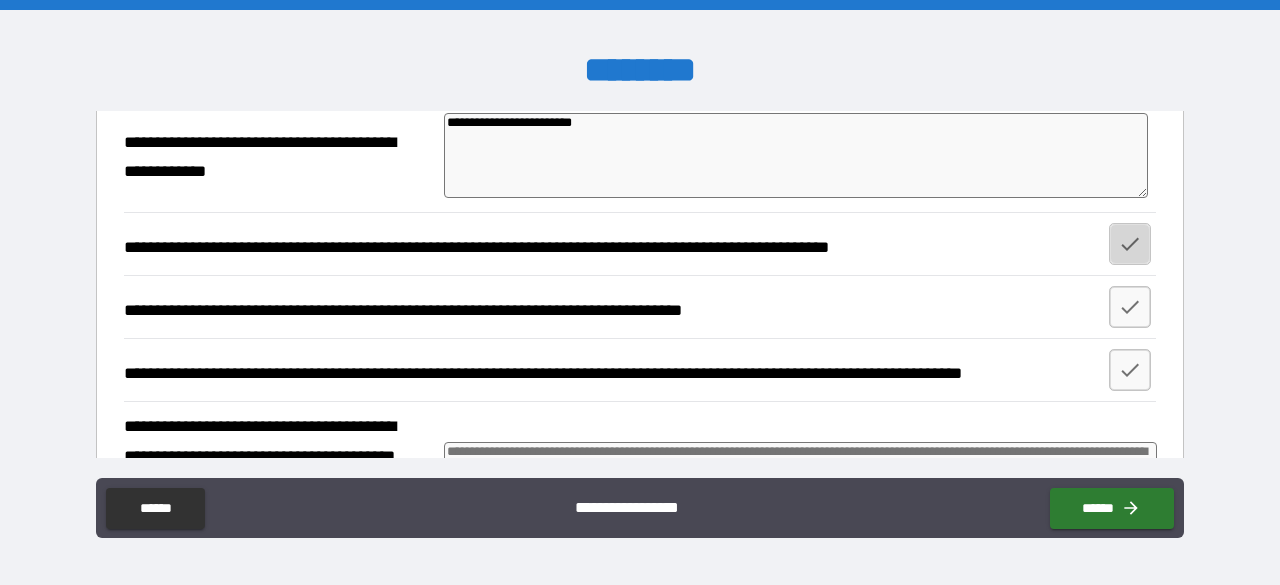 click 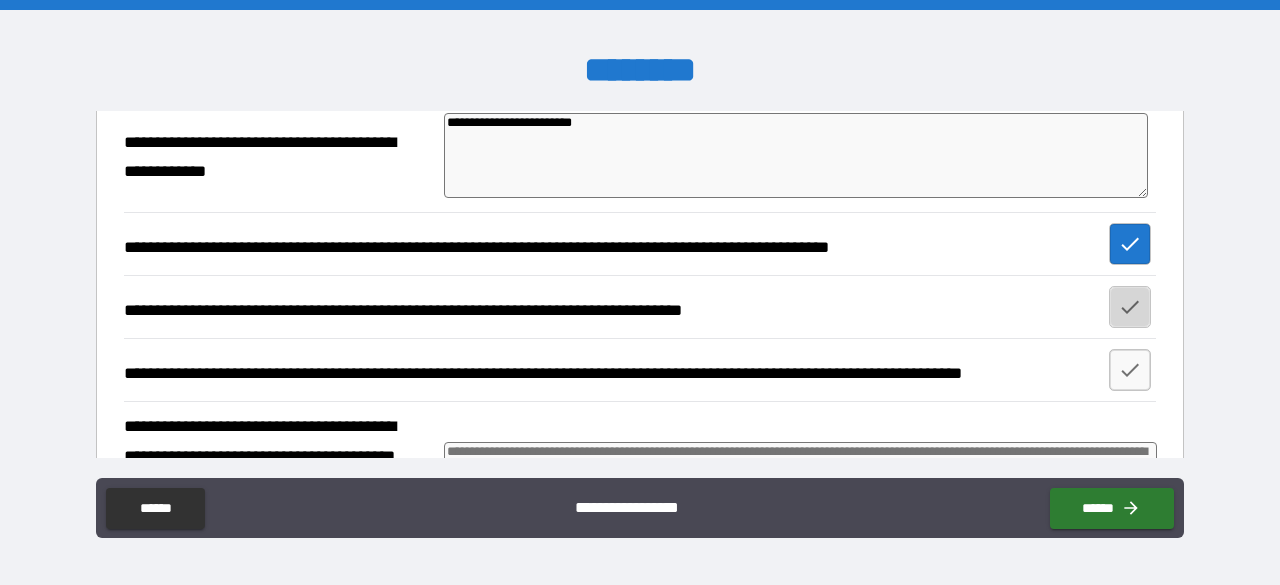 click 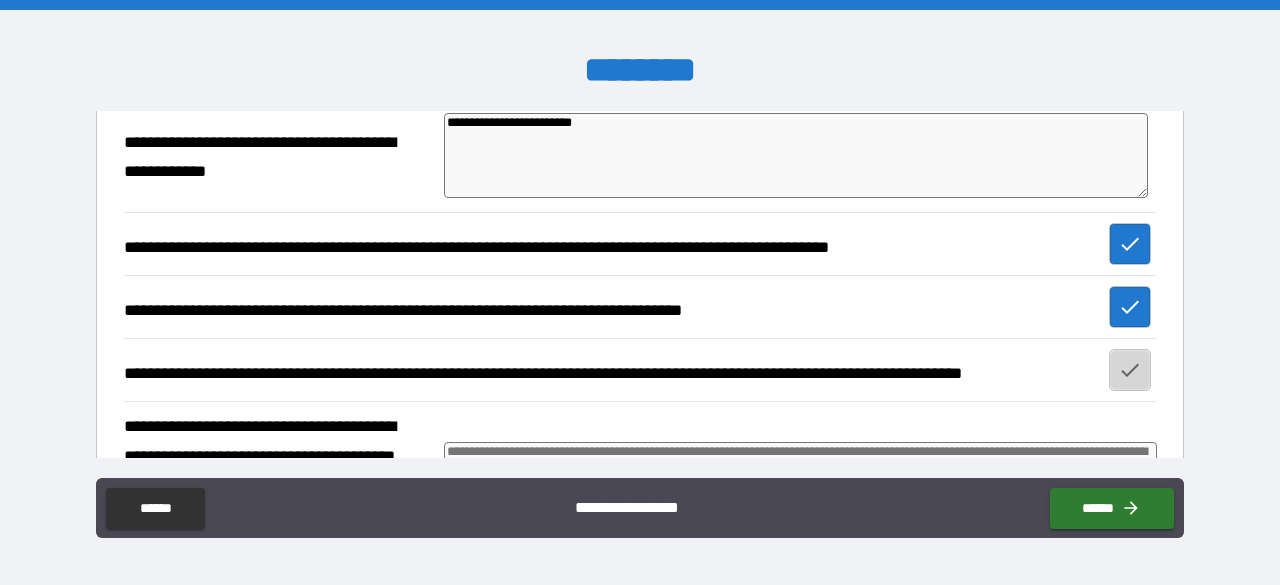 click 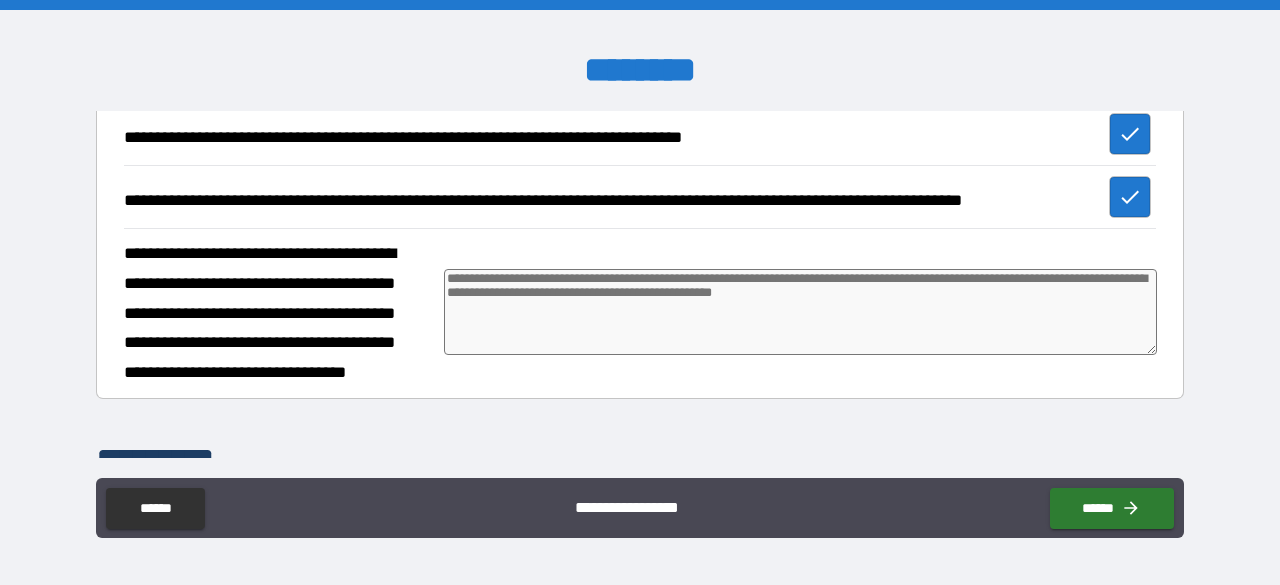 scroll, scrollTop: 2825, scrollLeft: 0, axis: vertical 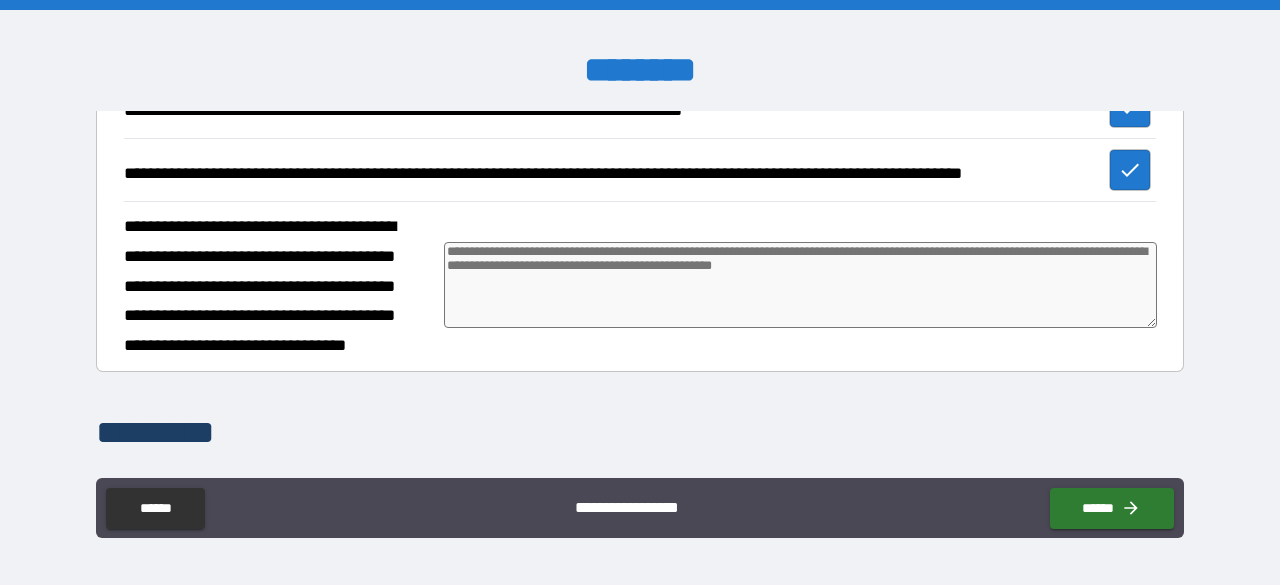 click at bounding box center [800, 285] 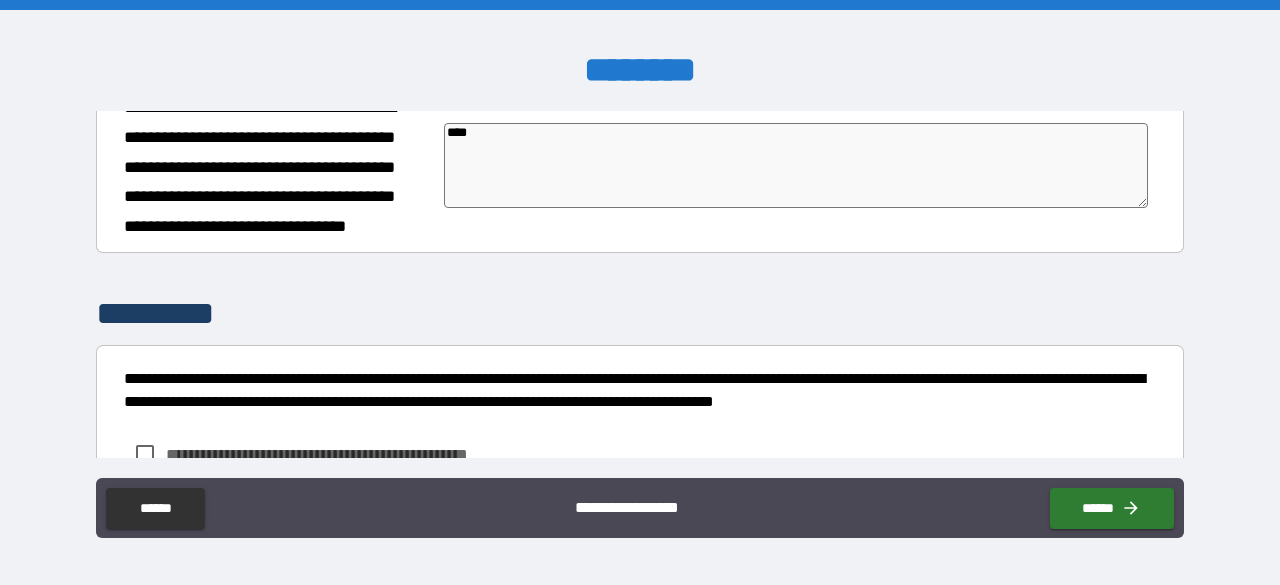 scroll, scrollTop: 3000, scrollLeft: 0, axis: vertical 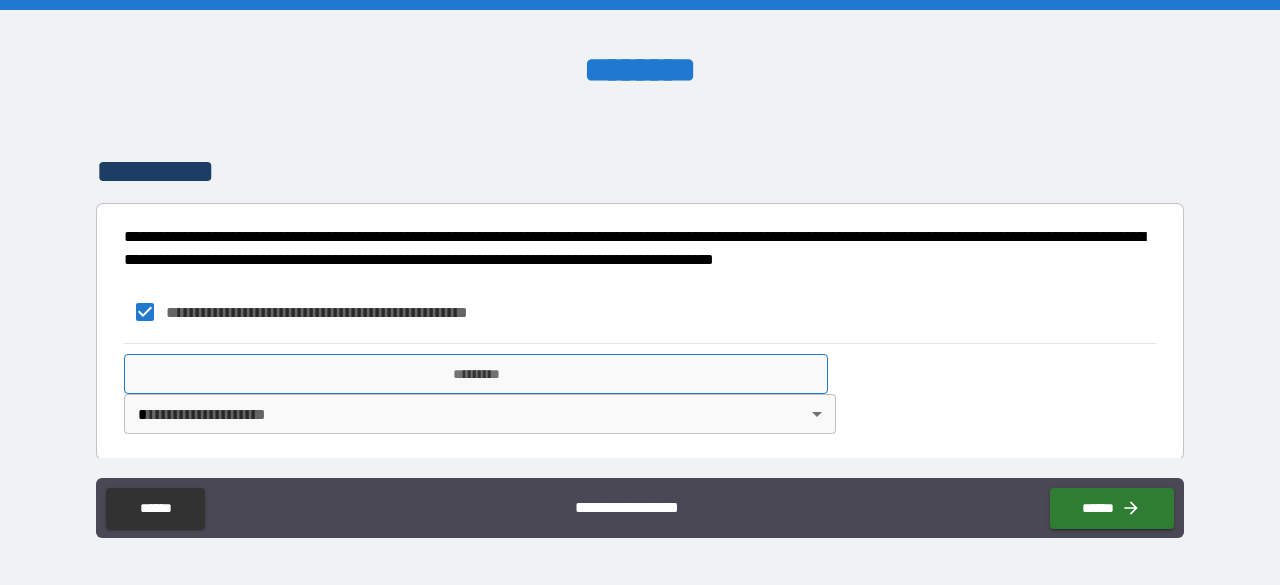 click on "*********" at bounding box center [476, 374] 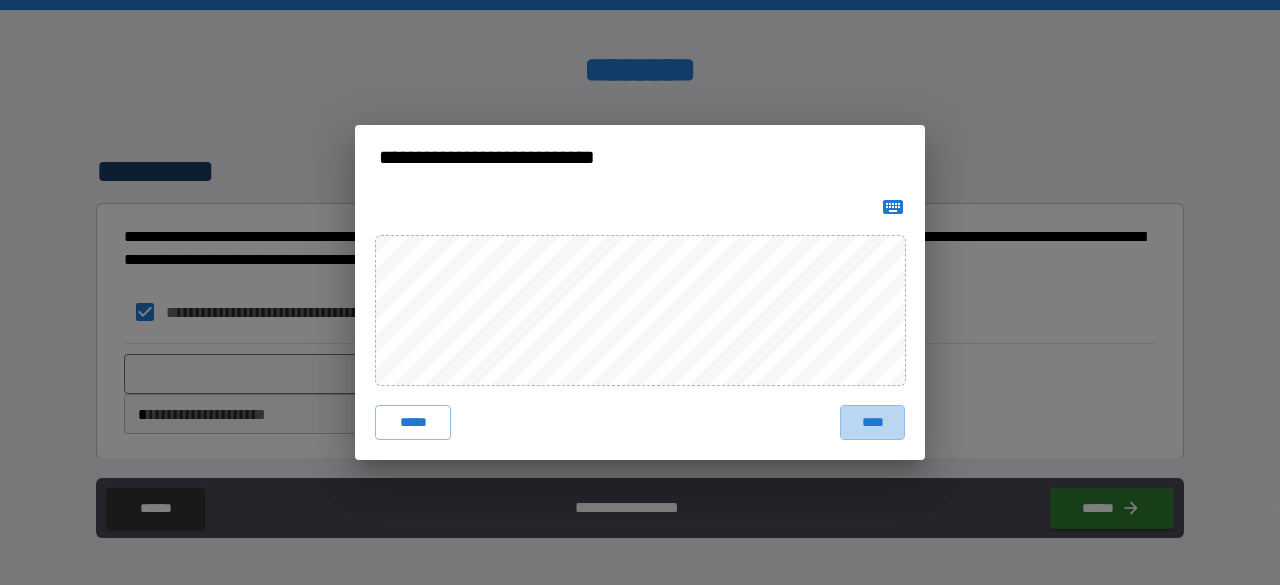 click on "****" at bounding box center [872, 423] 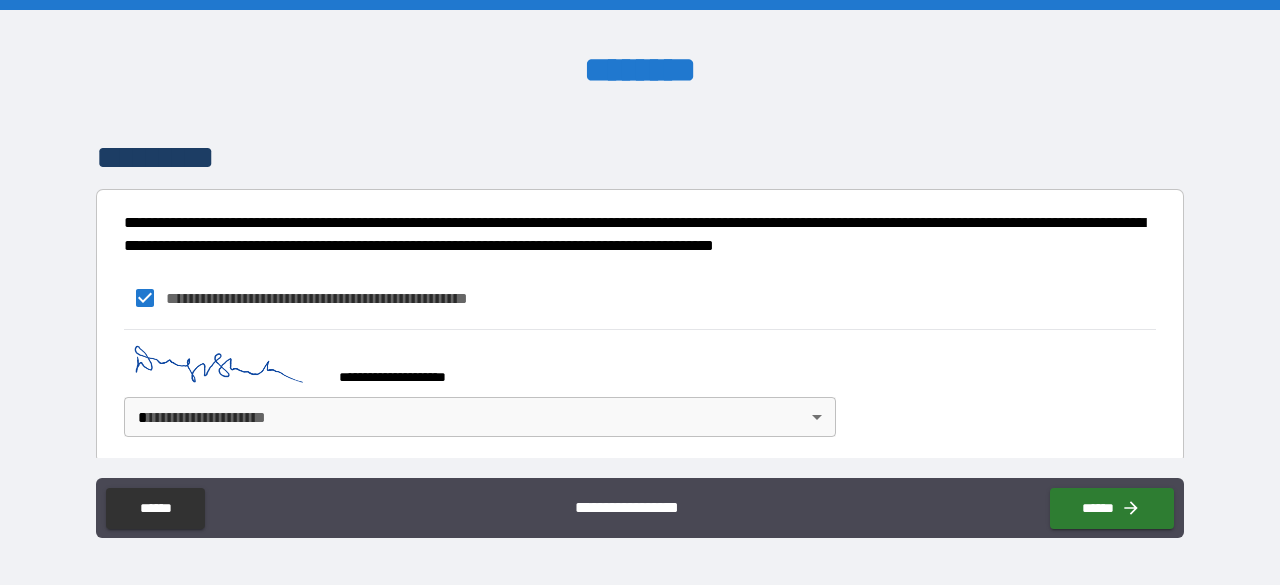 scroll, scrollTop: 3104, scrollLeft: 0, axis: vertical 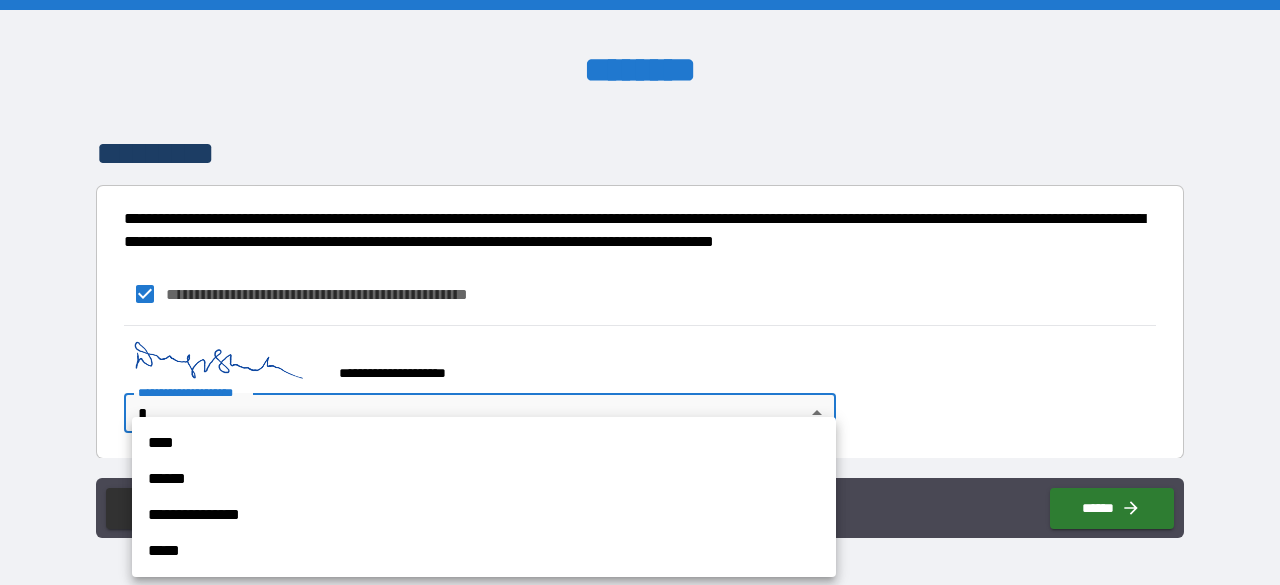 click on "**********" at bounding box center (640, 292) 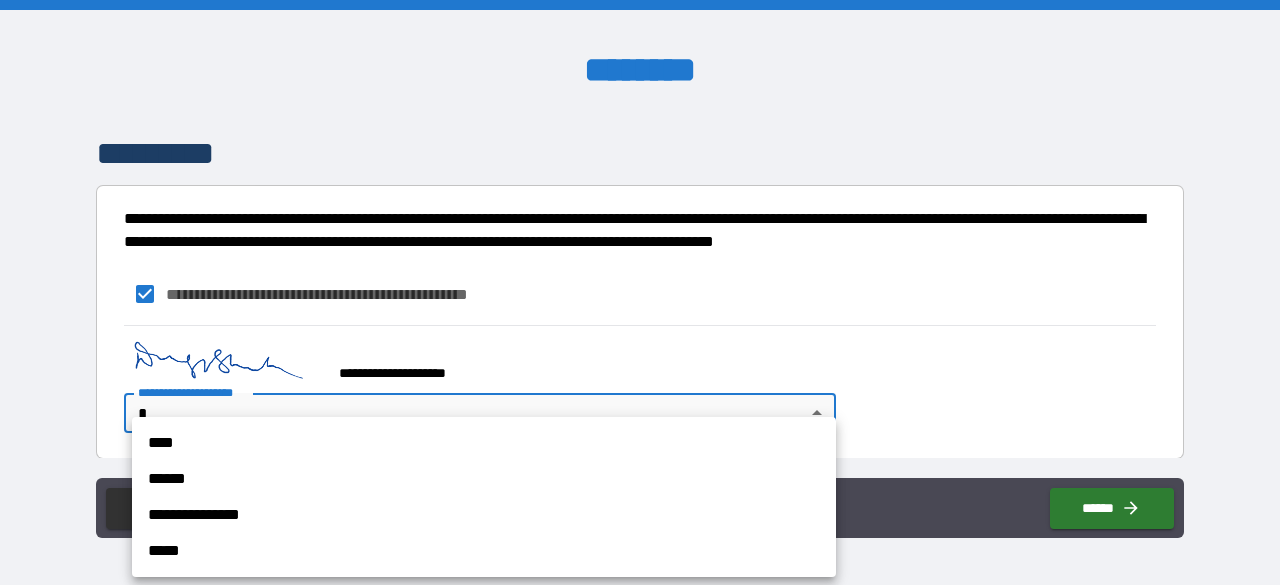 click on "****" at bounding box center (484, 443) 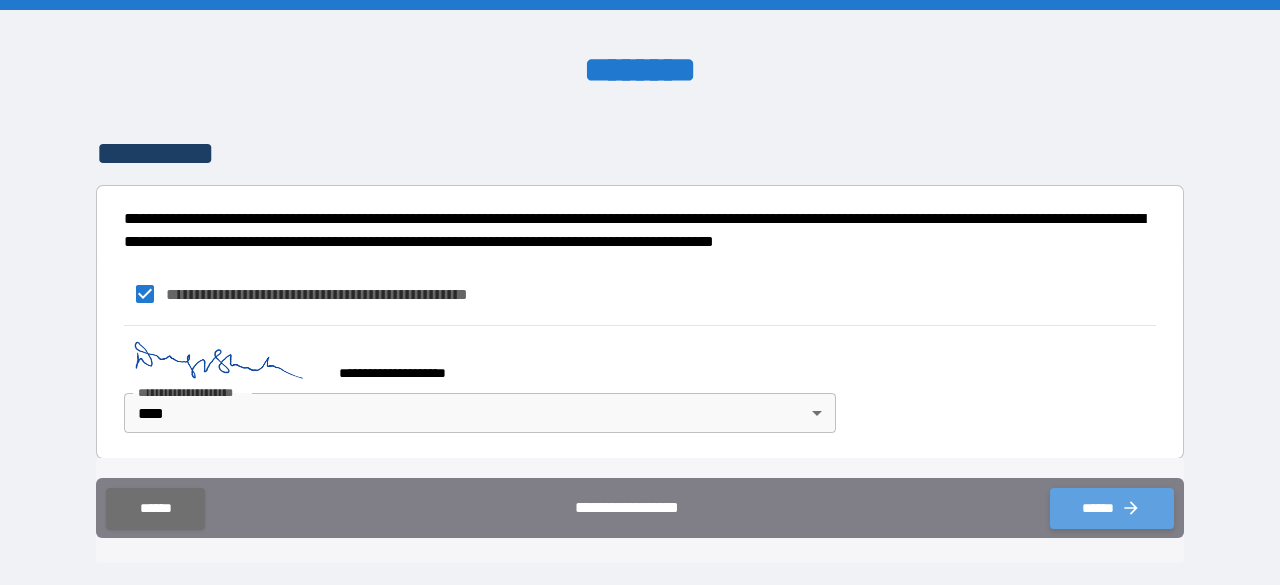click on "******" at bounding box center (1112, 508) 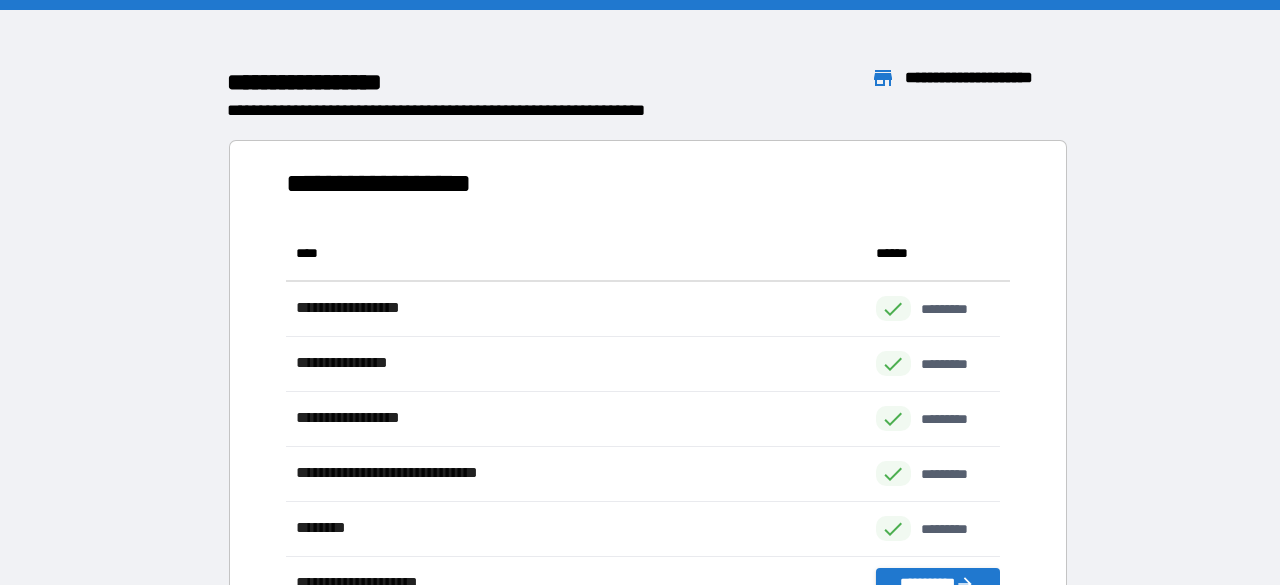 scroll, scrollTop: 16, scrollLeft: 16, axis: both 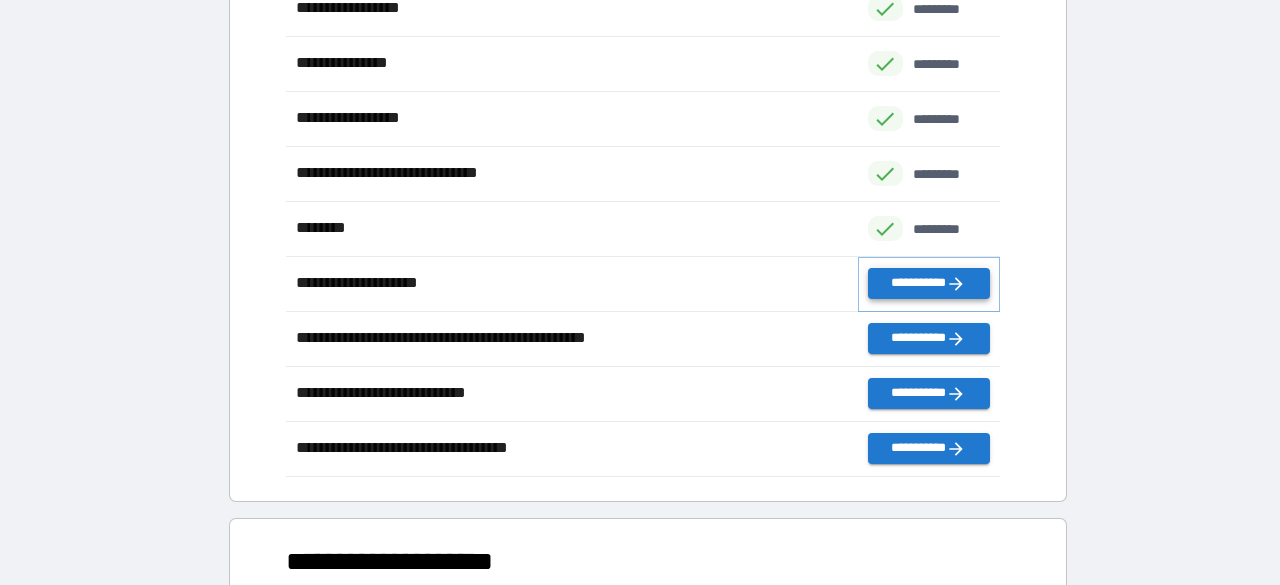 click on "**********" at bounding box center (929, 283) 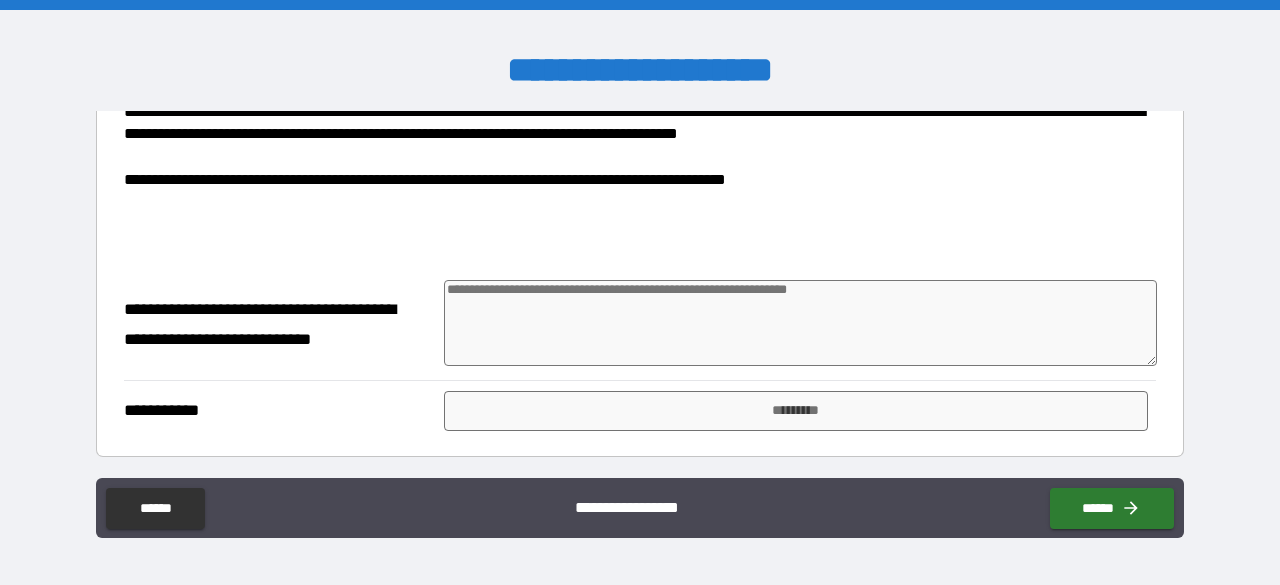 scroll, scrollTop: 1446, scrollLeft: 0, axis: vertical 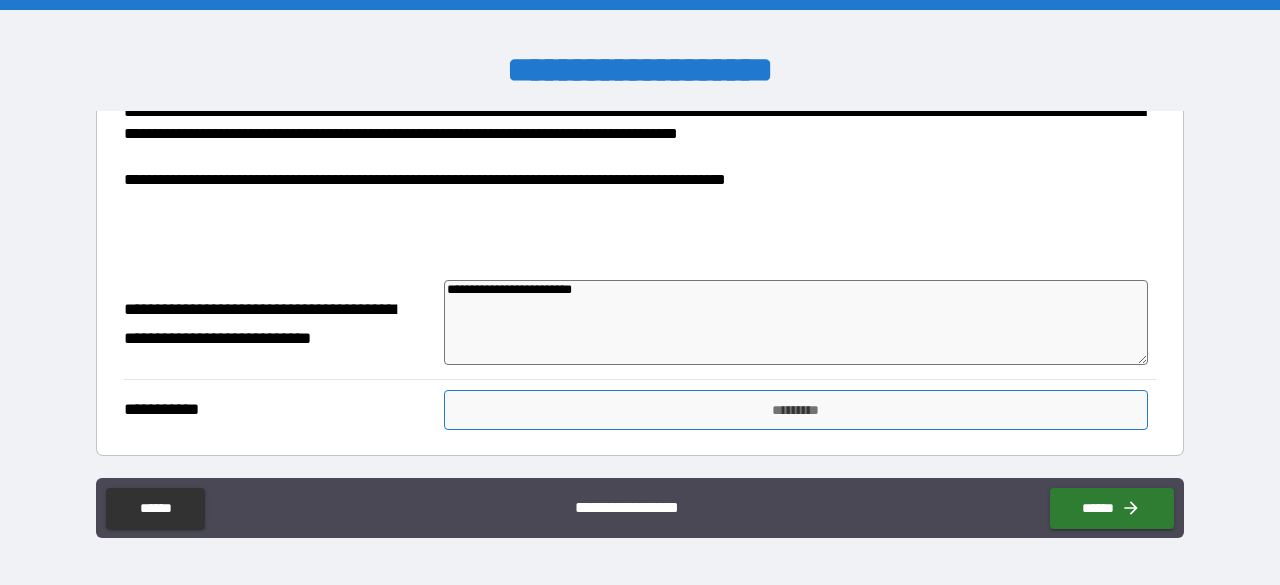 click on "*********" at bounding box center [796, 410] 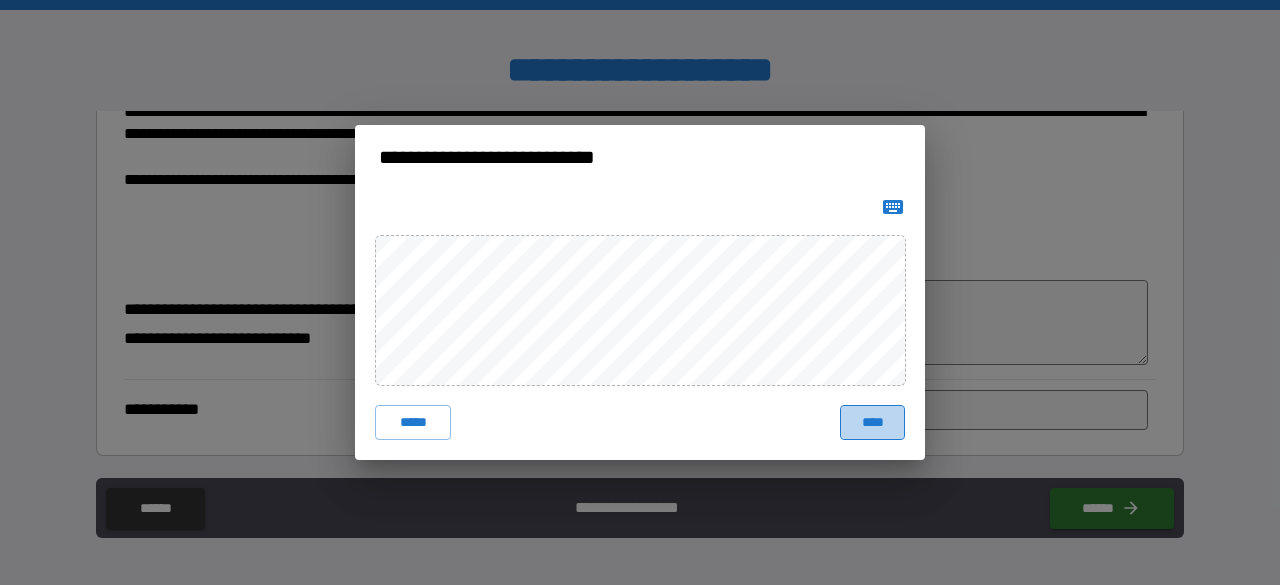 click on "****" at bounding box center [872, 423] 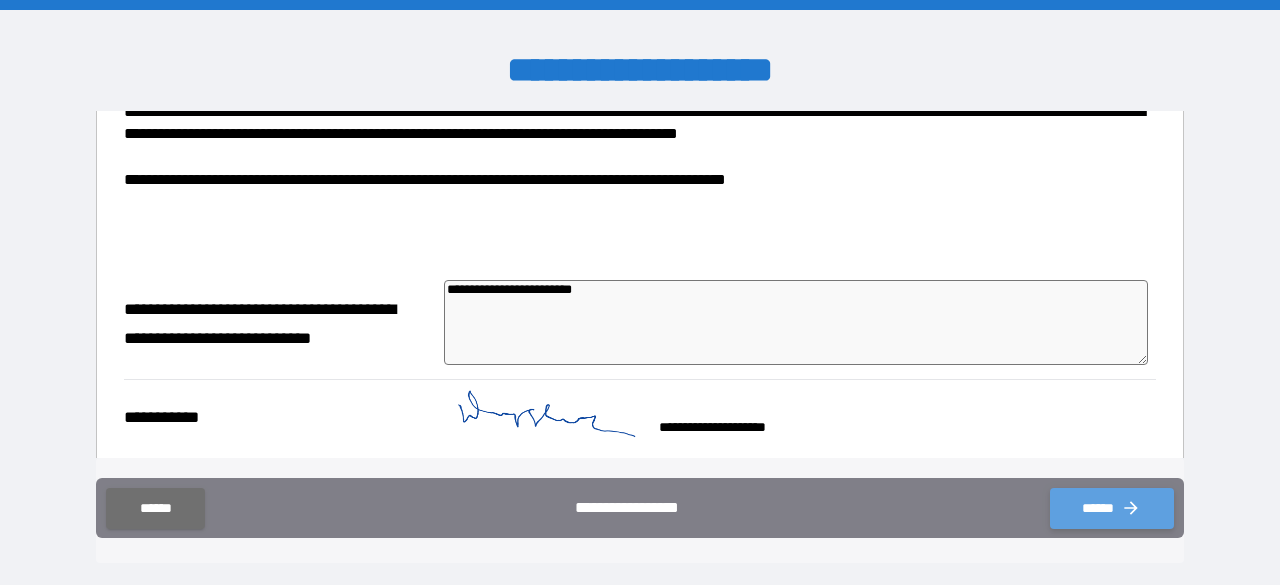 click on "******" at bounding box center (1112, 508) 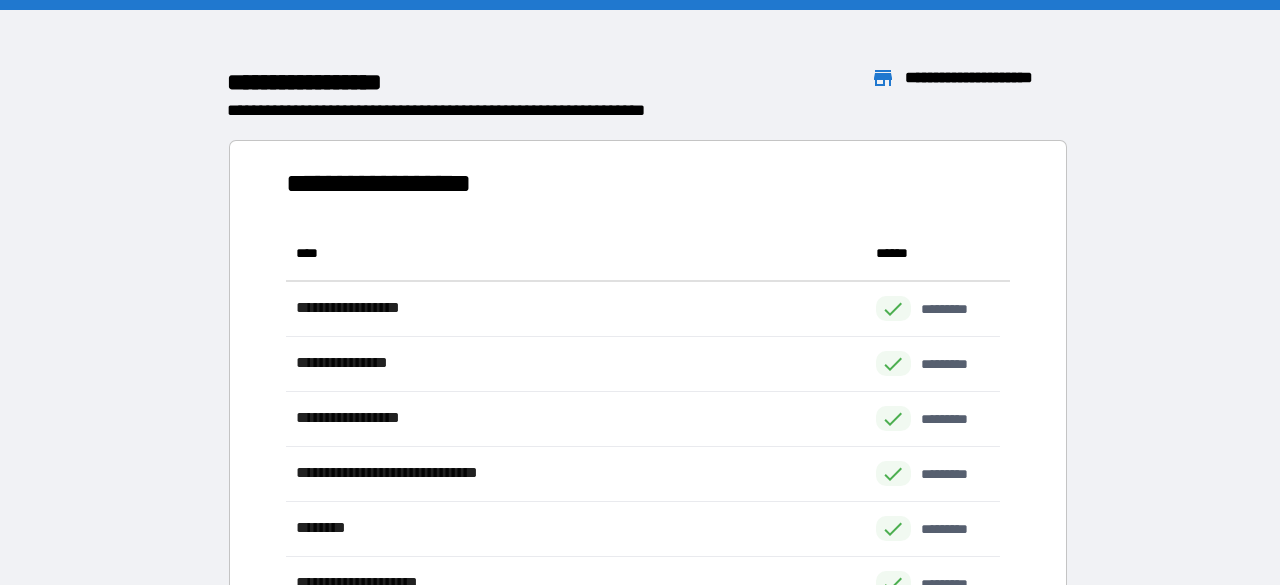 scroll, scrollTop: 535, scrollLeft: 698, axis: both 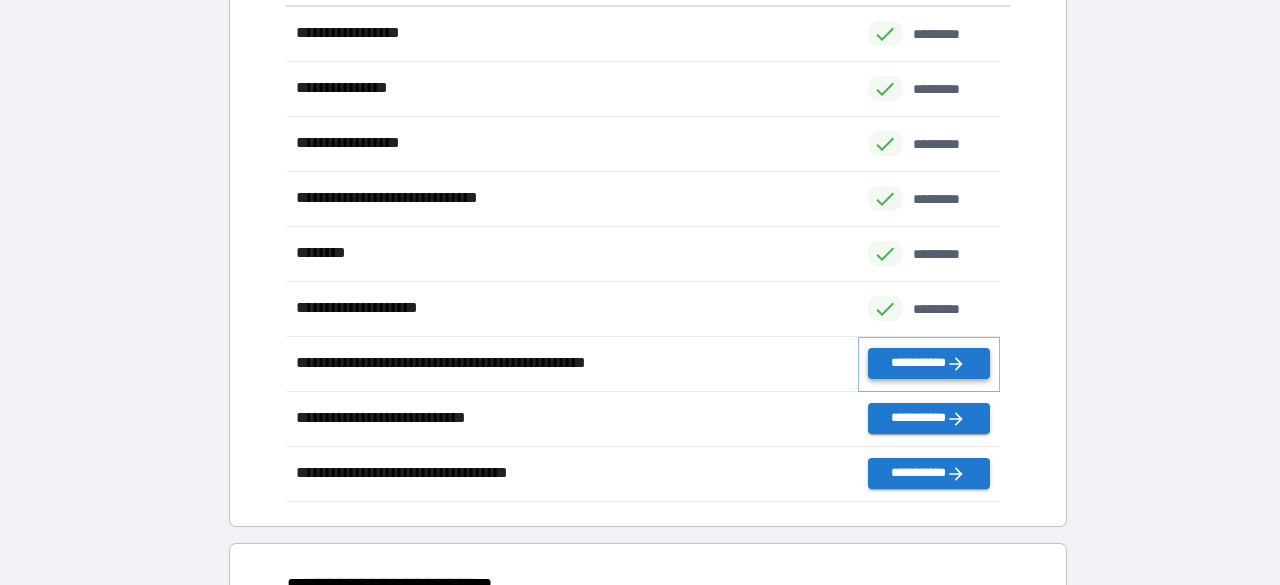 click on "**********" at bounding box center [929, 363] 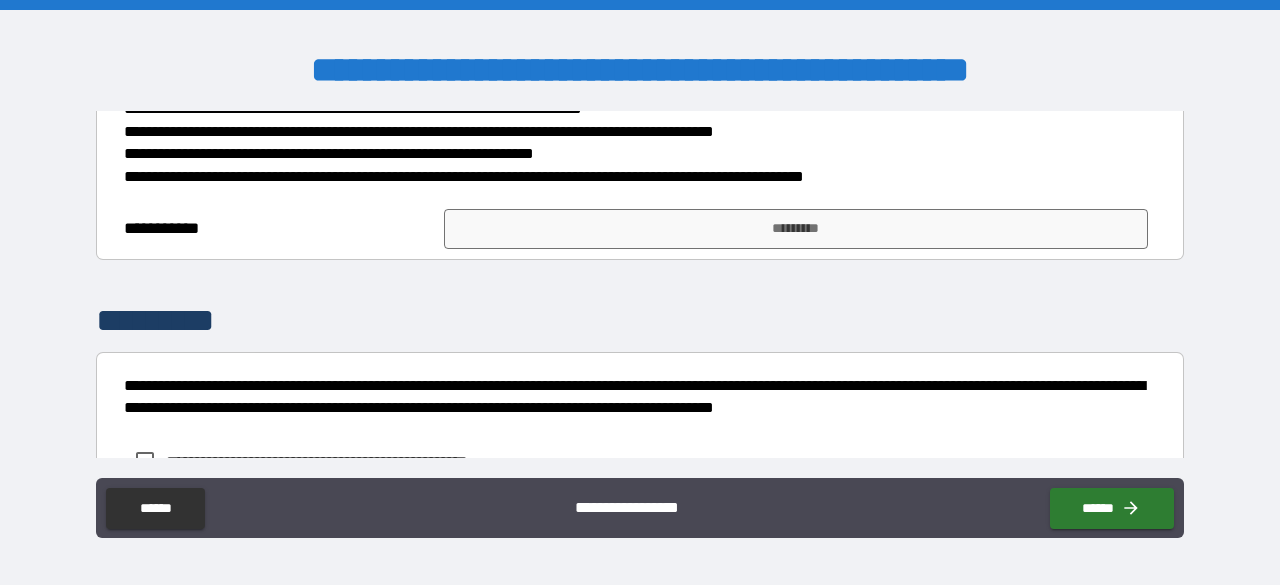 scroll, scrollTop: 725, scrollLeft: 0, axis: vertical 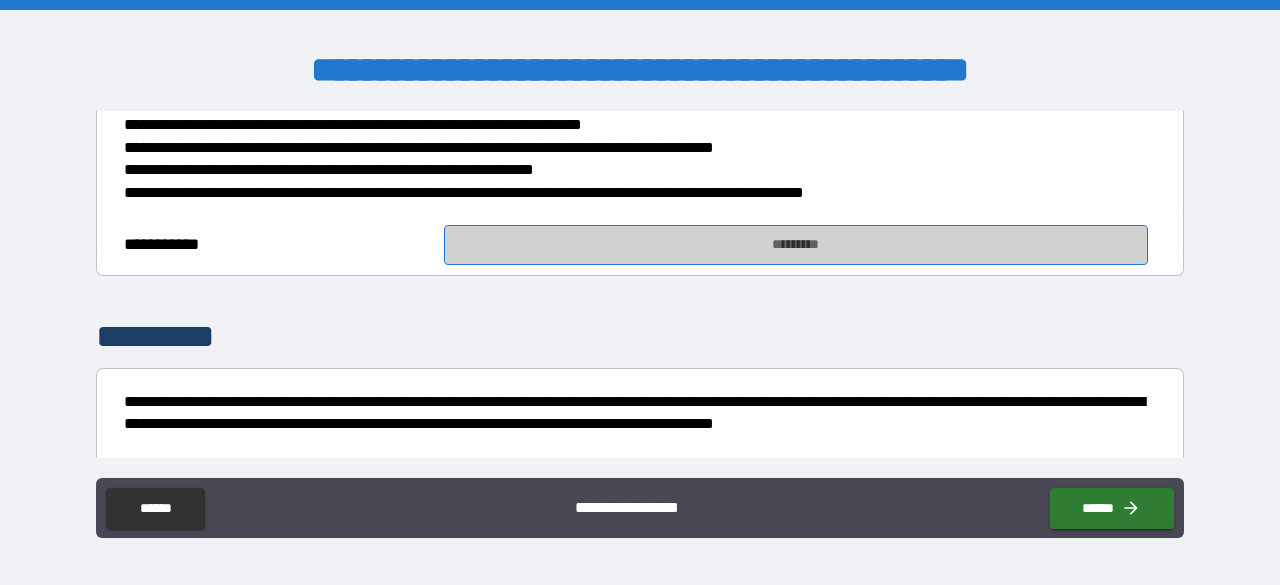 click on "*********" at bounding box center (796, 245) 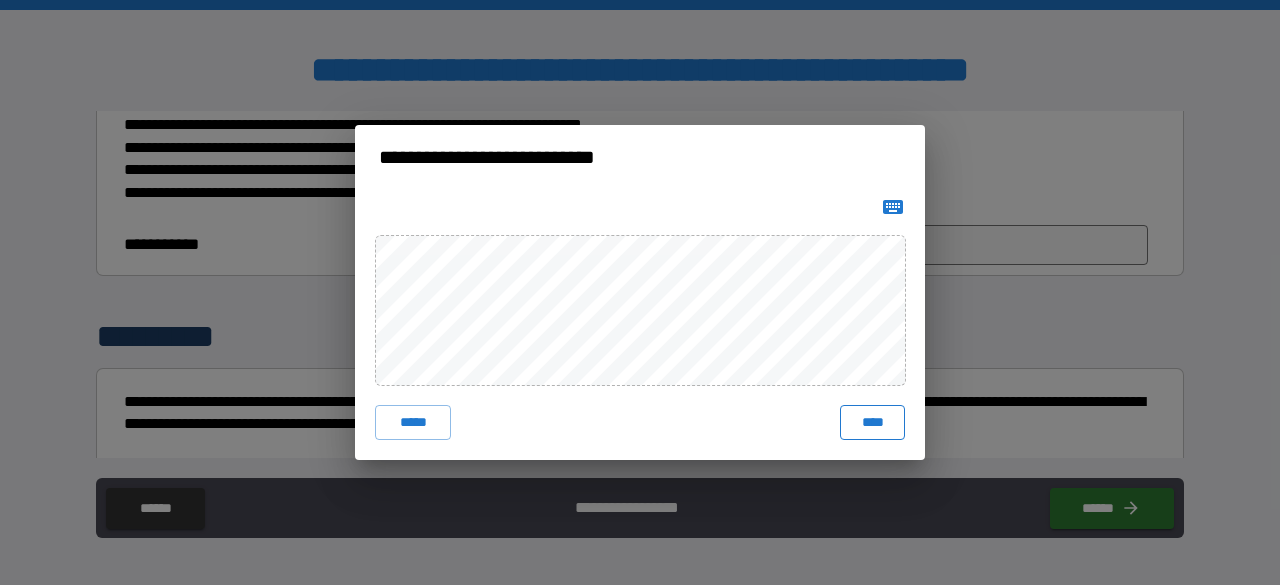 click on "****" at bounding box center [872, 423] 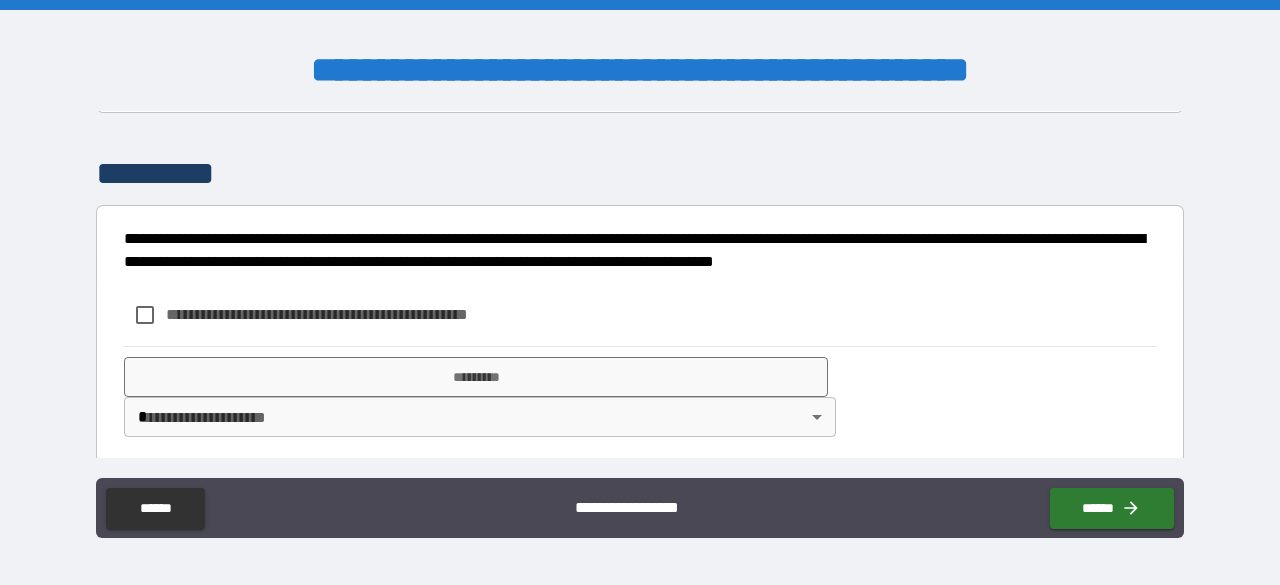 scroll, scrollTop: 910, scrollLeft: 0, axis: vertical 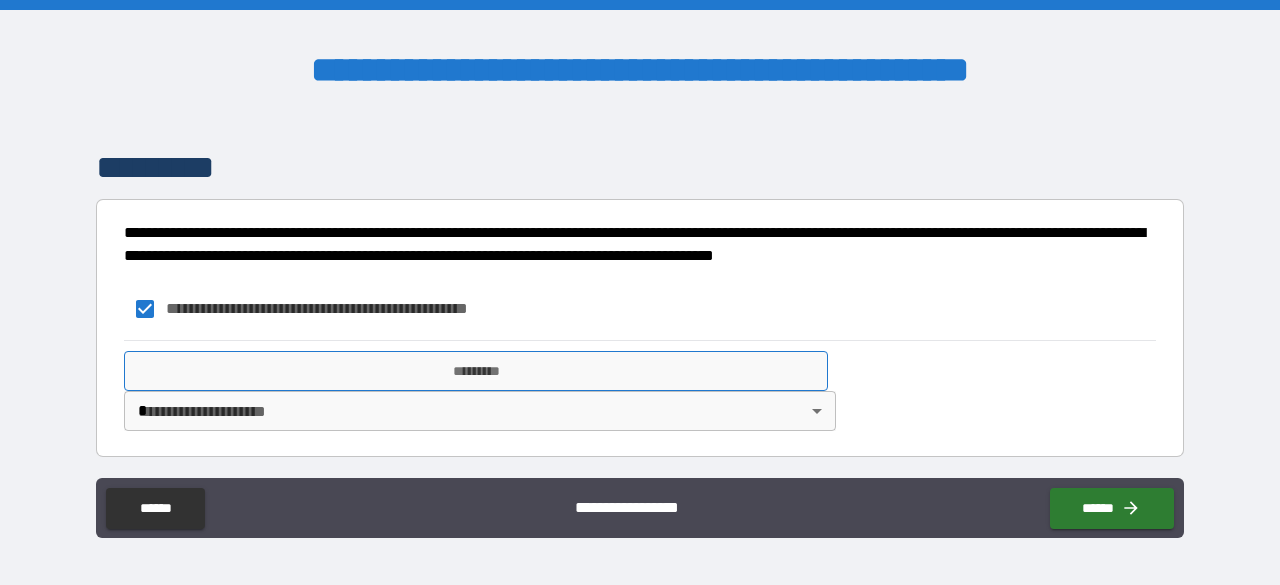 click on "*********" at bounding box center (476, 371) 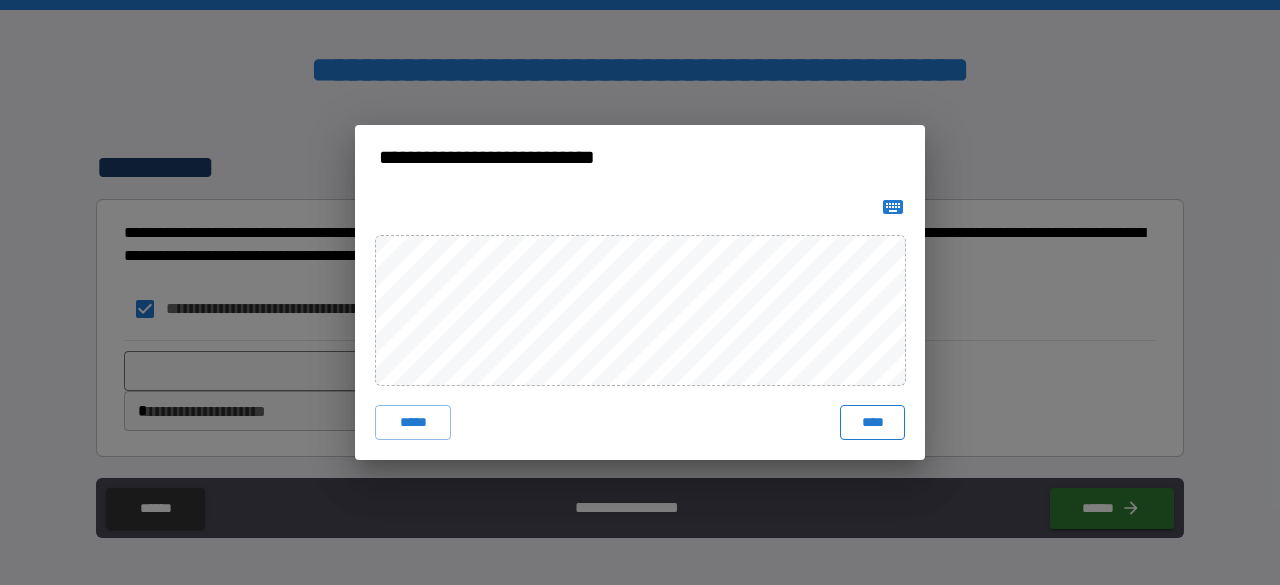 click on "****" at bounding box center (872, 423) 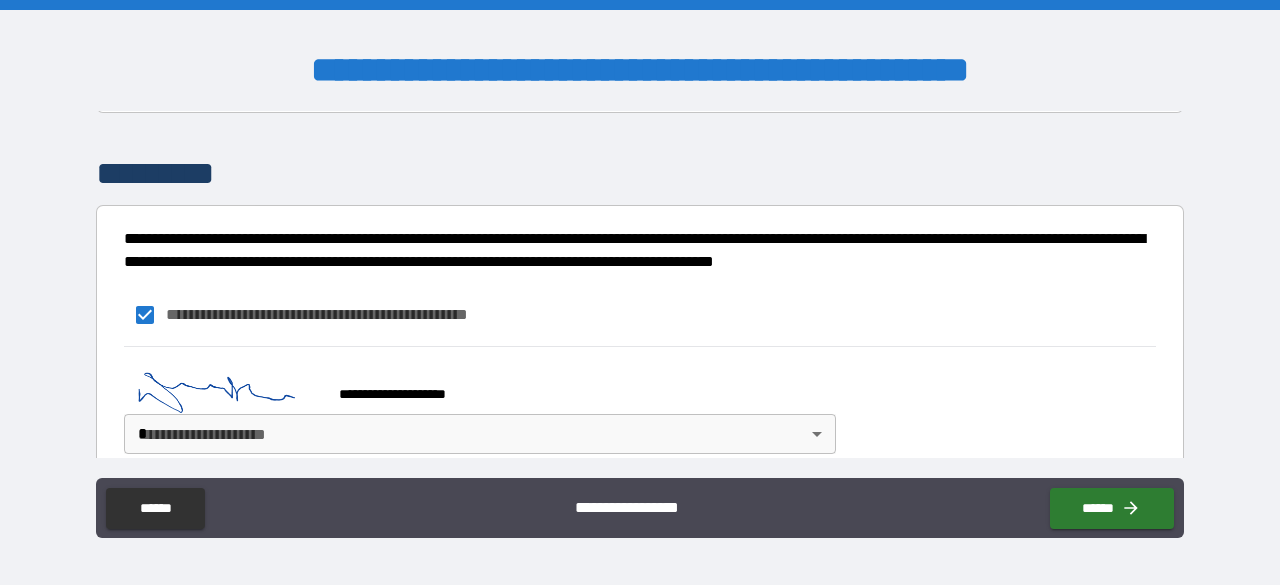 scroll, scrollTop: 926, scrollLeft: 0, axis: vertical 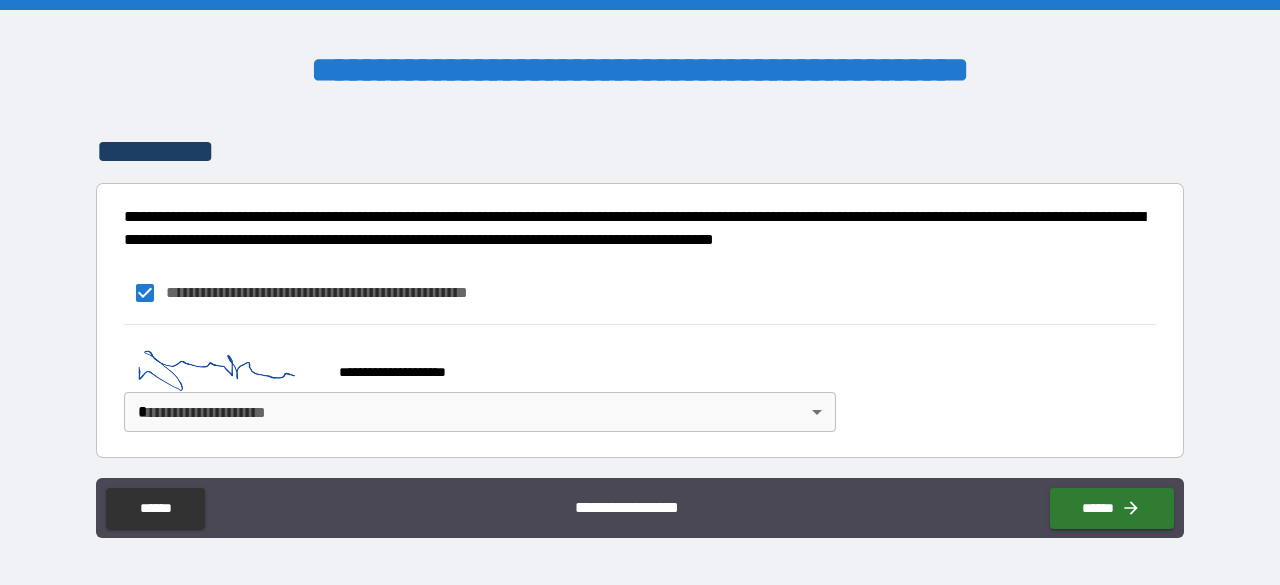 click on "**********" at bounding box center [640, 292] 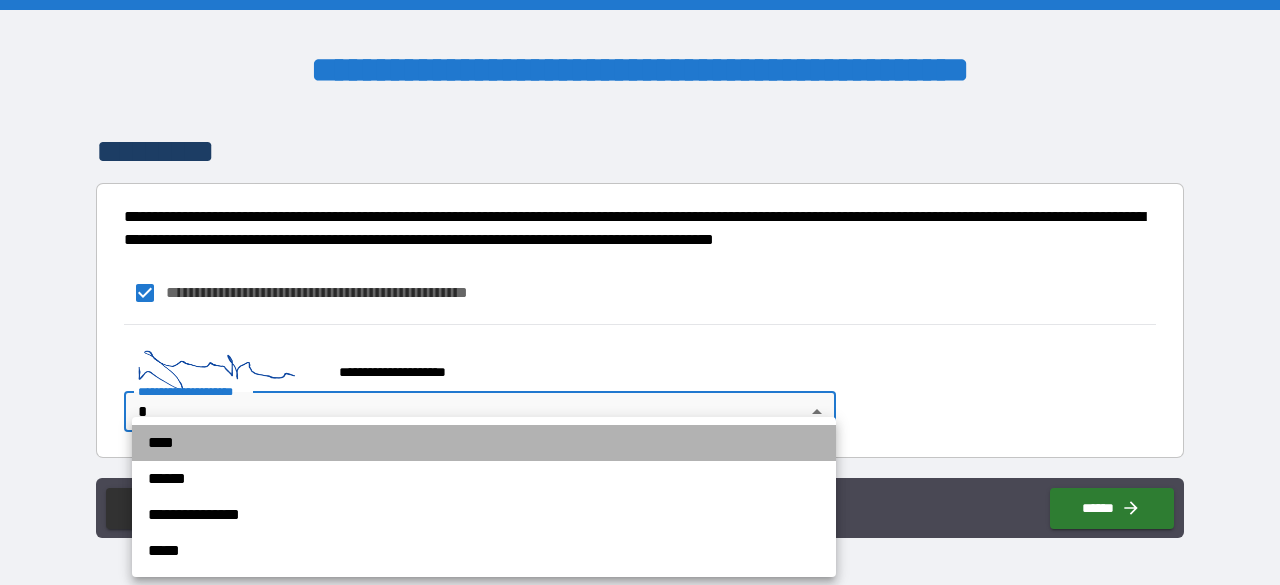 click on "****" at bounding box center [484, 443] 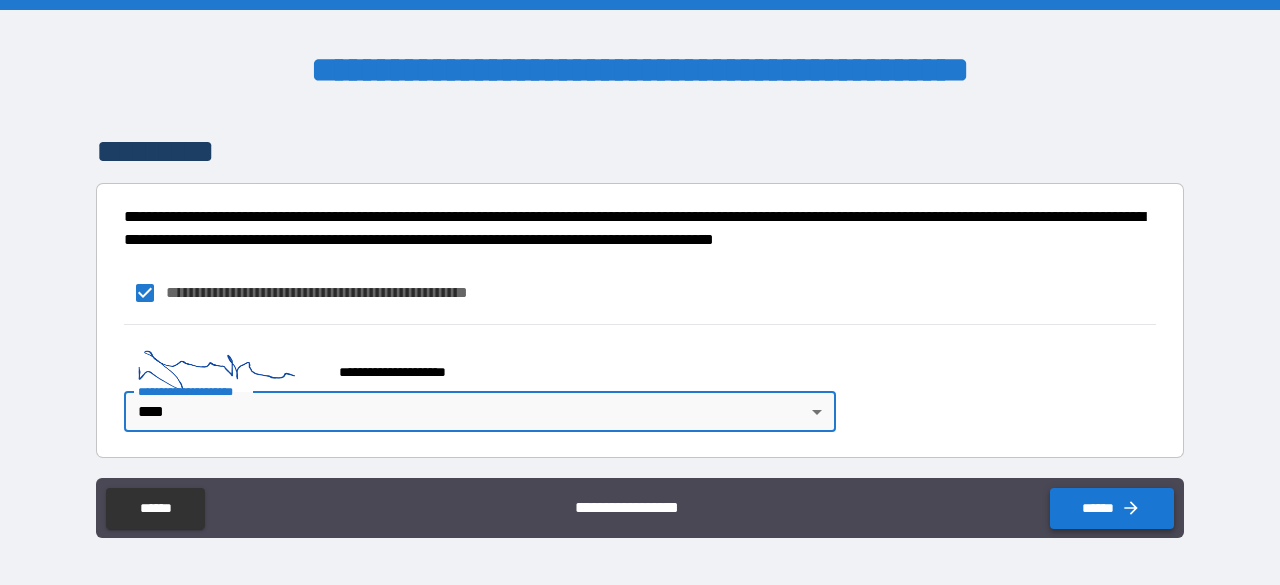 click on "******" at bounding box center [1112, 508] 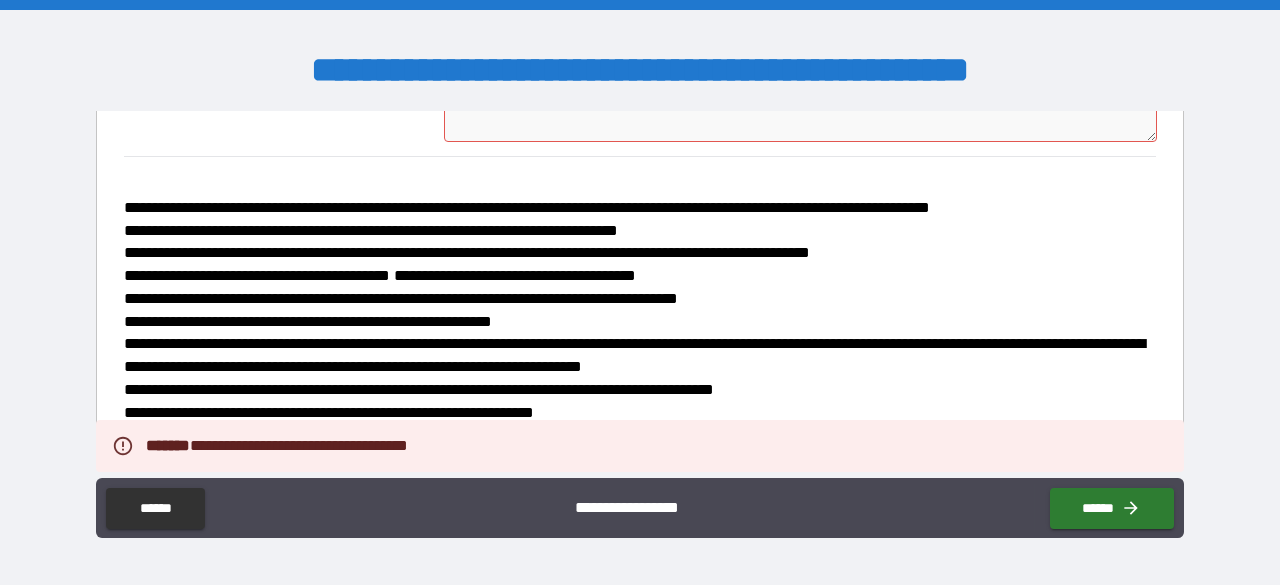 scroll, scrollTop: 302, scrollLeft: 0, axis: vertical 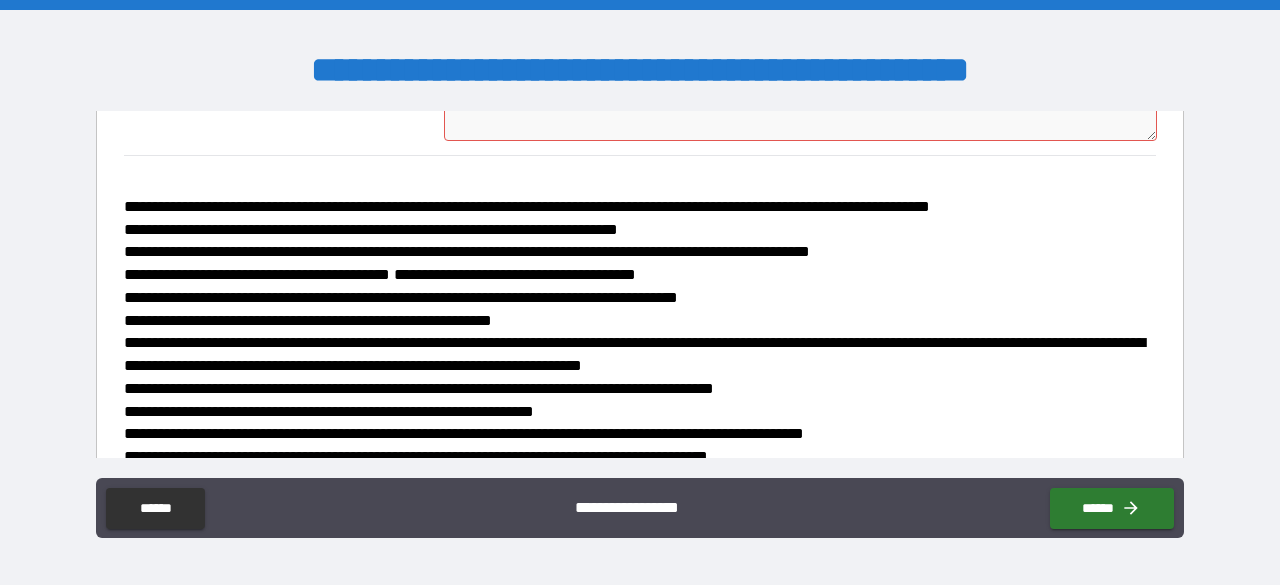 click on "**********" at bounding box center (308, 320) 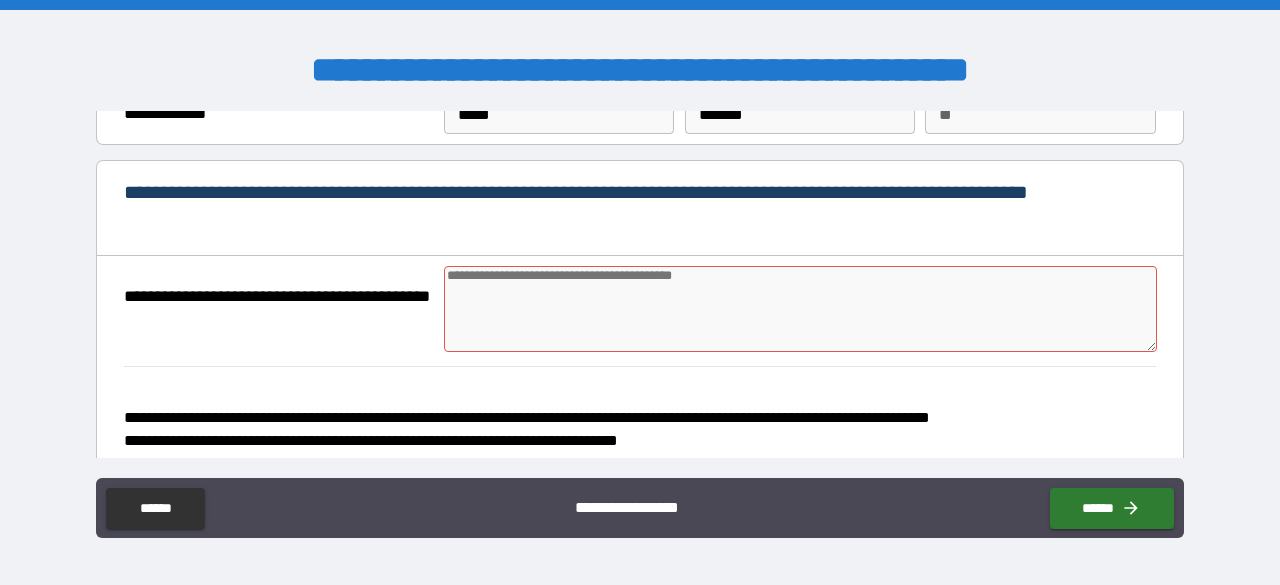 scroll, scrollTop: 26, scrollLeft: 0, axis: vertical 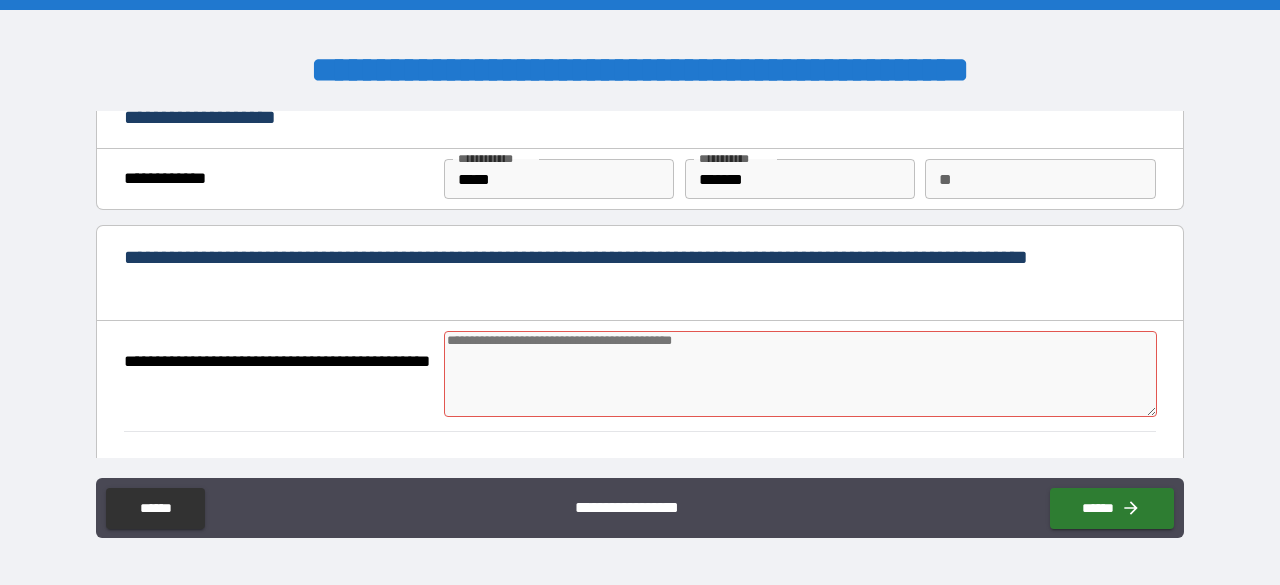 click at bounding box center (800, 374) 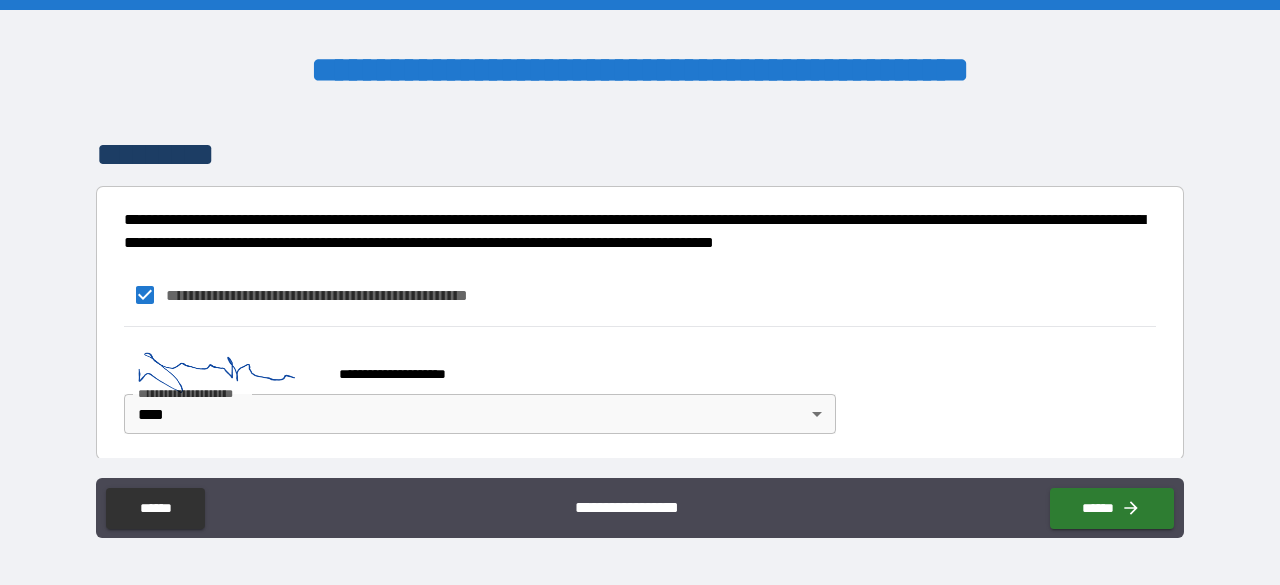 scroll, scrollTop: 926, scrollLeft: 0, axis: vertical 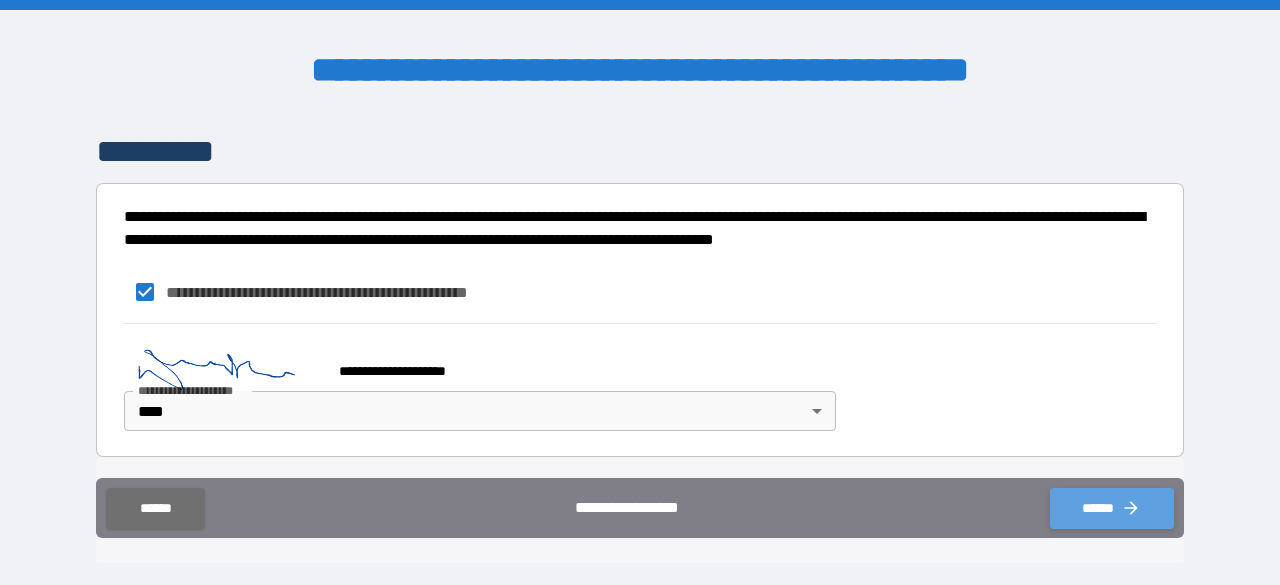 click 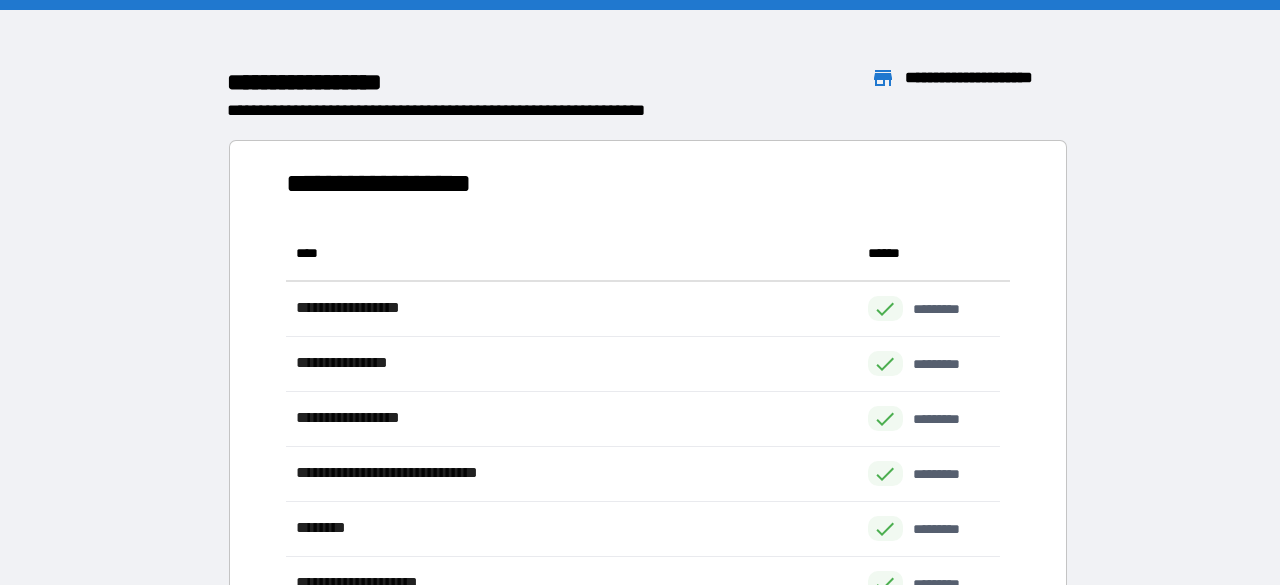scroll, scrollTop: 535, scrollLeft: 698, axis: both 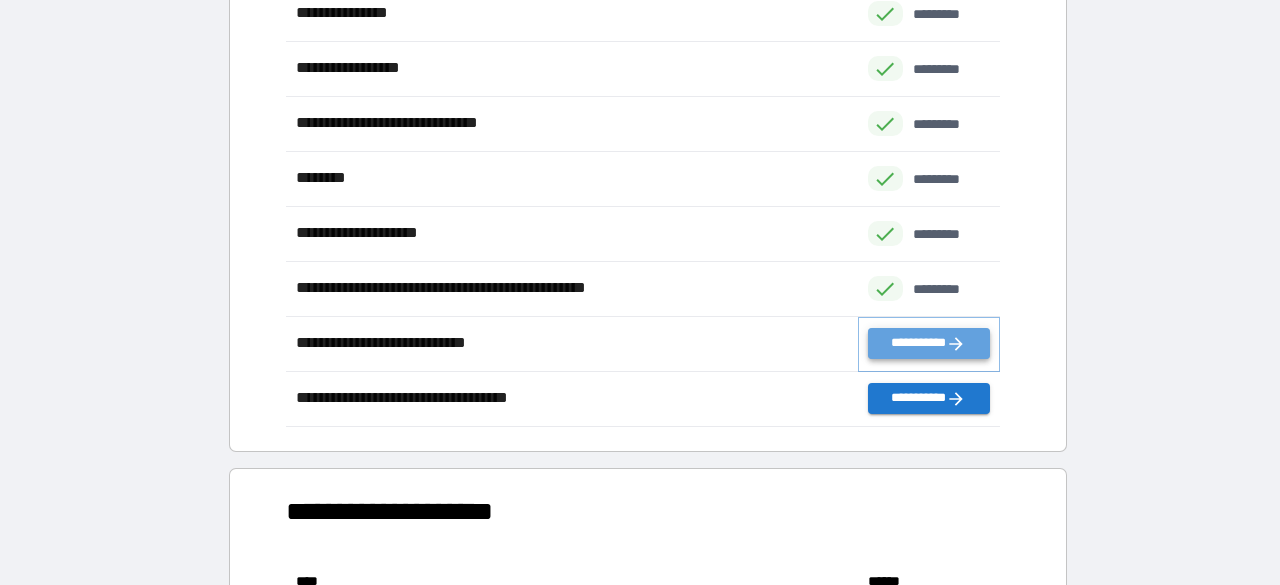 click on "**********" at bounding box center (929, 343) 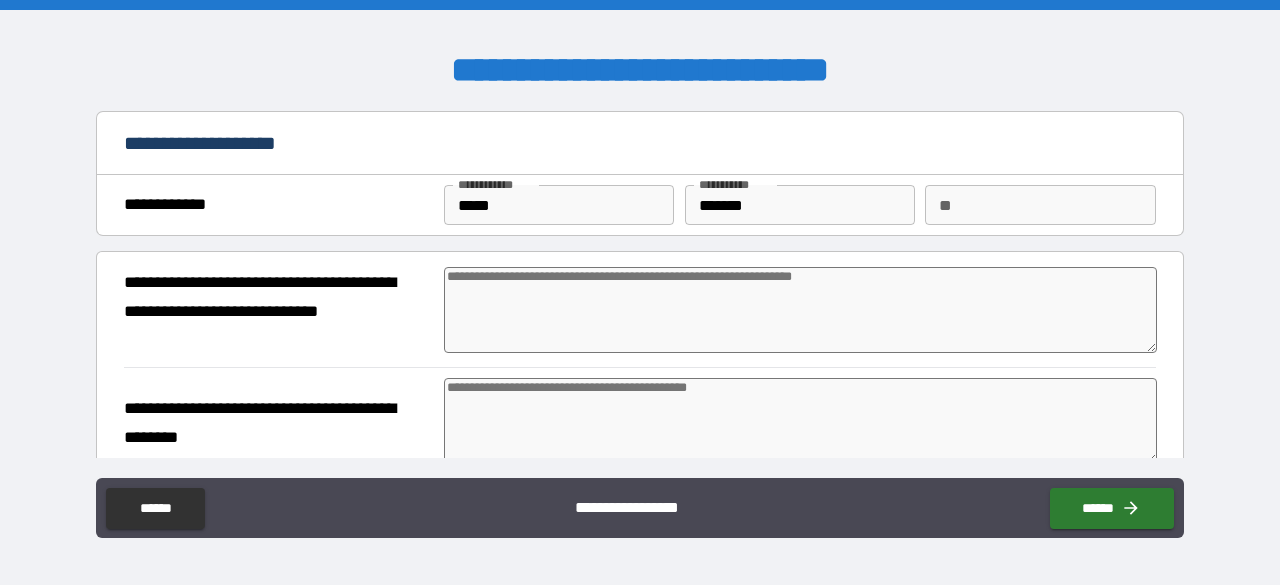 click at bounding box center (800, 310) 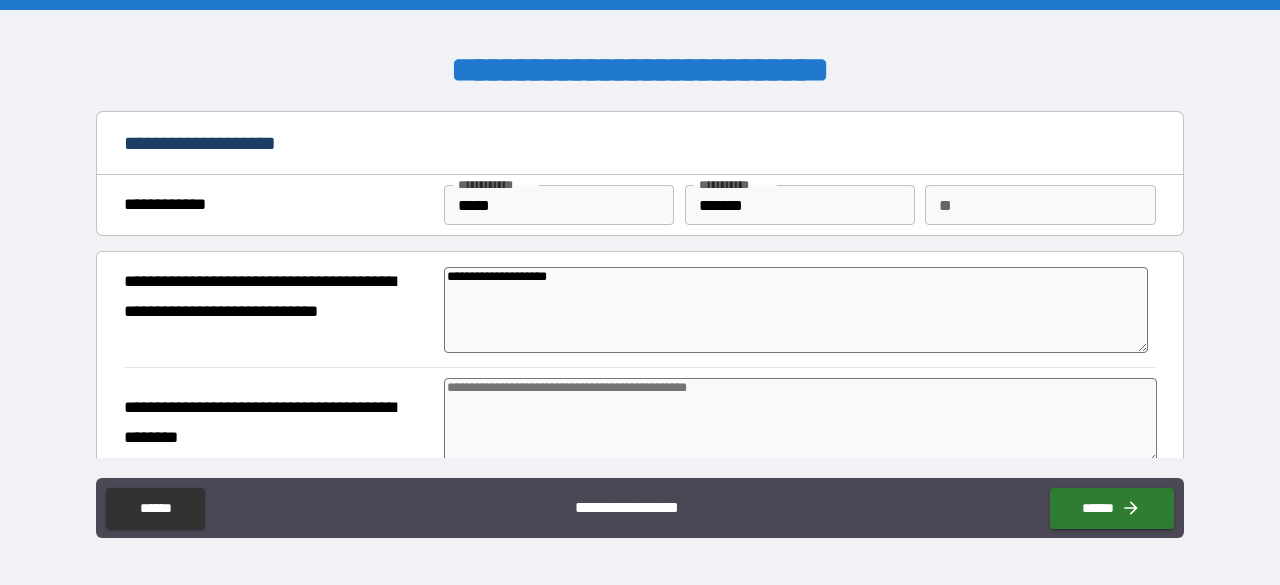 click on "**********" at bounding box center (640, 422) 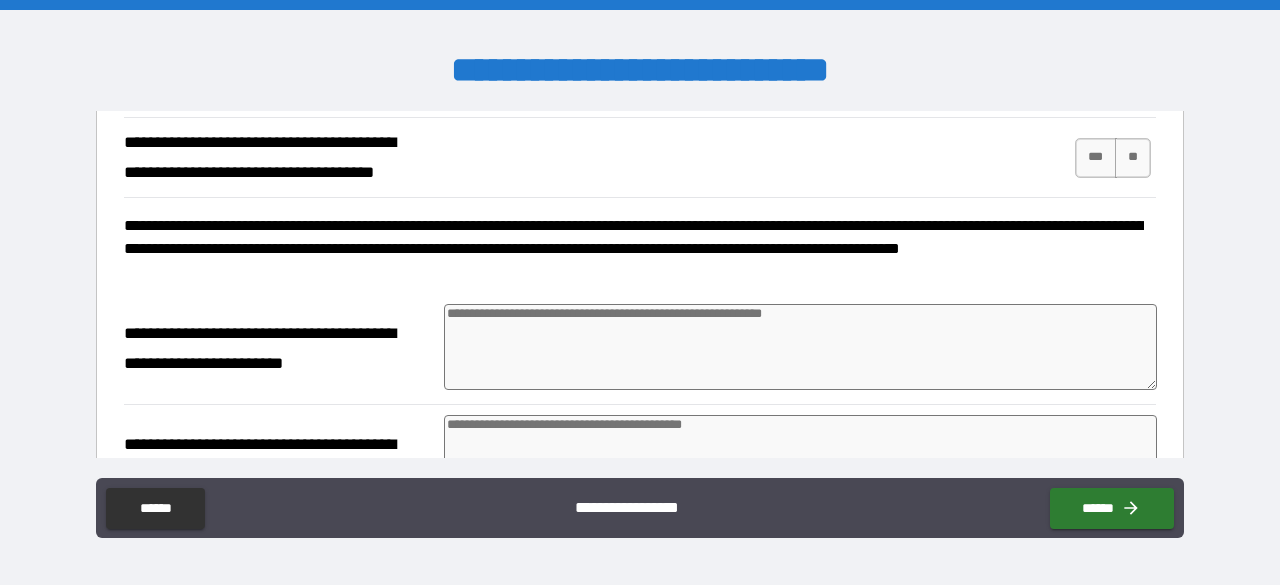scroll, scrollTop: 325, scrollLeft: 0, axis: vertical 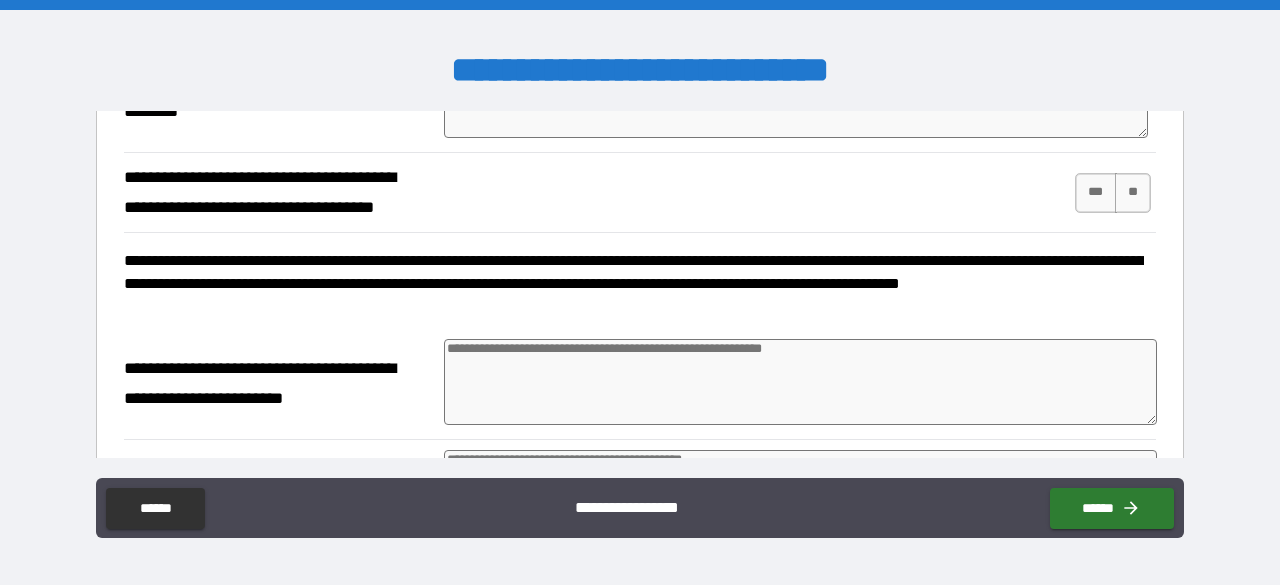 click at bounding box center [800, 382] 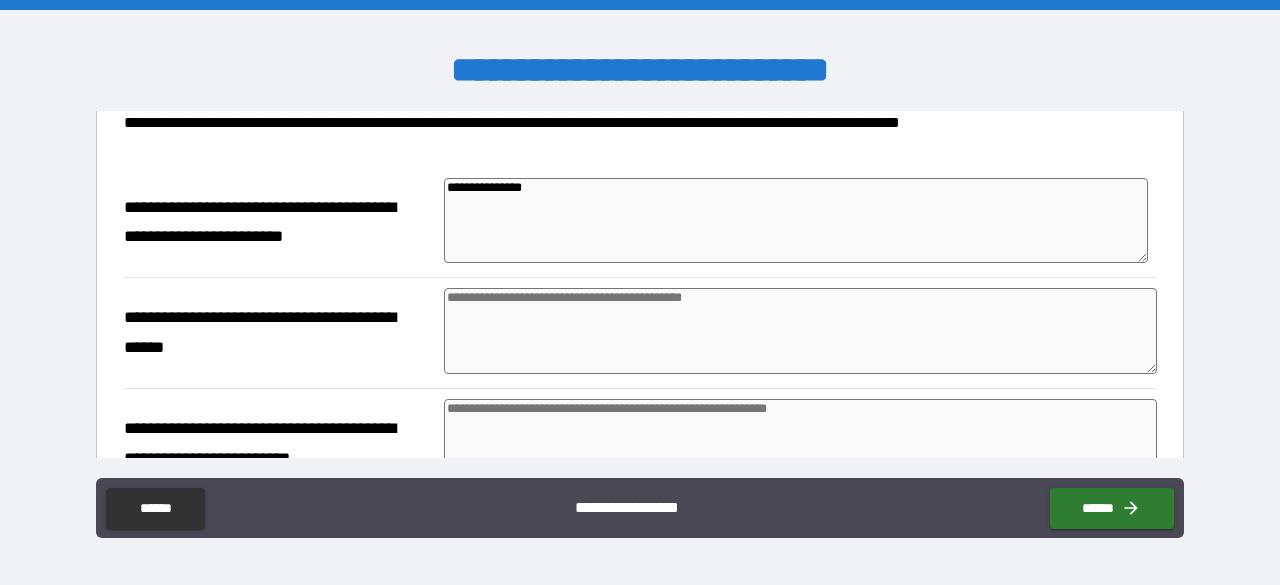 scroll, scrollTop: 550, scrollLeft: 0, axis: vertical 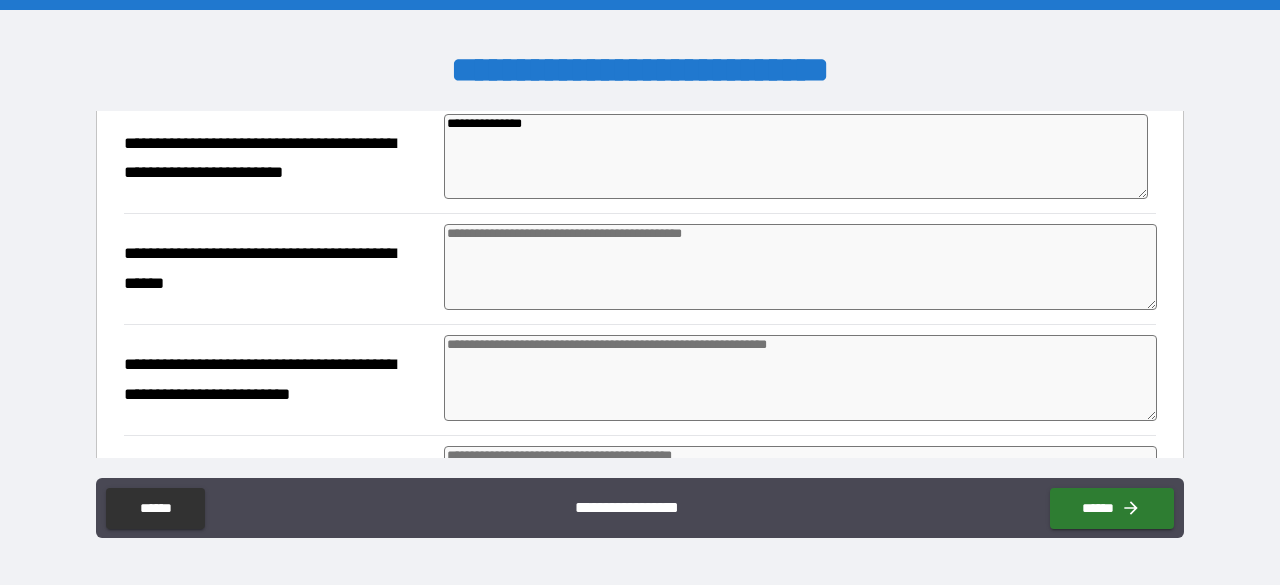 click at bounding box center (800, 267) 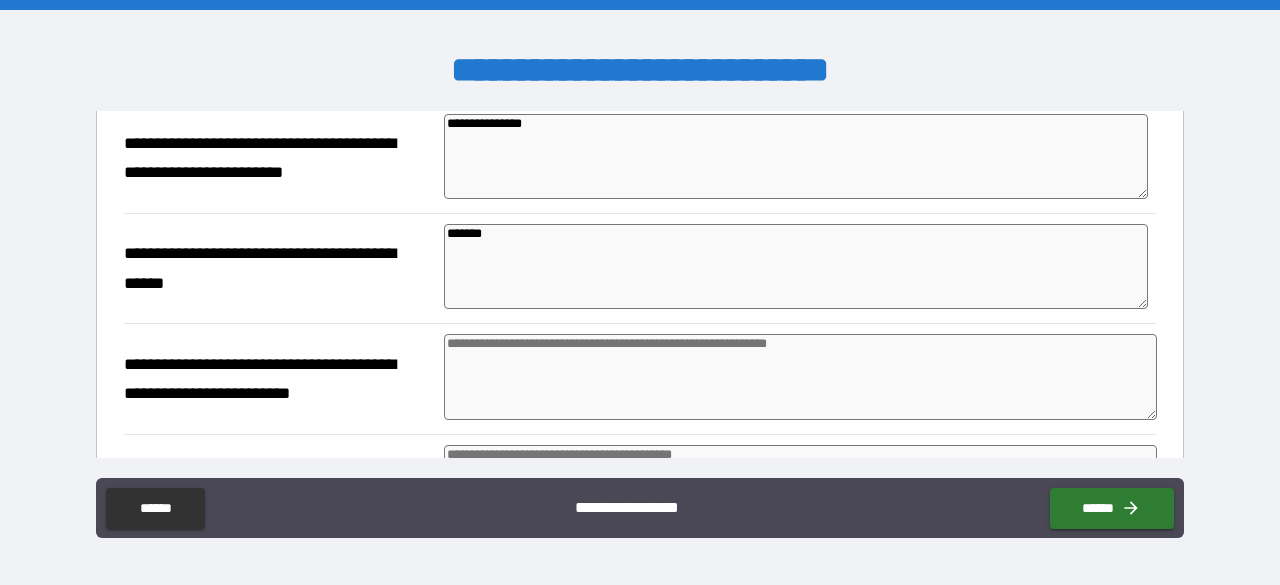 click at bounding box center (800, 377) 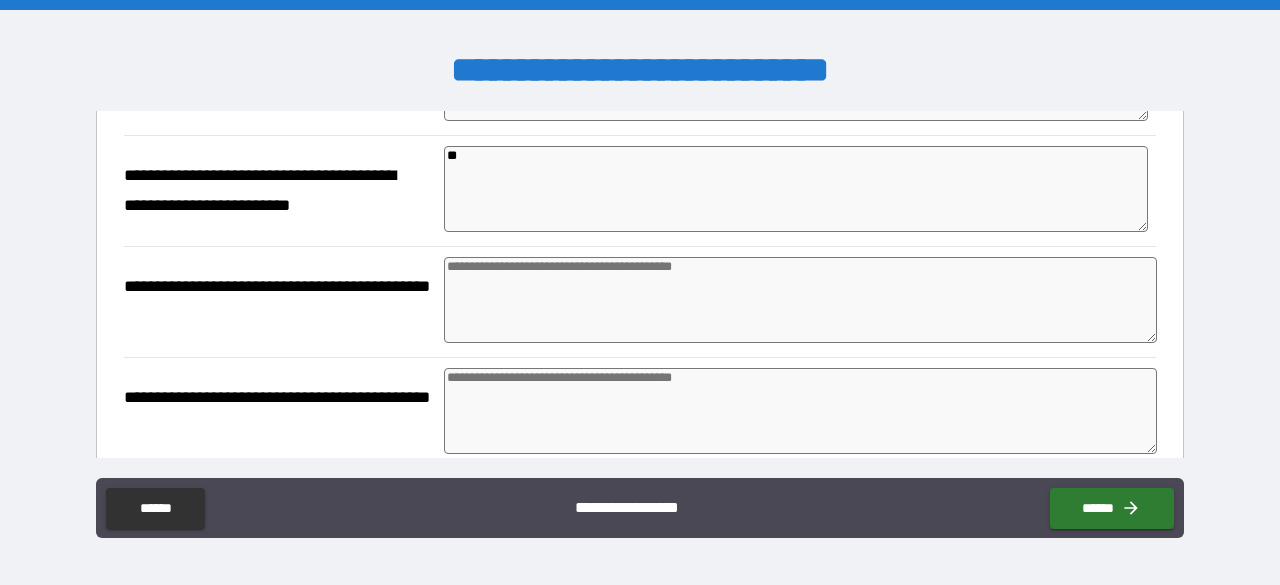 scroll, scrollTop: 775, scrollLeft: 0, axis: vertical 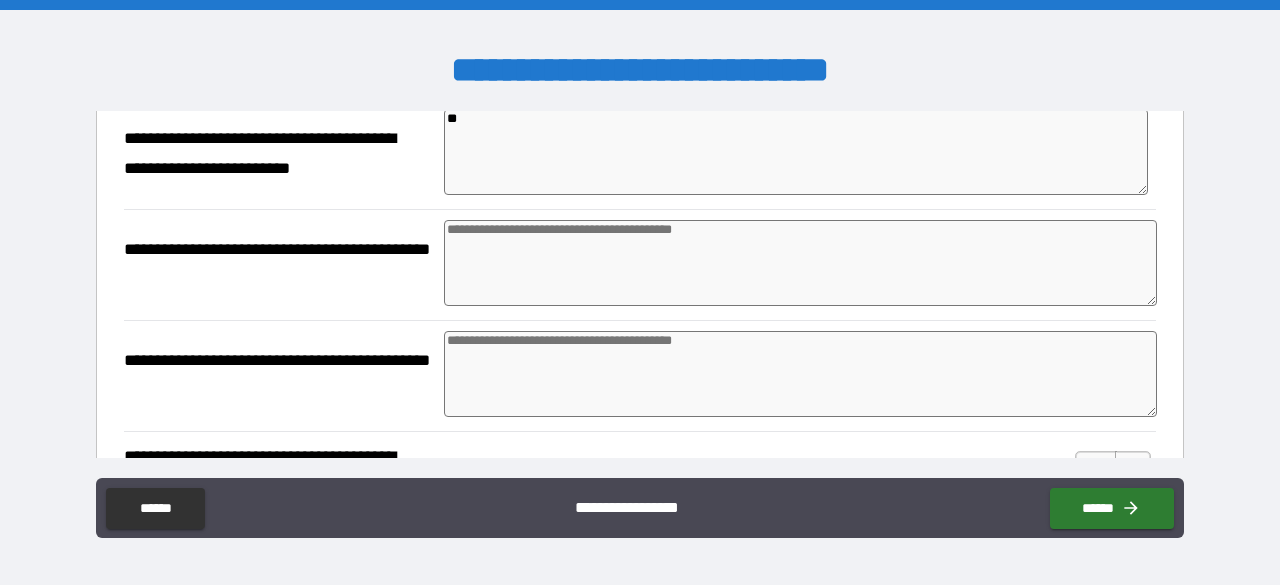 click at bounding box center (800, 263) 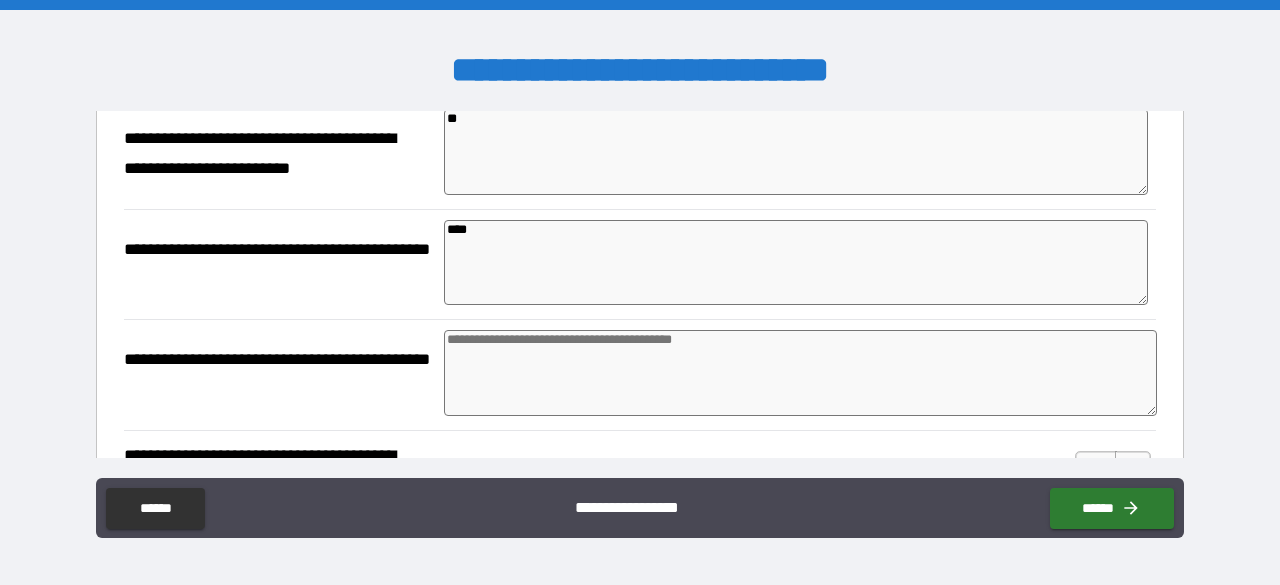 click at bounding box center [800, 373] 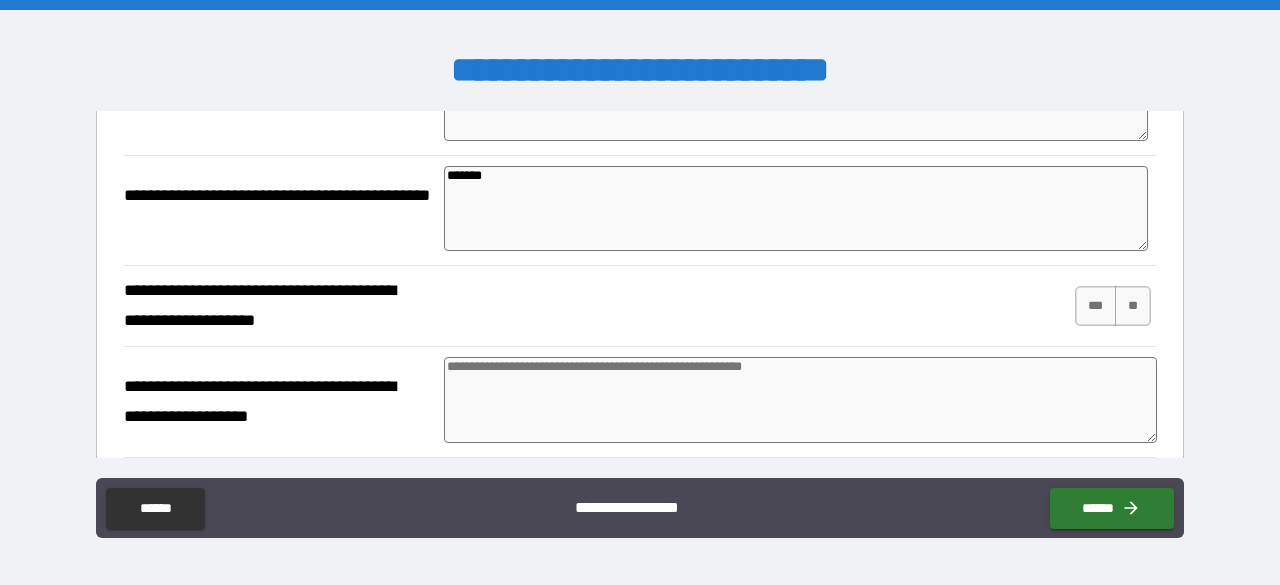scroll, scrollTop: 900, scrollLeft: 0, axis: vertical 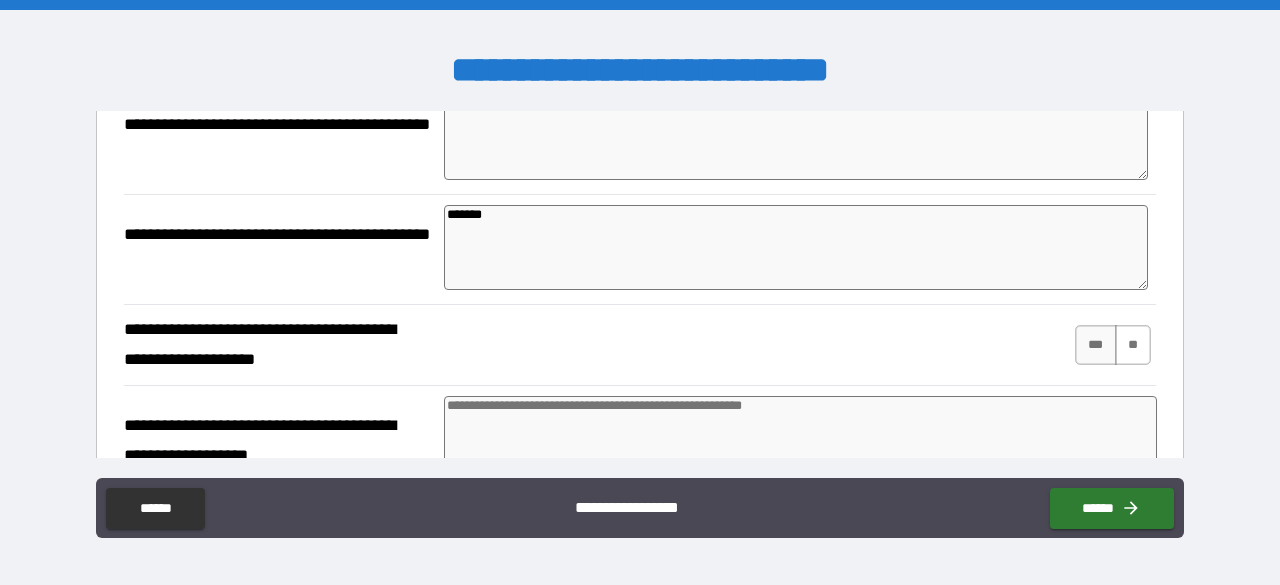 click on "**" at bounding box center (1133, 345) 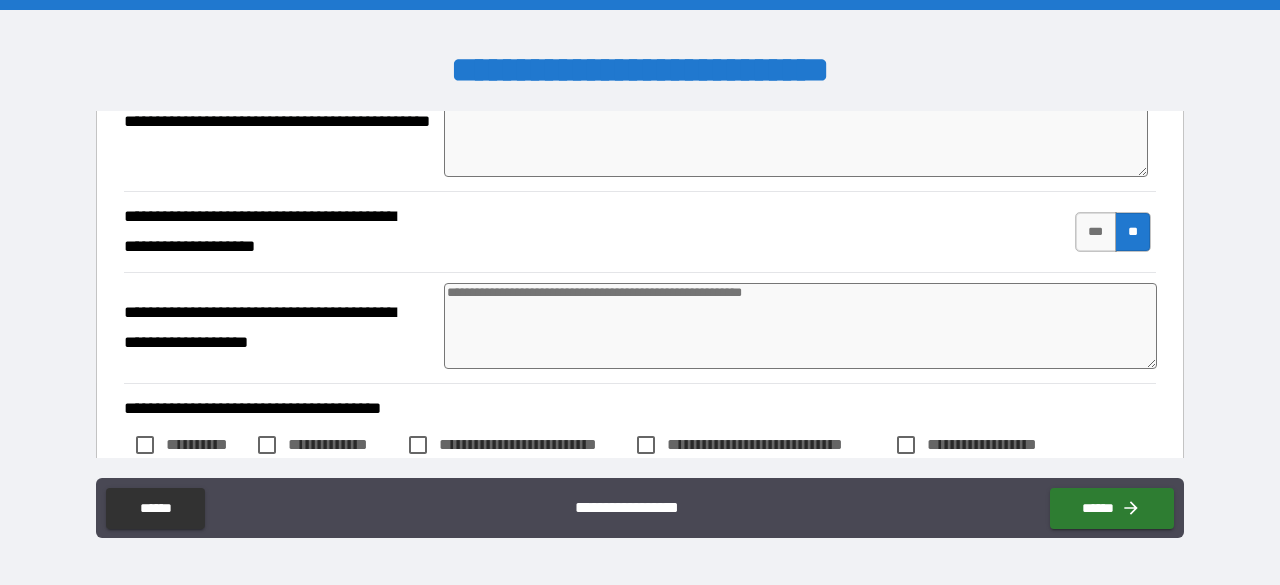 scroll, scrollTop: 1050, scrollLeft: 0, axis: vertical 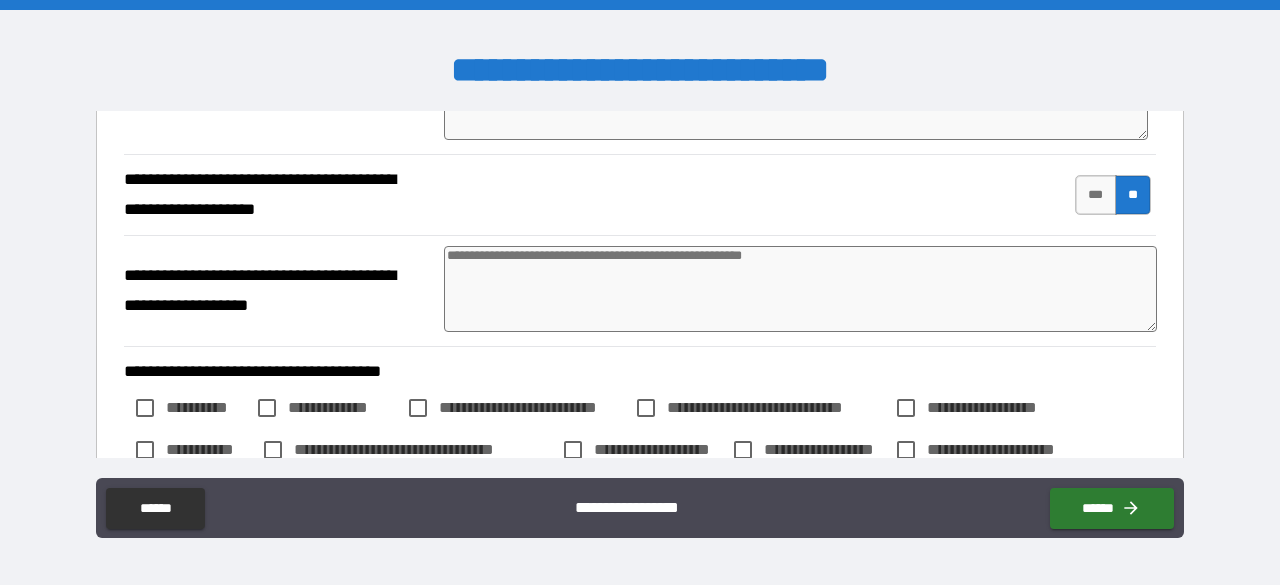 click at bounding box center [800, 289] 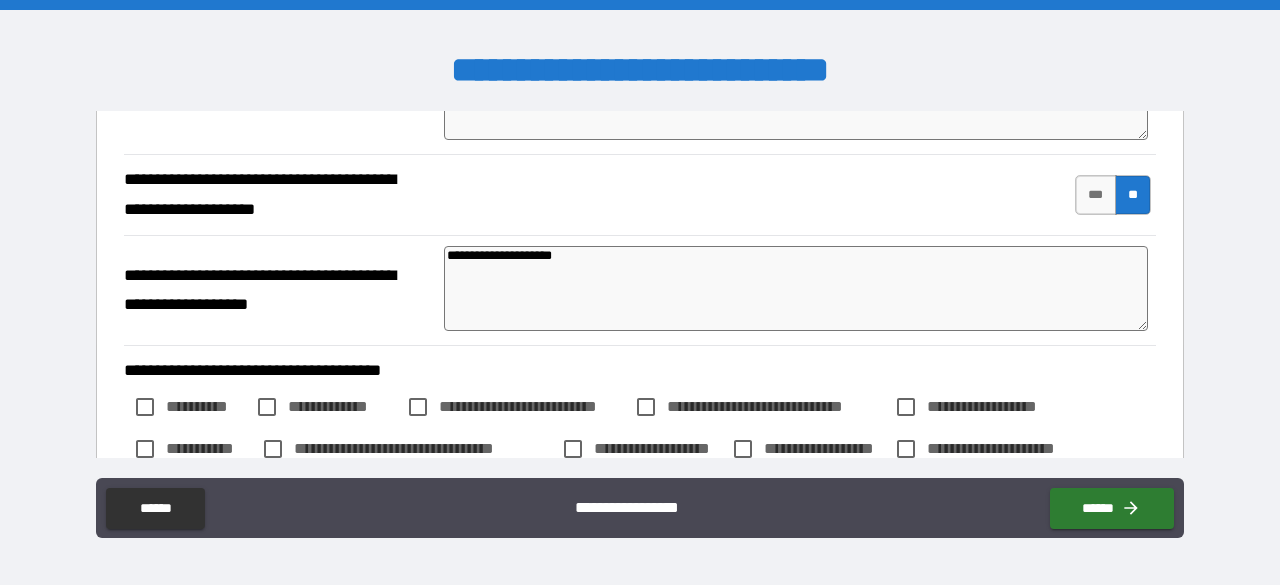drag, startPoint x: 609, startPoint y: 127, endPoint x: 1053, endPoint y: 294, distance: 474.368 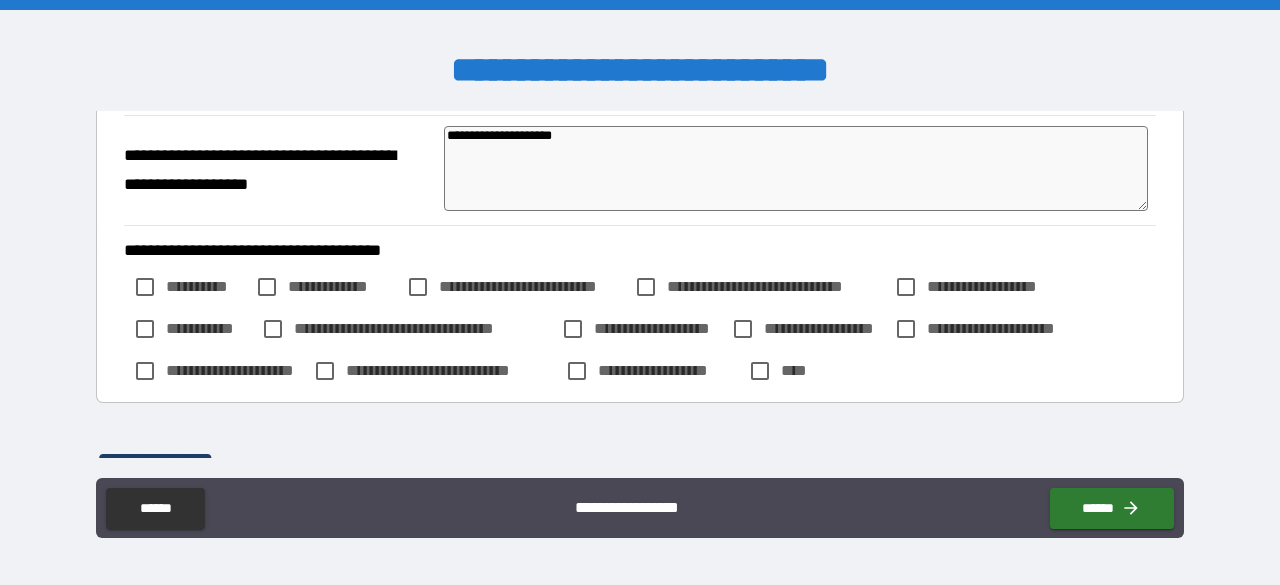 scroll, scrollTop: 1175, scrollLeft: 0, axis: vertical 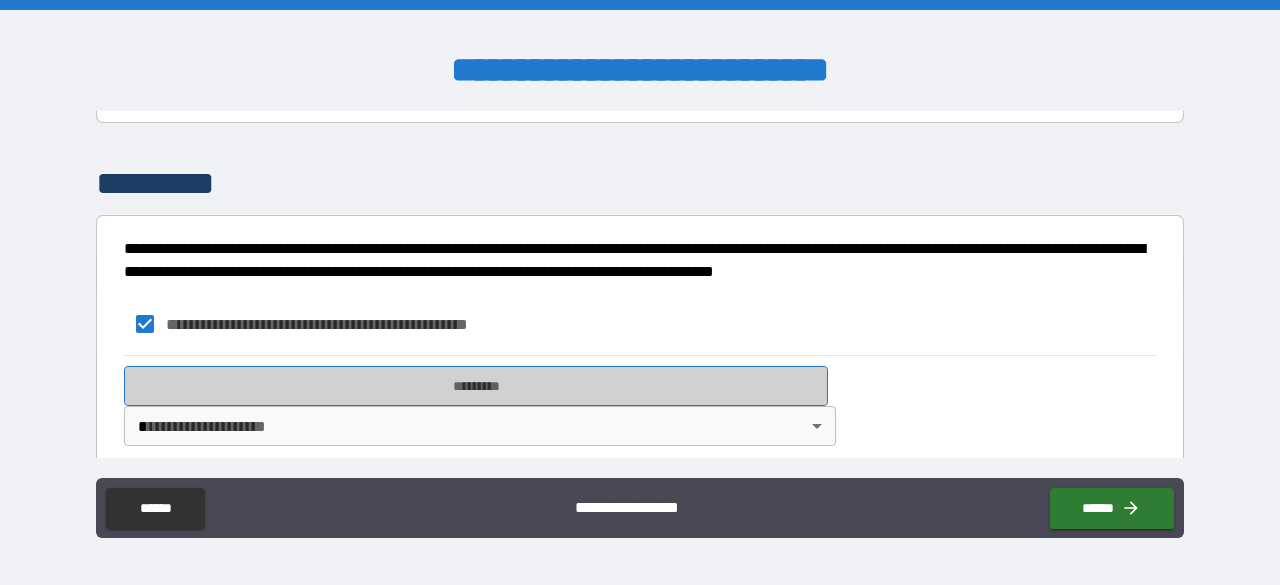 click on "*********" at bounding box center (476, 386) 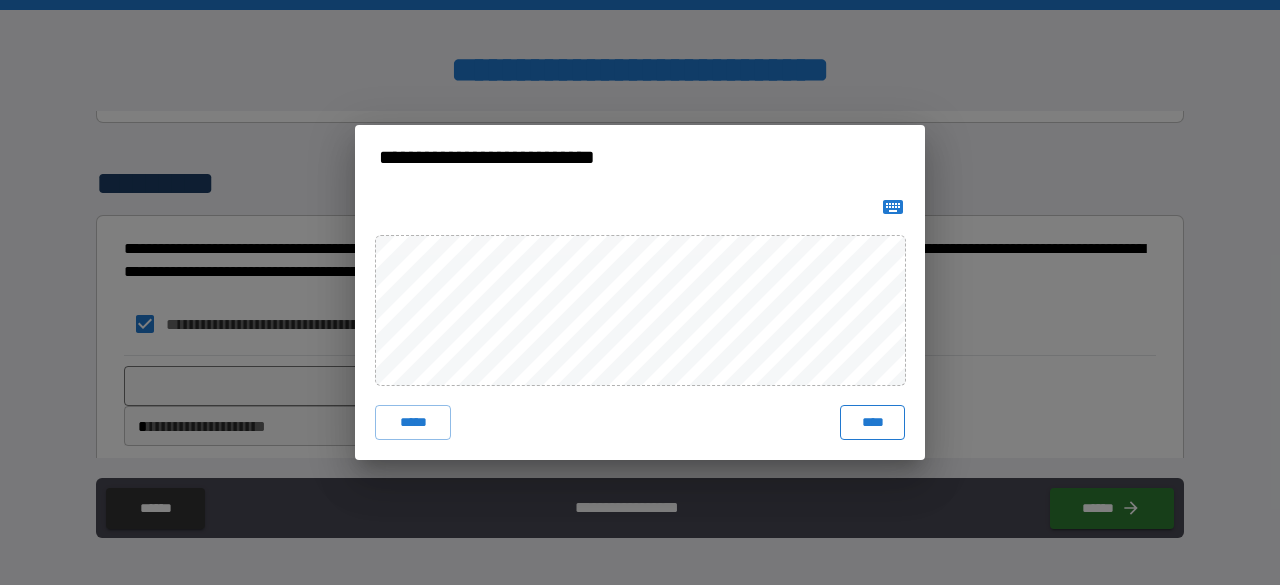click on "****" at bounding box center (872, 423) 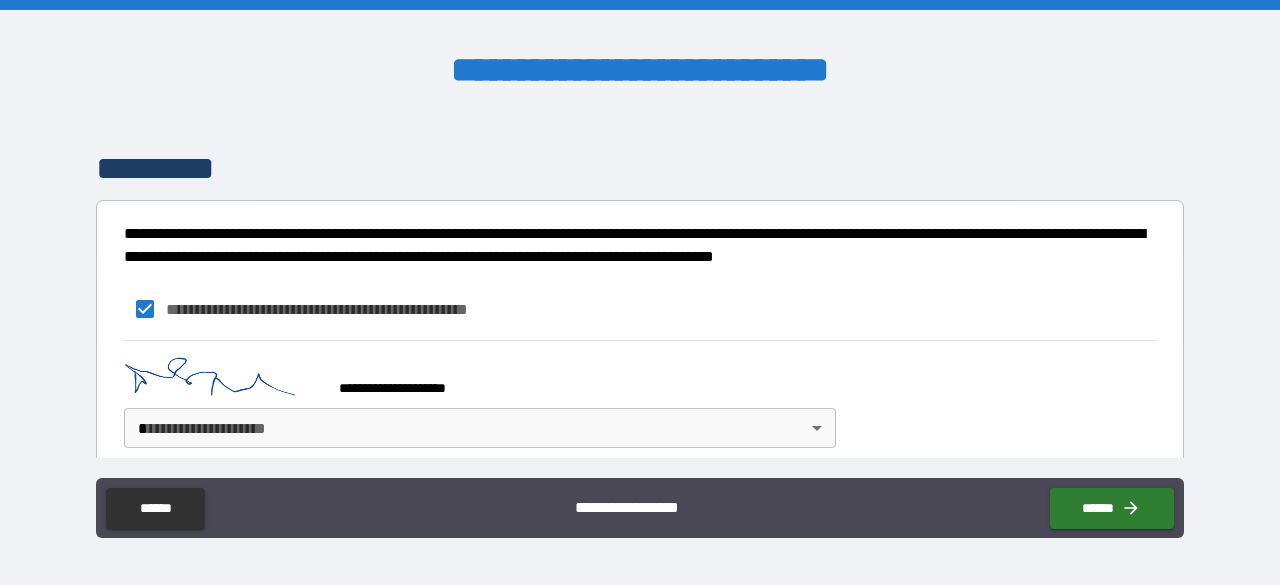 scroll, scrollTop: 1480, scrollLeft: 0, axis: vertical 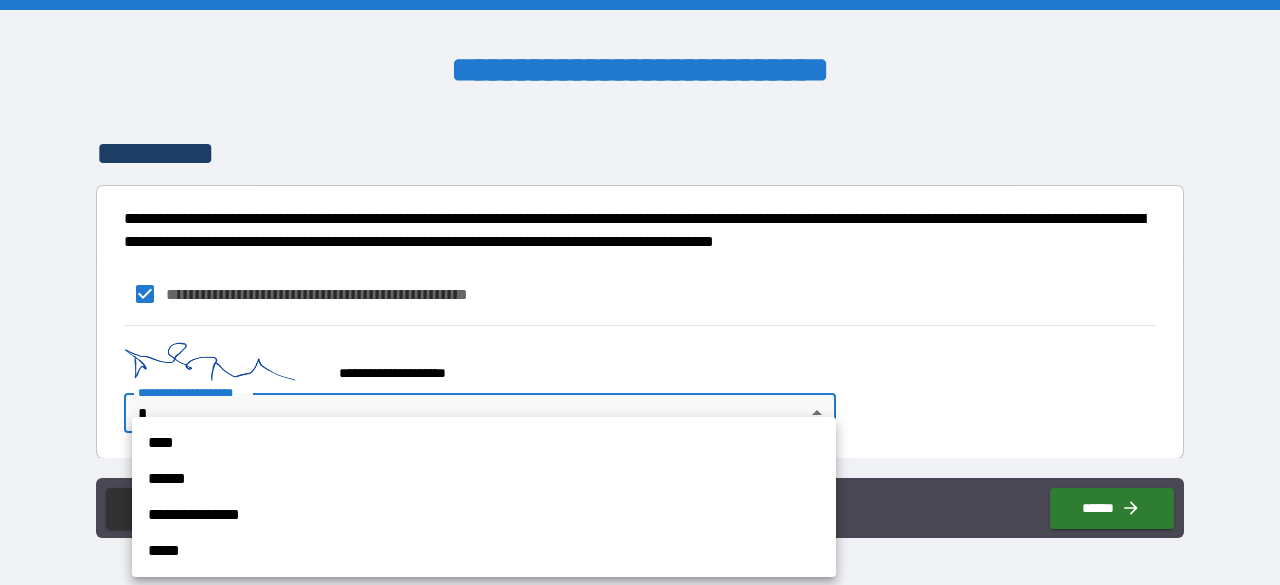 click on "**********" at bounding box center [640, 292] 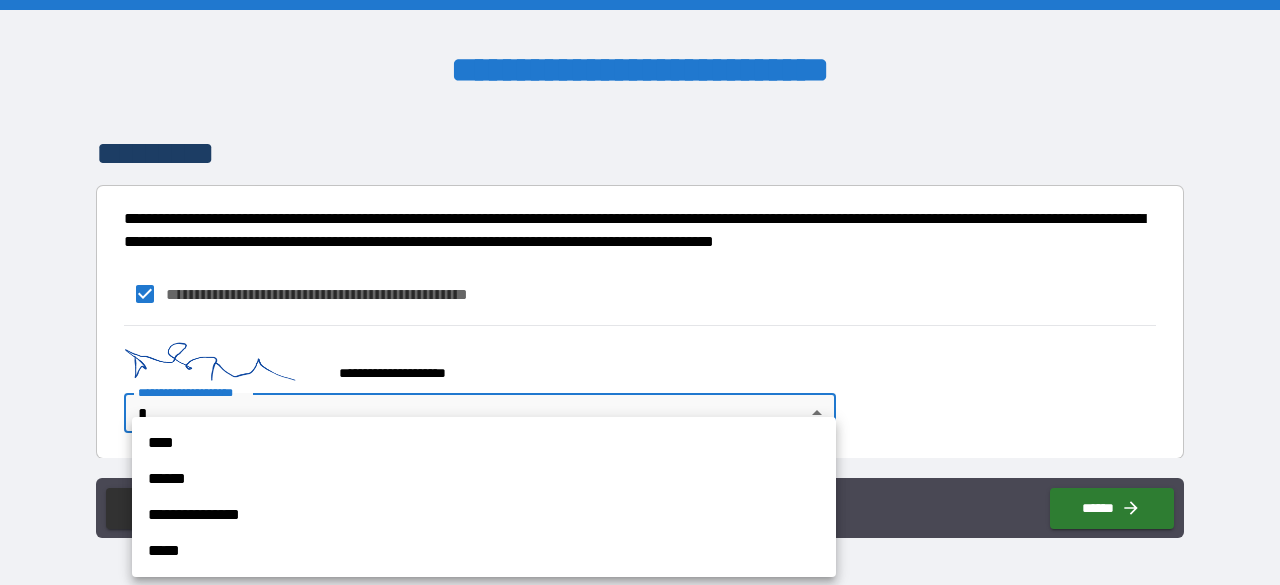 drag, startPoint x: 640, startPoint y: 437, endPoint x: 651, endPoint y: 430, distance: 13.038404 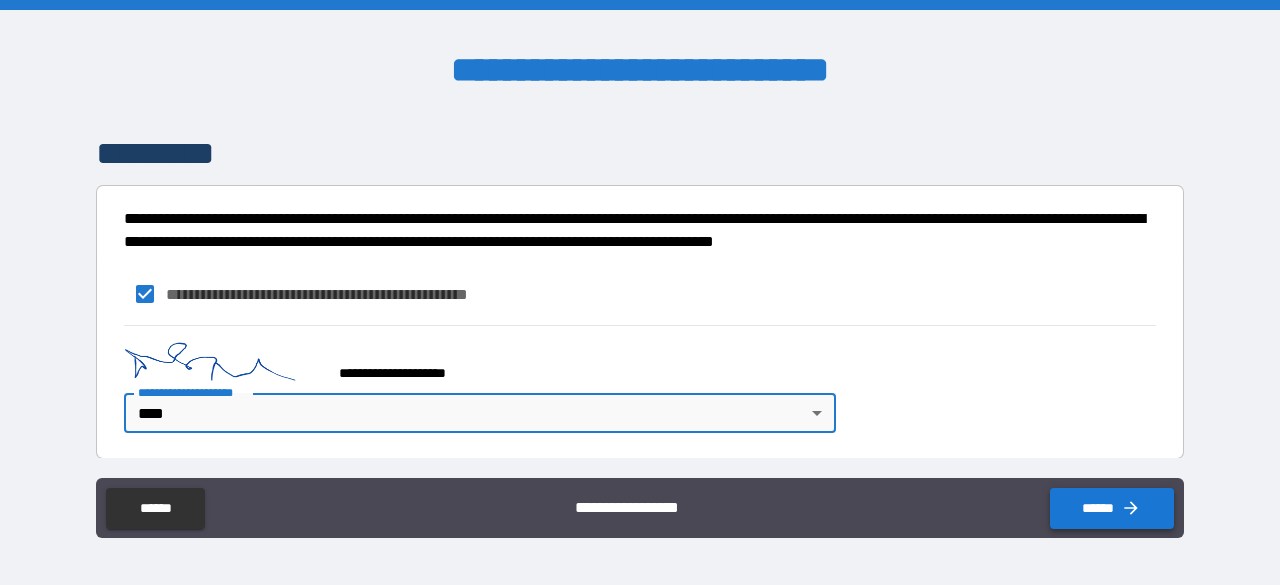 click on "******" at bounding box center (1112, 508) 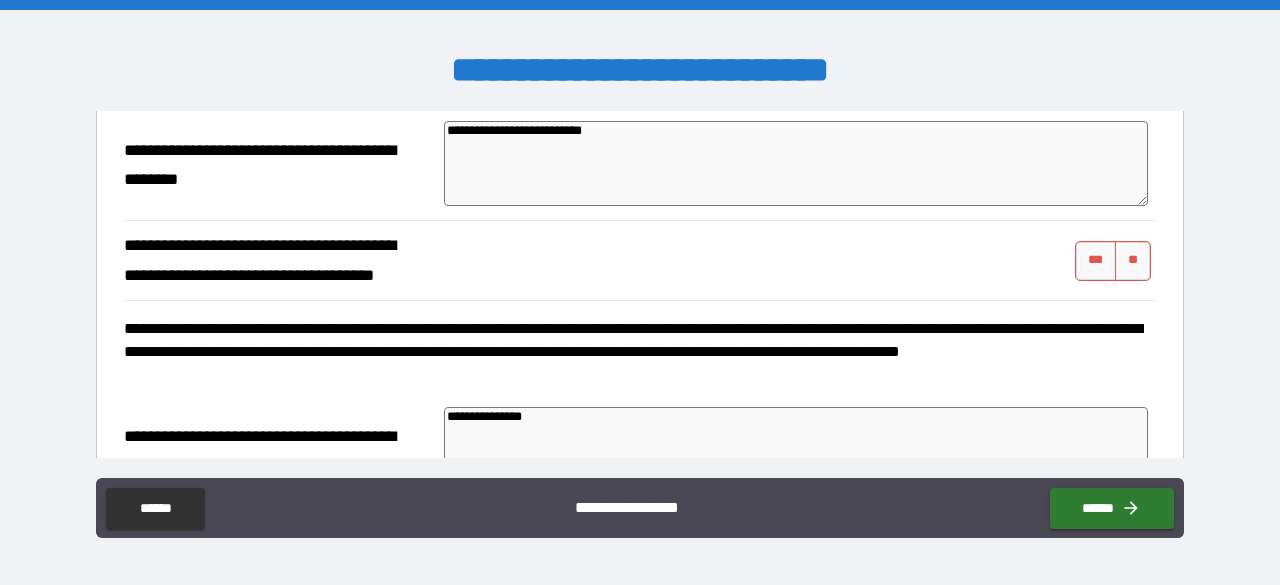 scroll, scrollTop: 255, scrollLeft: 0, axis: vertical 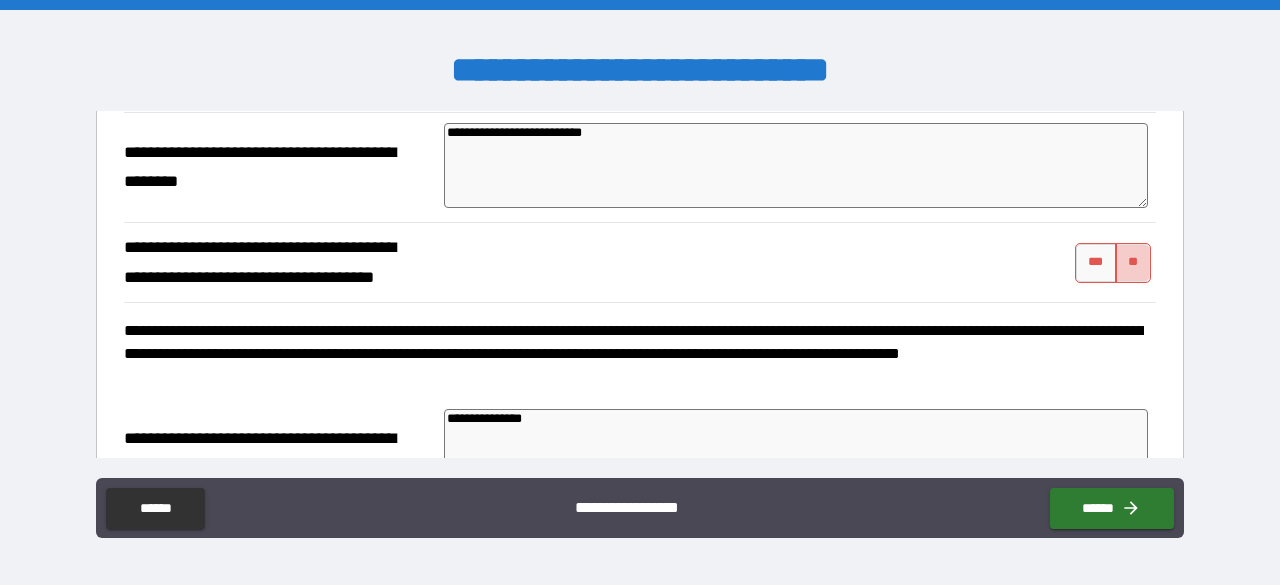 click on "**" at bounding box center [1133, 263] 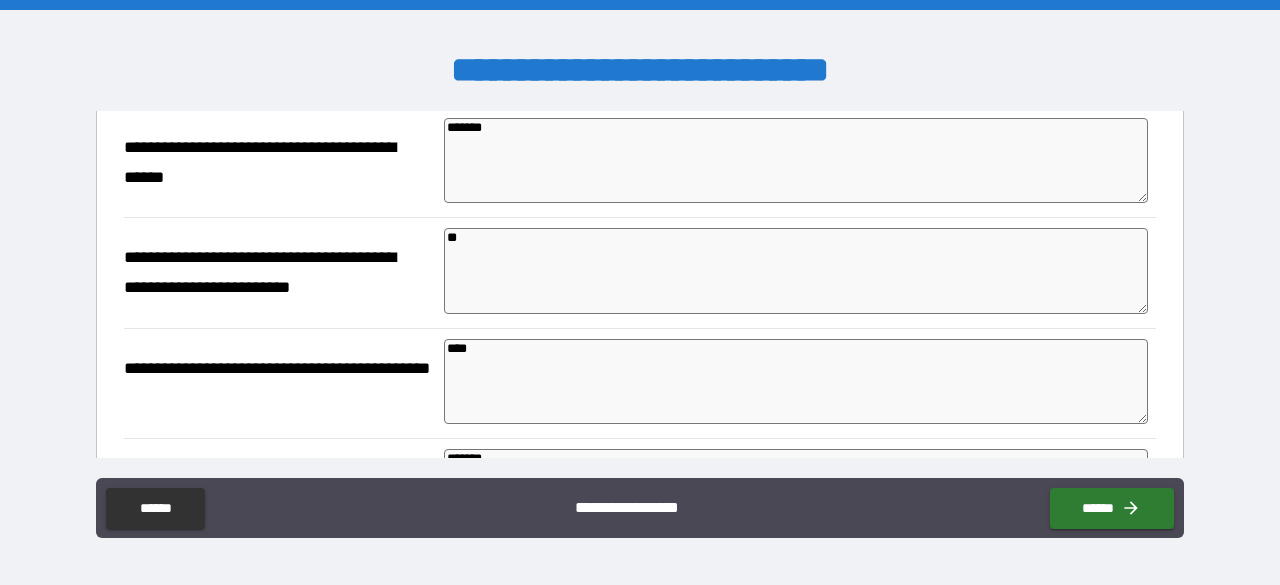 scroll, scrollTop: 880, scrollLeft: 0, axis: vertical 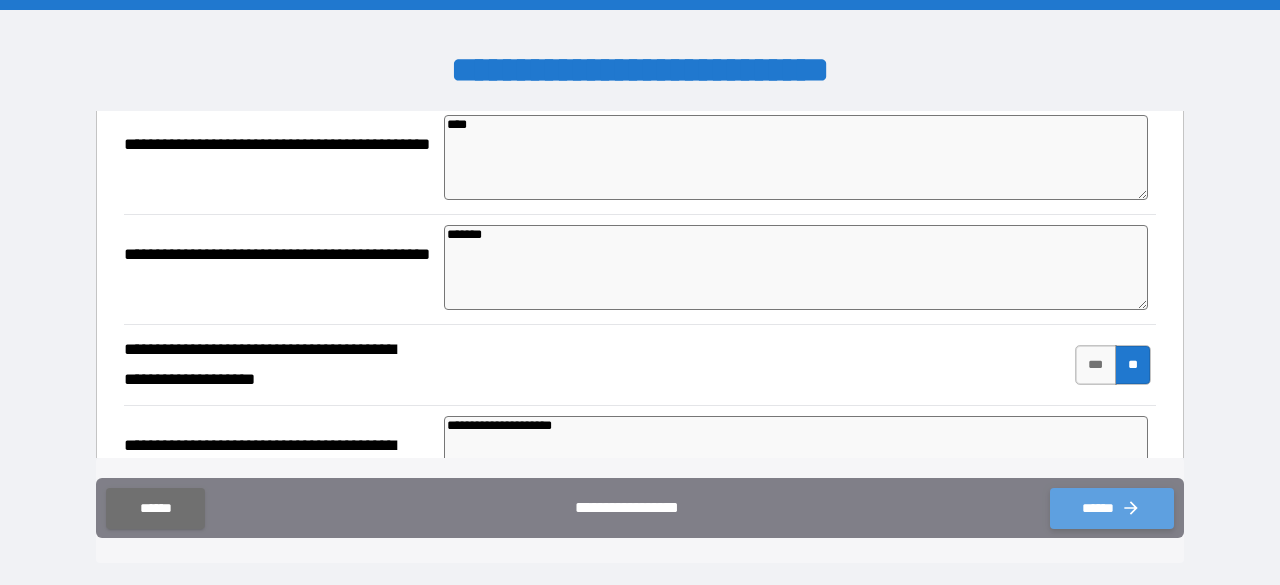 click on "******" at bounding box center [1112, 508] 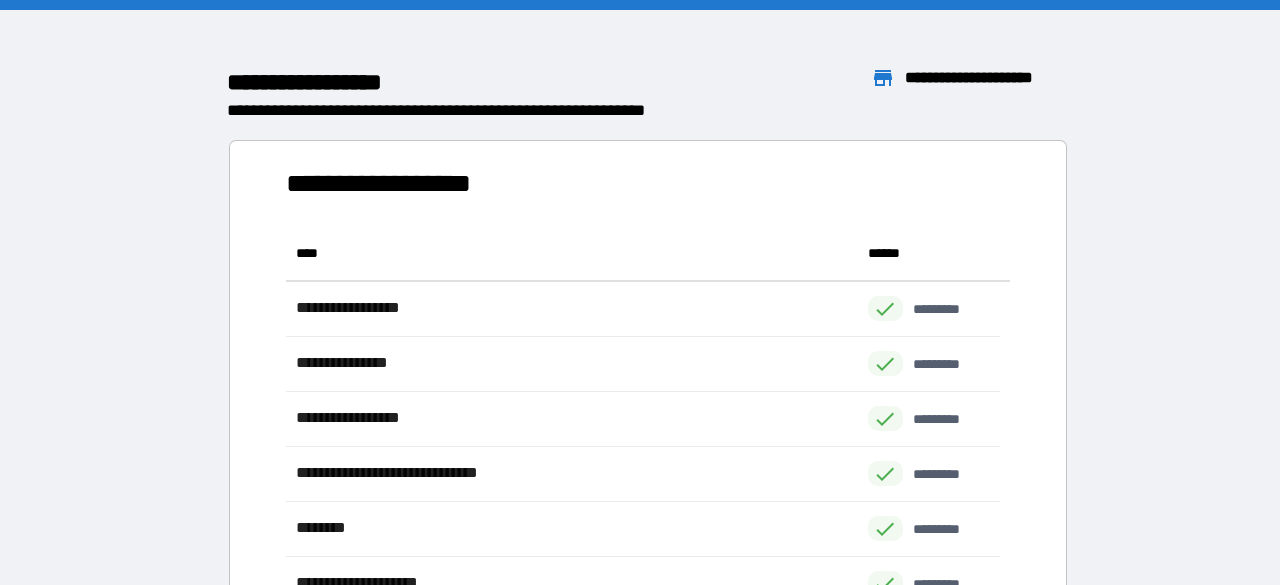 scroll, scrollTop: 16, scrollLeft: 16, axis: both 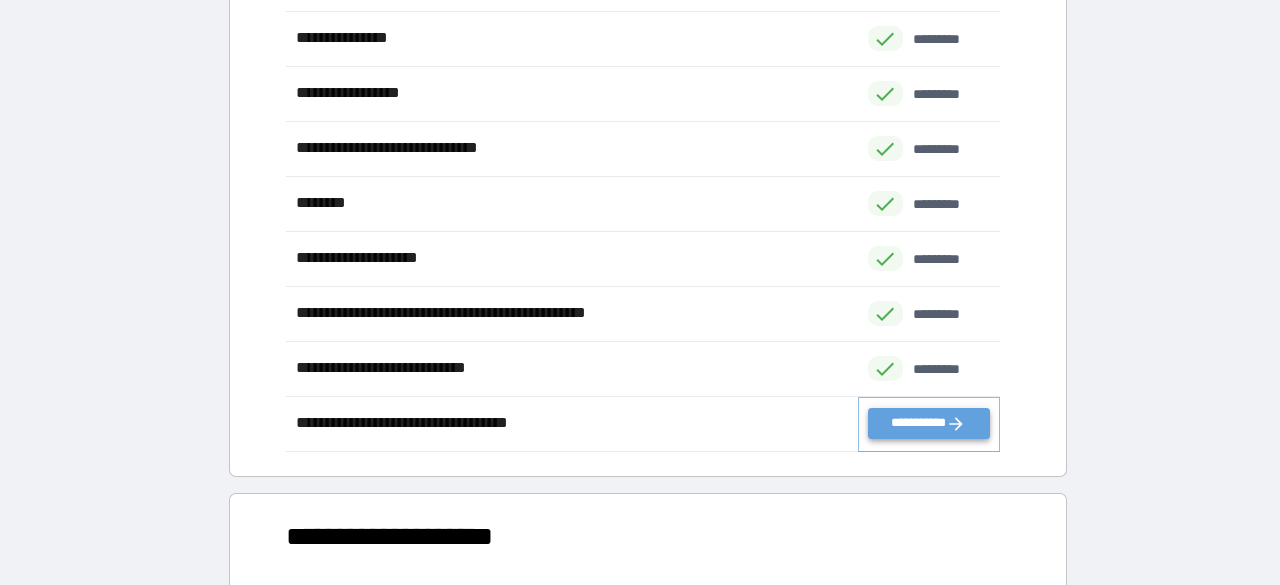 click 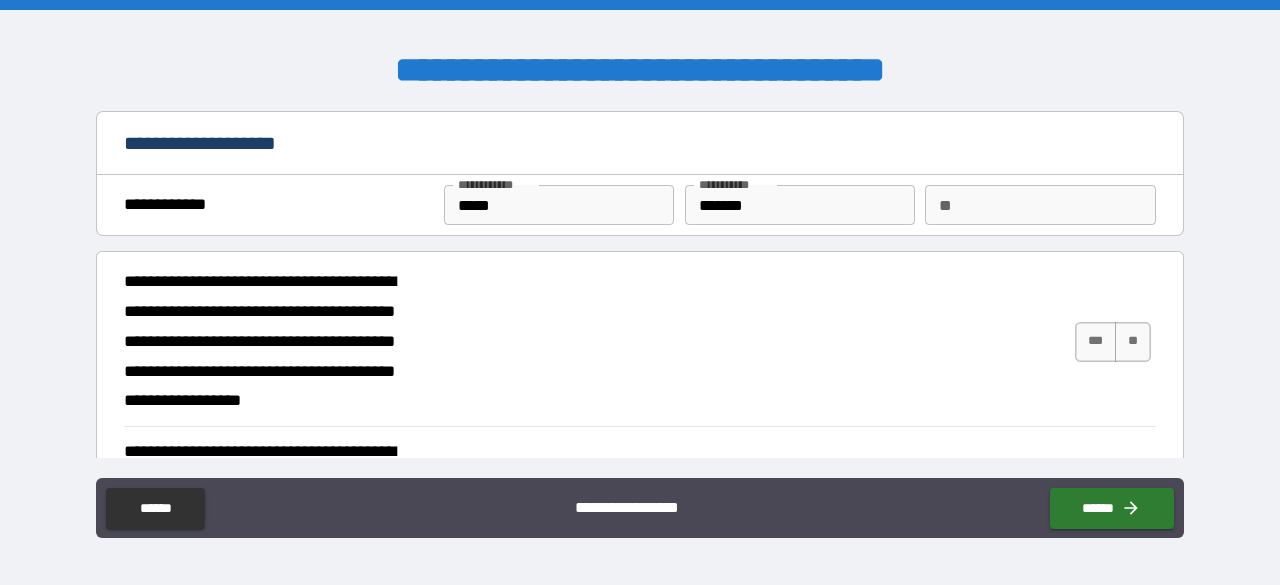 scroll, scrollTop: 0, scrollLeft: 0, axis: both 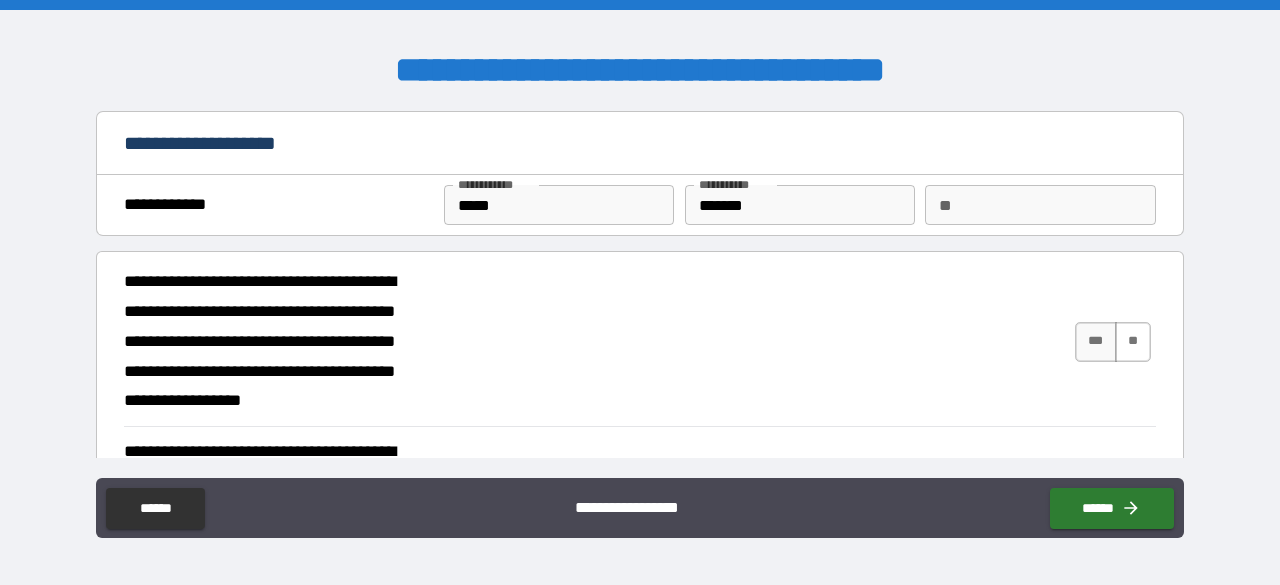 drag, startPoint x: 1112, startPoint y: 339, endPoint x: 1105, endPoint y: 353, distance: 15.652476 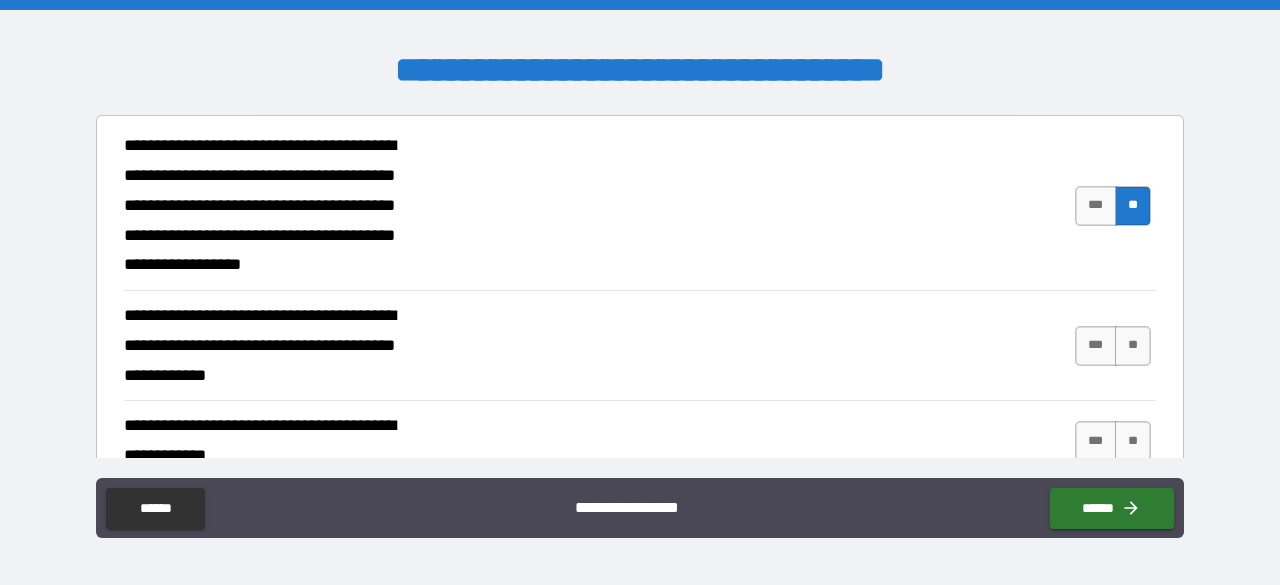 scroll, scrollTop: 150, scrollLeft: 0, axis: vertical 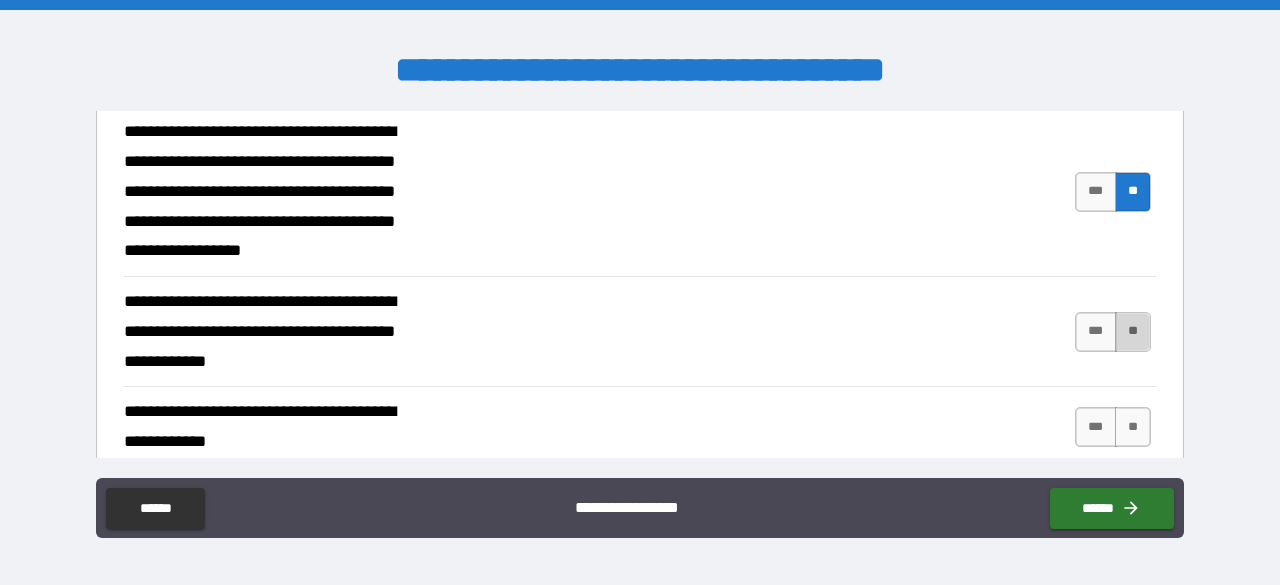 click on "**" at bounding box center (1133, 332) 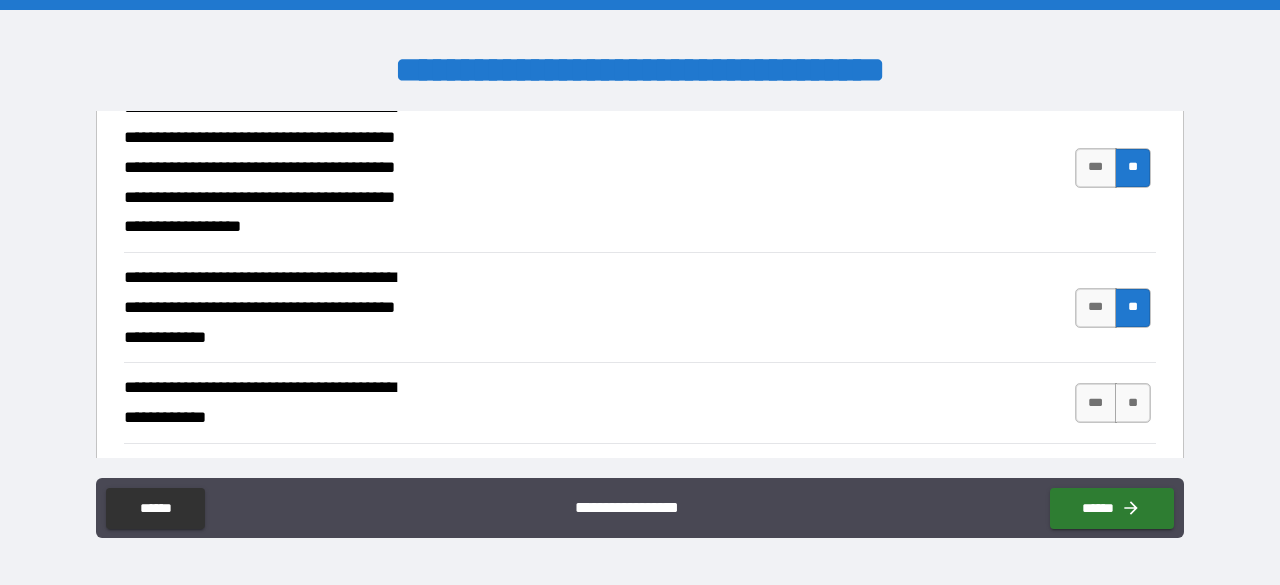 scroll, scrollTop: 250, scrollLeft: 0, axis: vertical 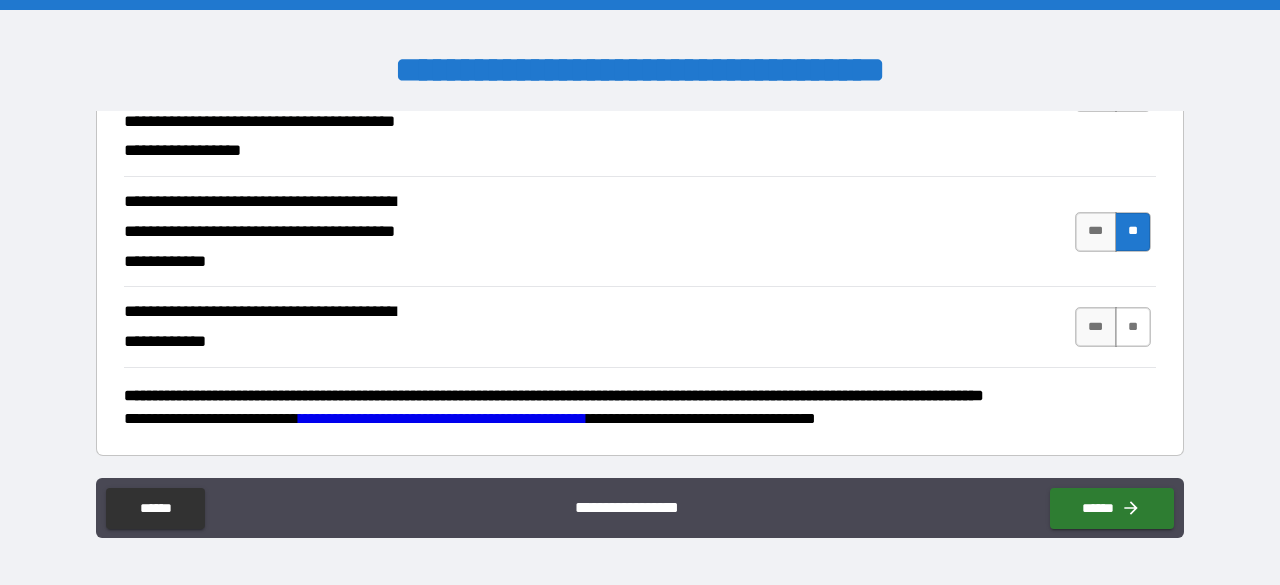 click on "**" at bounding box center (1133, 327) 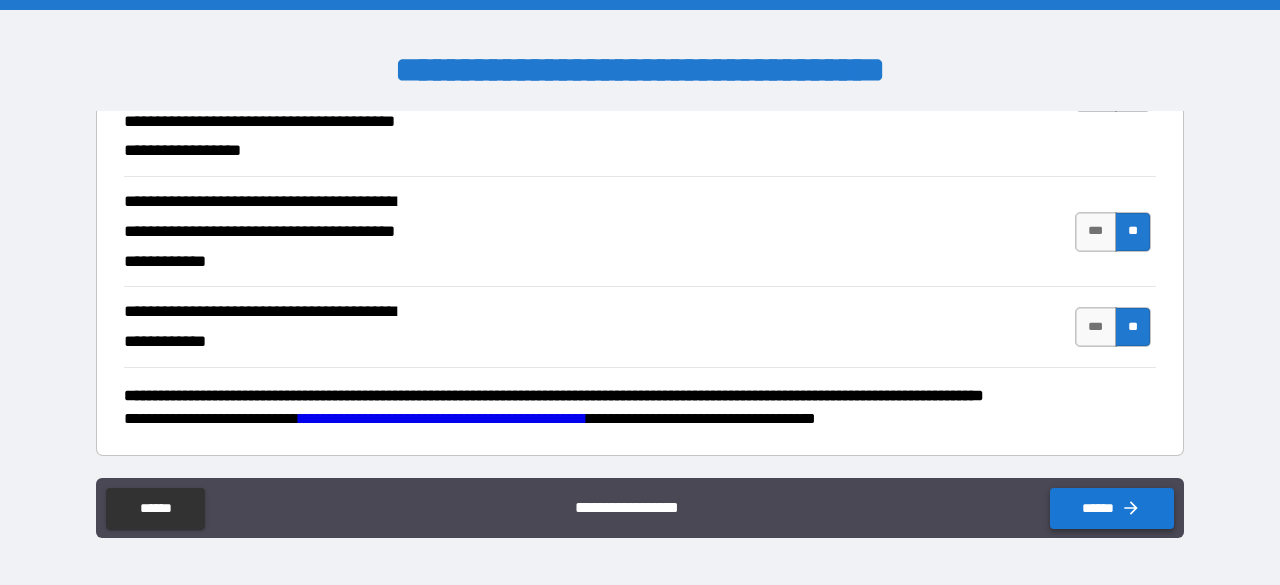 click on "******" at bounding box center (1112, 508) 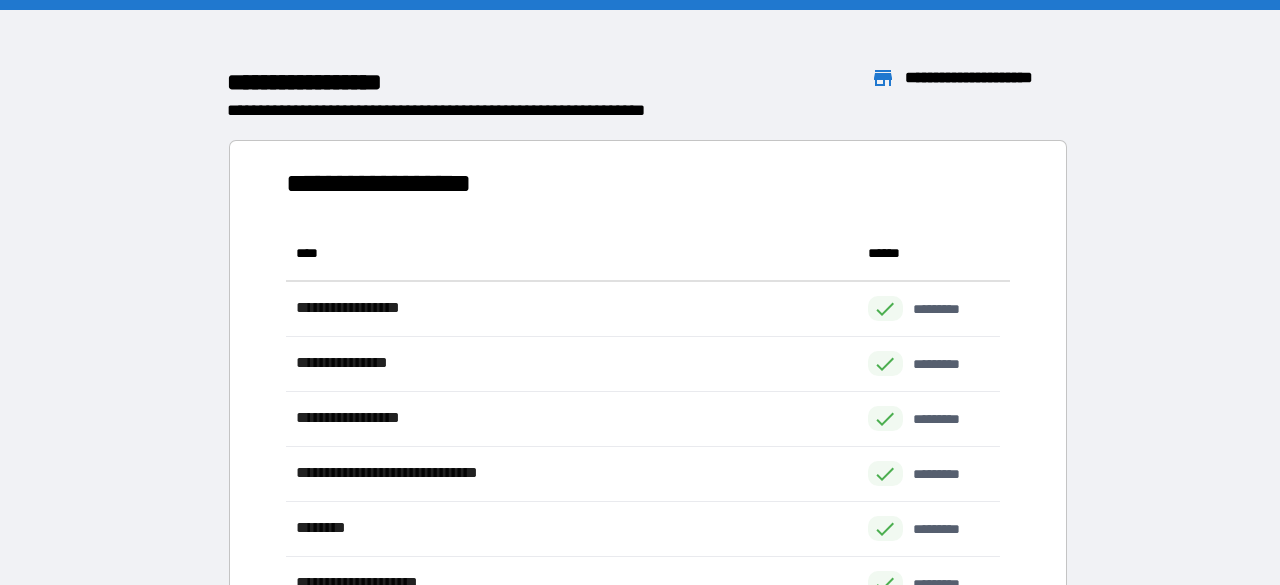 scroll, scrollTop: 16, scrollLeft: 16, axis: both 